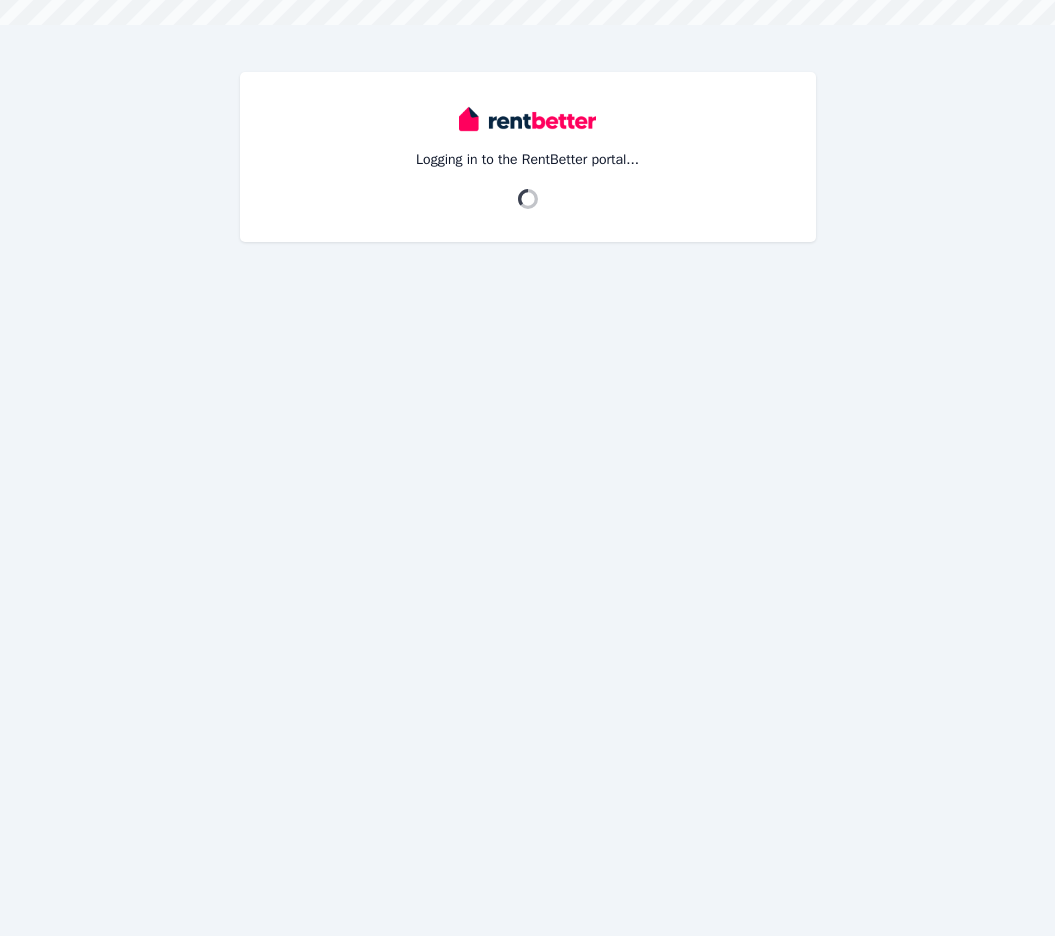 scroll, scrollTop: 0, scrollLeft: 0, axis: both 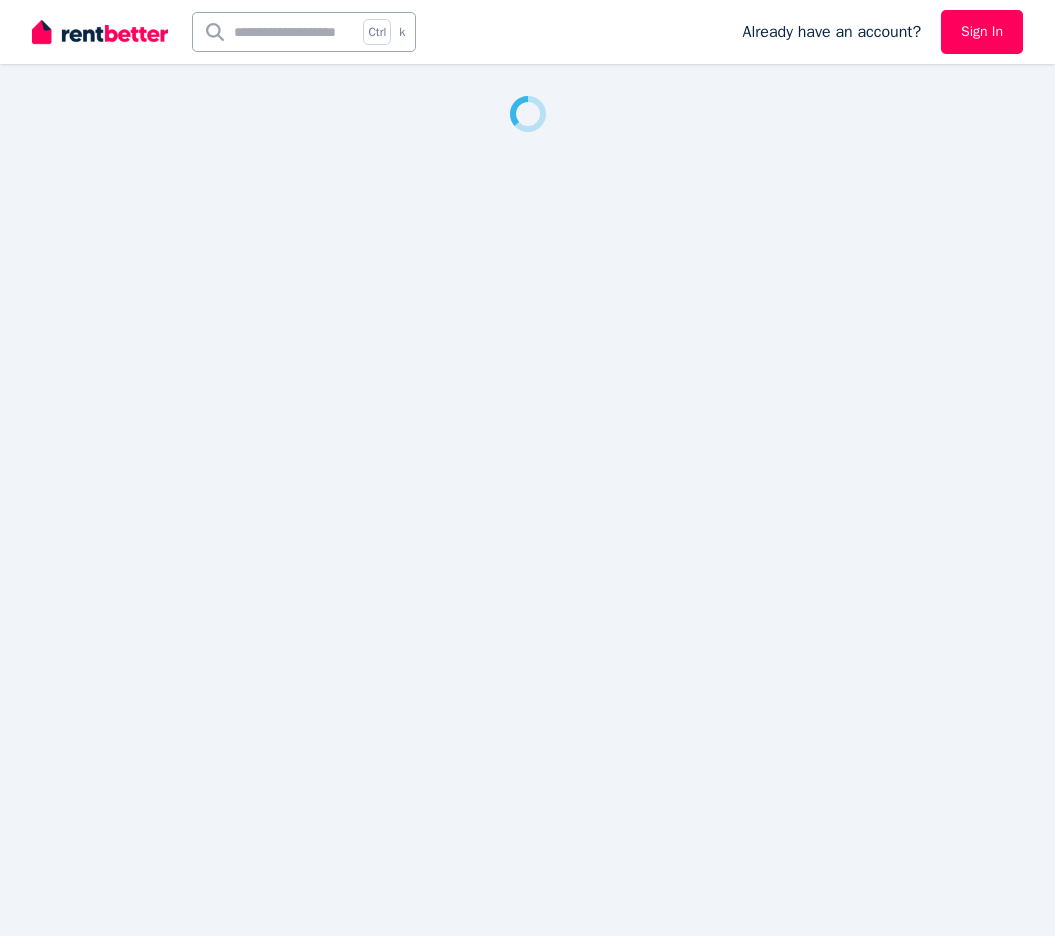 click at bounding box center (527, 114) 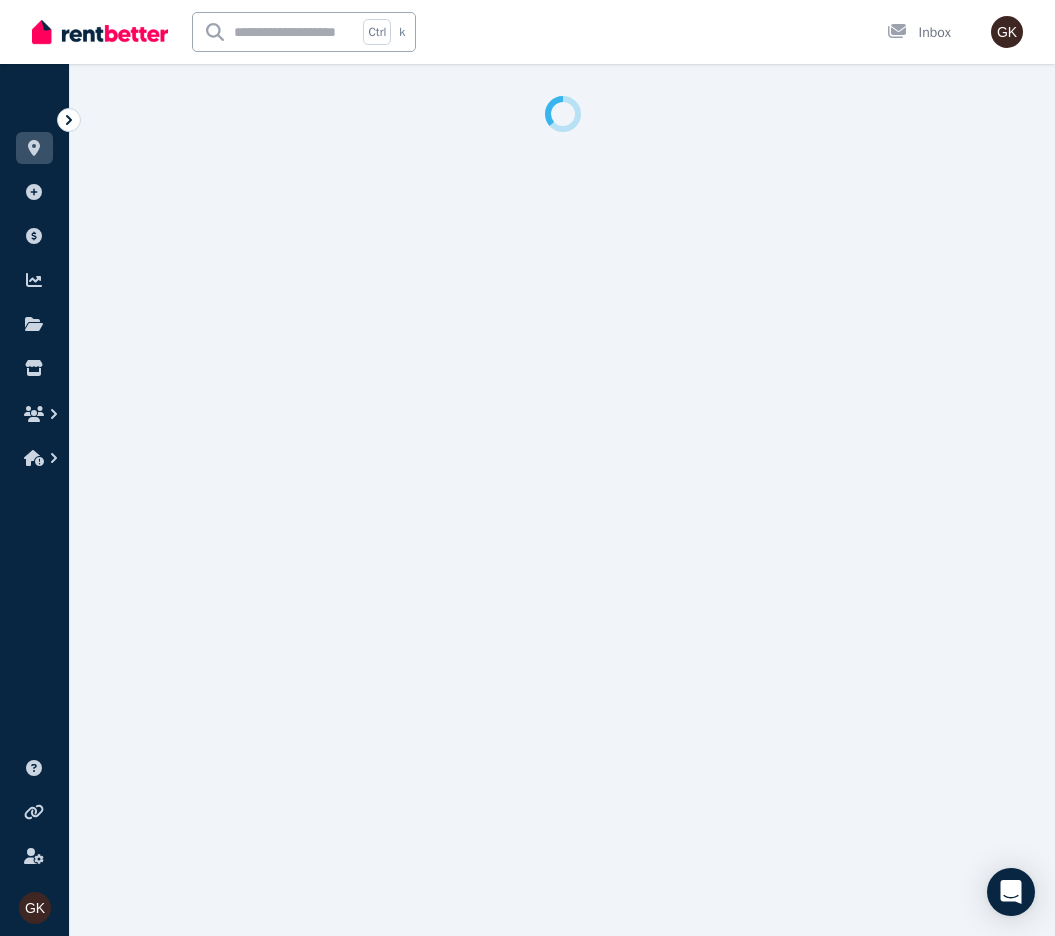 select on "***" 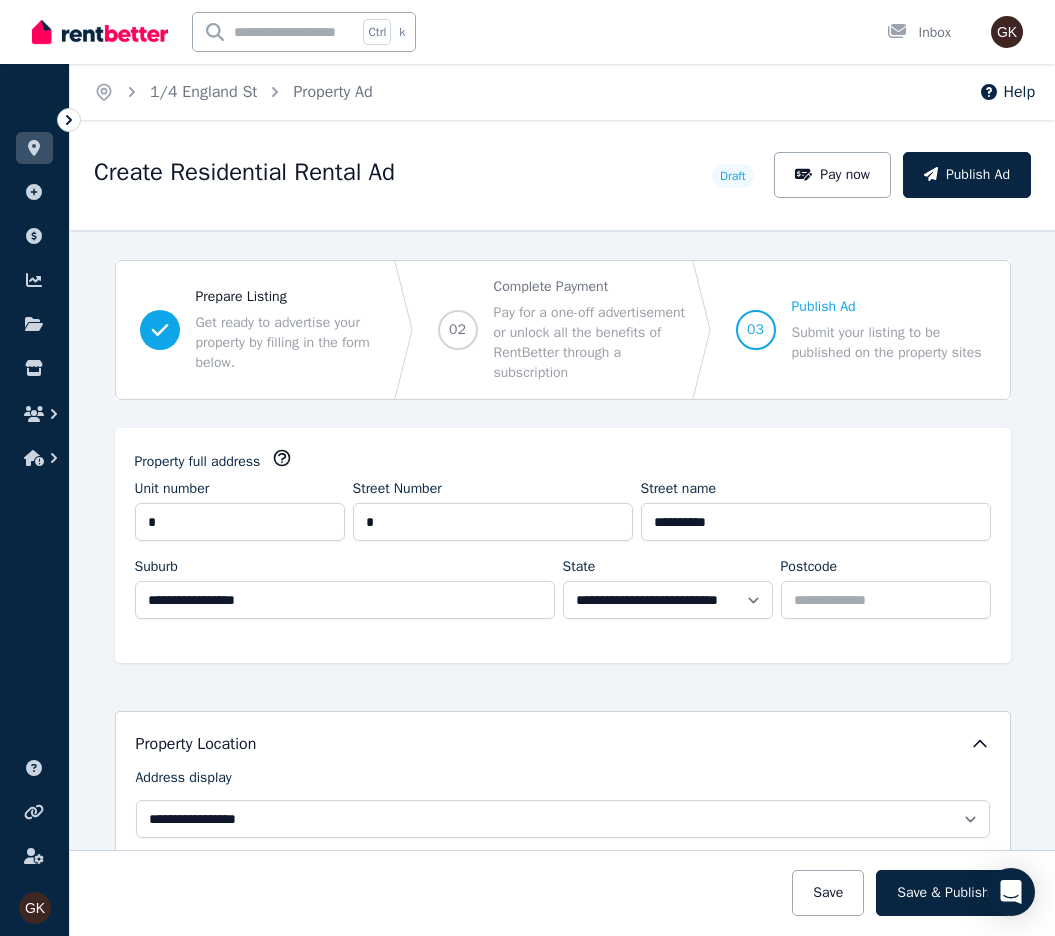 click on "**********" at bounding box center (563, 545) 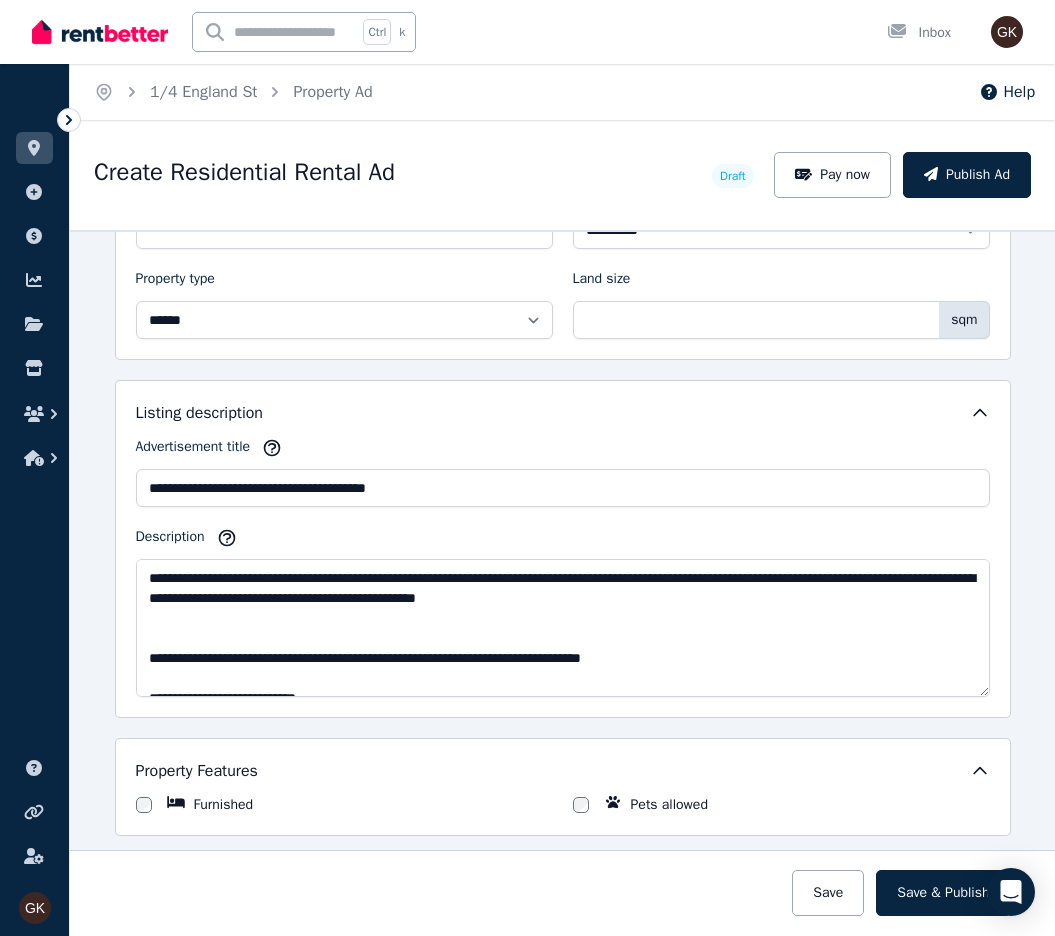 scroll, scrollTop: 1000, scrollLeft: 0, axis: vertical 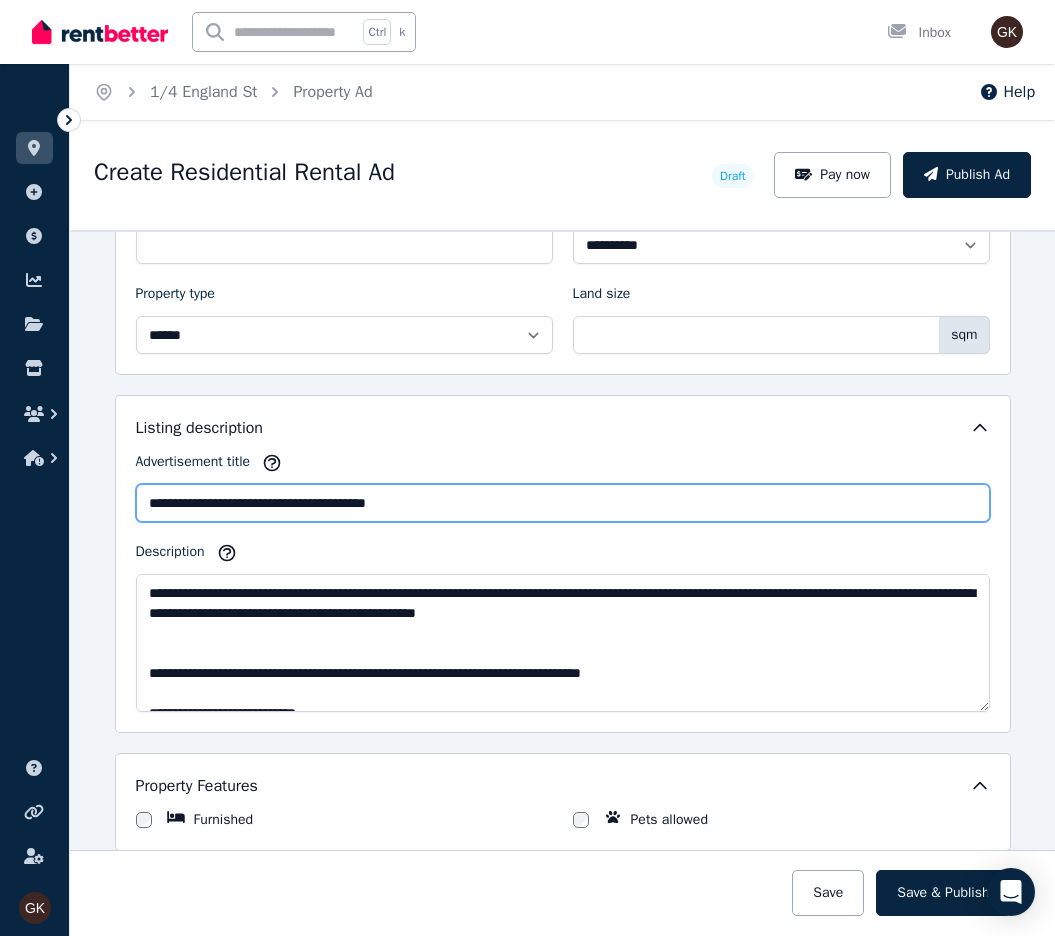 click on "**********" at bounding box center (563, 503) 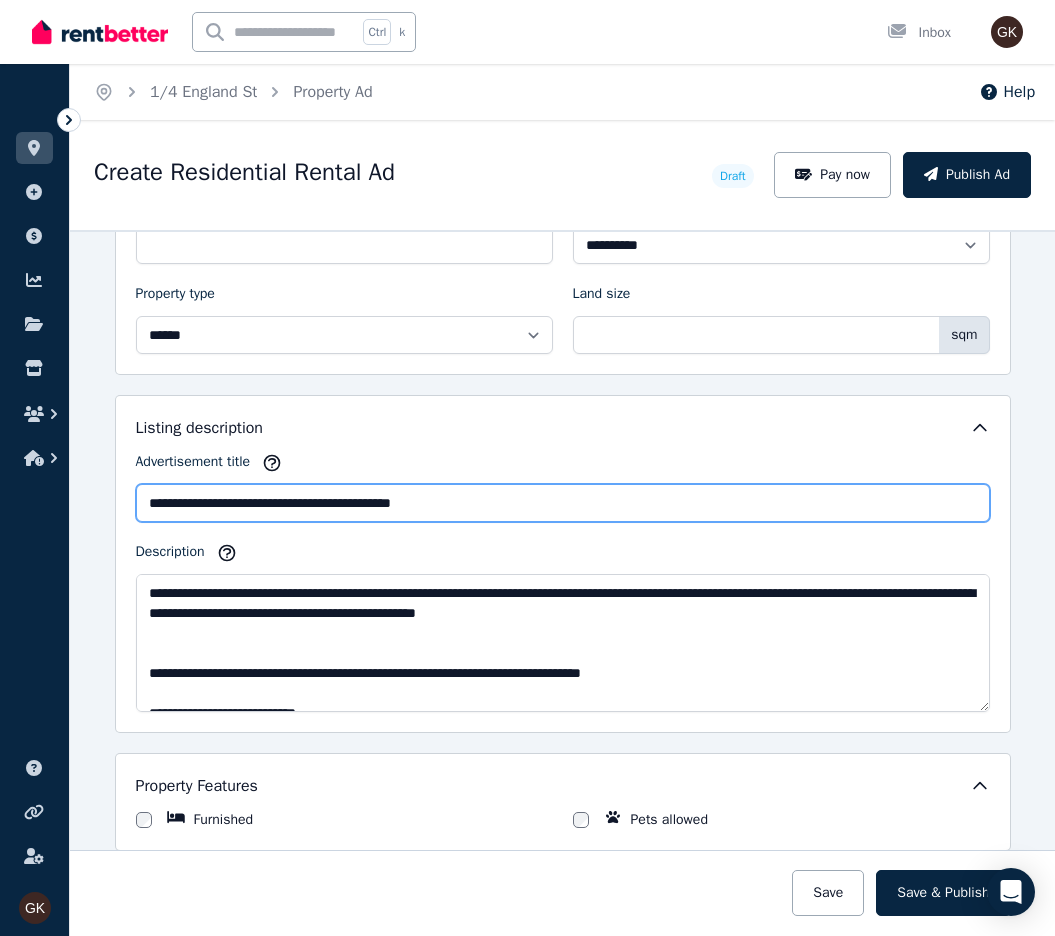 type on "**********" 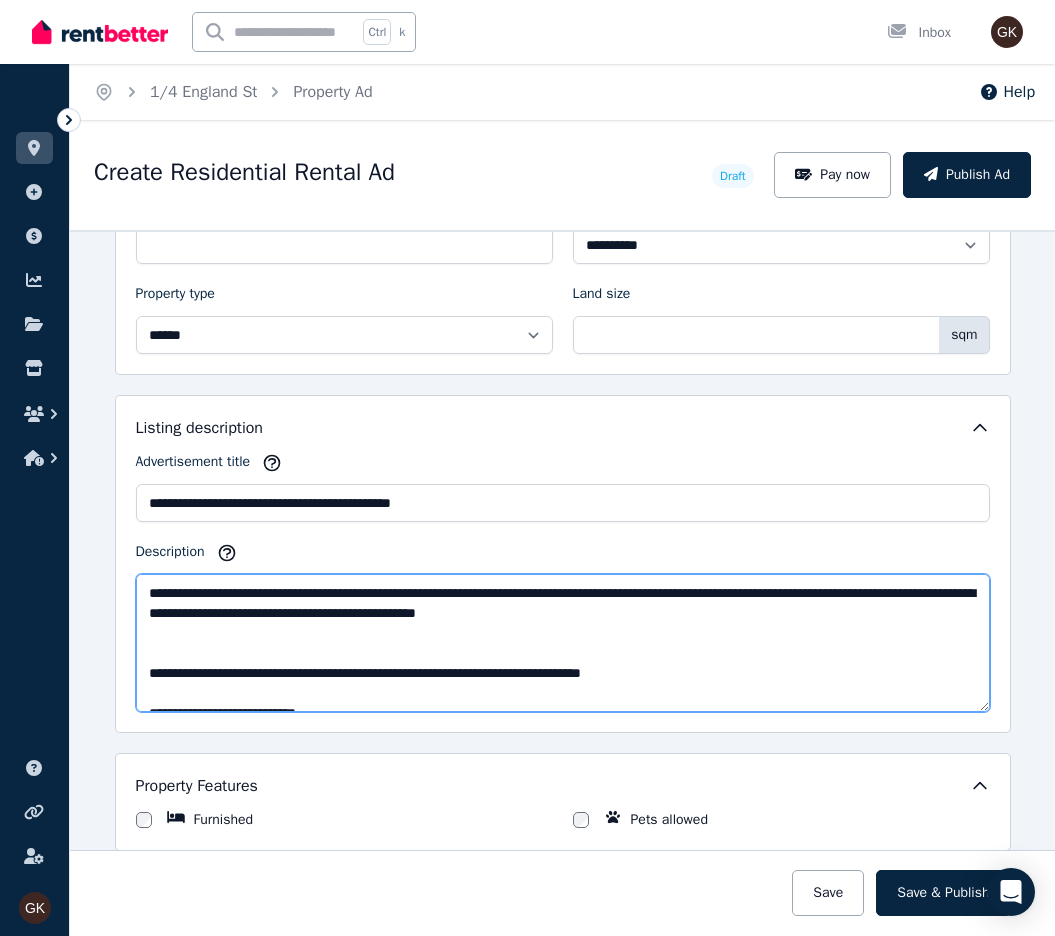 click on "**********" at bounding box center [563, 643] 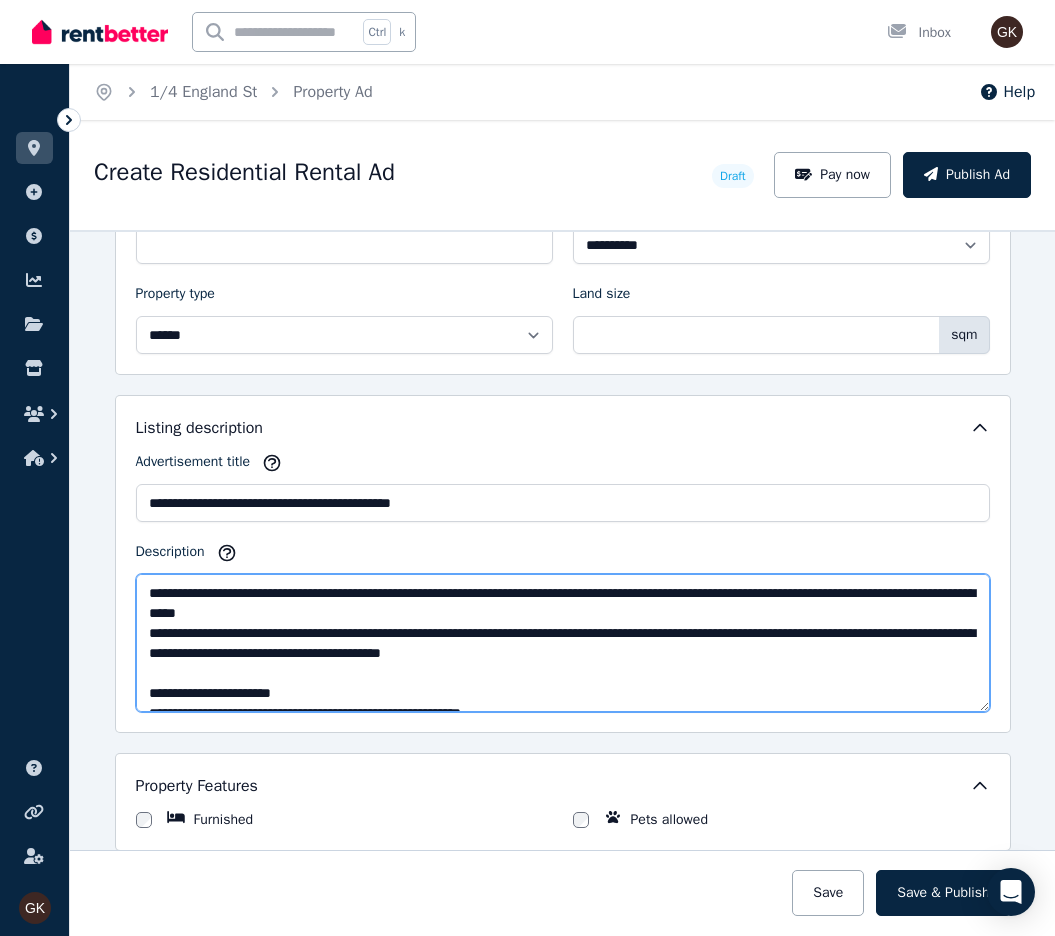 scroll, scrollTop: 471, scrollLeft: 0, axis: vertical 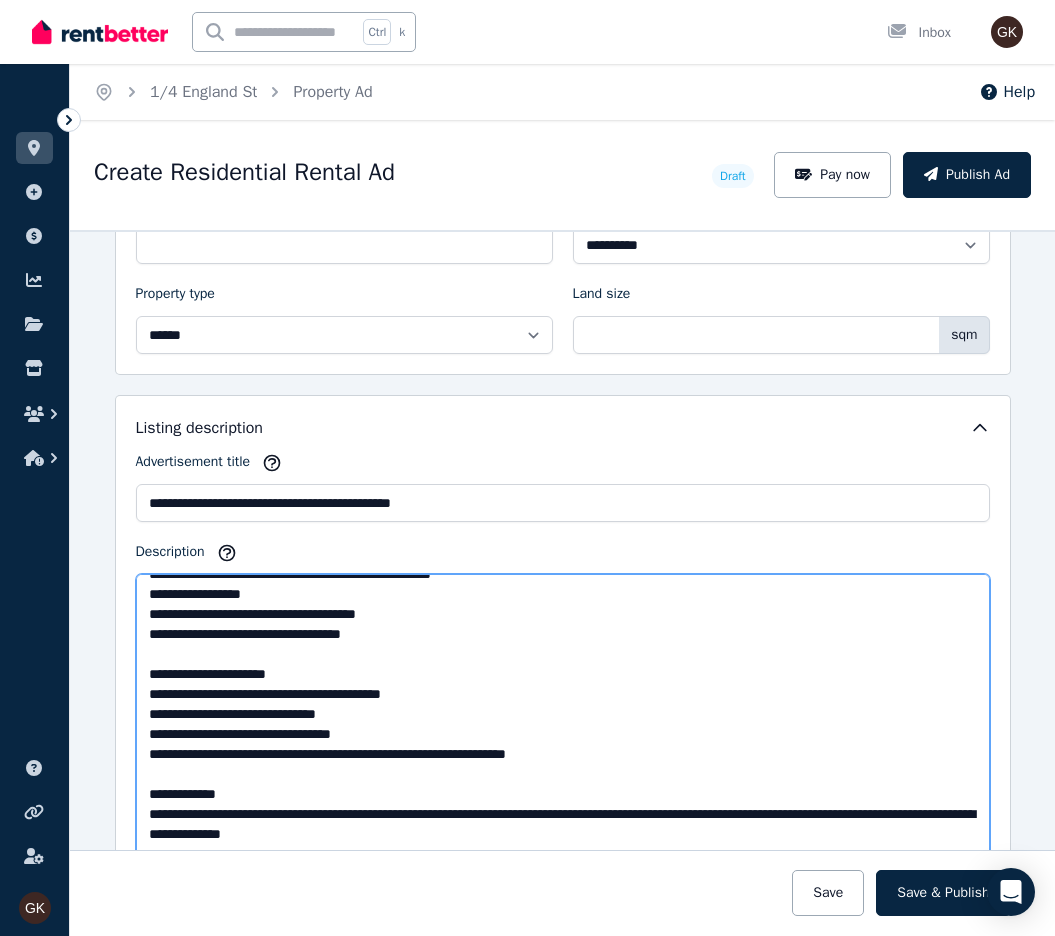 drag, startPoint x: 979, startPoint y: 706, endPoint x: 985, endPoint y: 947, distance: 241.07468 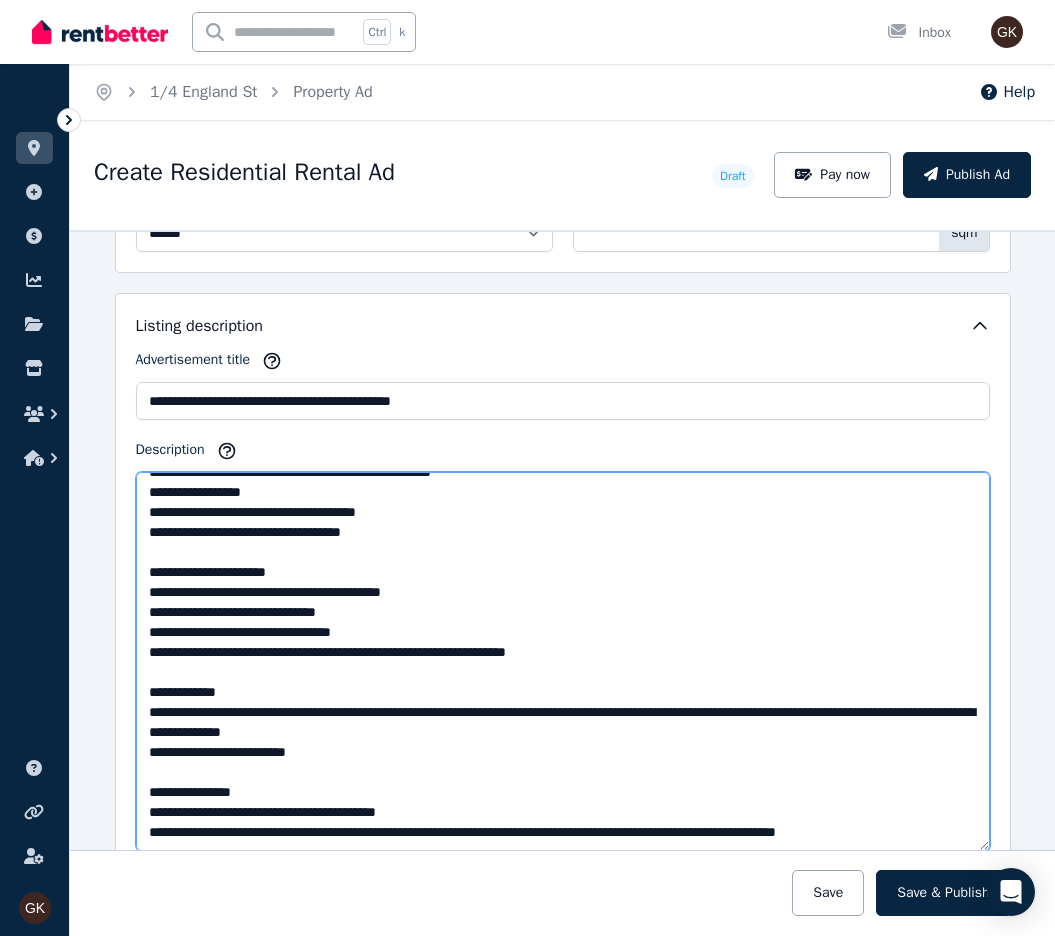 scroll, scrollTop: 1100, scrollLeft: 0, axis: vertical 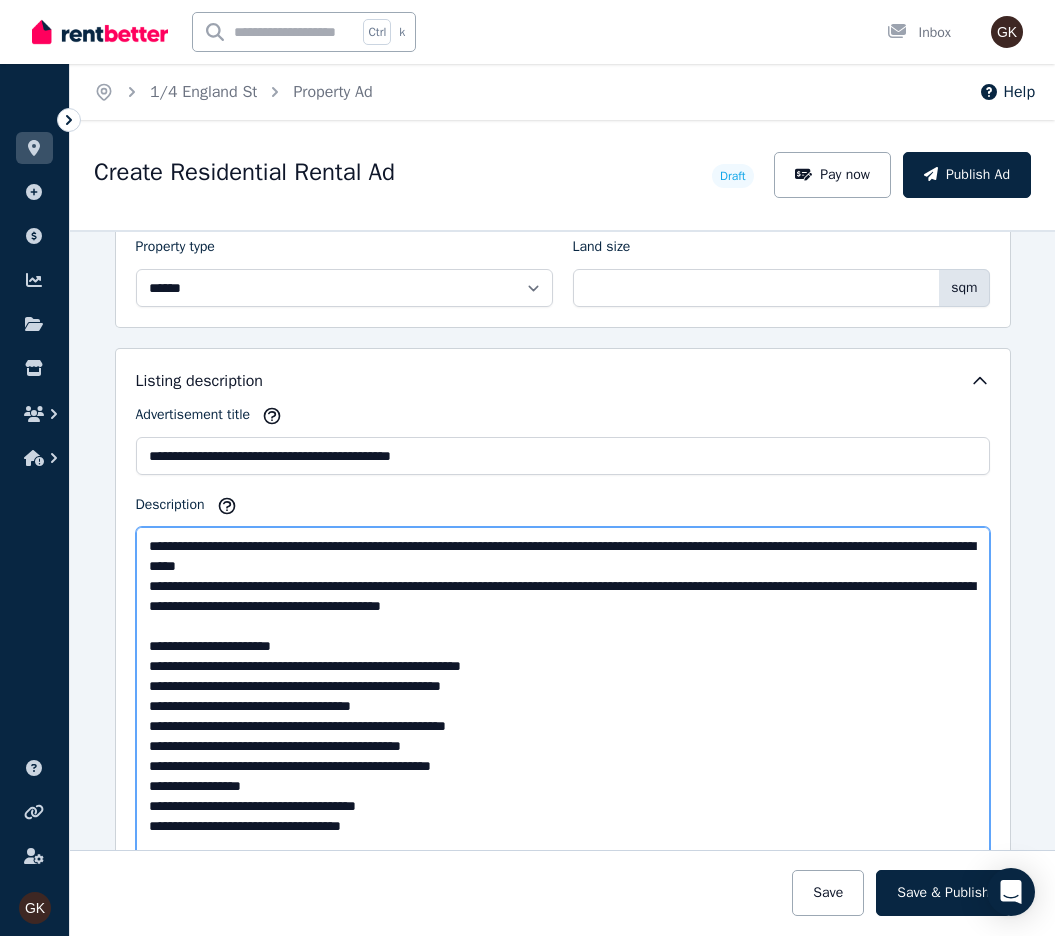 click on "Description" at bounding box center [563, 716] 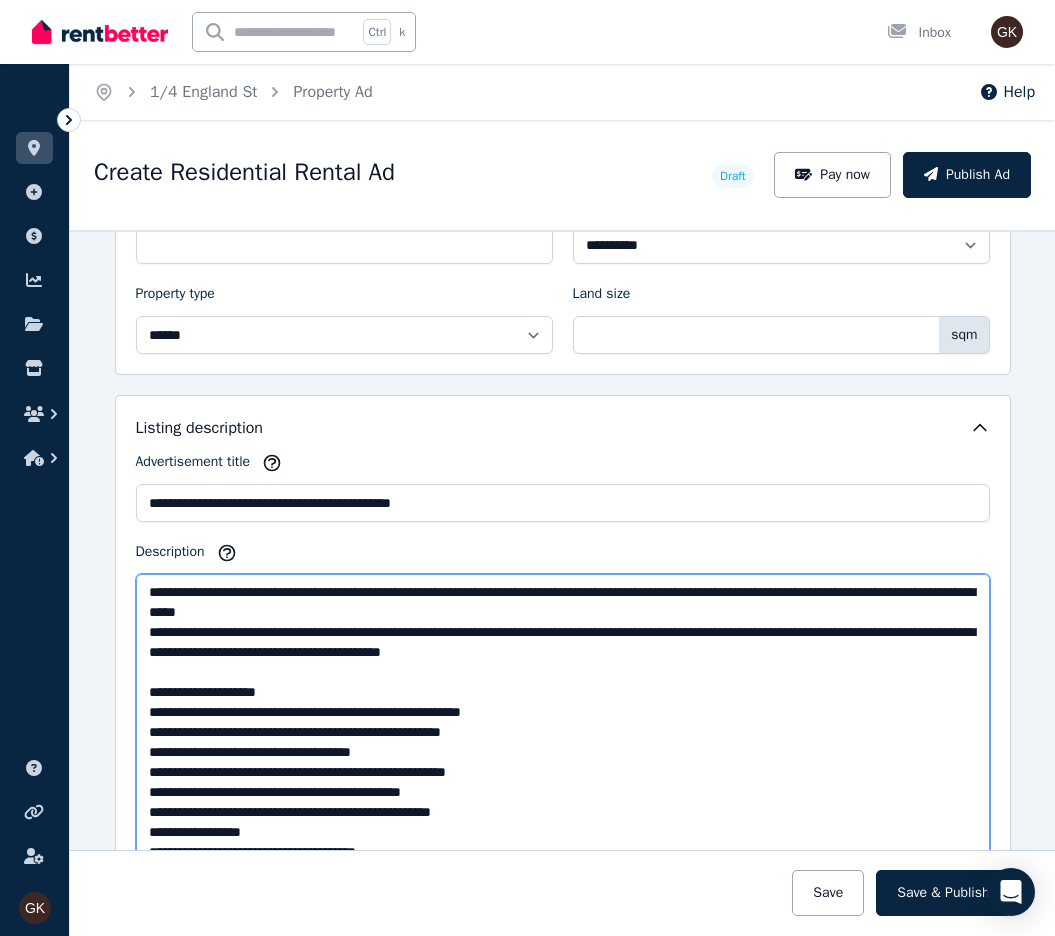scroll, scrollTop: 0, scrollLeft: 0, axis: both 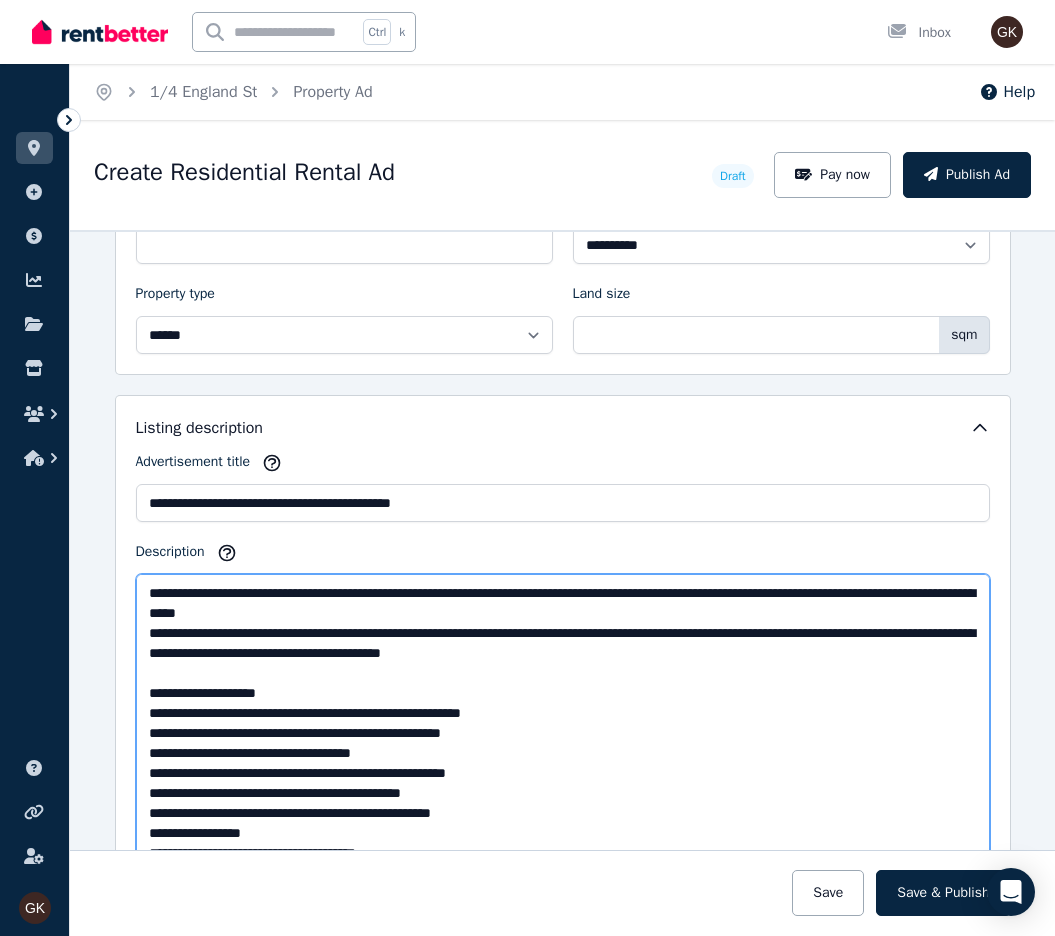 click on "Description" at bounding box center [563, 763] 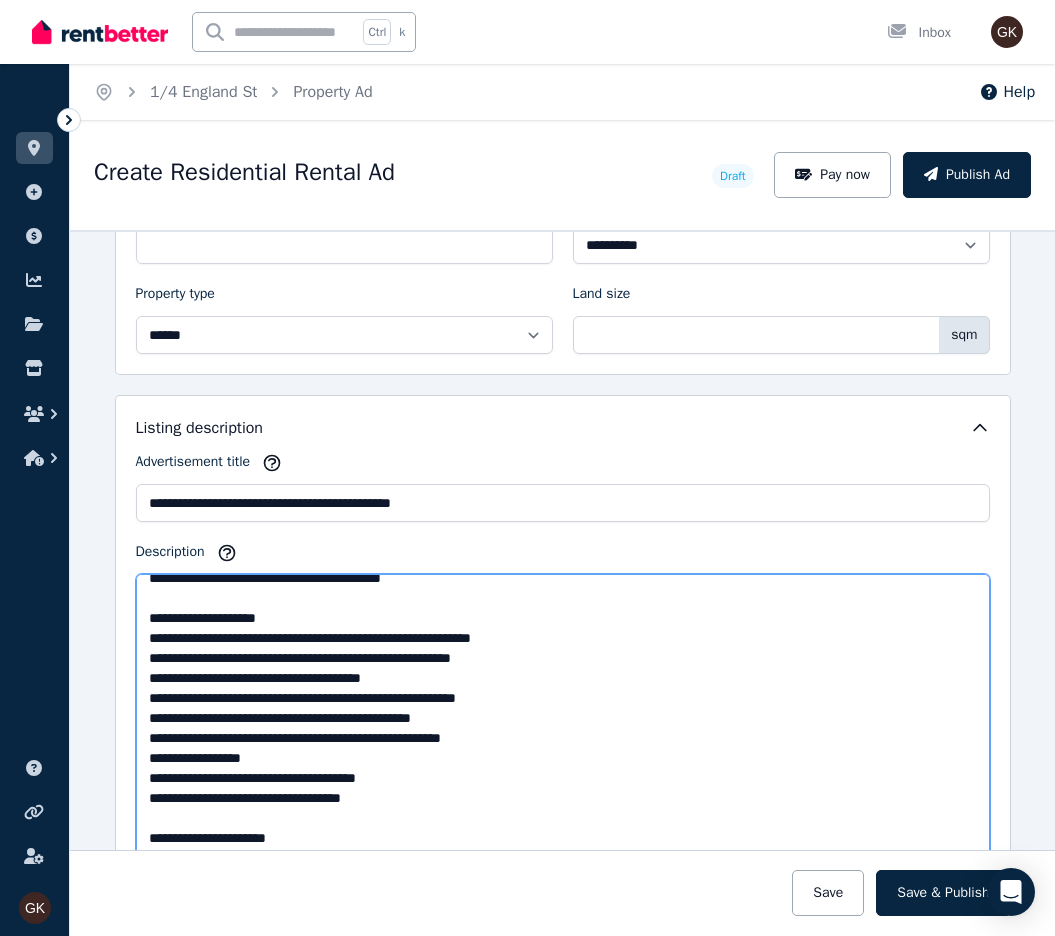 scroll, scrollTop: 200, scrollLeft: 0, axis: vertical 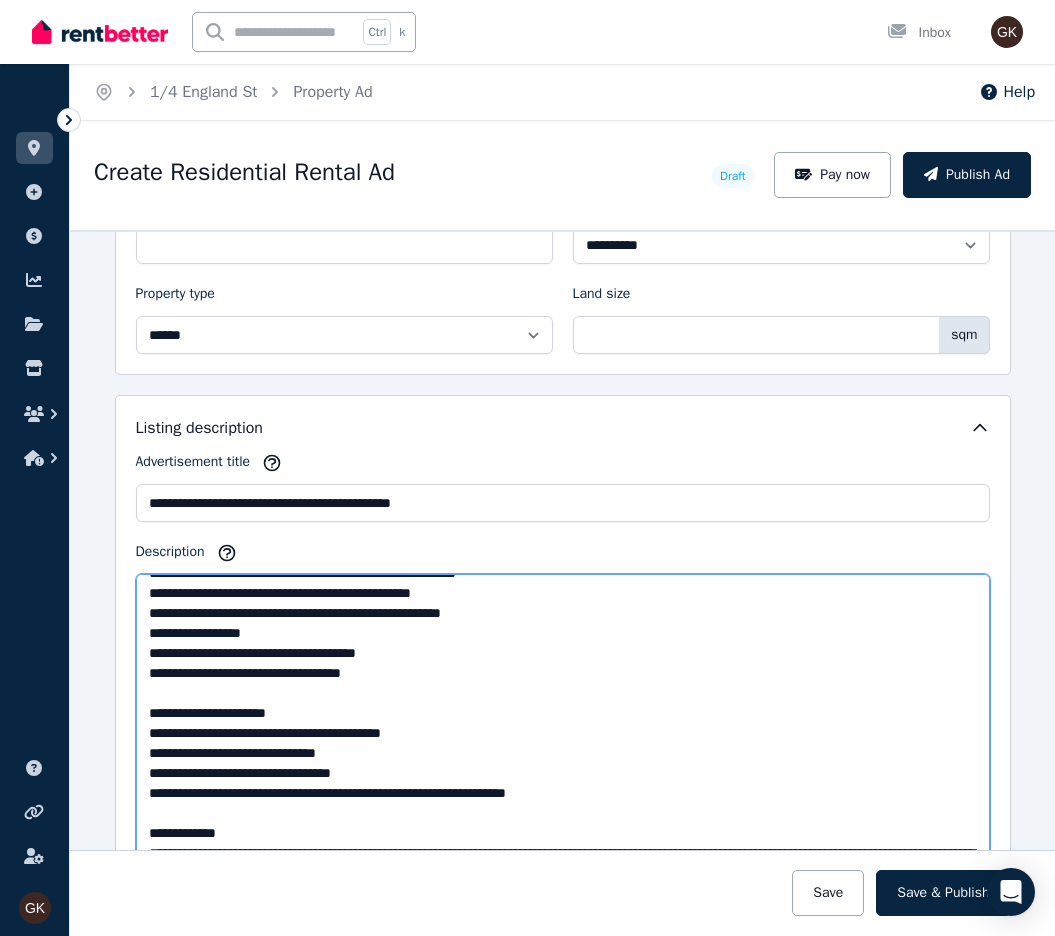 click on "Description" at bounding box center [563, 763] 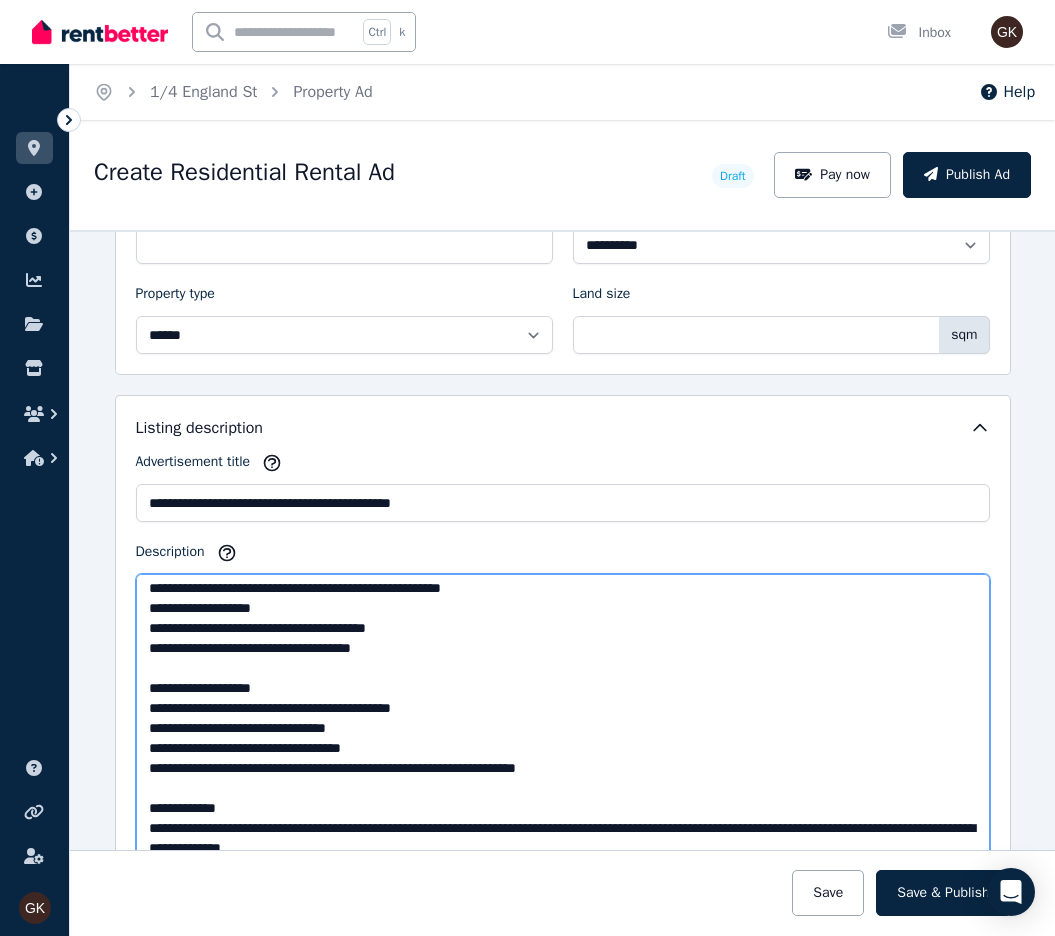 scroll, scrollTop: 239, scrollLeft: 0, axis: vertical 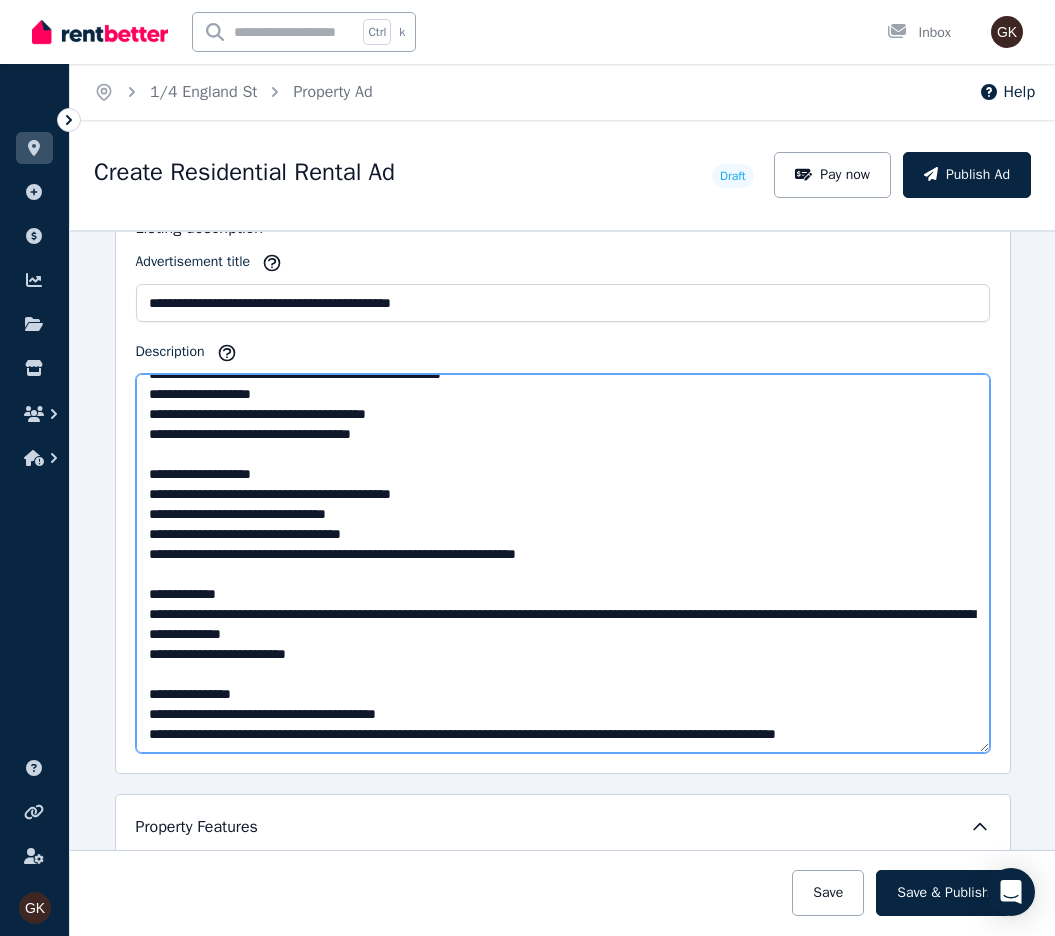 click on "Description" at bounding box center (563, 563) 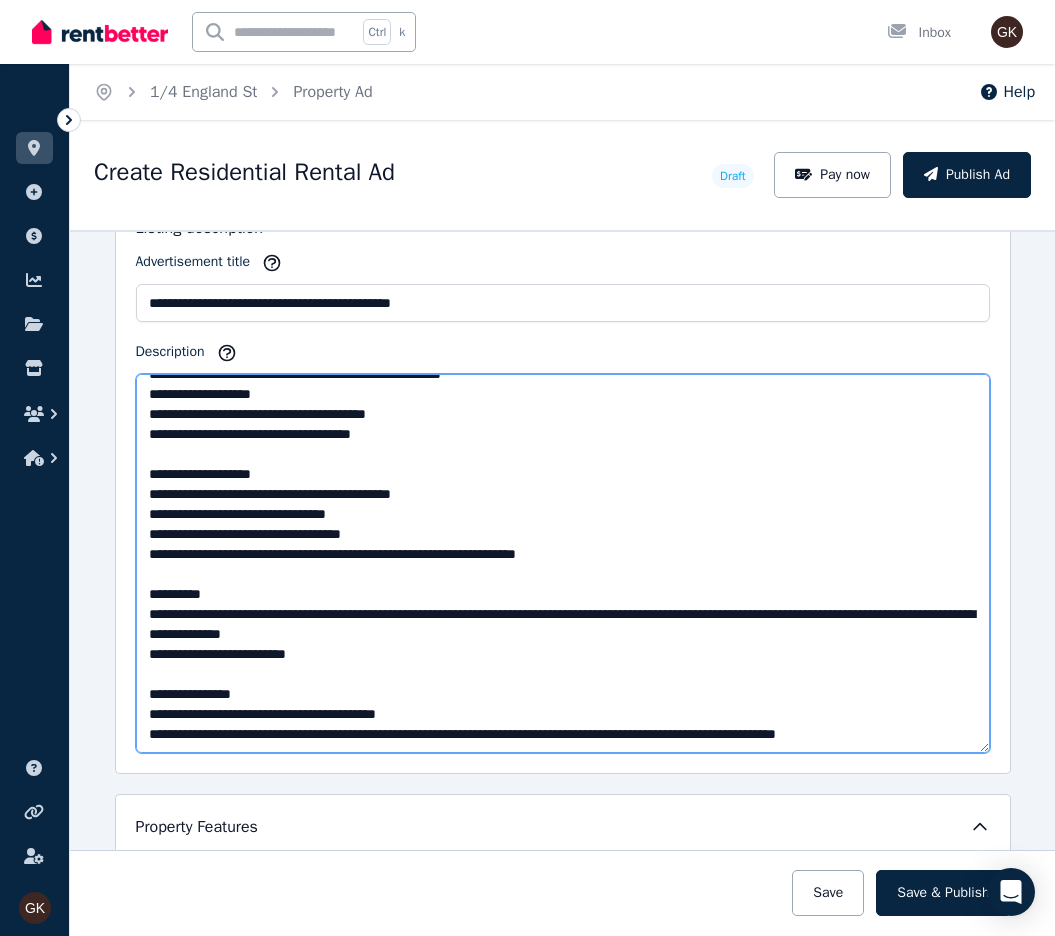 click on "Description" at bounding box center (563, 563) 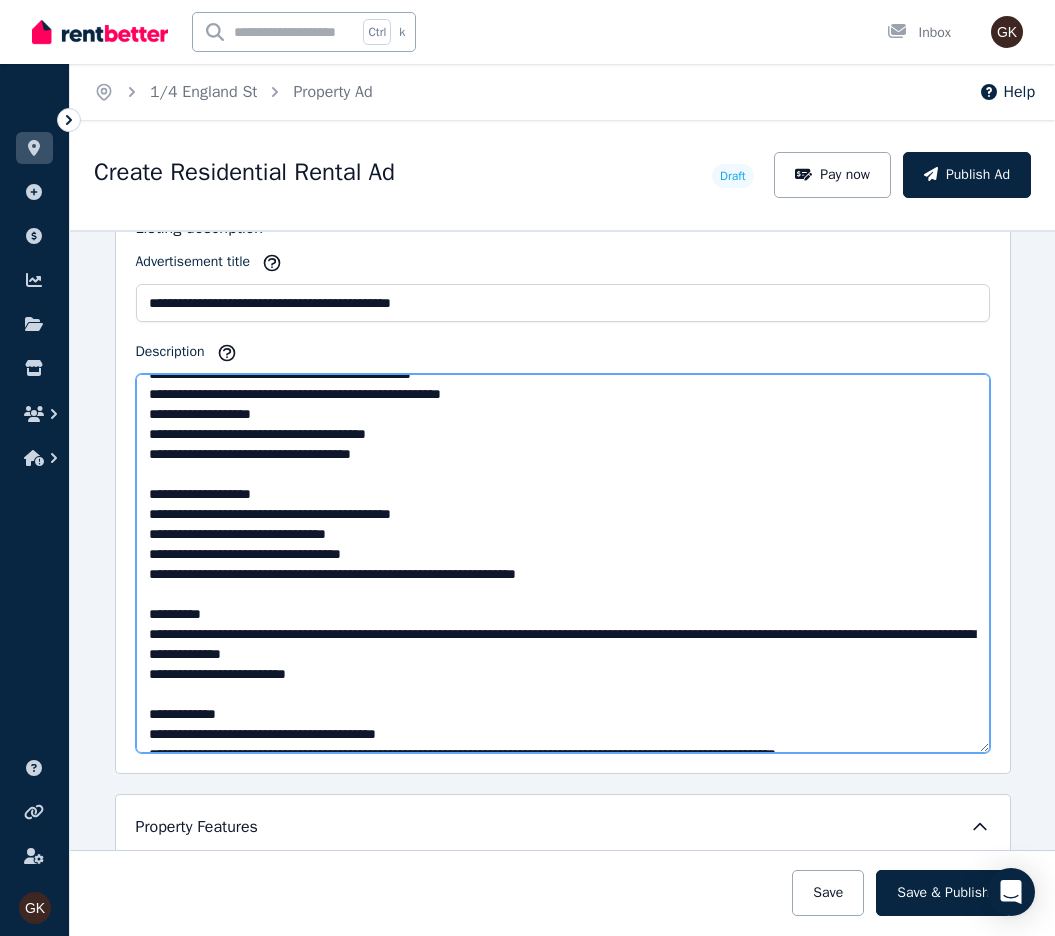 scroll, scrollTop: 239, scrollLeft: 0, axis: vertical 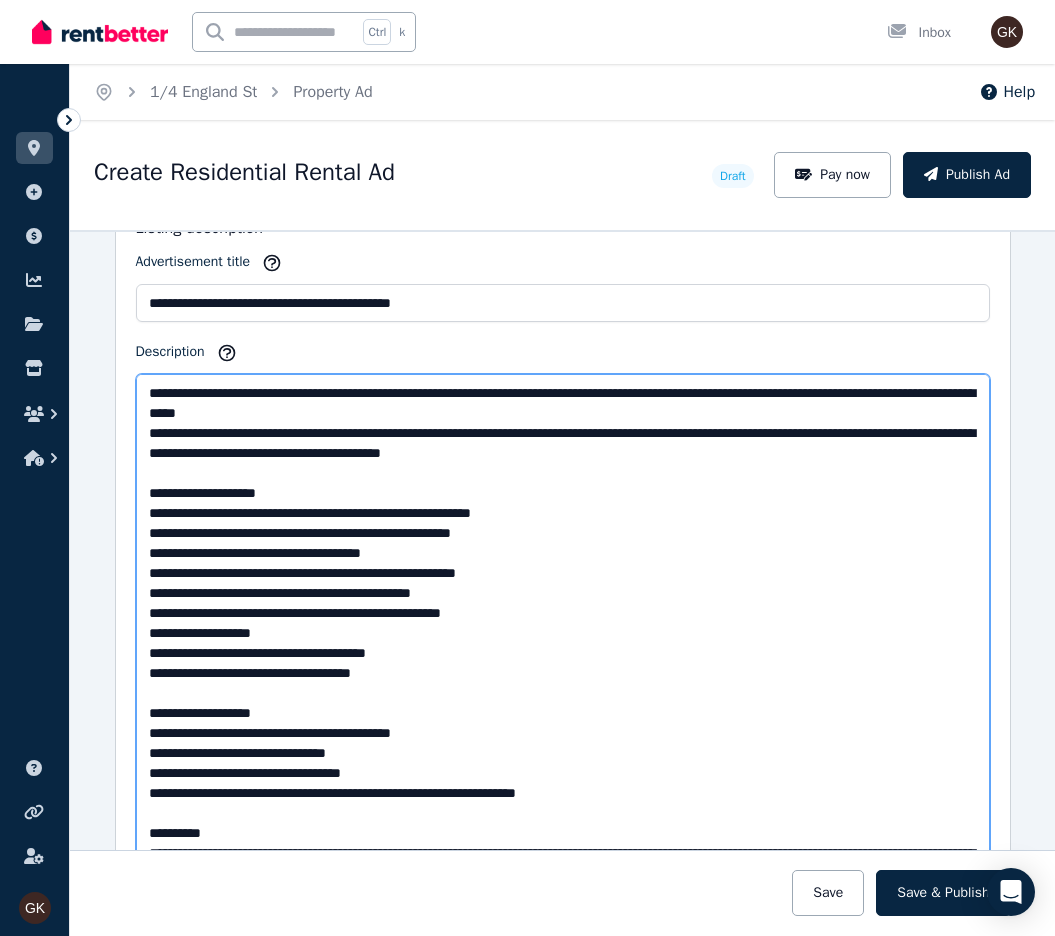 drag, startPoint x: 976, startPoint y: 749, endPoint x: 986, endPoint y: 946, distance: 197.25365 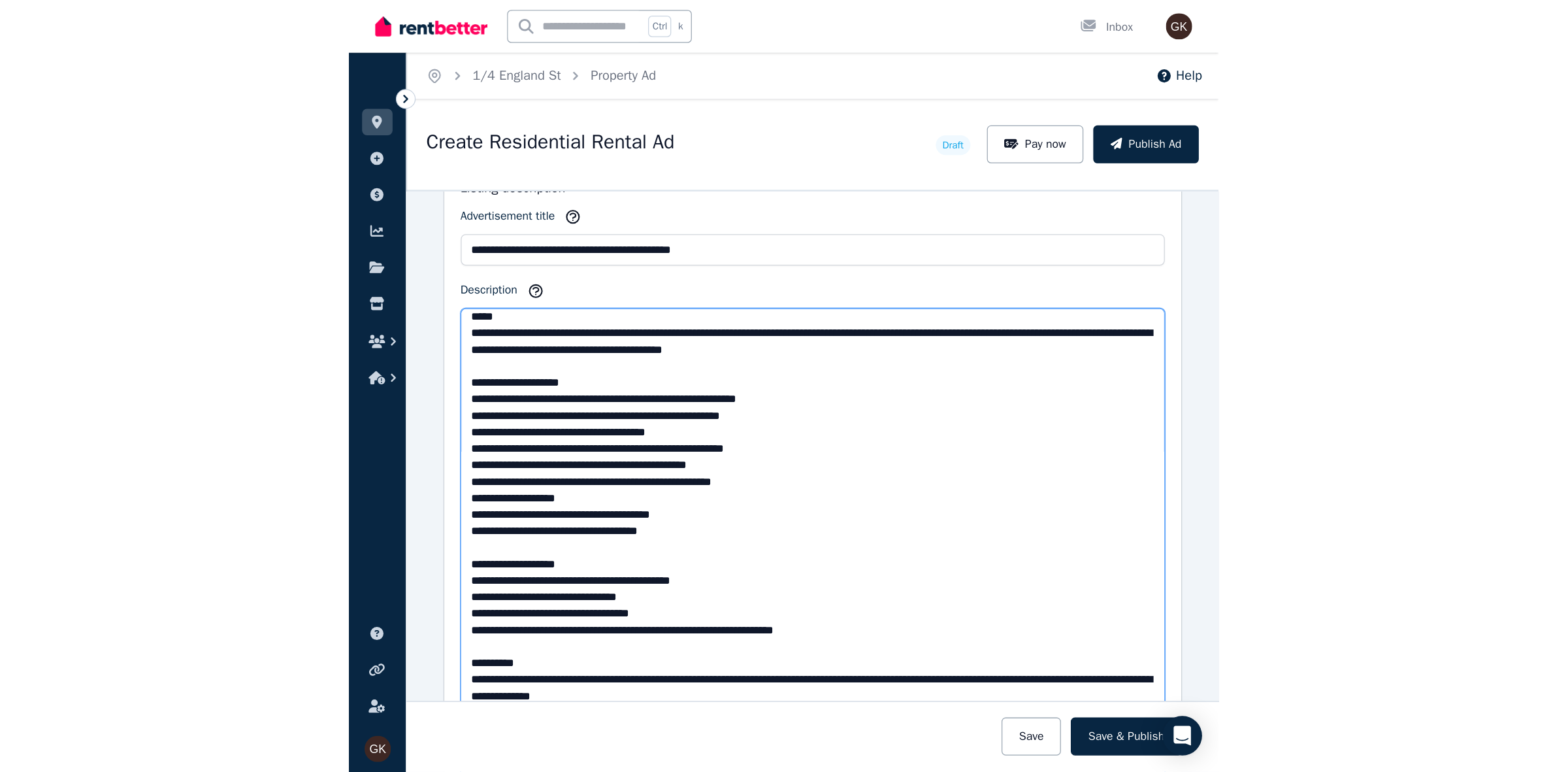 scroll, scrollTop: 27, scrollLeft: 0, axis: vertical 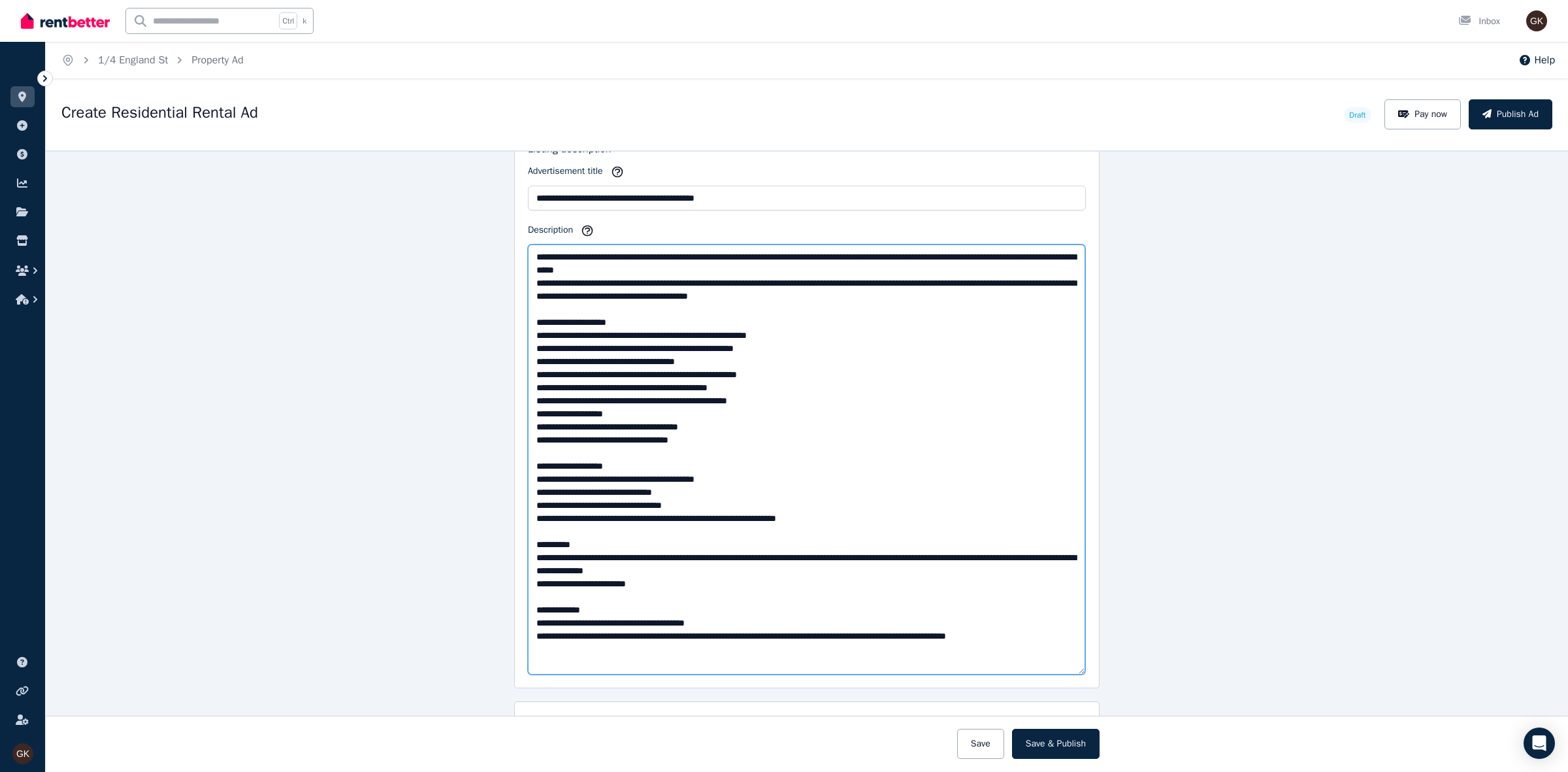 drag, startPoint x: 1073, startPoint y: 621, endPoint x: 1103, endPoint y: 675, distance: 61.77378 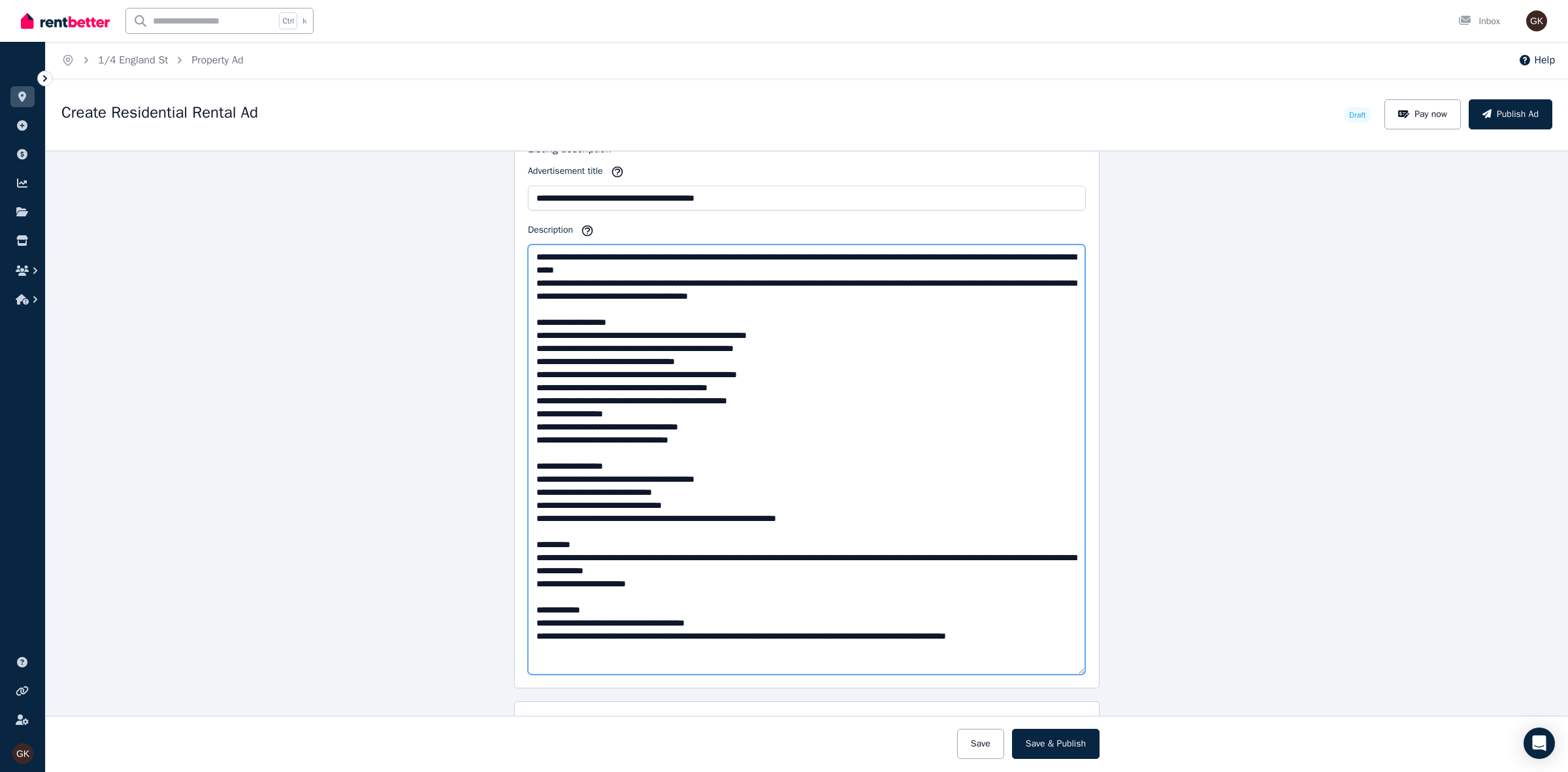 click on "**********" at bounding box center [807, 461] 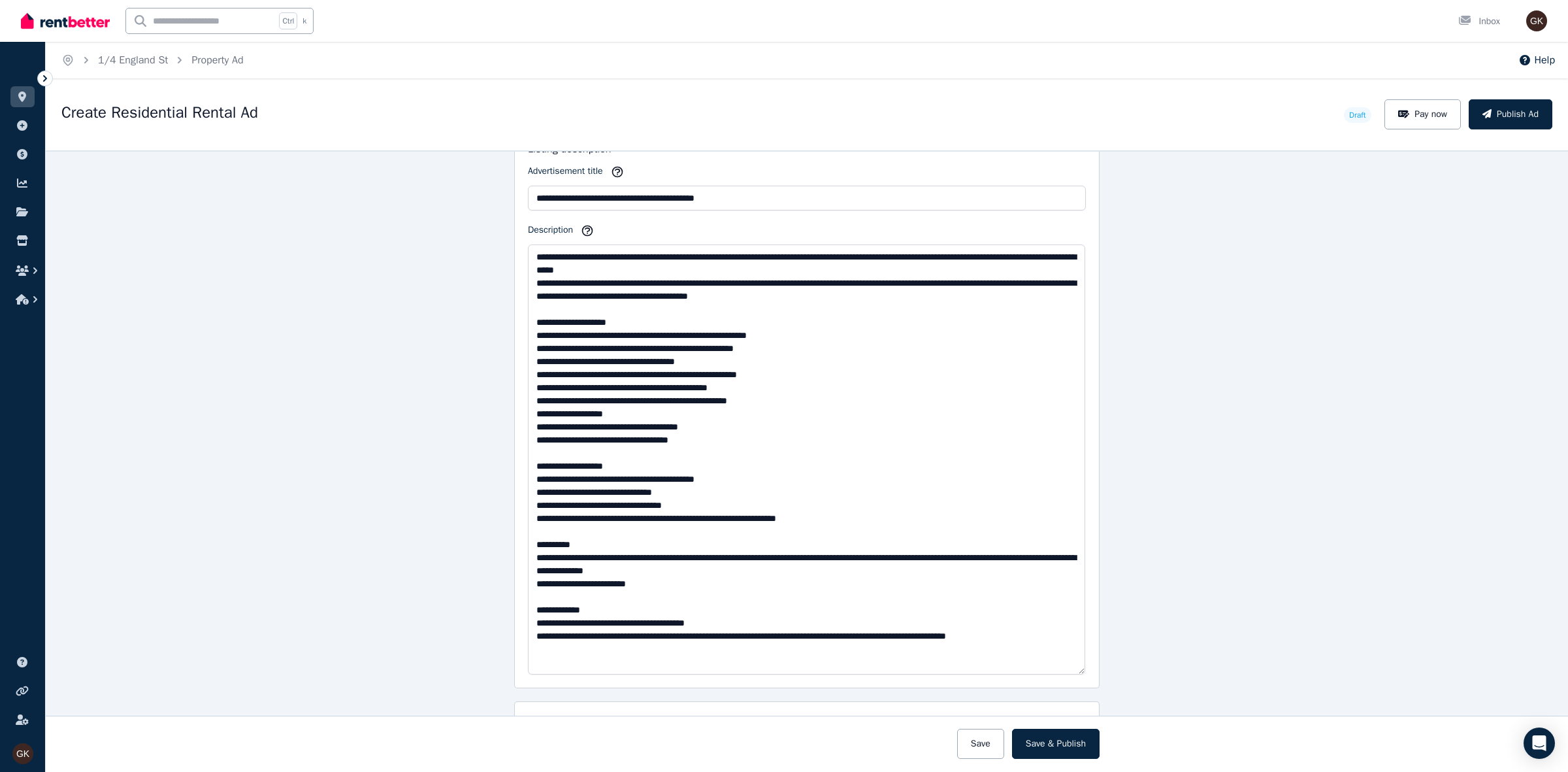 drag, startPoint x: 1174, startPoint y: 595, endPoint x: 1092, endPoint y: 710, distance: 141.24093 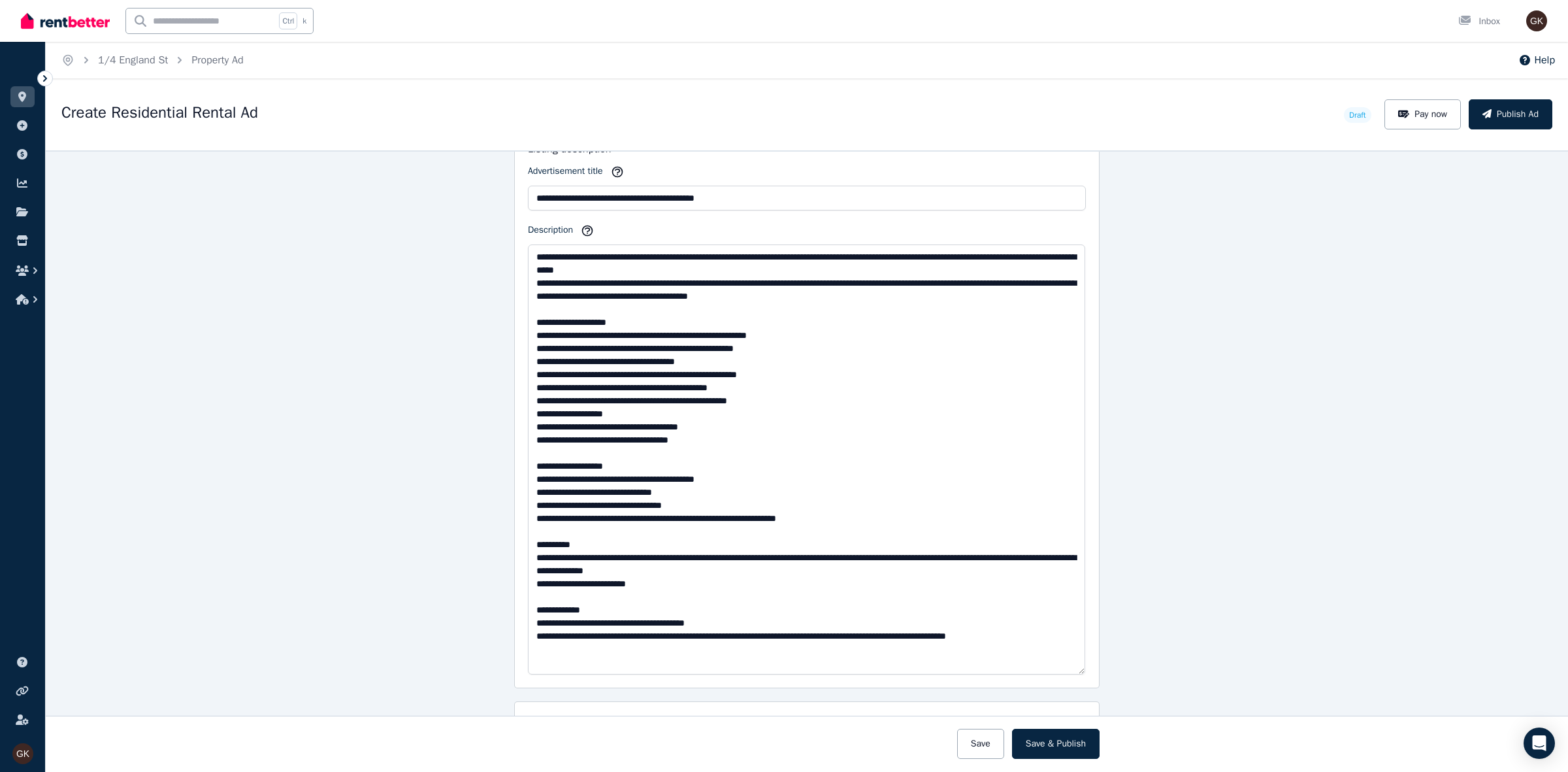 click on "**********" at bounding box center (807, 461) 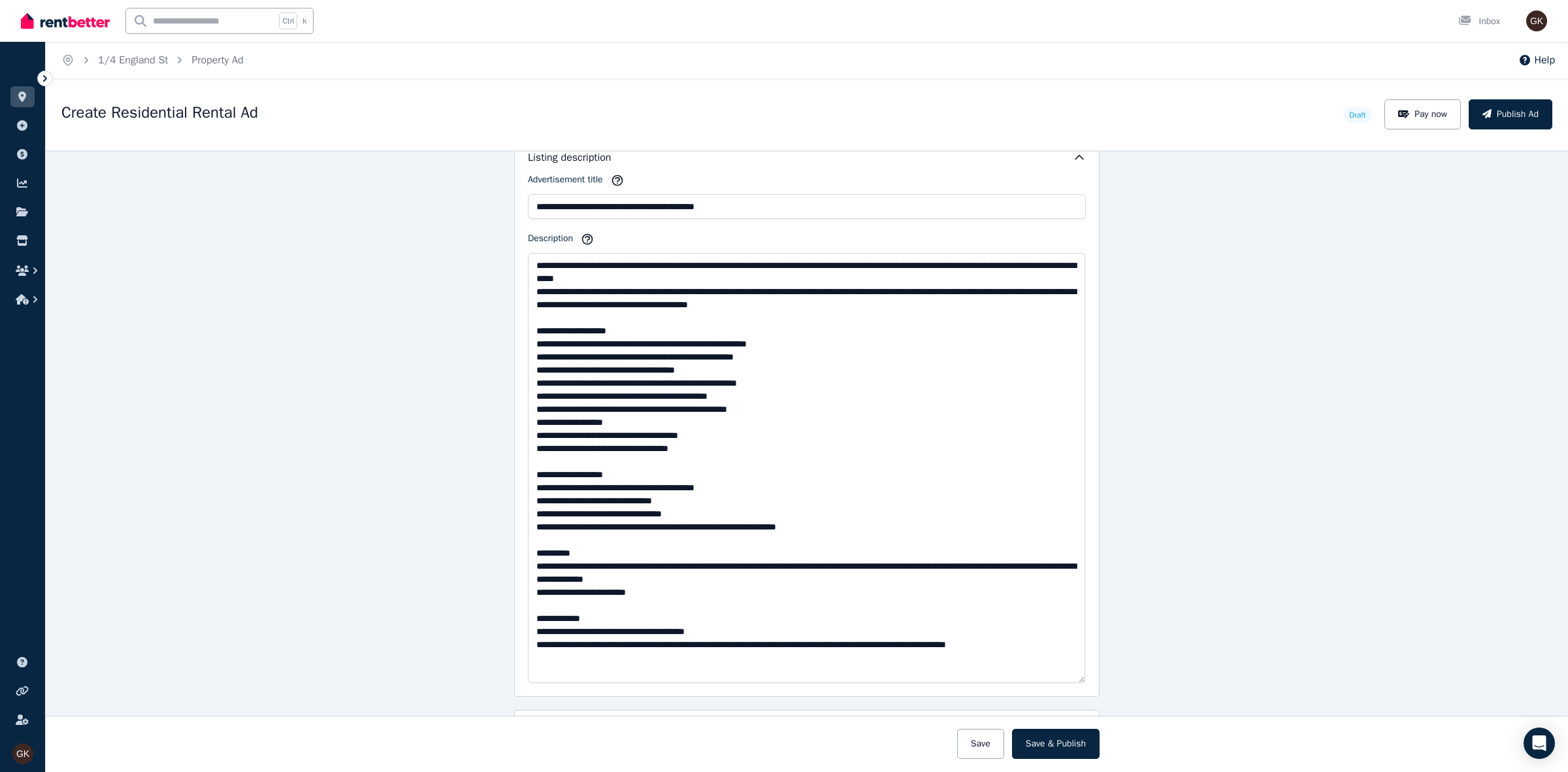 scroll, scrollTop: 757, scrollLeft: 0, axis: vertical 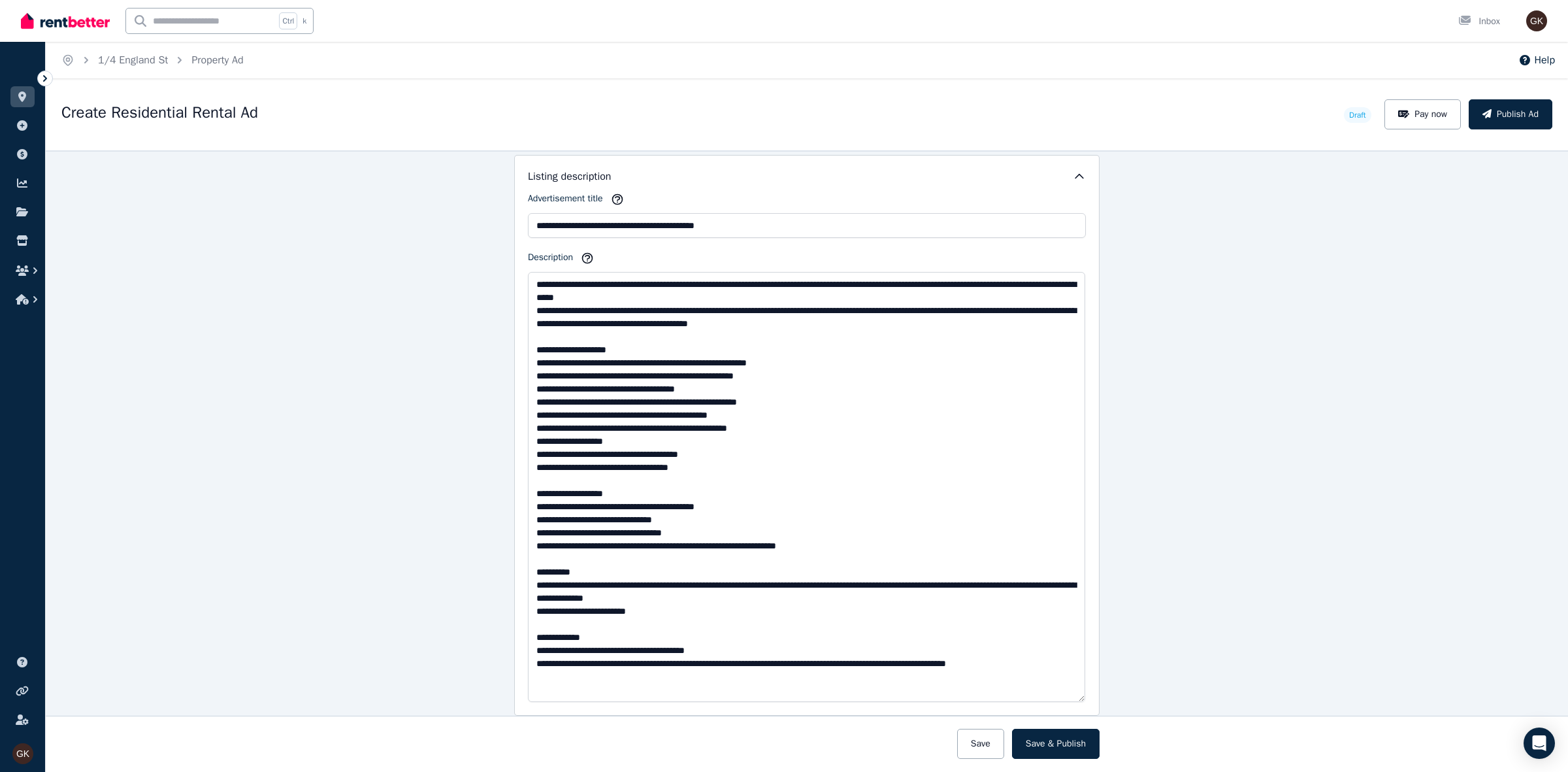 click on "**********" at bounding box center (807, 461) 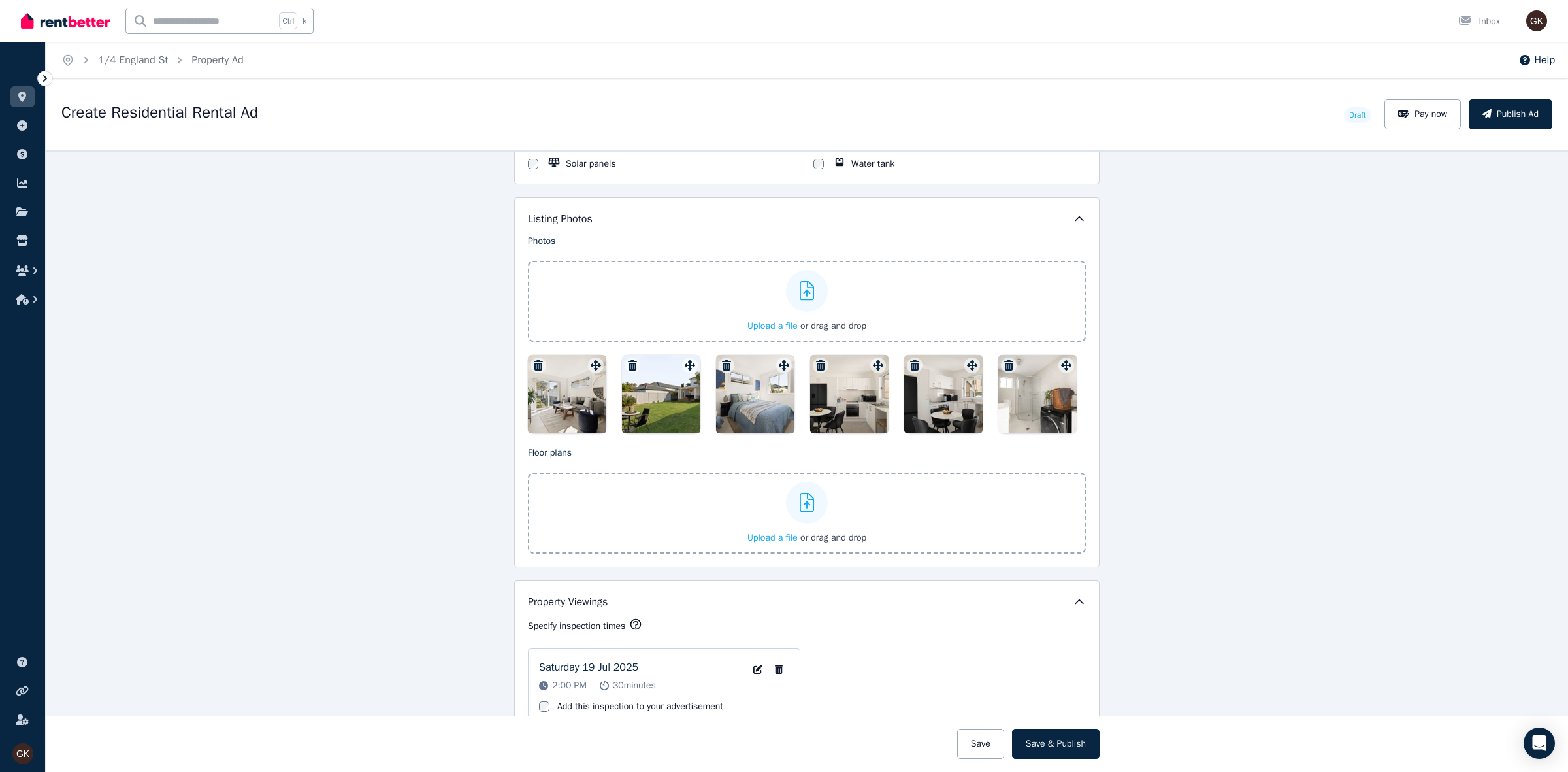 scroll, scrollTop: 1819, scrollLeft: 0, axis: vertical 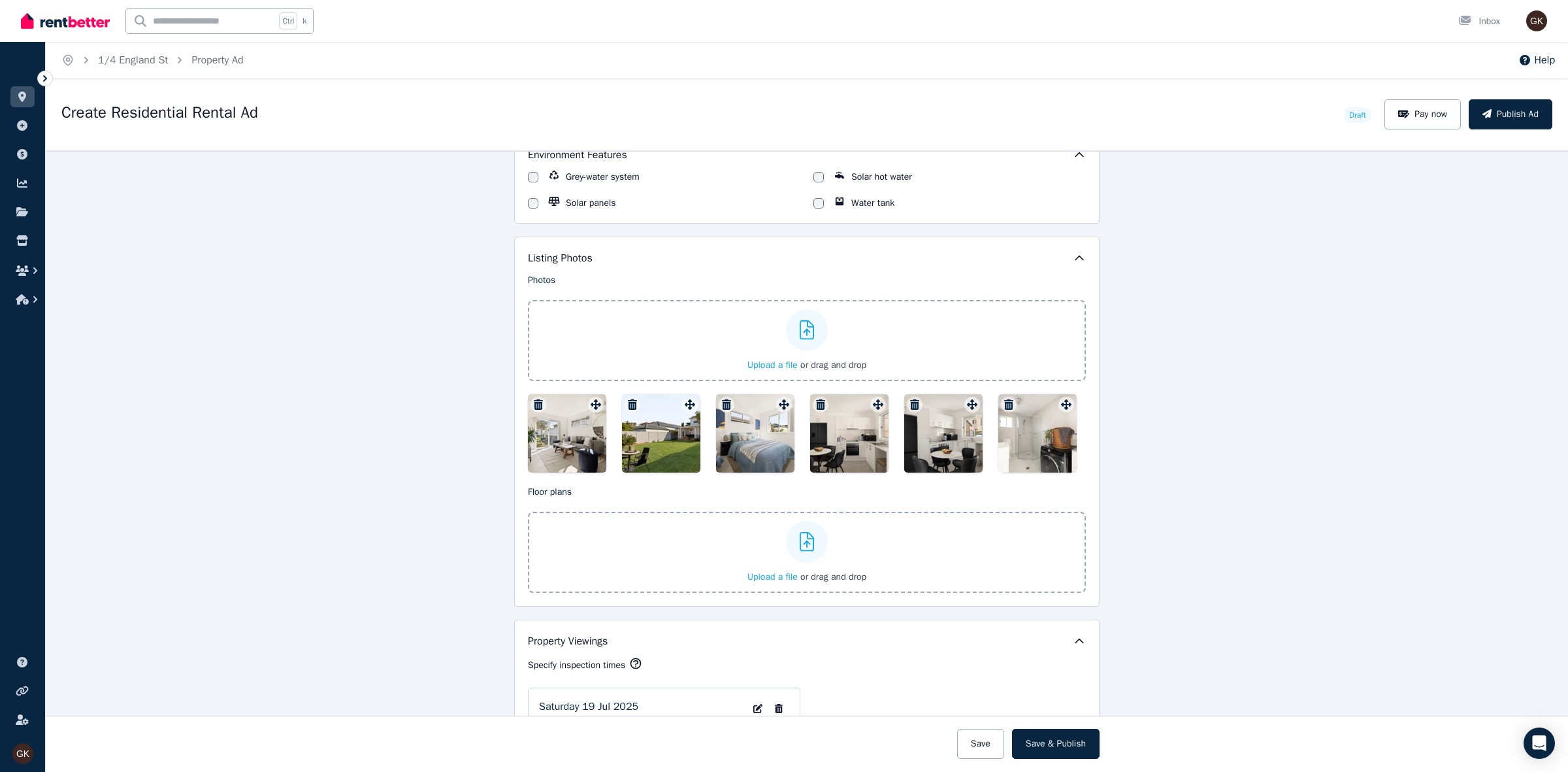 drag, startPoint x: 755, startPoint y: 454, endPoint x: 704, endPoint y: 453, distance: 51.009803 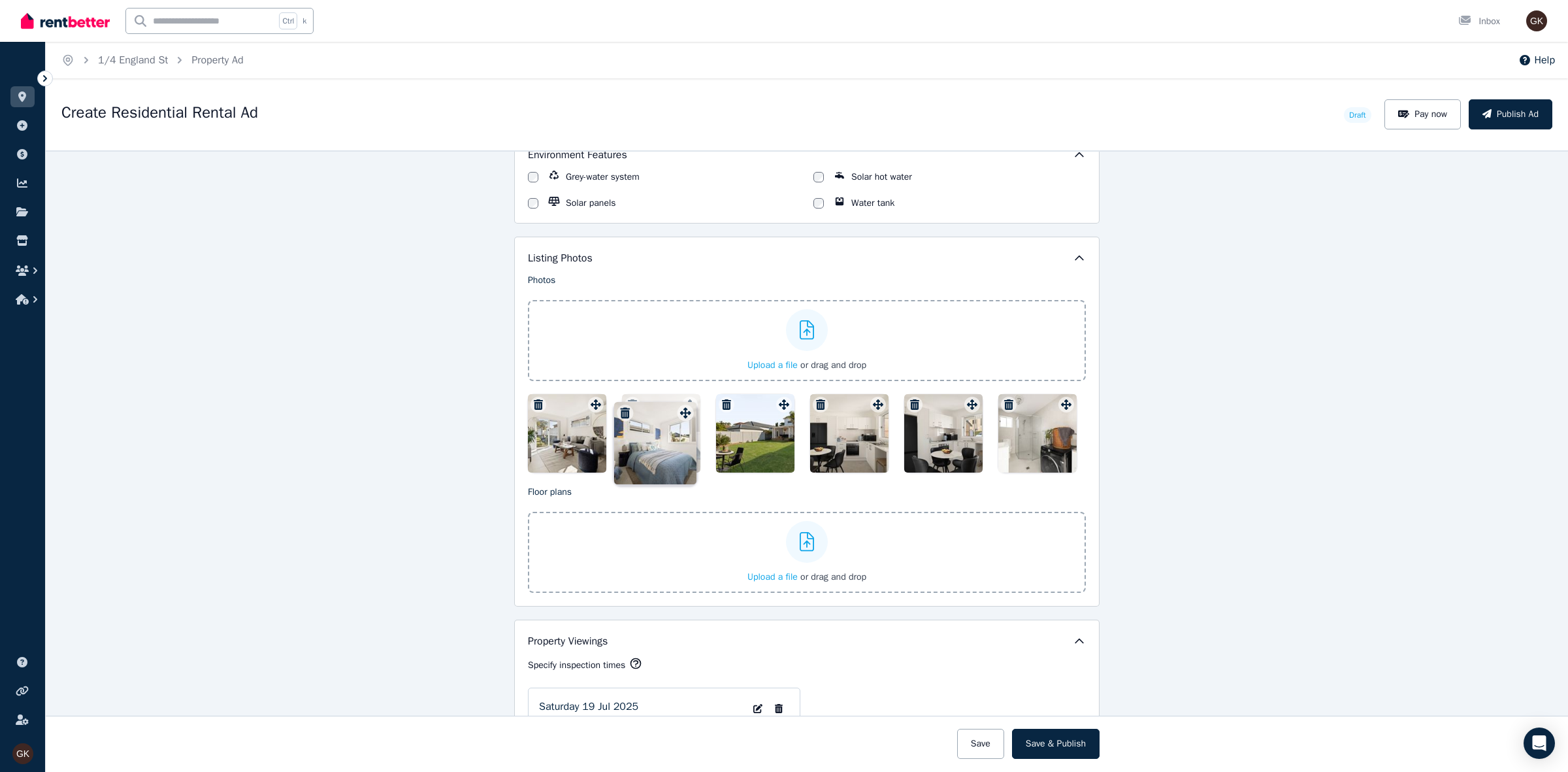 drag, startPoint x: 774, startPoint y: 403, endPoint x: 680, endPoint y: 397, distance: 94.19129 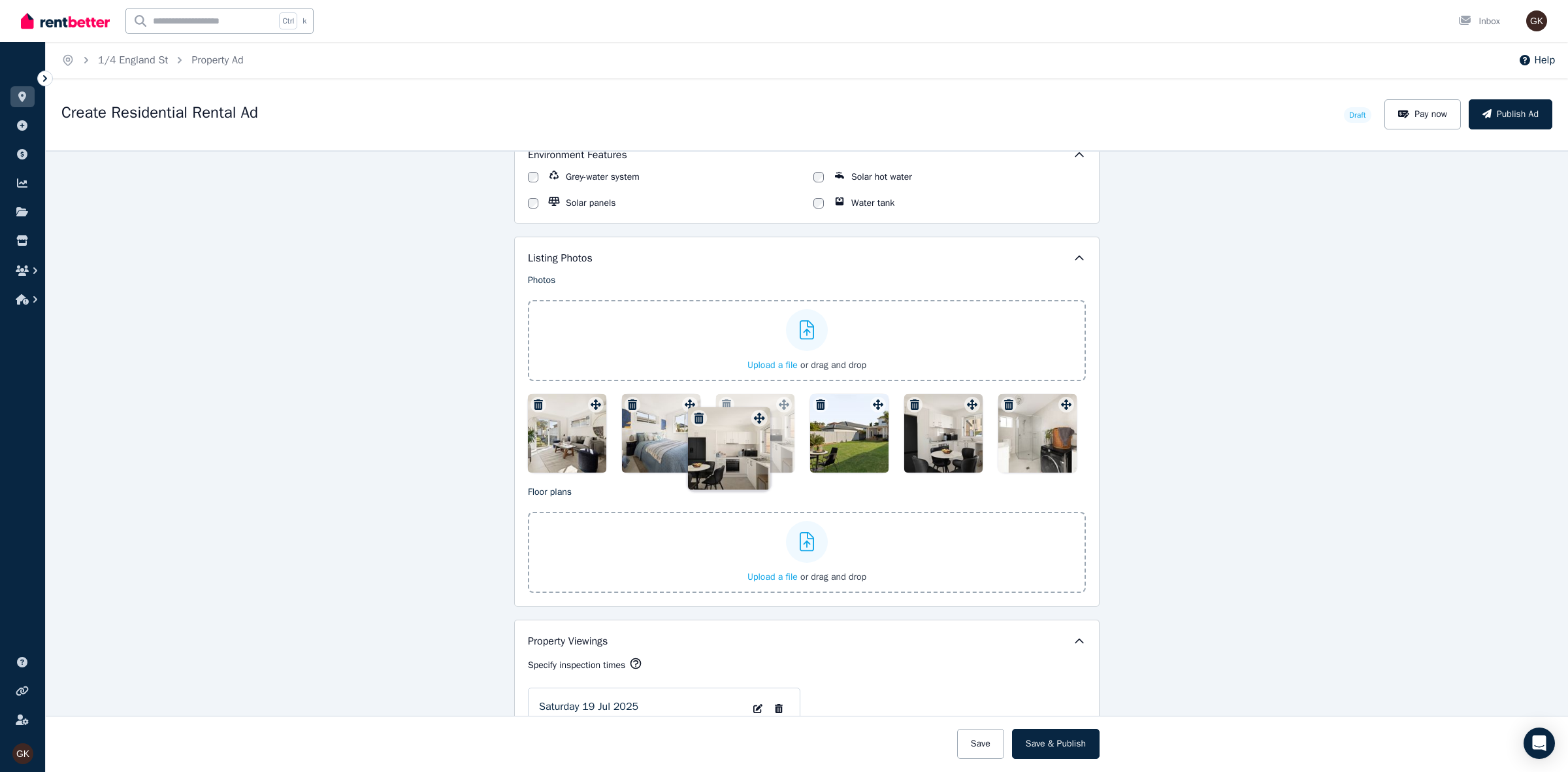 drag, startPoint x: 870, startPoint y: 411, endPoint x: 756, endPoint y: 410, distance: 114.00439 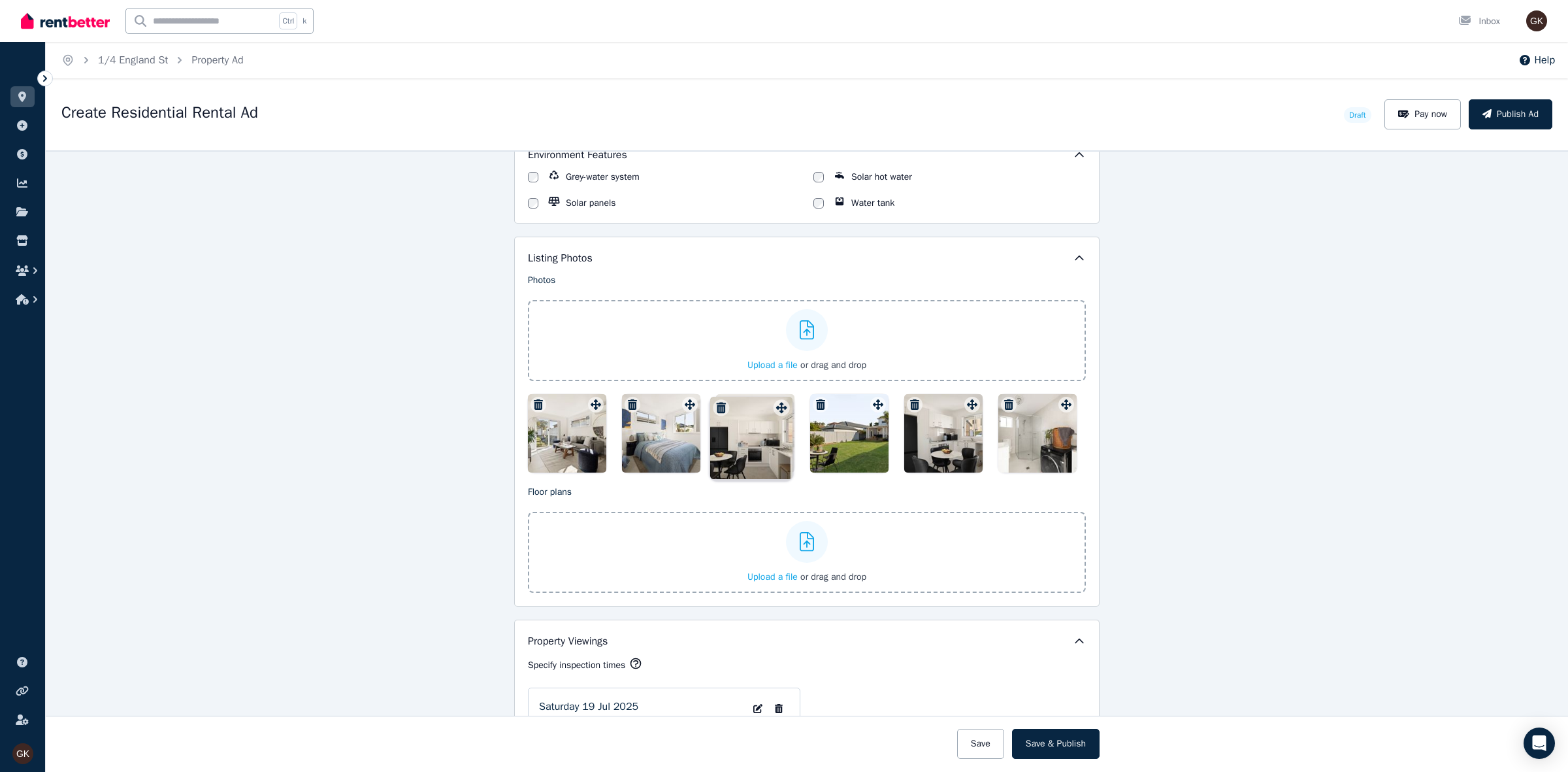 click on "Photos Upload a file   or drag and drop
To pick up a draggable item, press the space bar.
While dragging, use the arrow keys to move the item.
Press space again to drop the item in its new position, or press escape to cancel.
Draggable item 1fe6fe79-3c18-4ee1-b743-6056916b3456 was moved over droppable area 6c82ab6e-8ad7-43cb-9816-2a90fd24c5d1." at bounding box center (807, 373) 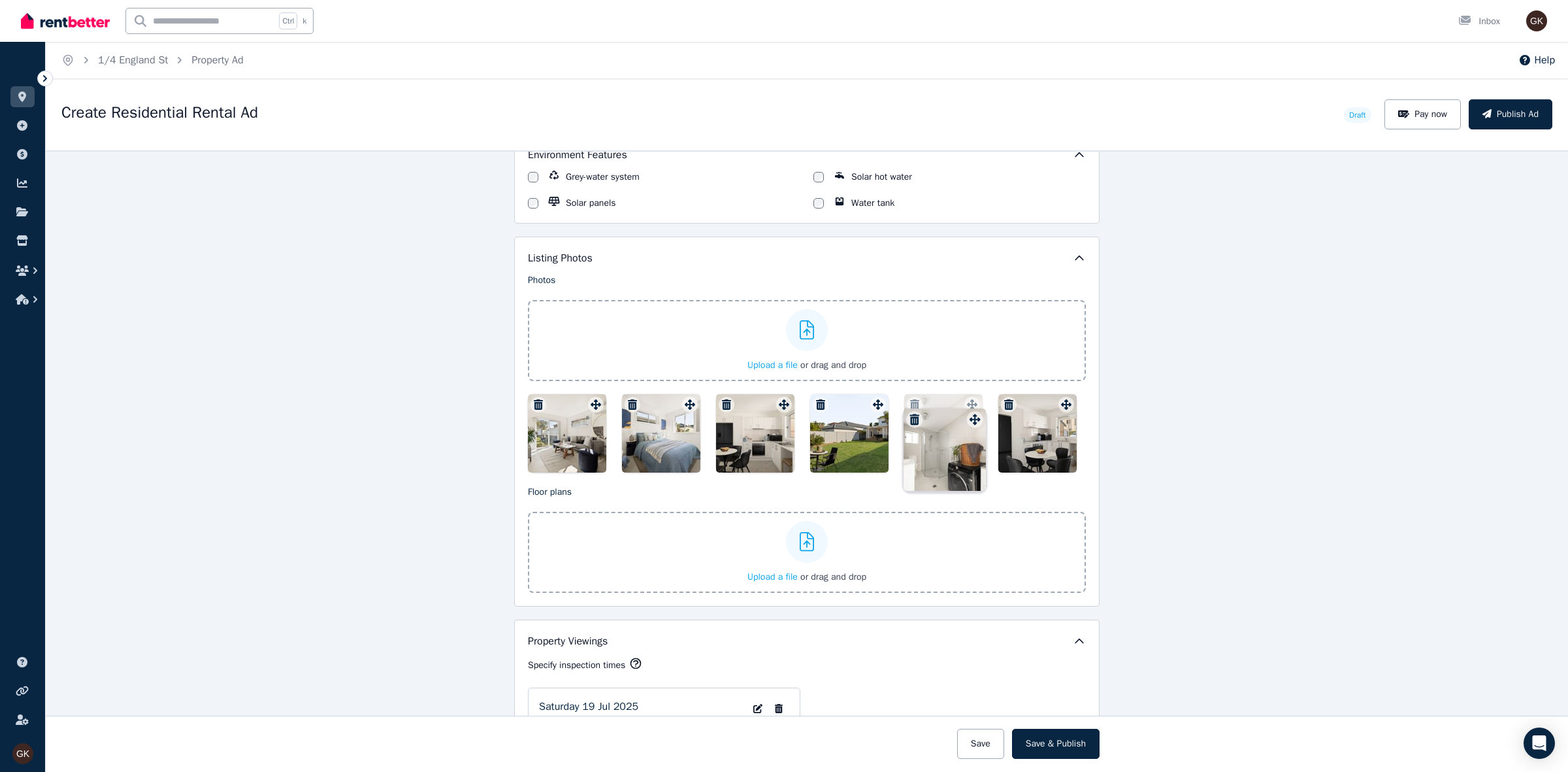 drag, startPoint x: 1064, startPoint y: 410, endPoint x: 977, endPoint y: 411, distance: 87.00575 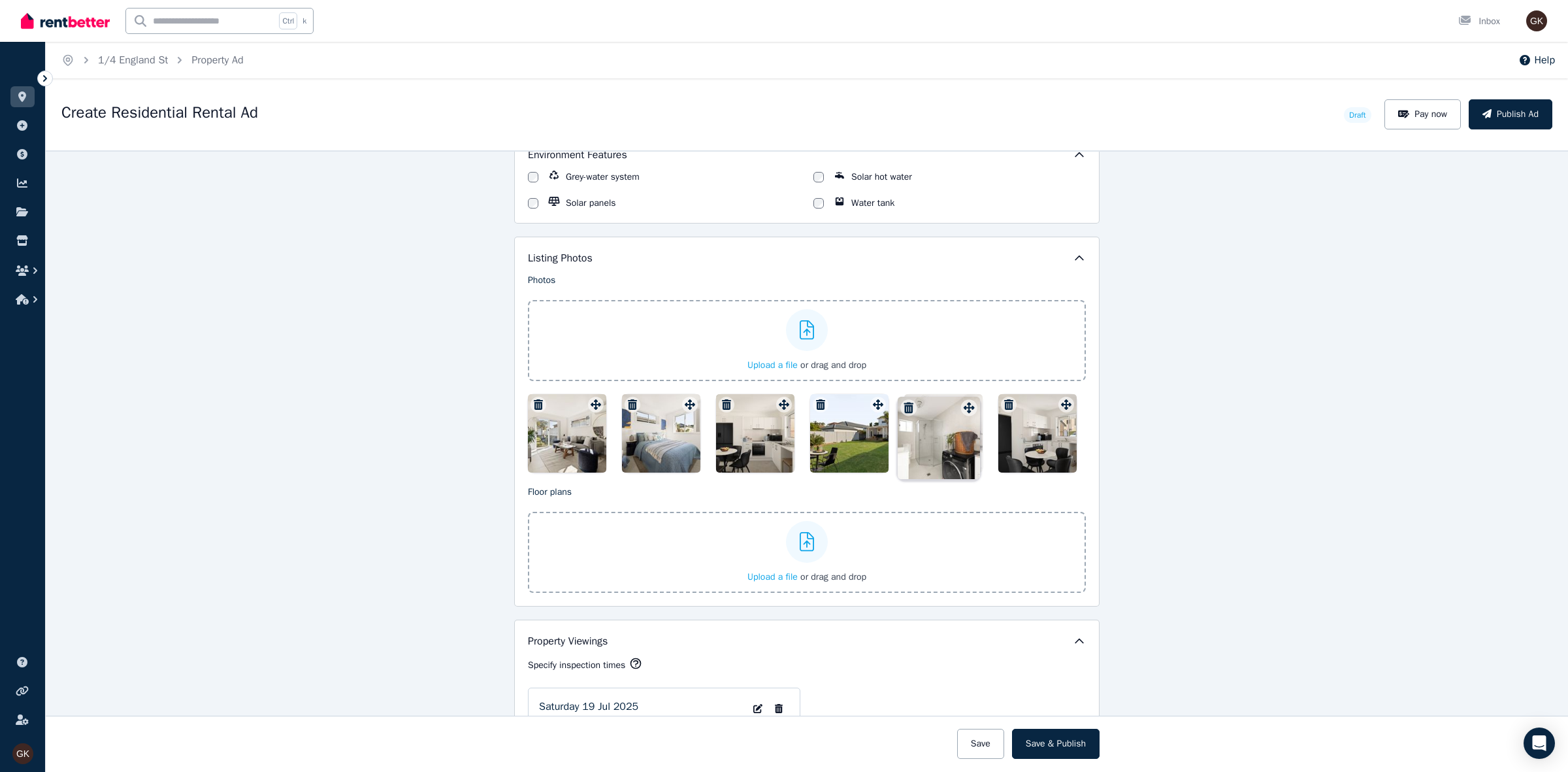 click on "Photos Upload a file   or drag and drop
To pick up a draggable item, press the space bar.
While dragging, use the arrow keys to move the item.
Press space again to drop the item in its new position, or press escape to cancel.
Draggable item 60012db0-049c-4af2-a42f-c66766f52697 was moved over droppable area 6626135e-a6fb-4061-afa8-d391cc27e44d." at bounding box center [807, 373] 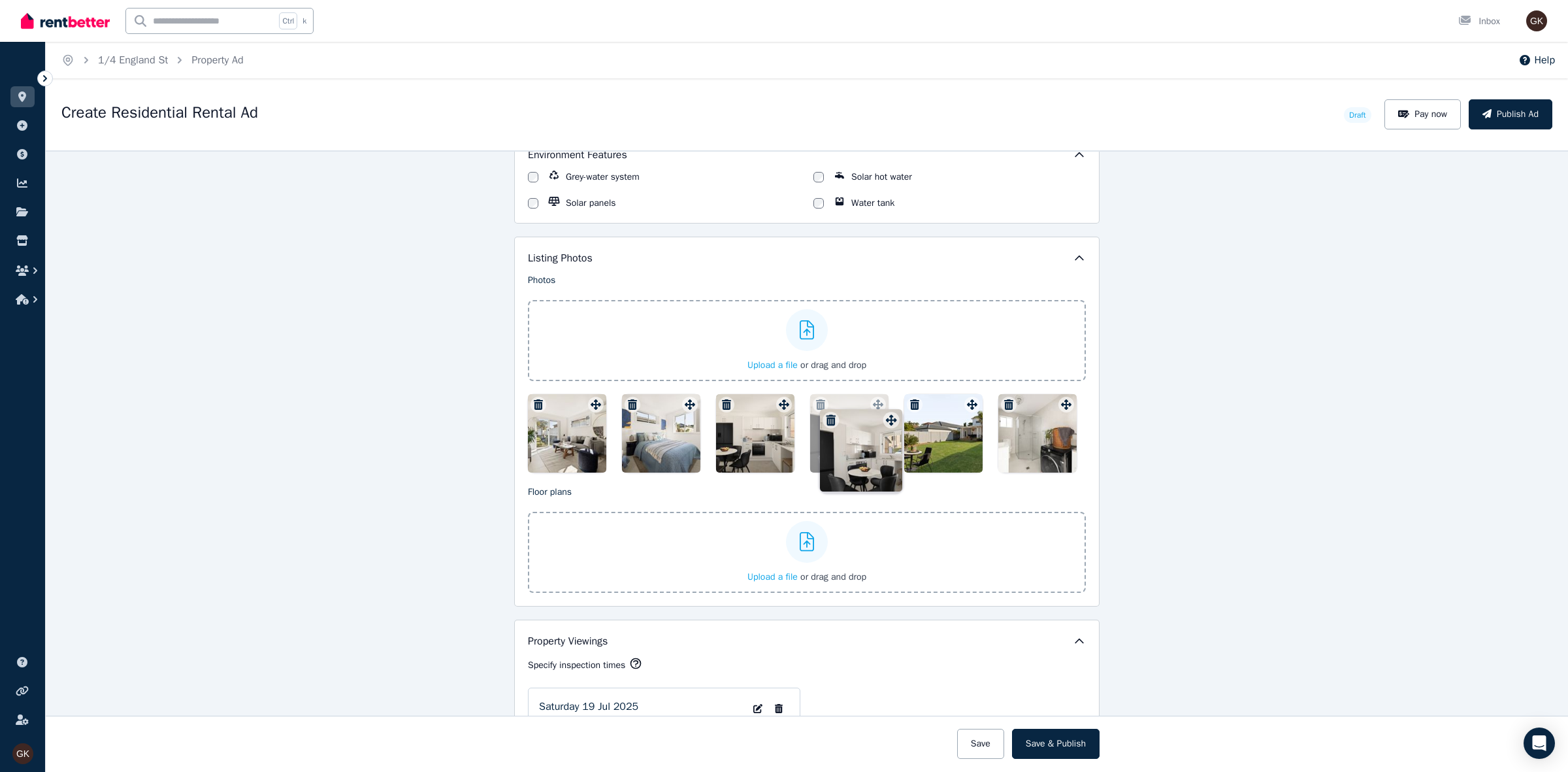 drag, startPoint x: 1058, startPoint y: 404, endPoint x: 889, endPoint y: 405, distance: 169.003 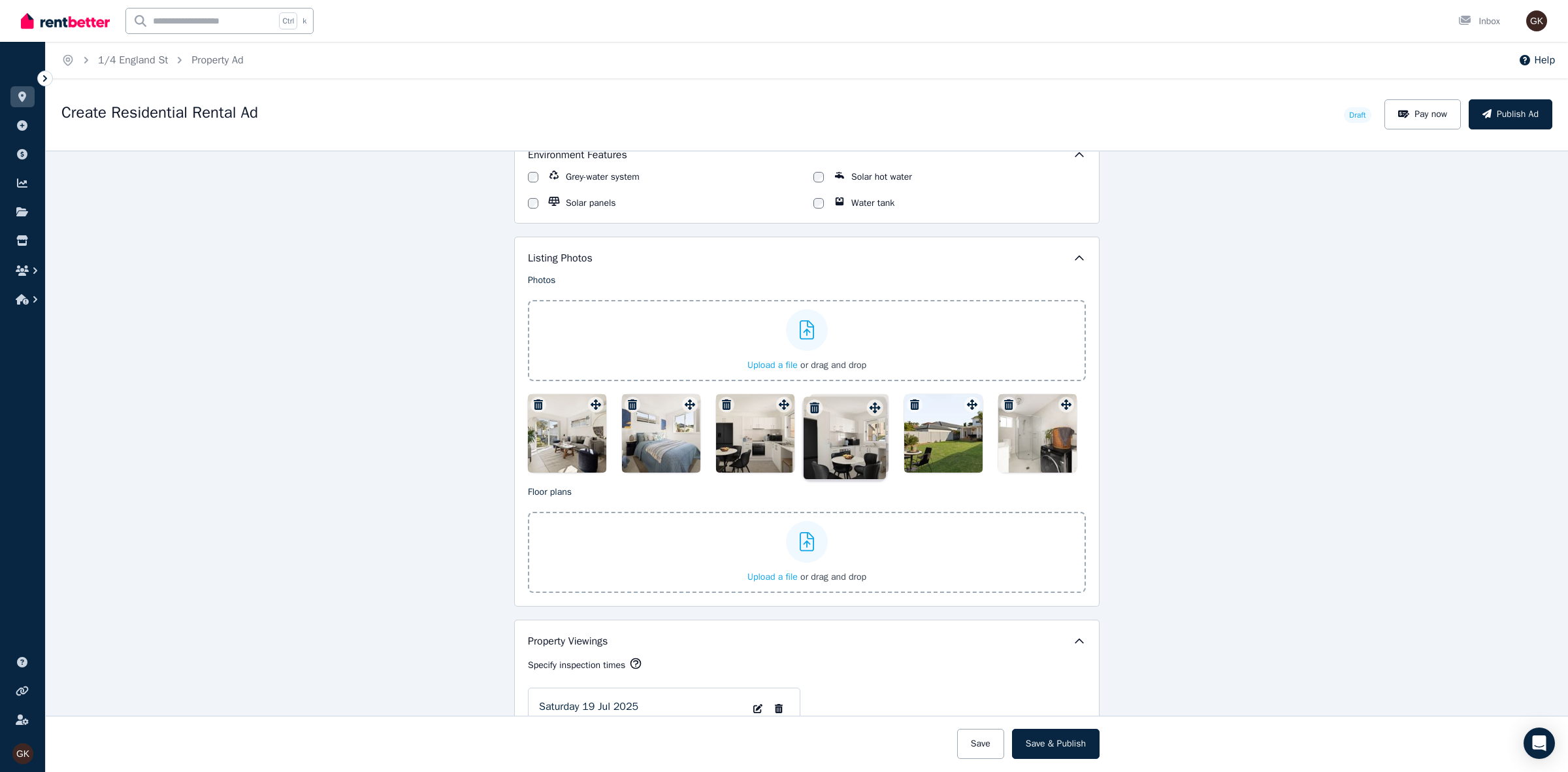 click at bounding box center [807, 433] 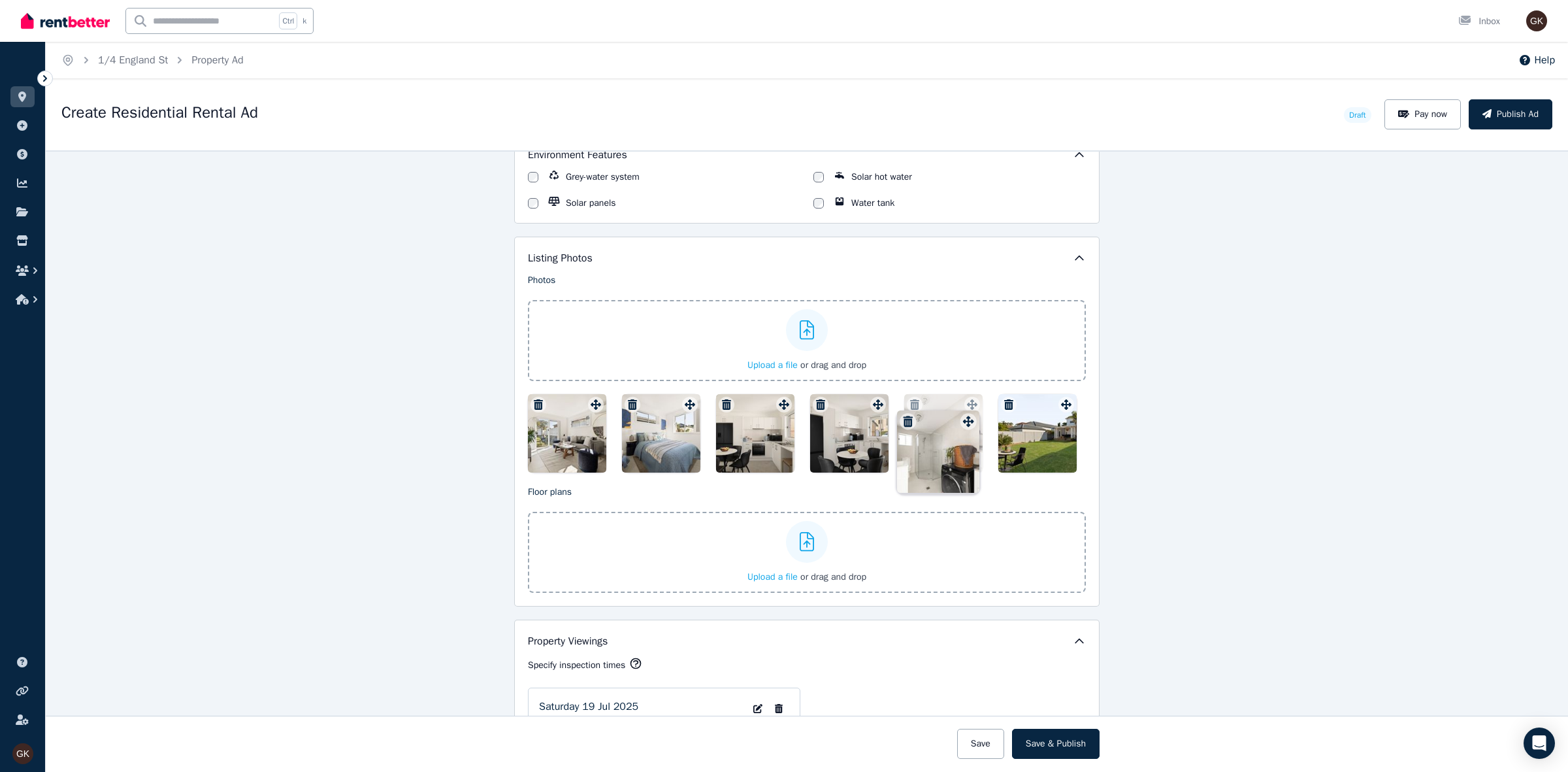 drag, startPoint x: 1060, startPoint y: 406, endPoint x: 968, endPoint y: 409, distance: 92.0489 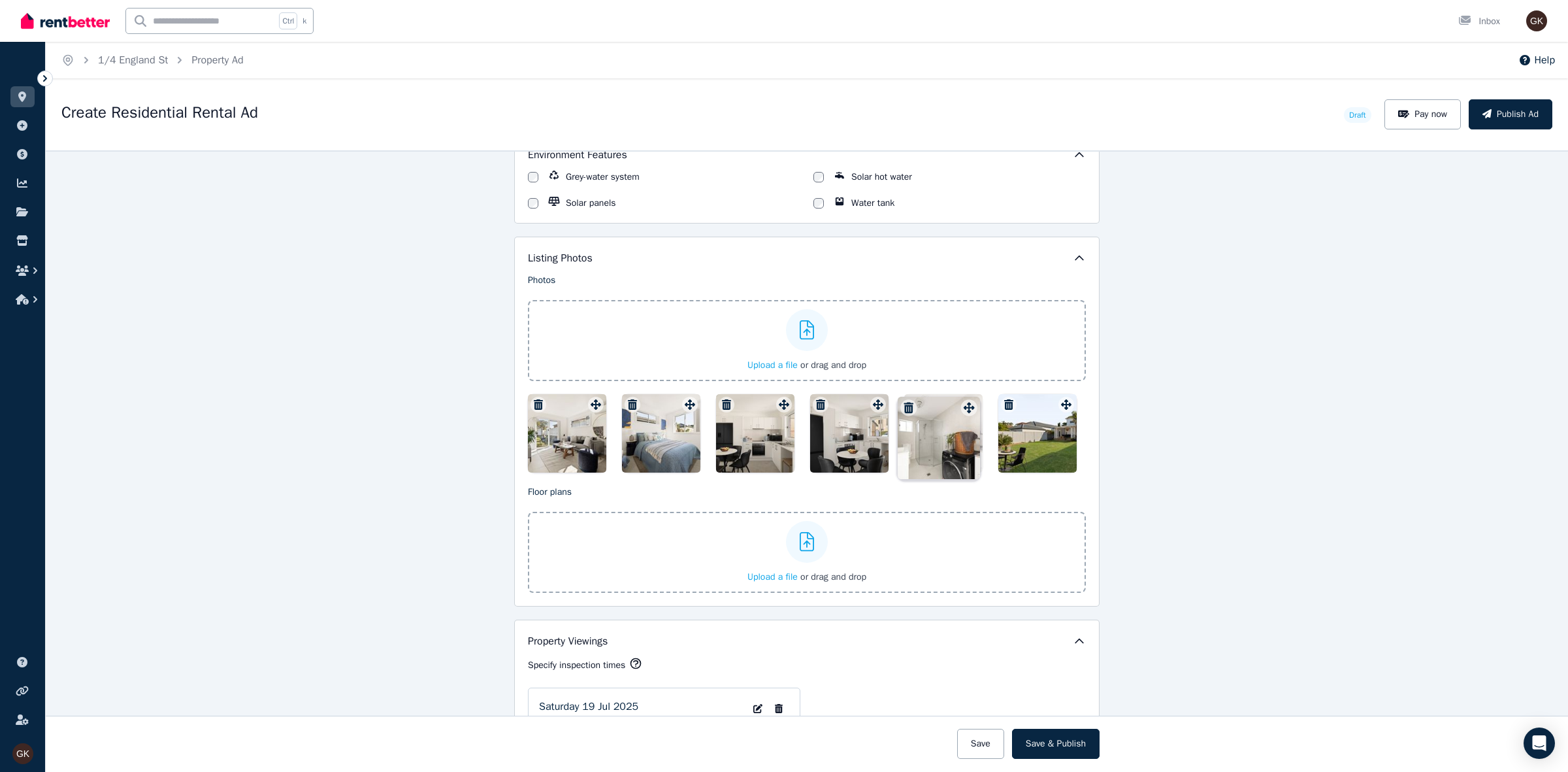 click 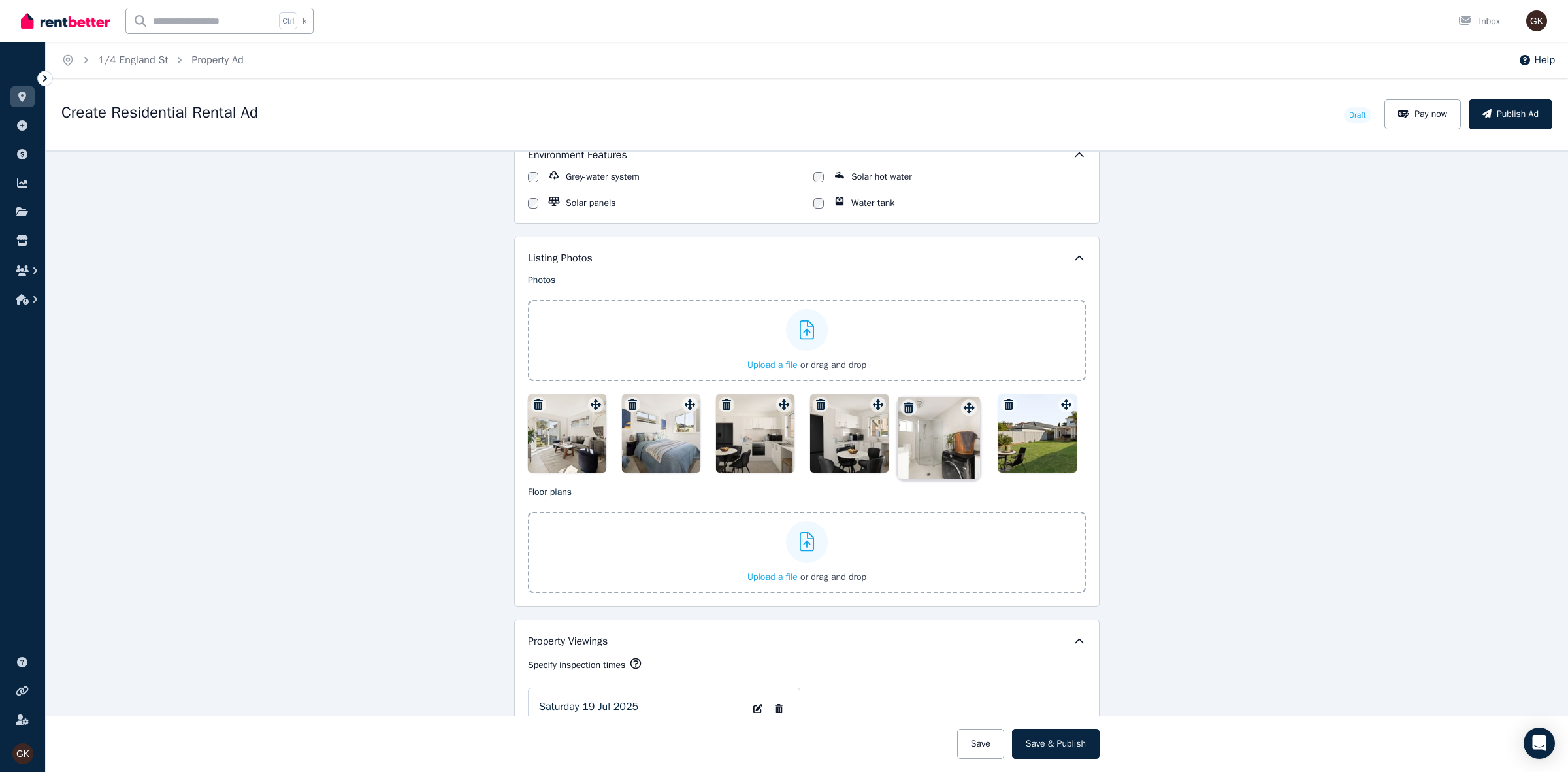 click on "**********" at bounding box center (807, 461) 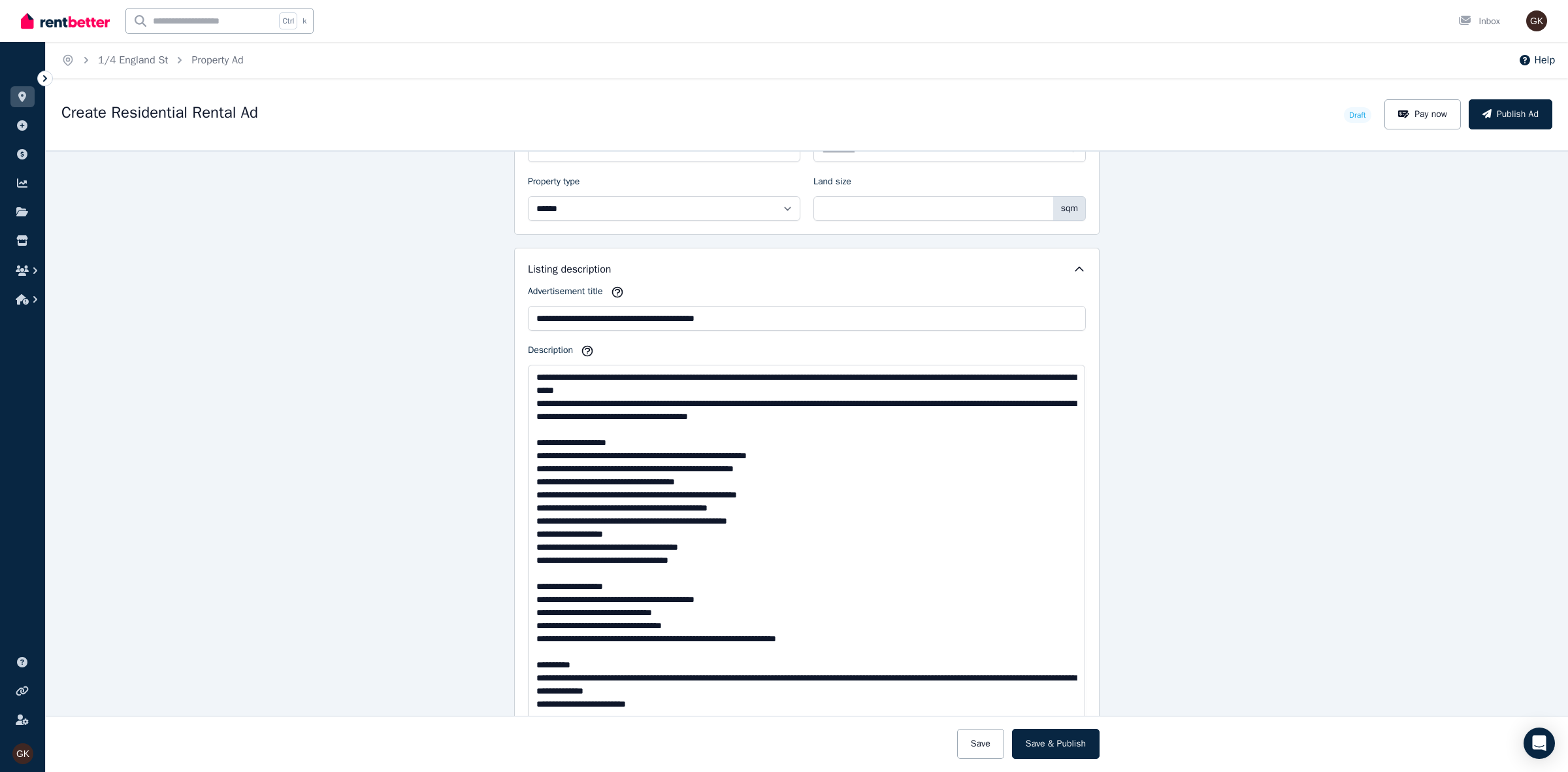 scroll, scrollTop: 883, scrollLeft: 0, axis: vertical 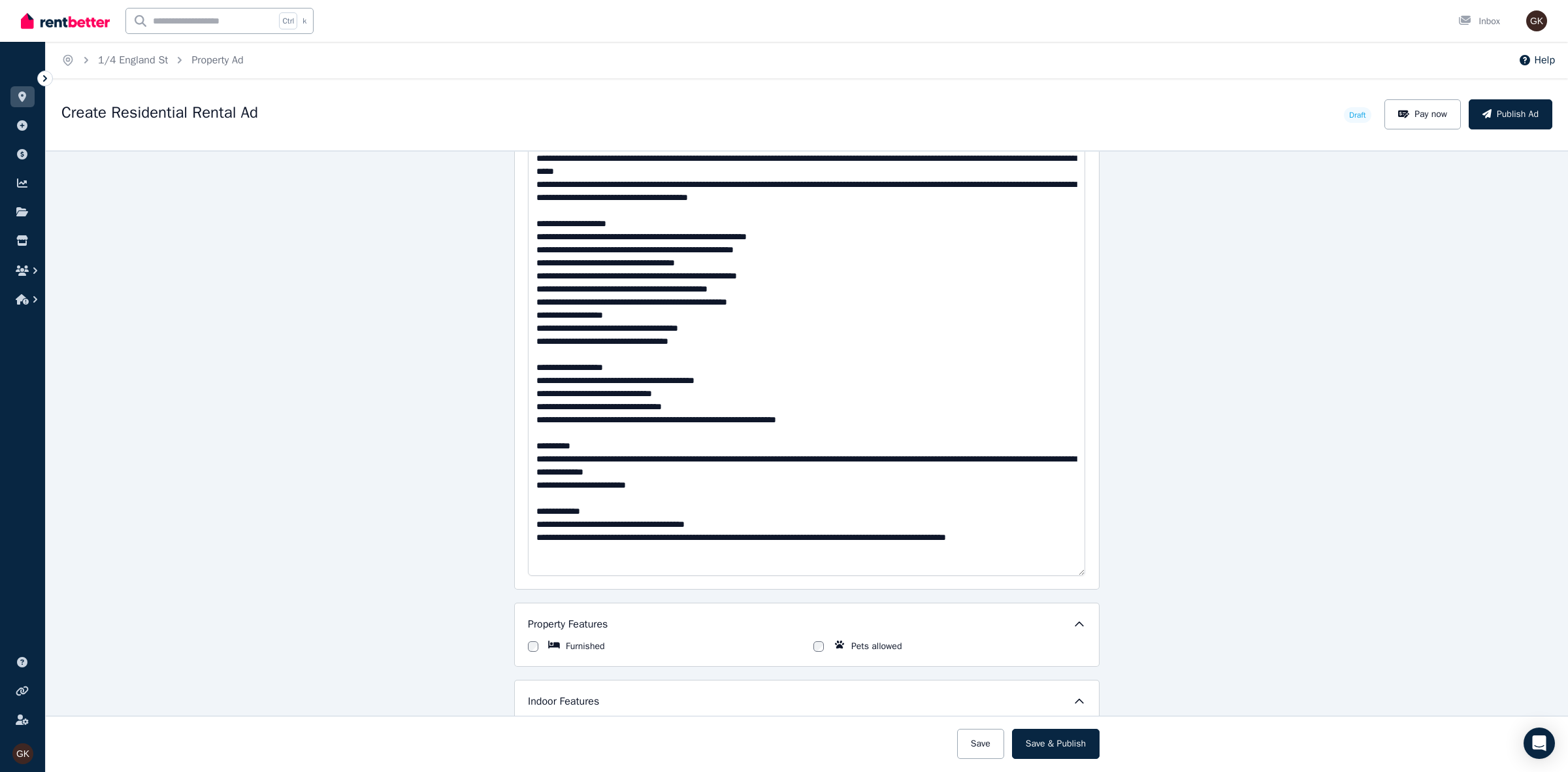 click on "**********" at bounding box center [807, 461] 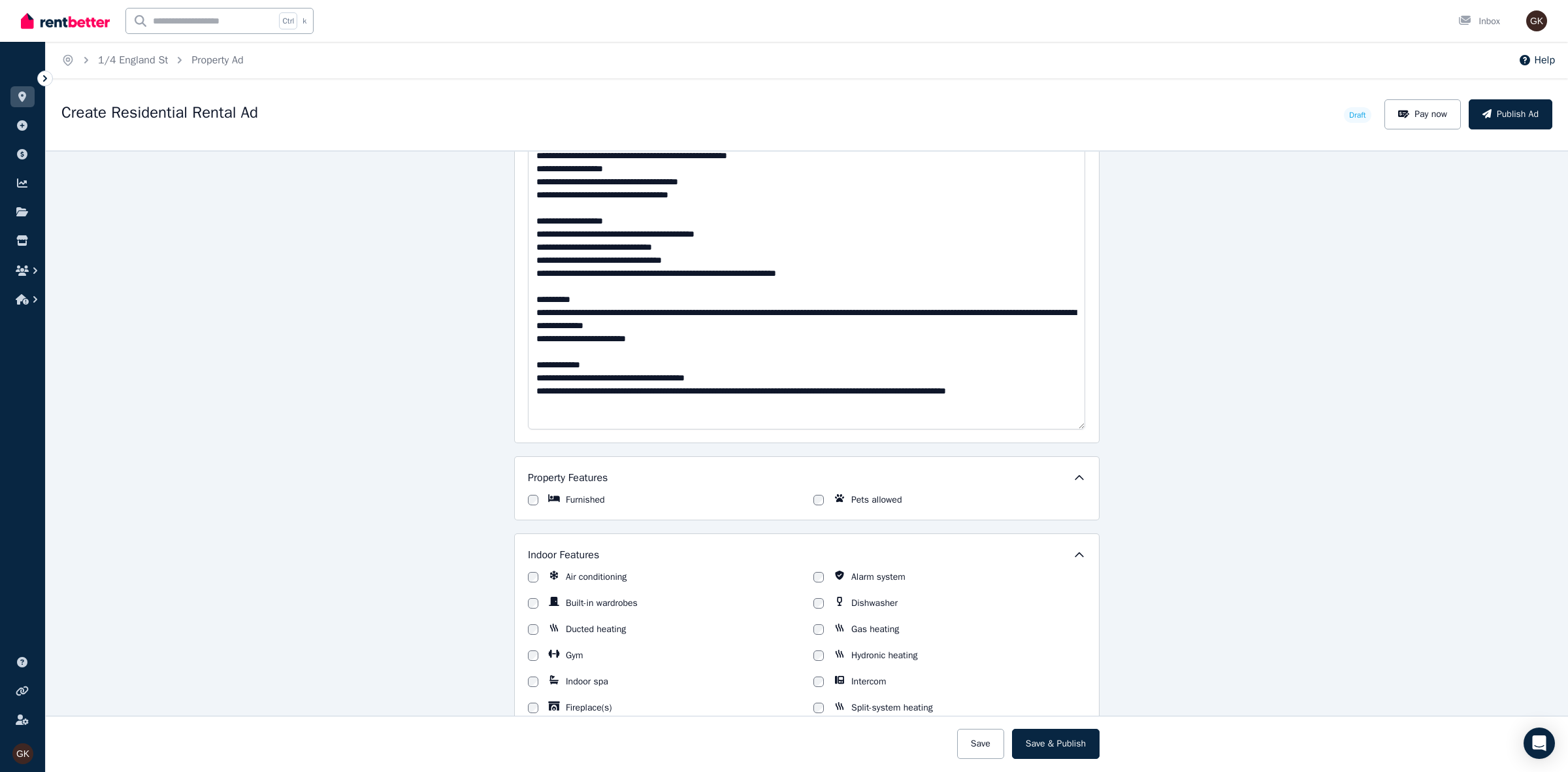 scroll, scrollTop: 1307, scrollLeft: 0, axis: vertical 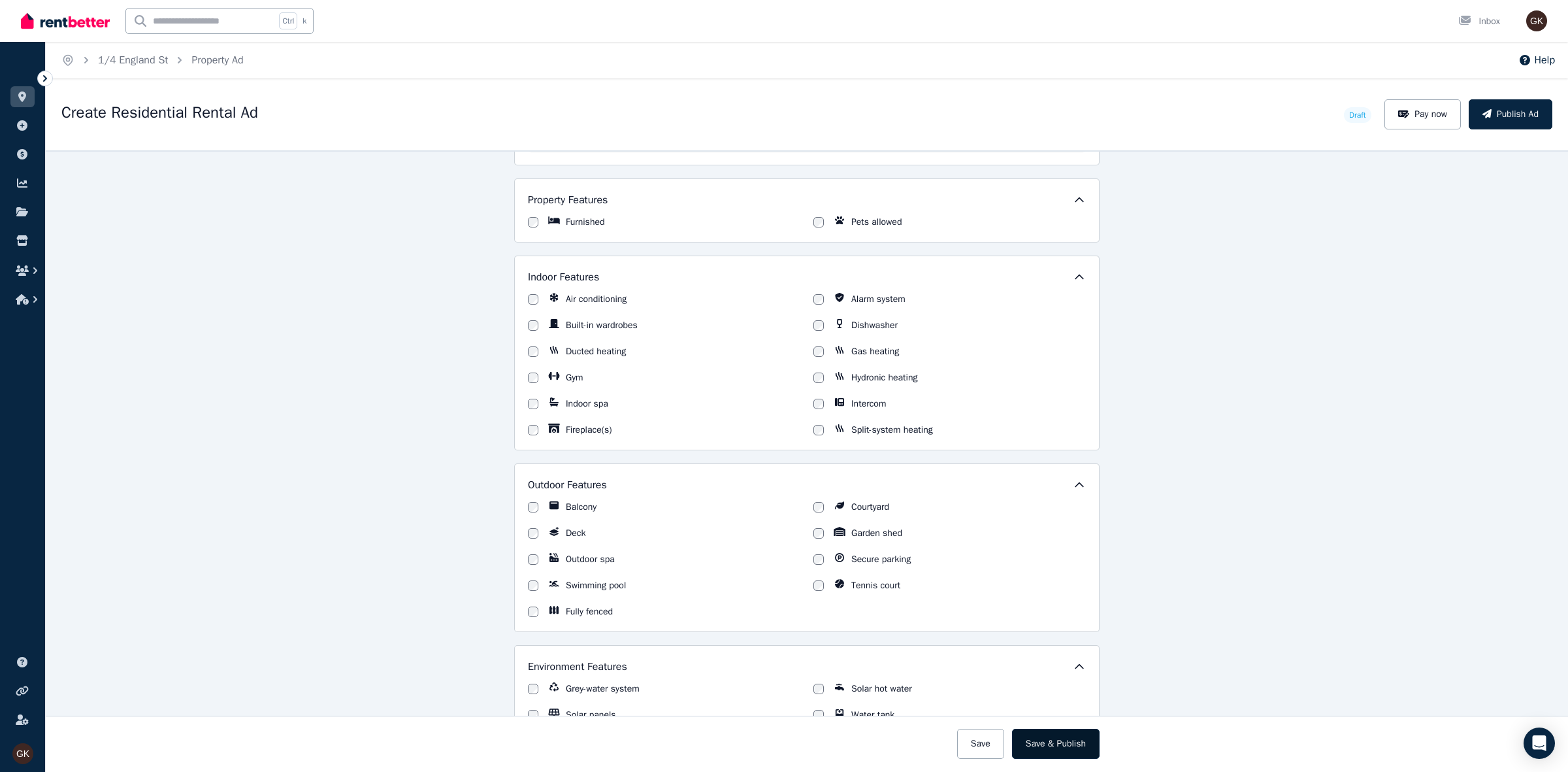 click on "Save & Publish" at bounding box center (1056, 744) 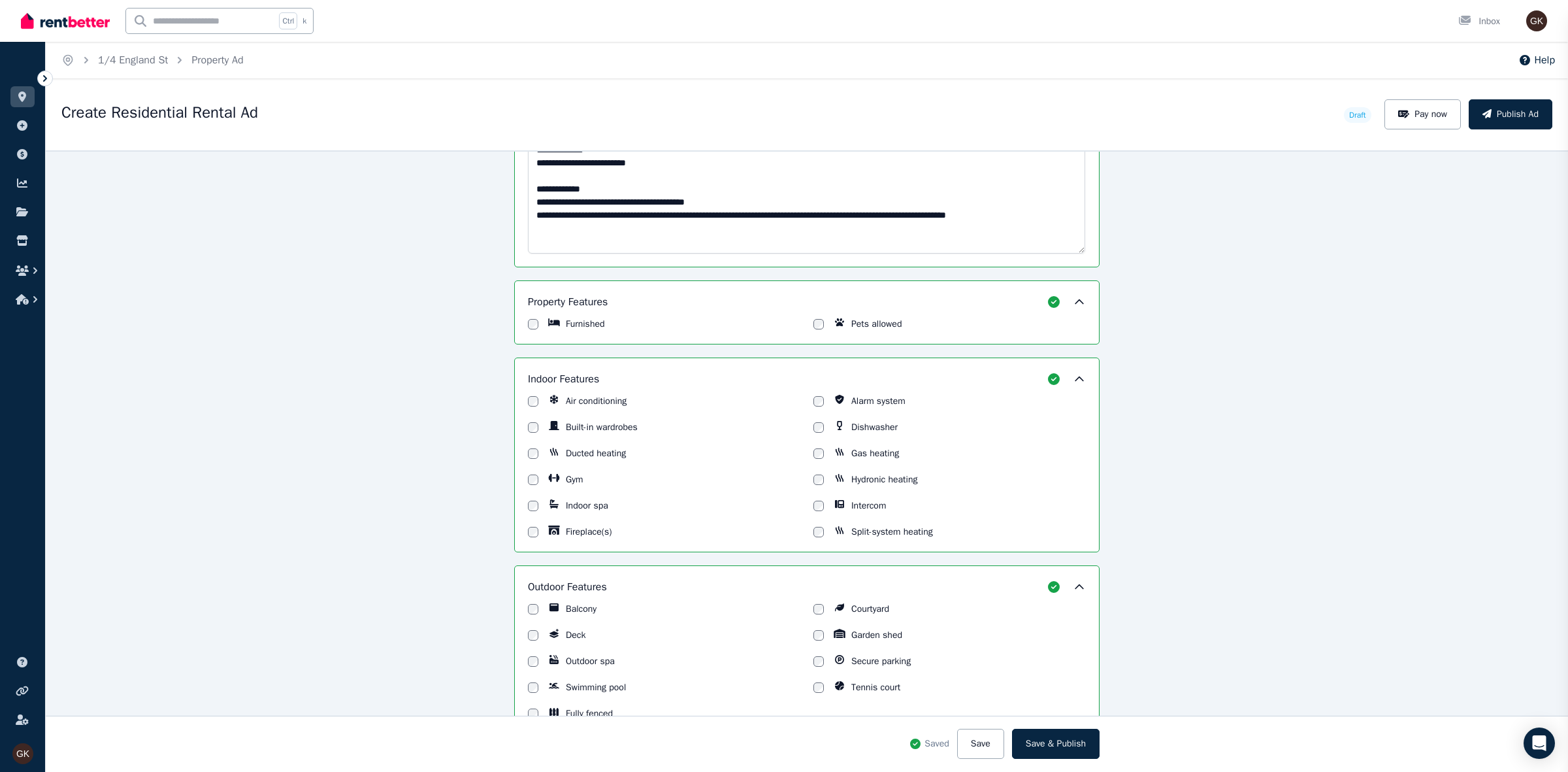 scroll, scrollTop: 1409, scrollLeft: 0, axis: vertical 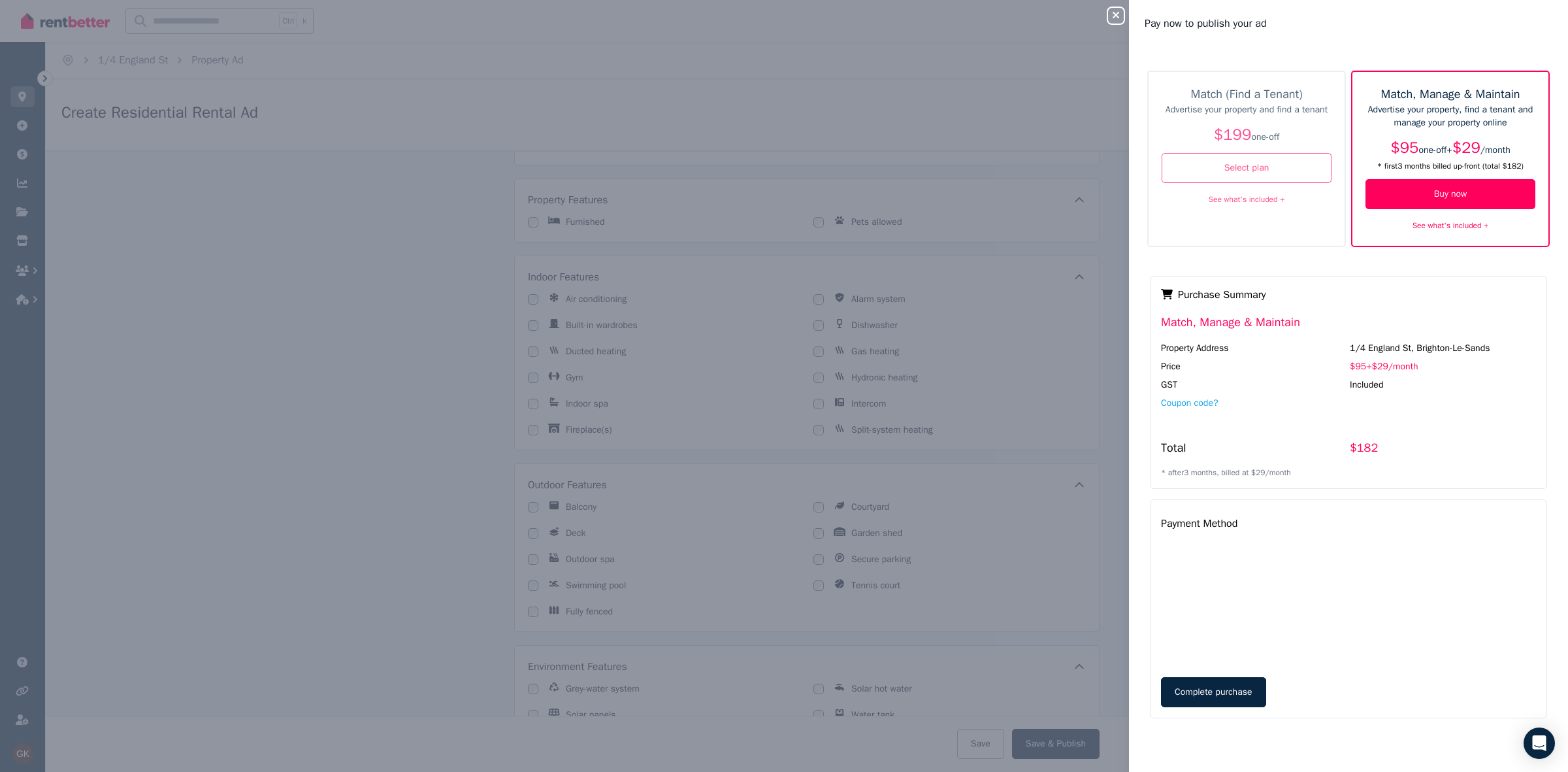 click 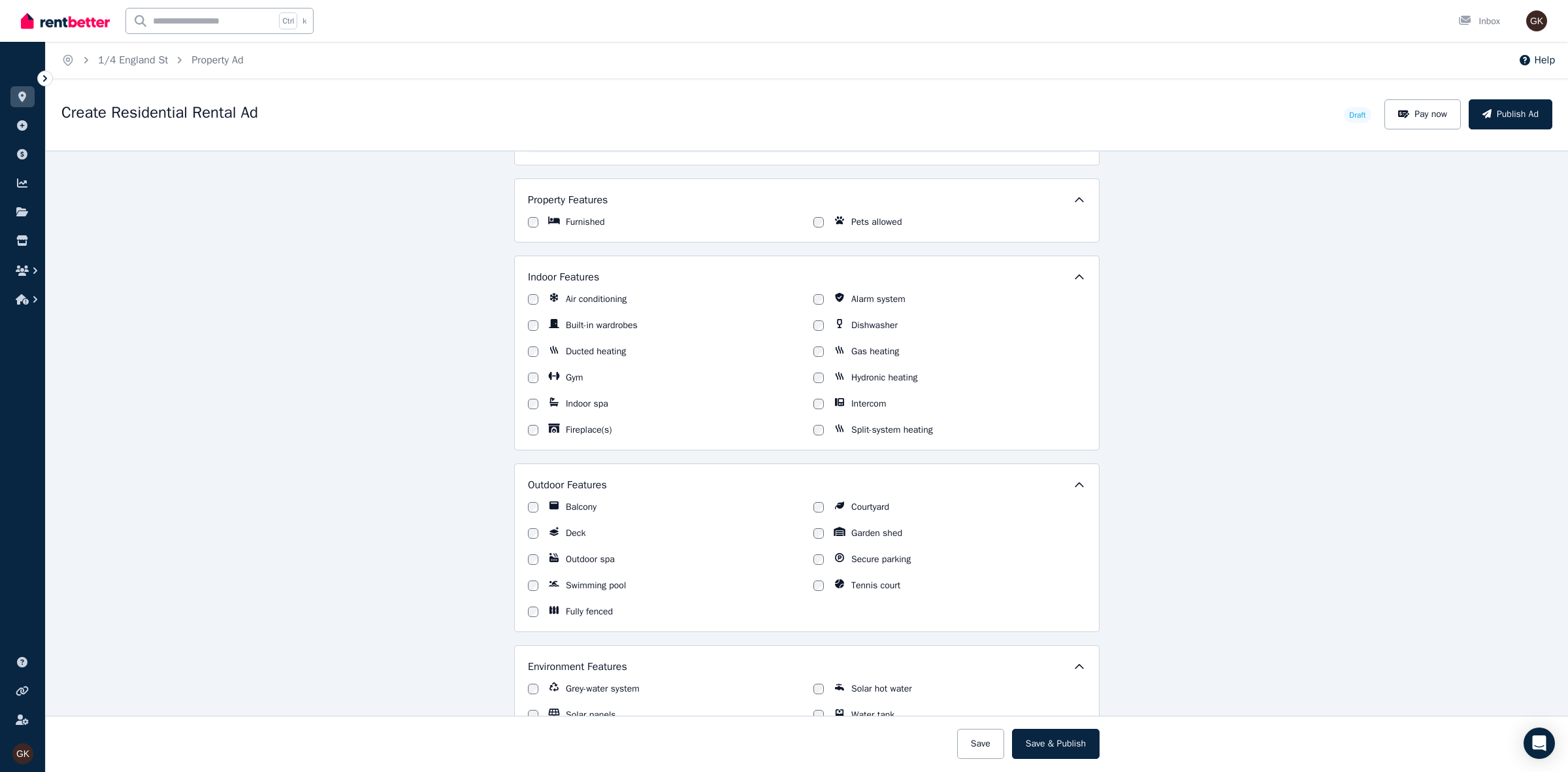 click on "**********" at bounding box center [807, 461] 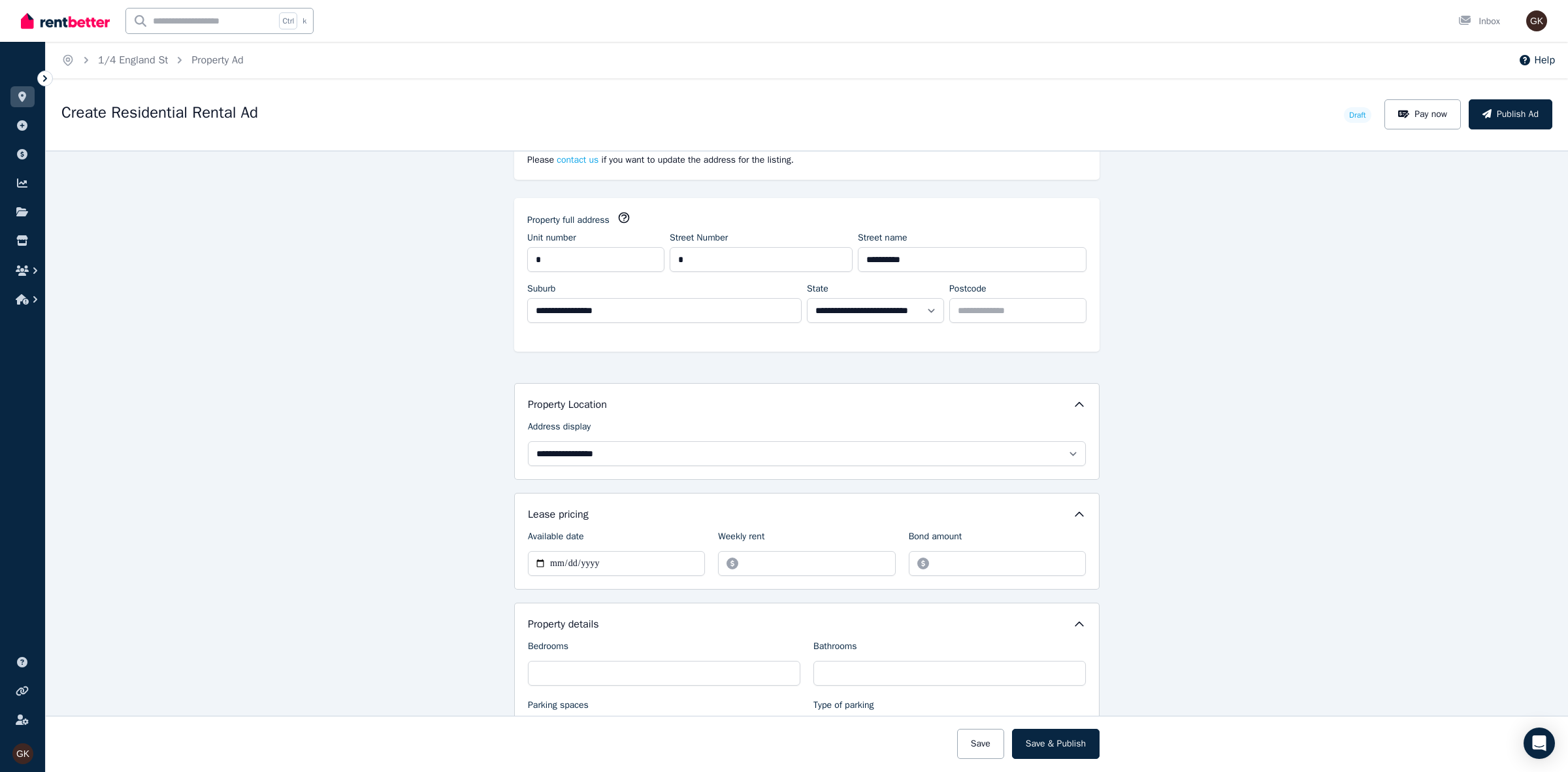 scroll, scrollTop: 347, scrollLeft: 0, axis: vertical 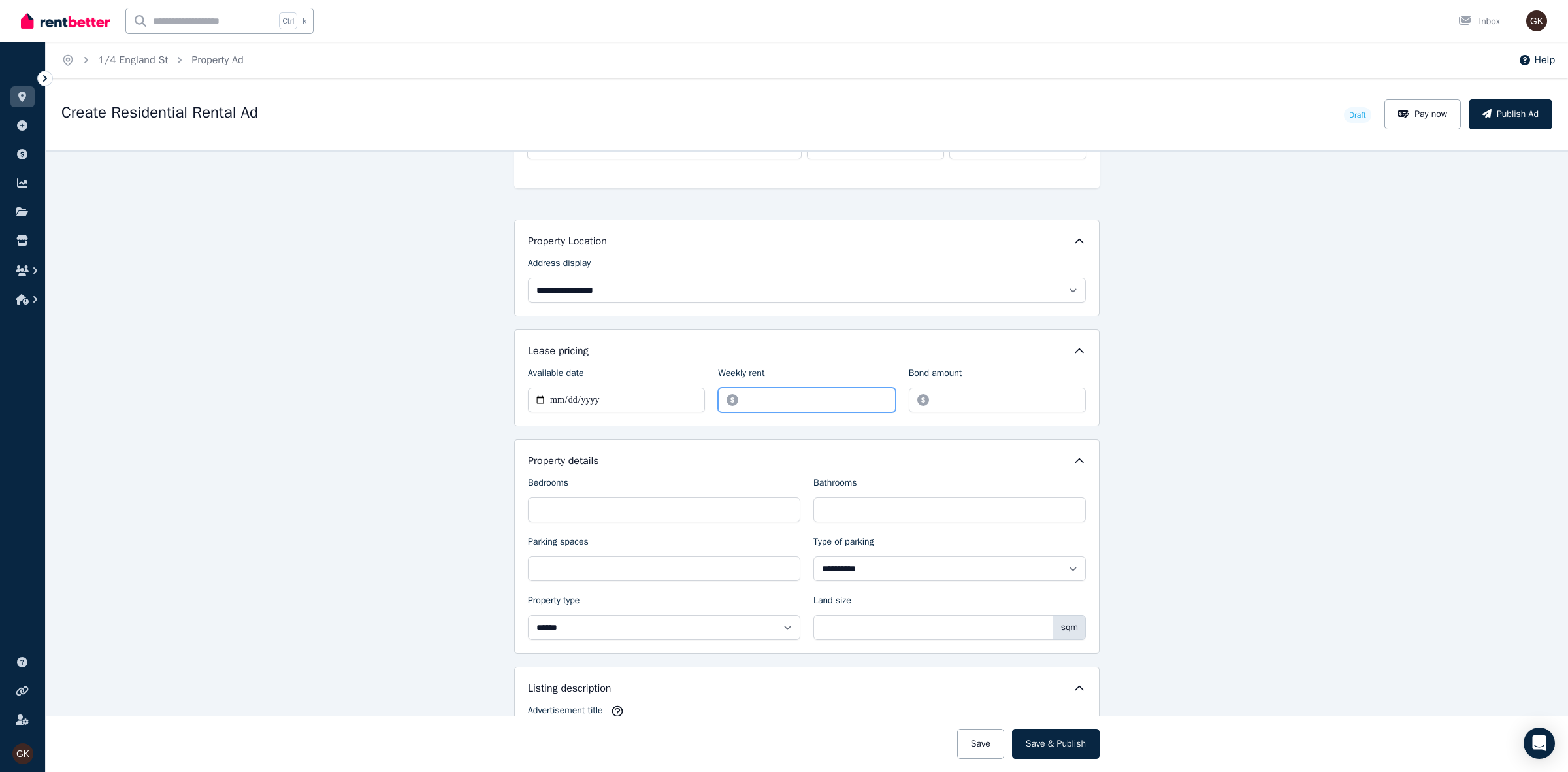 click on "******" at bounding box center (806, 400) 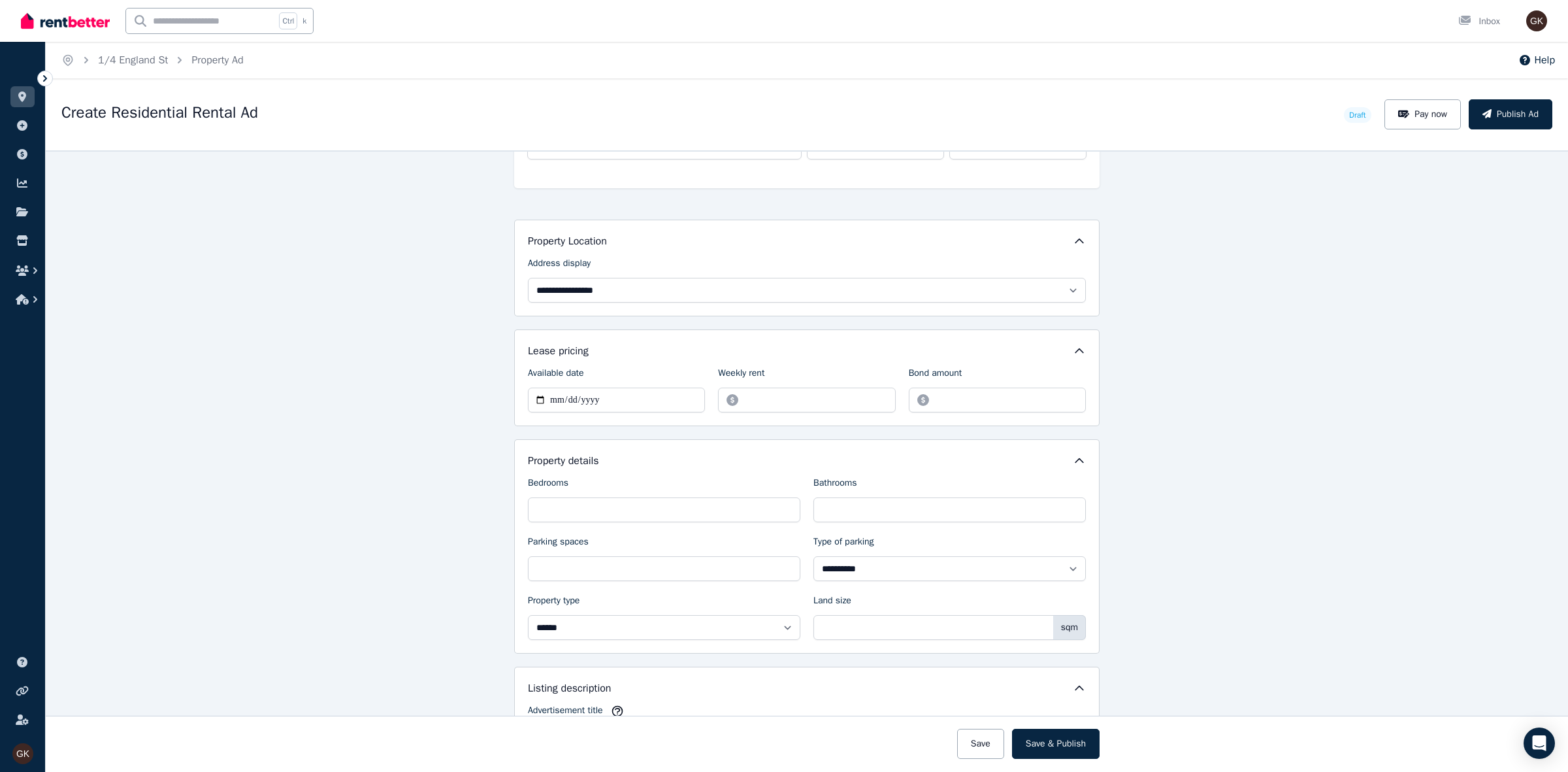click on "**********" at bounding box center [807, 461] 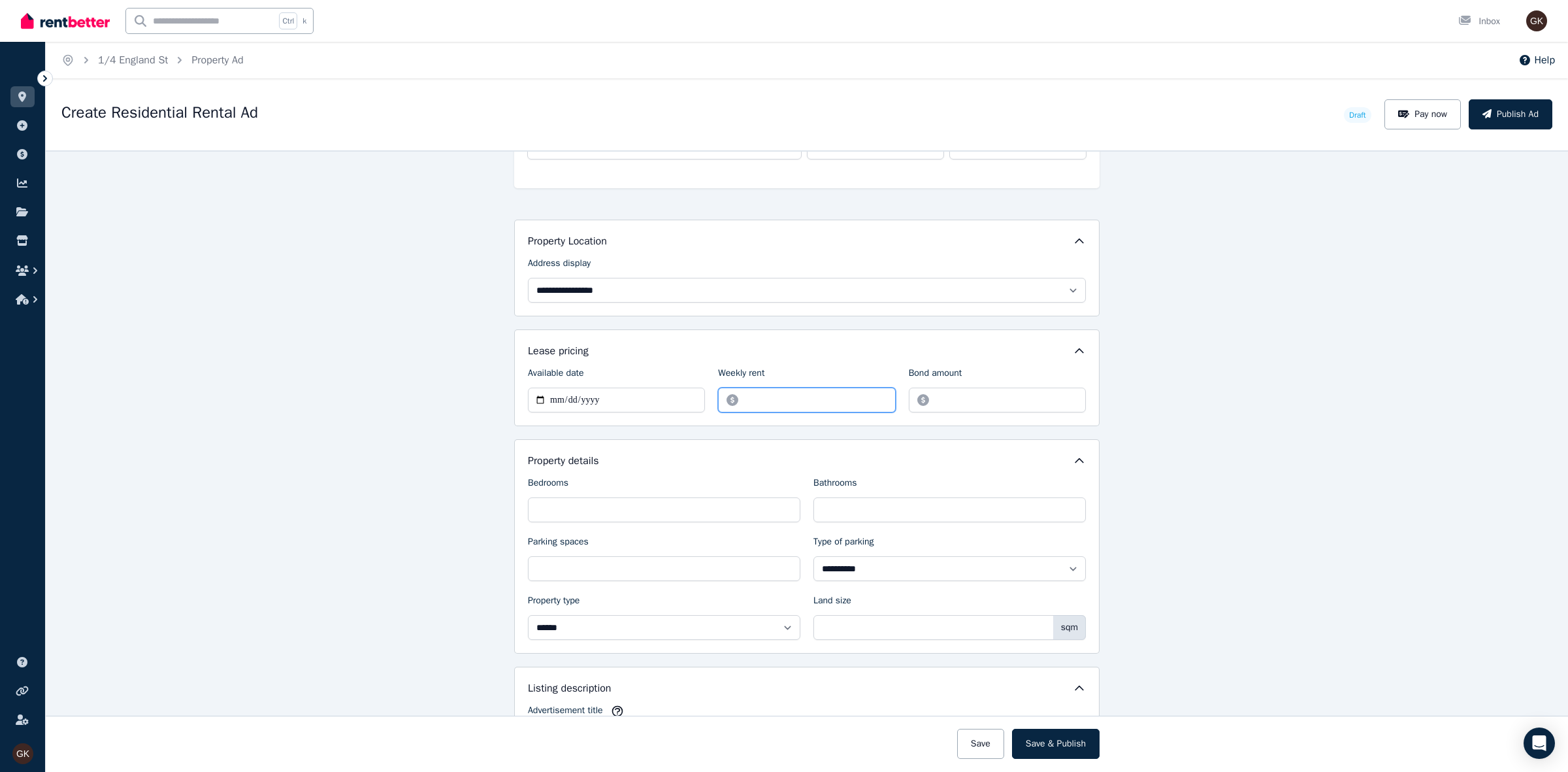click on "******" at bounding box center [806, 400] 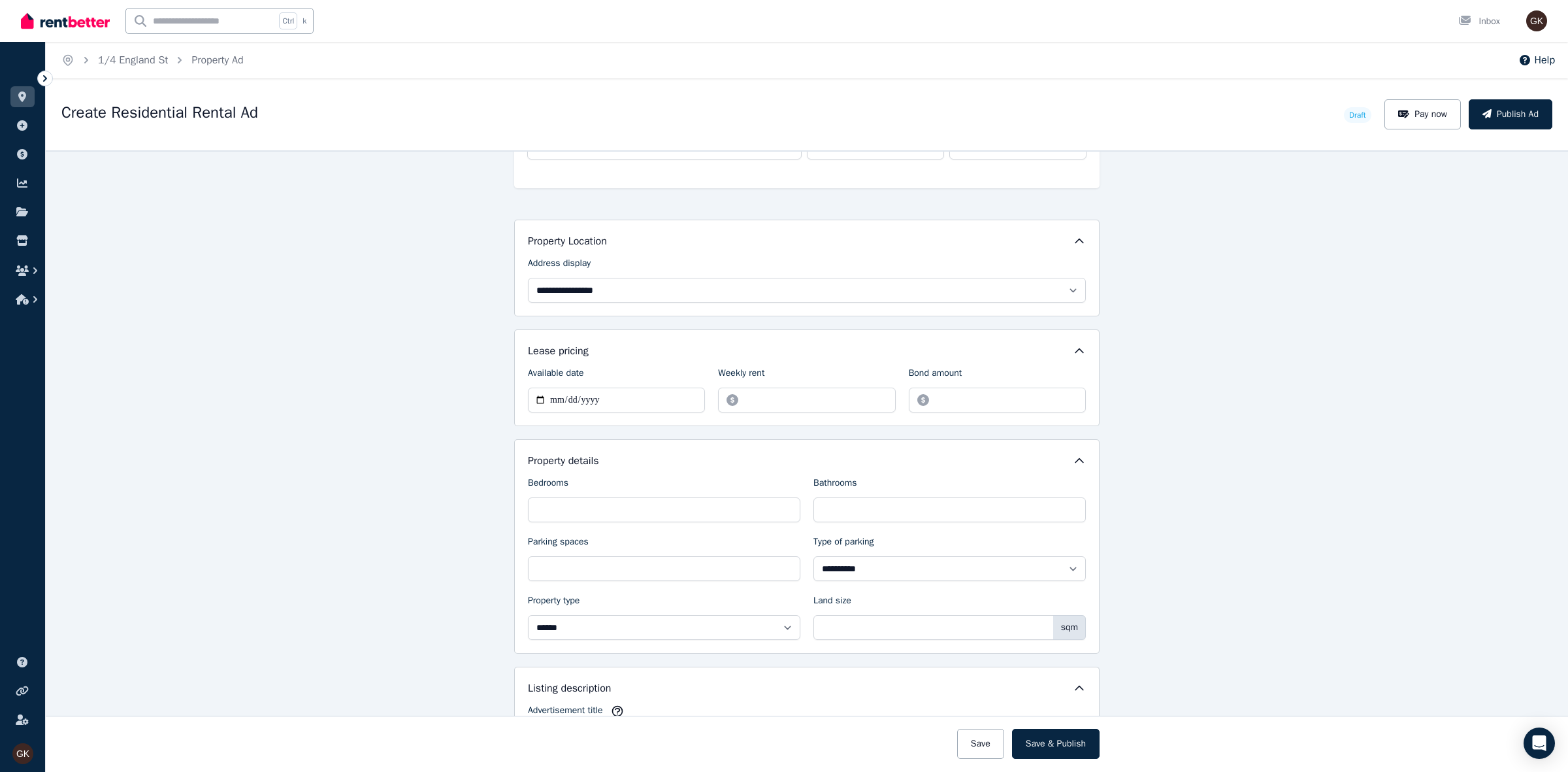 click on "**********" at bounding box center (807, 461) 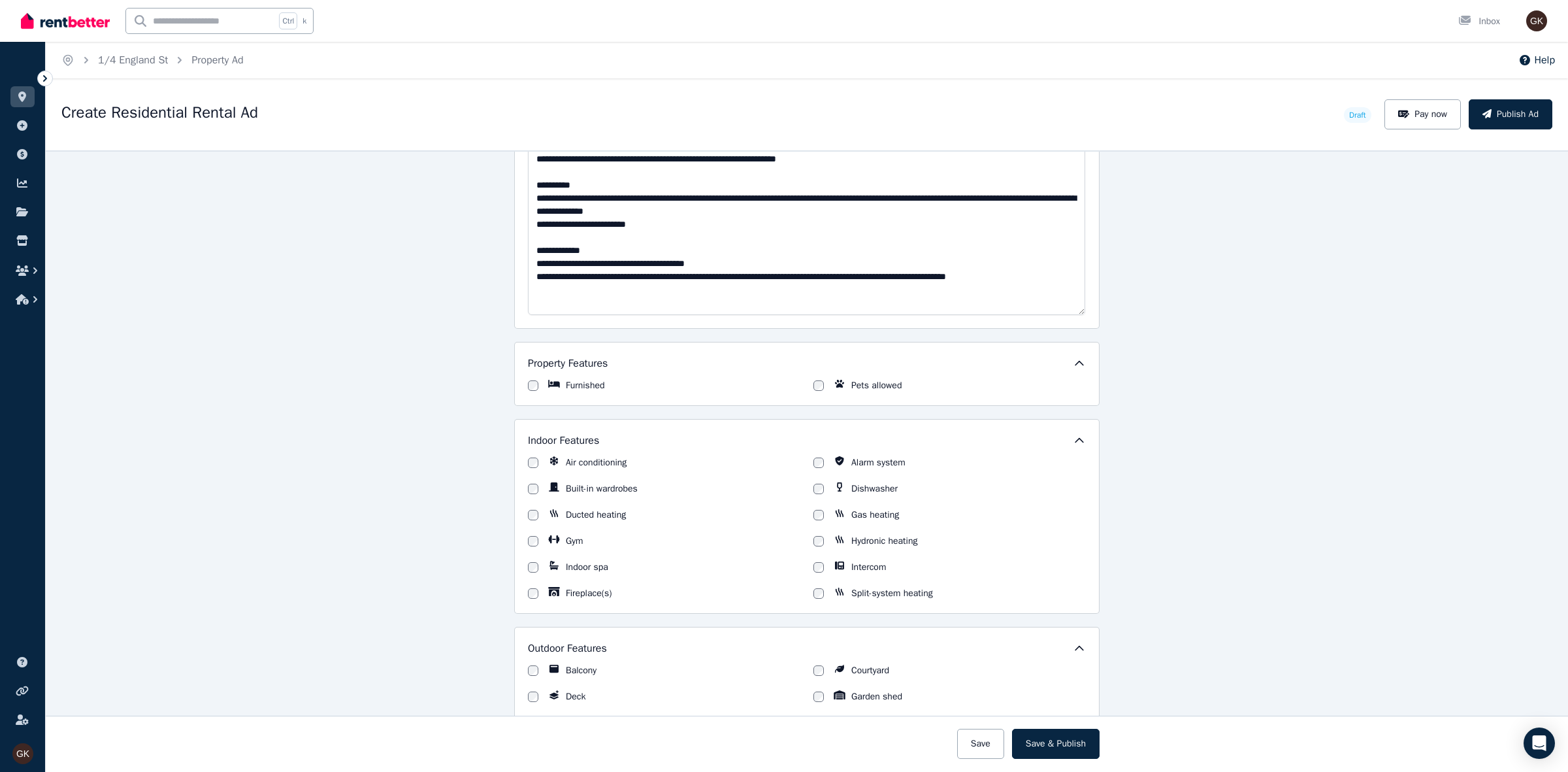 scroll, scrollTop: 1082, scrollLeft: 0, axis: vertical 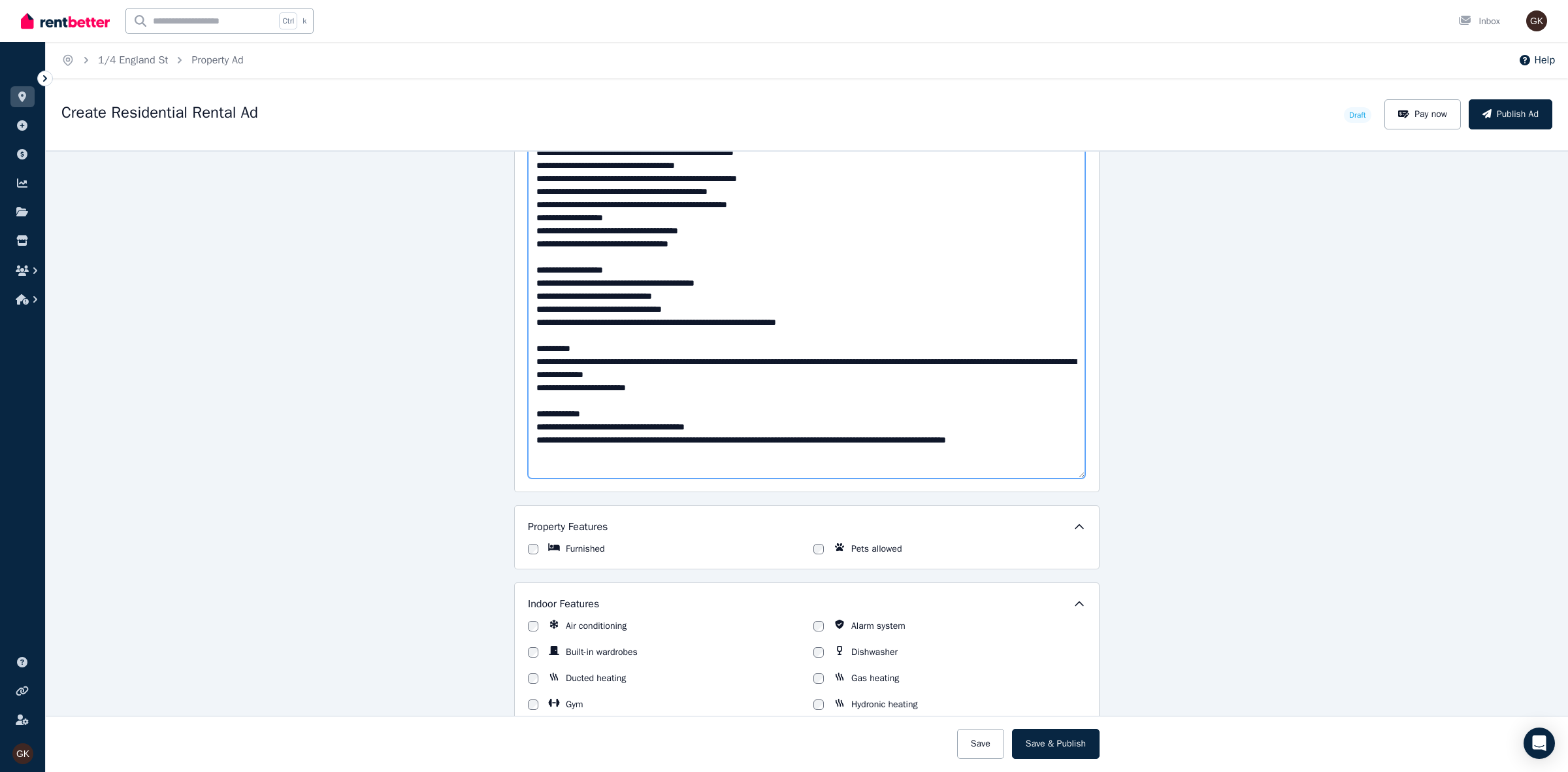 click on "Description" at bounding box center (806, 263) 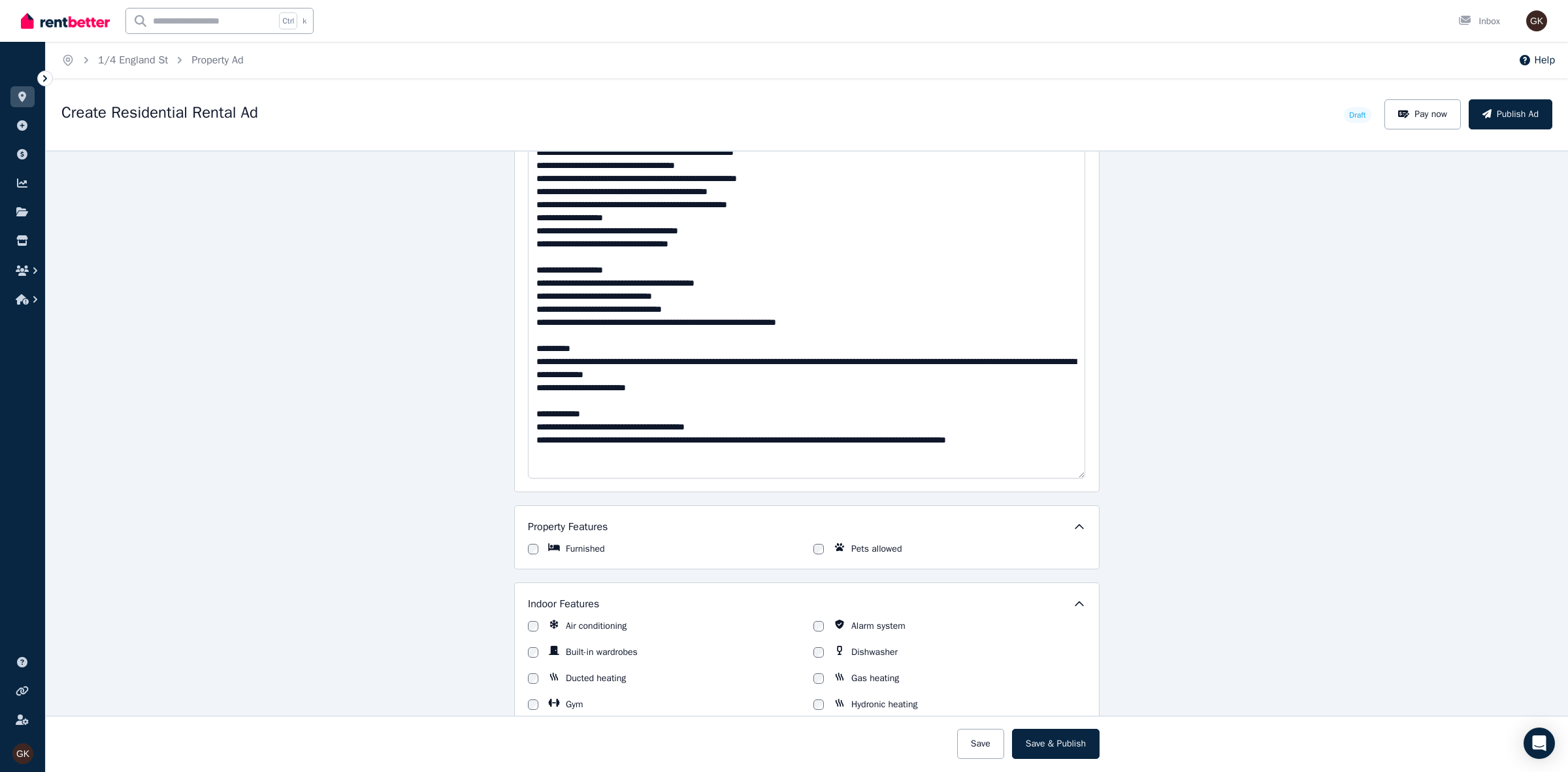click on "**********" at bounding box center [807, 461] 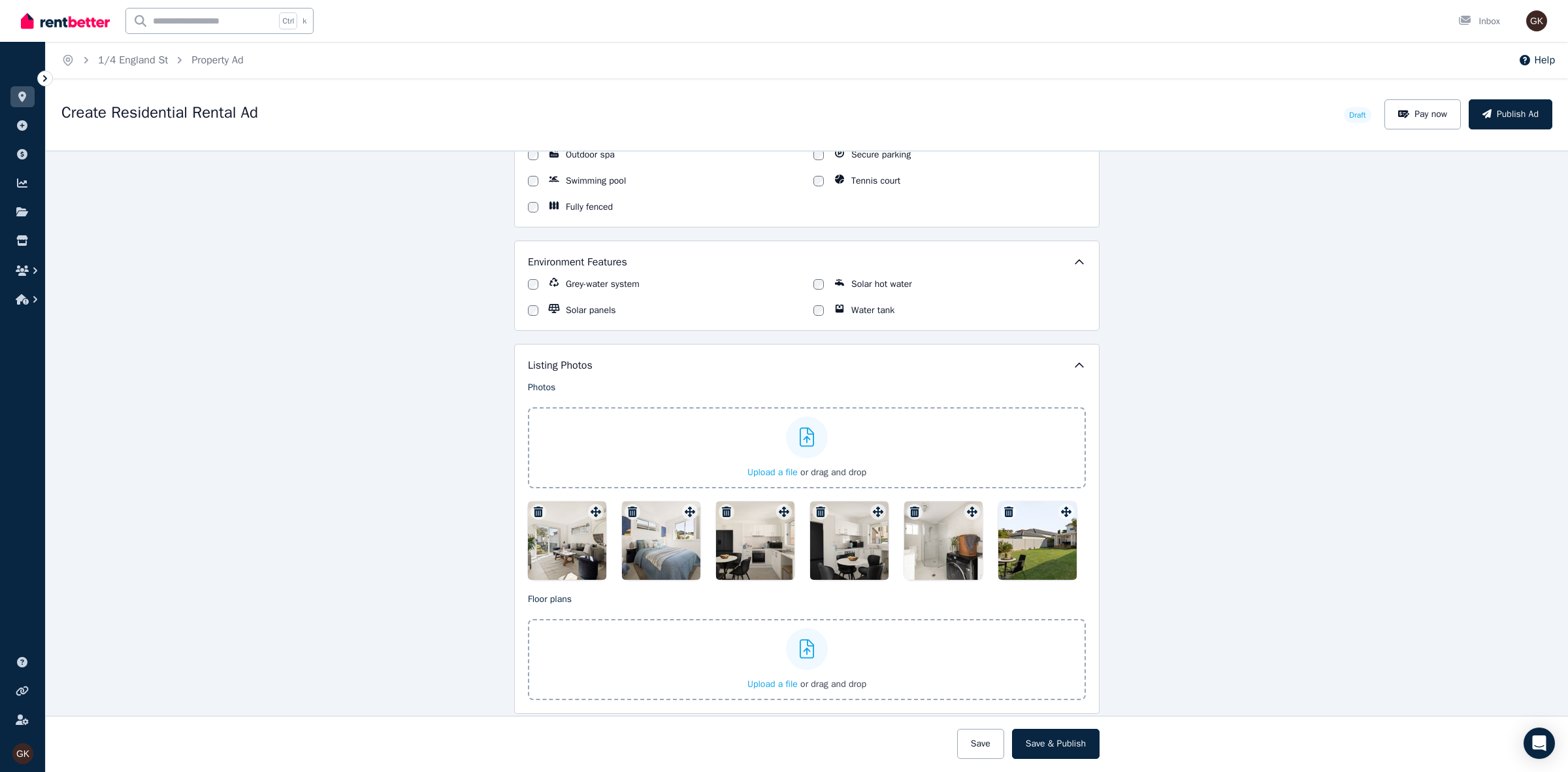 scroll, scrollTop: 1818, scrollLeft: 0, axis: vertical 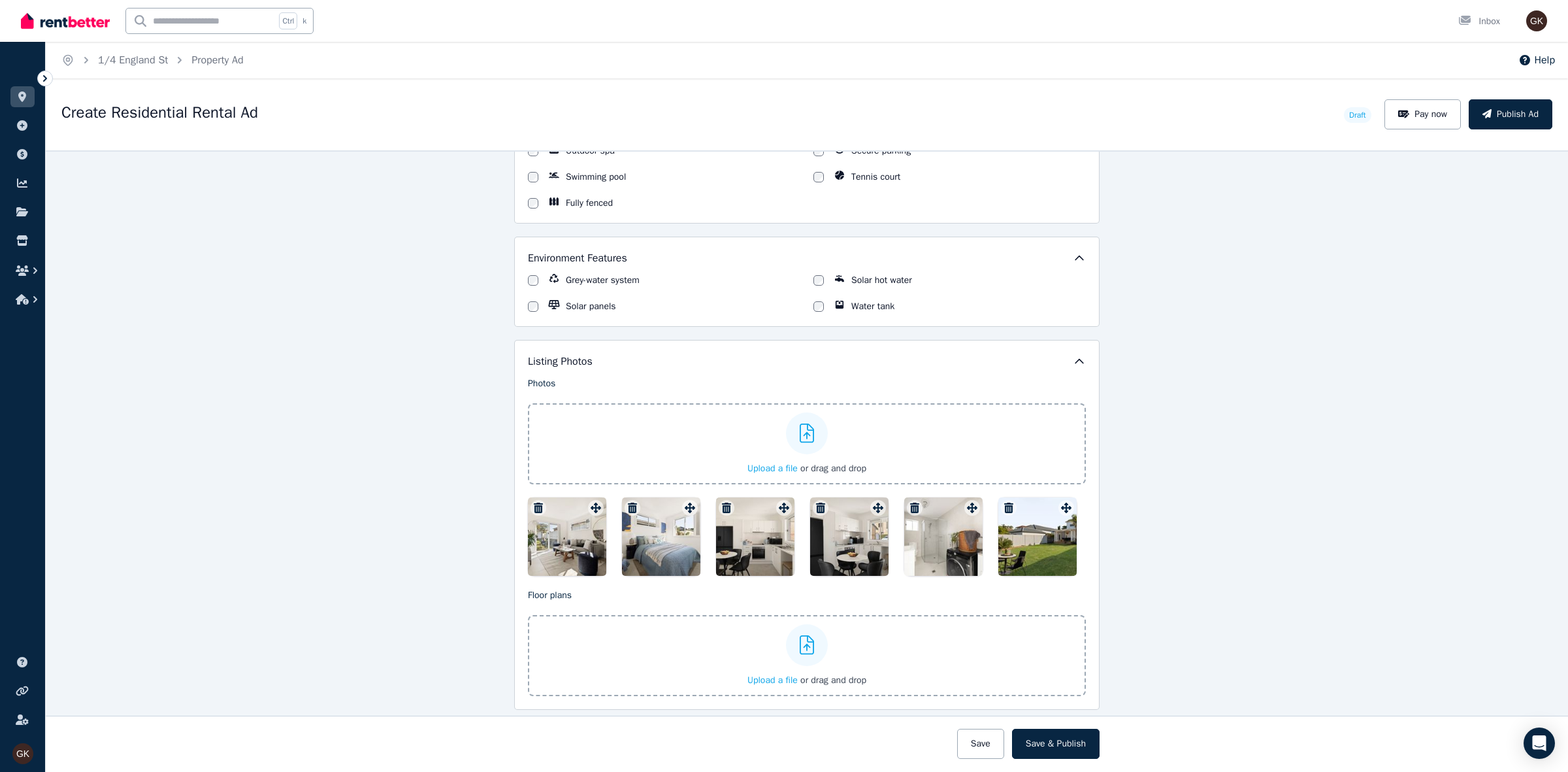 click on "**********" at bounding box center (807, 461) 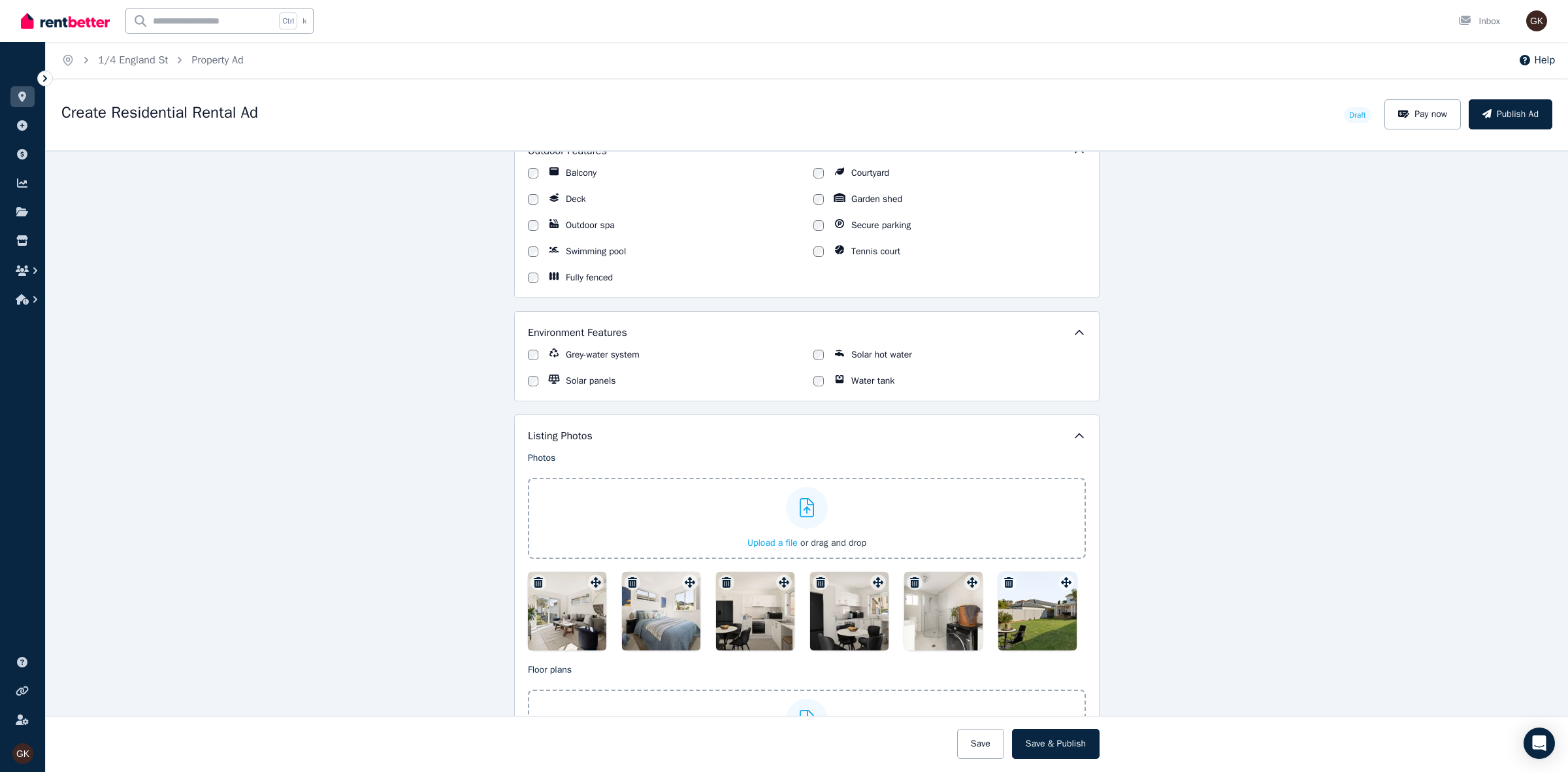 scroll, scrollTop: 1981, scrollLeft: 0, axis: vertical 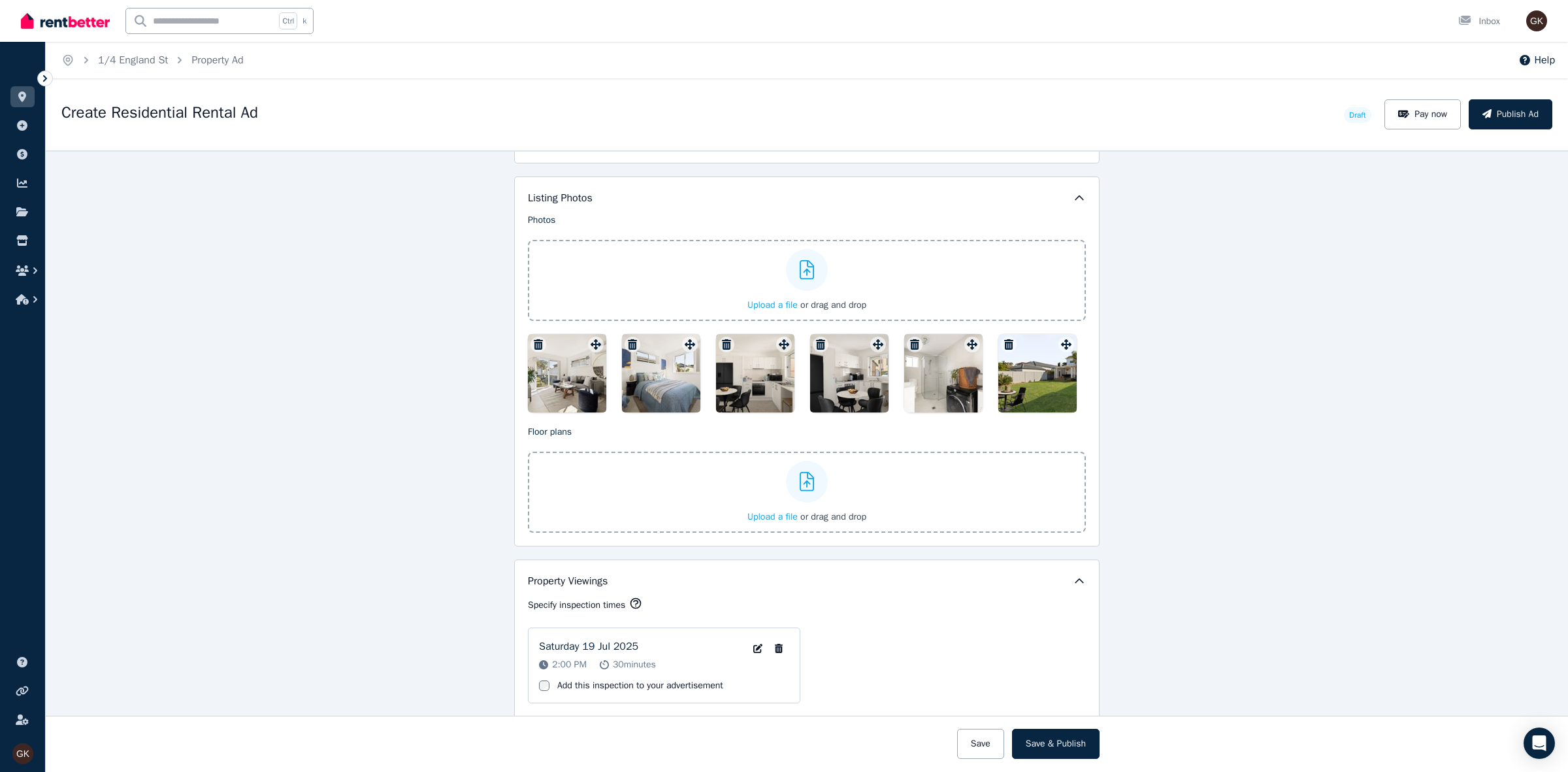 click on "**********" at bounding box center [807, 461] 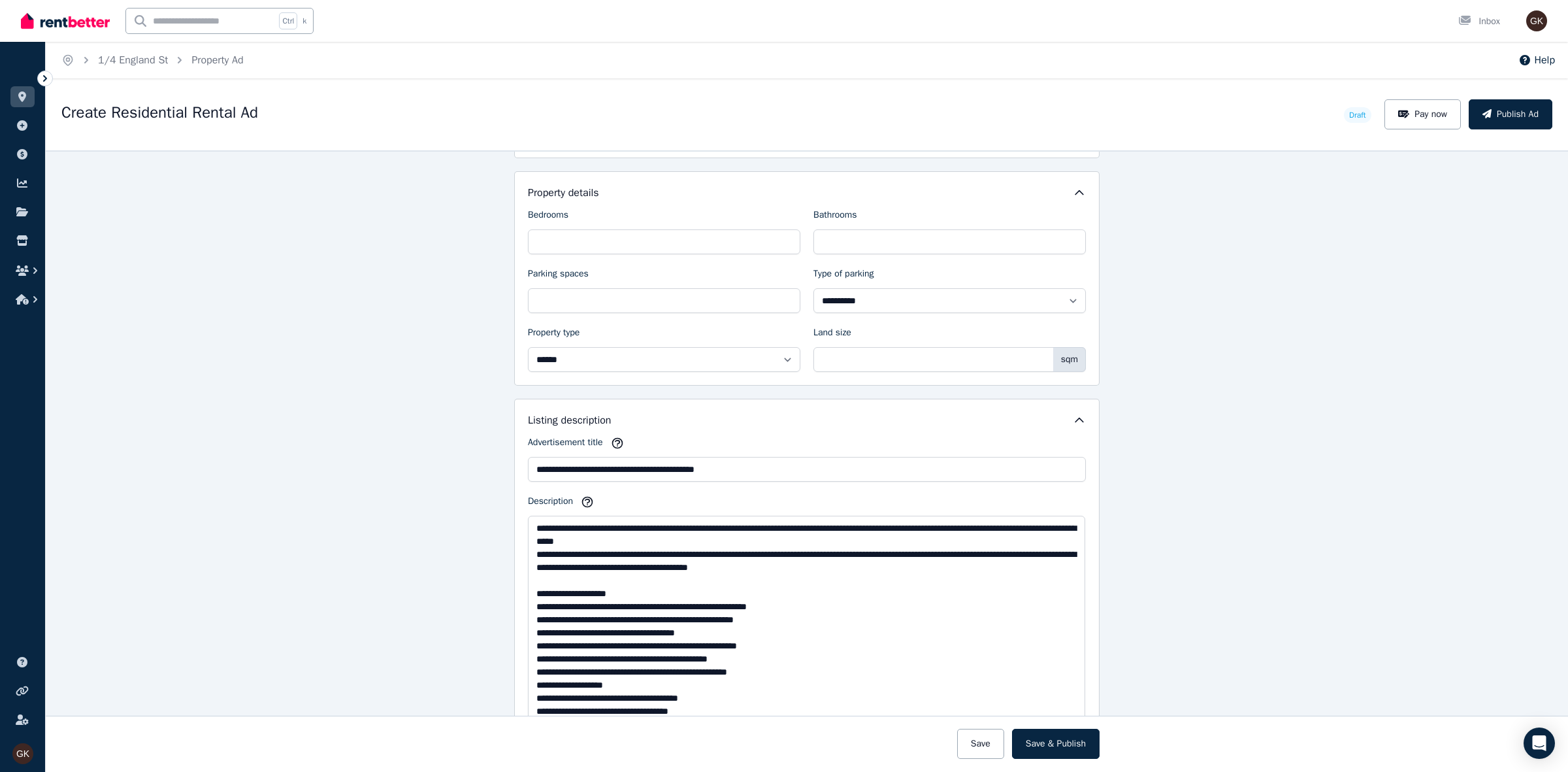 scroll, scrollTop: 331, scrollLeft: 0, axis: vertical 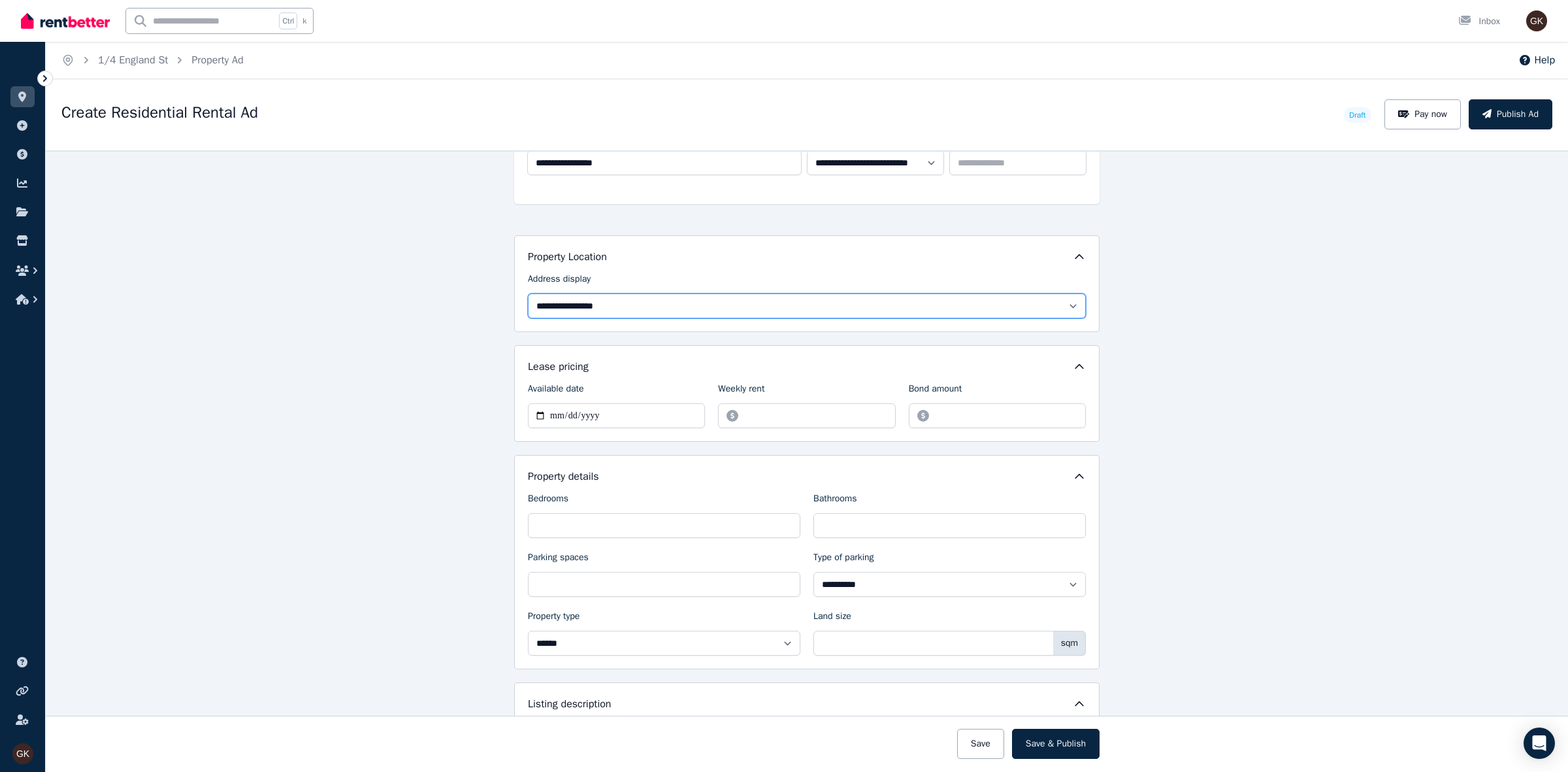 click on "**********" at bounding box center (807, 306) 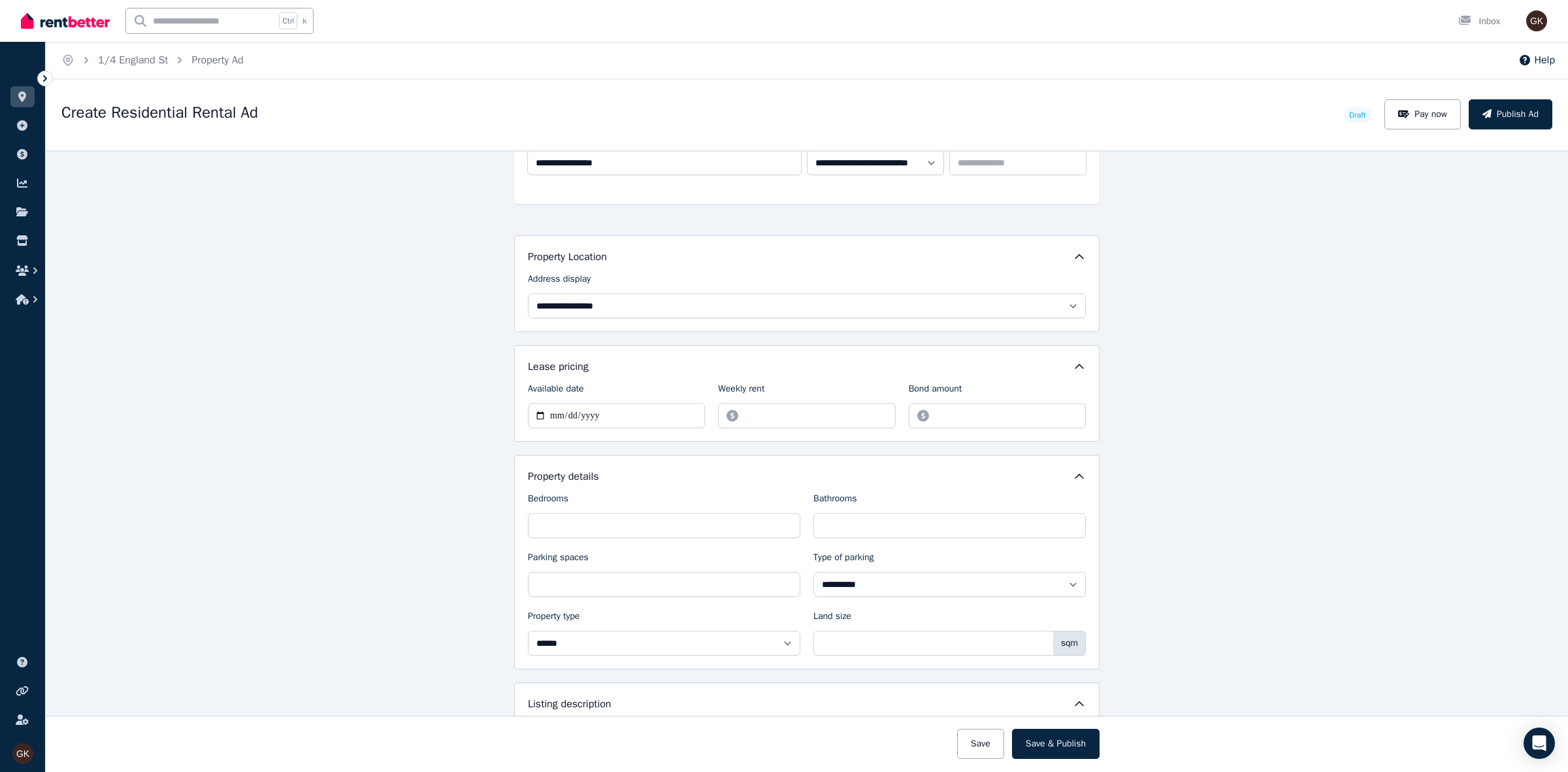 click on "**********" at bounding box center (807, 461) 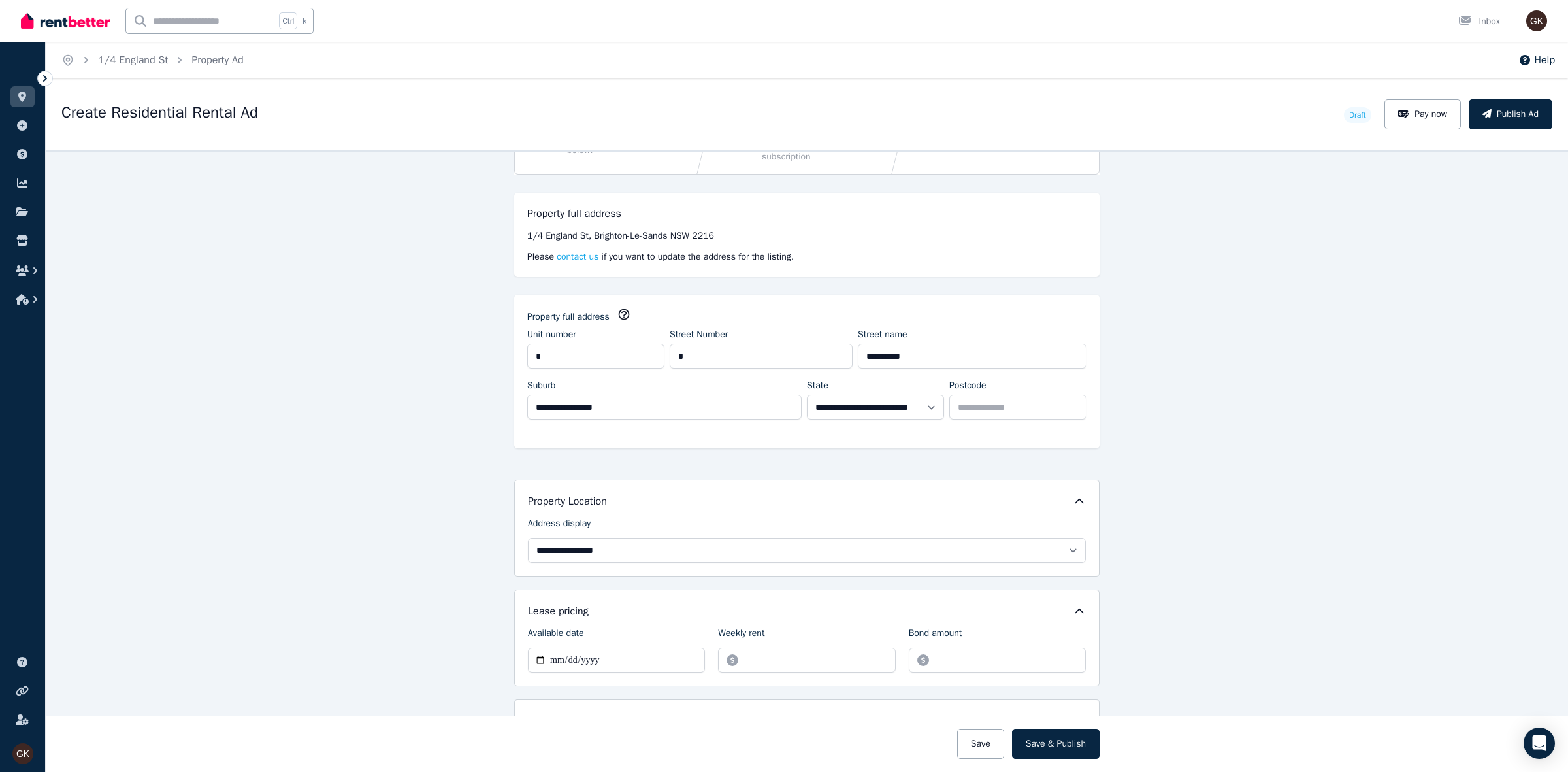 scroll, scrollTop: 86, scrollLeft: 0, axis: vertical 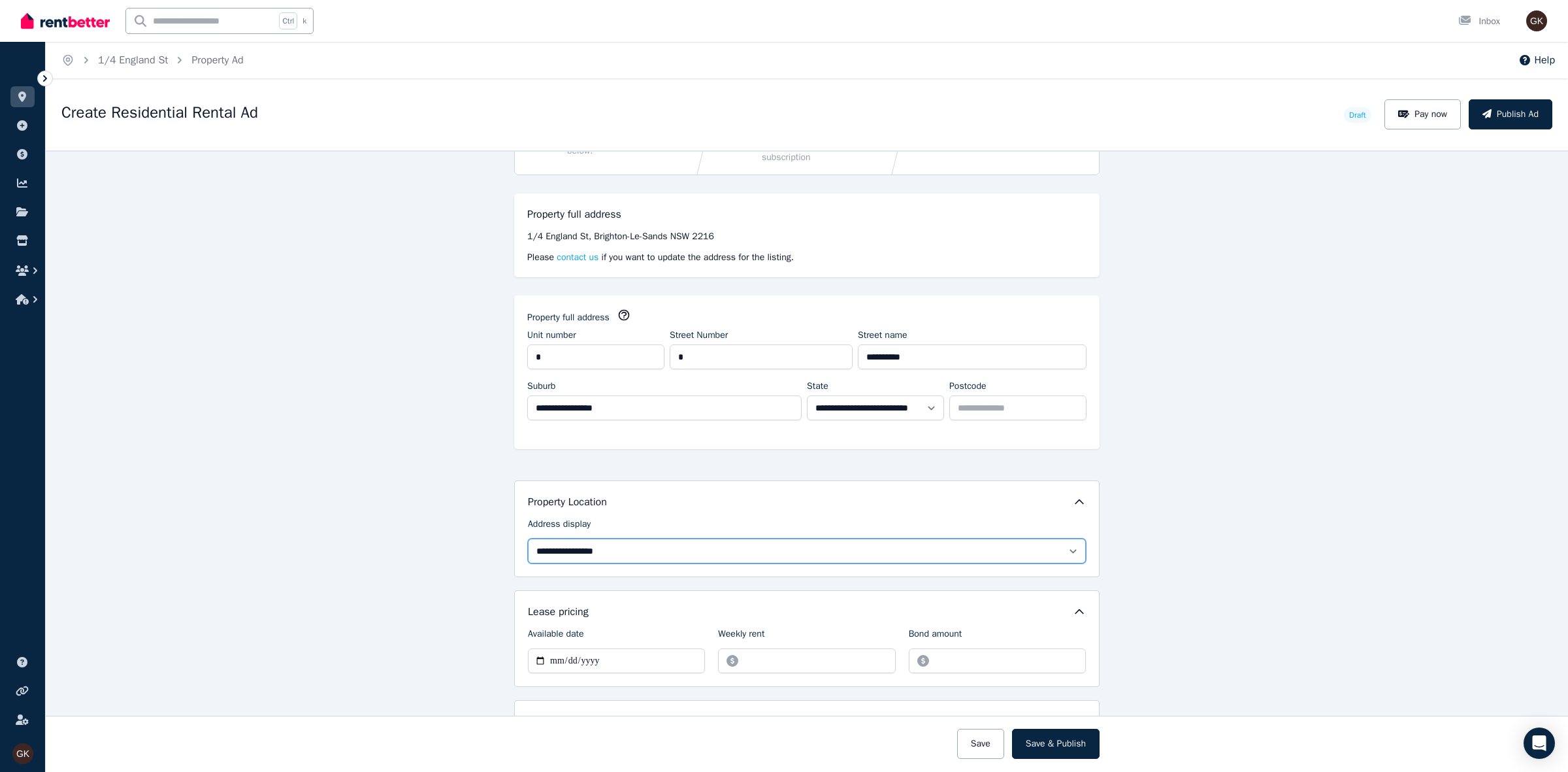 click on "**********" at bounding box center (807, 551) 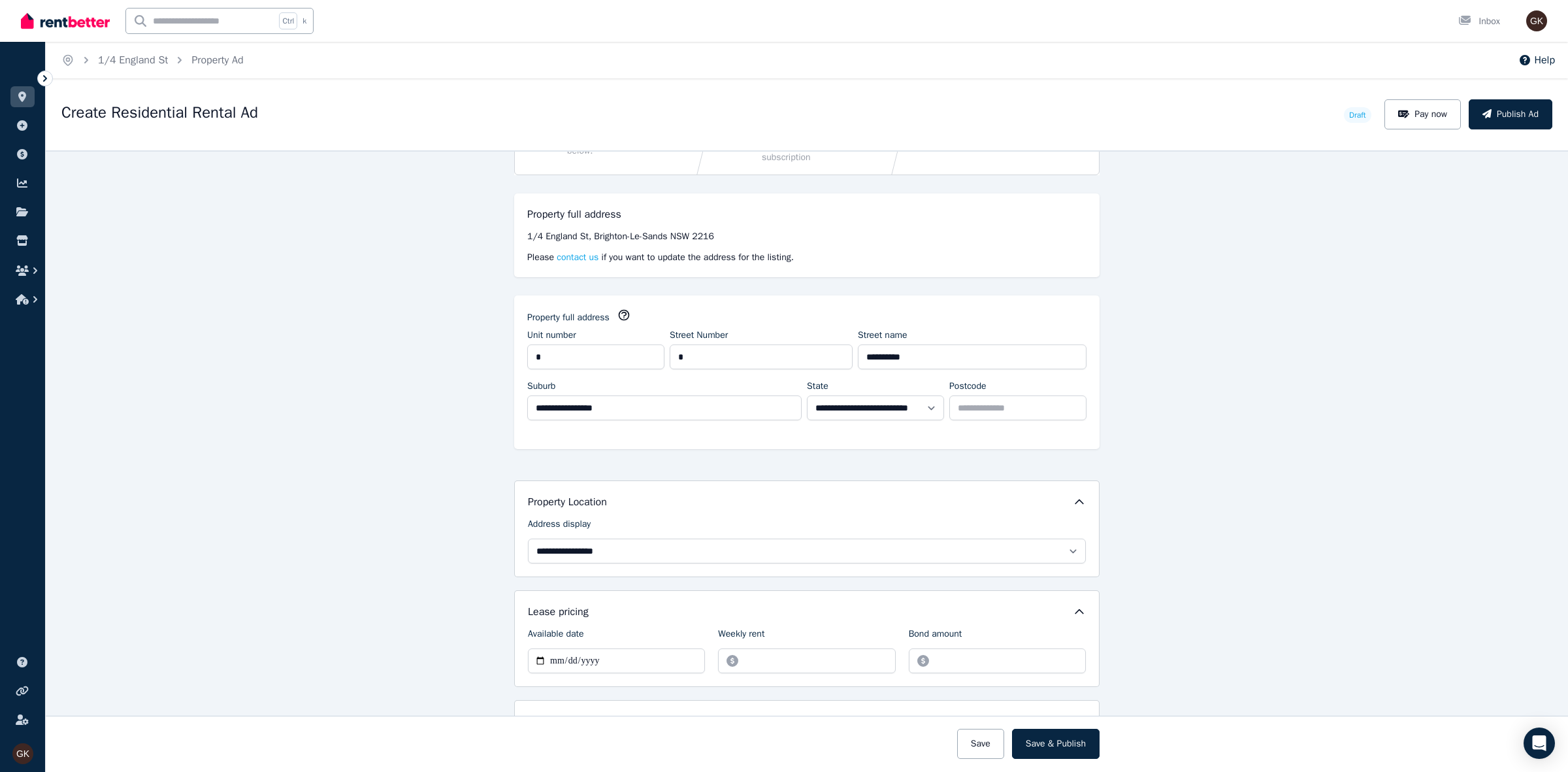 click on "**********" at bounding box center [807, 461] 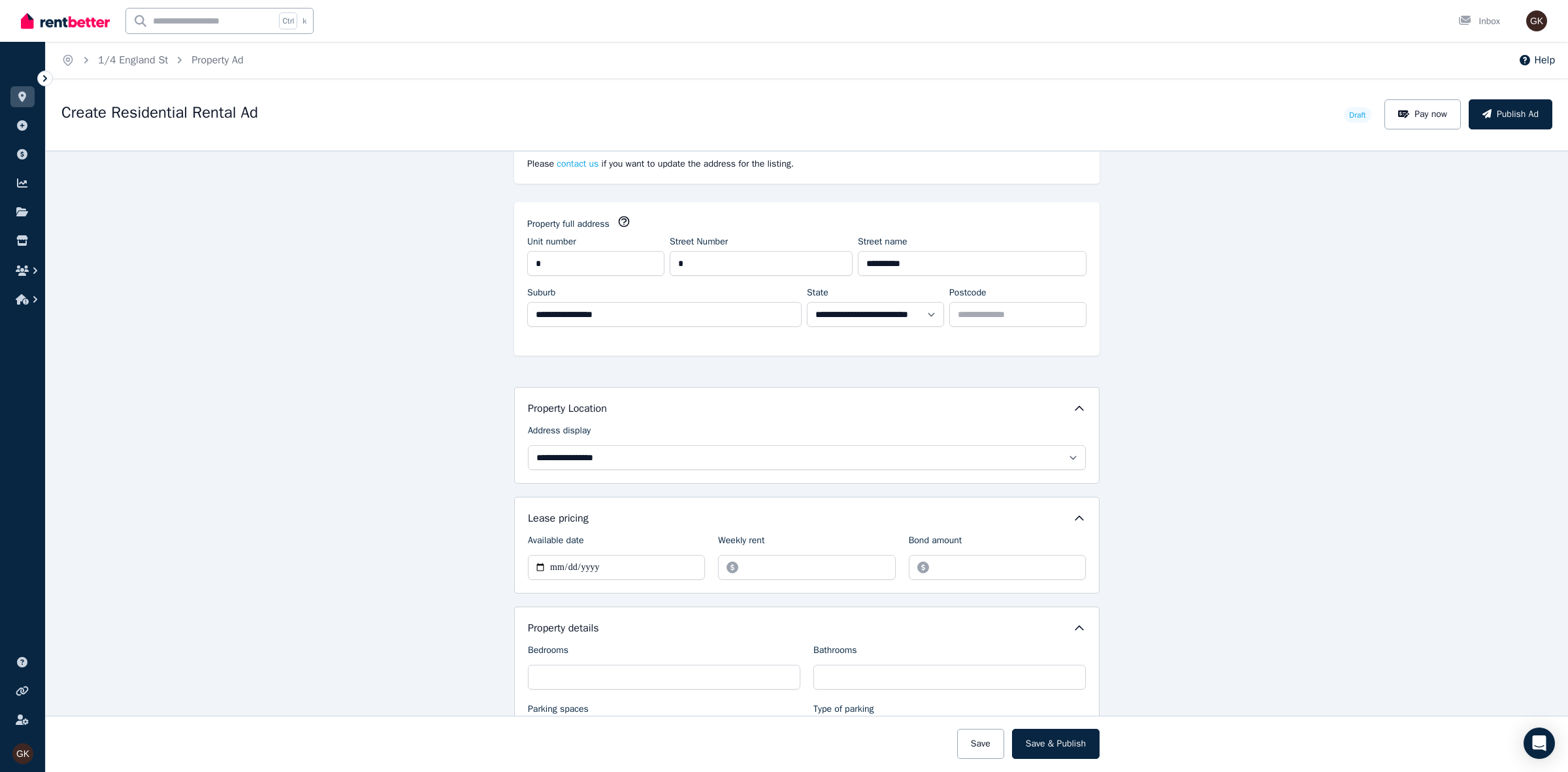 scroll, scrollTop: 250, scrollLeft: 0, axis: vertical 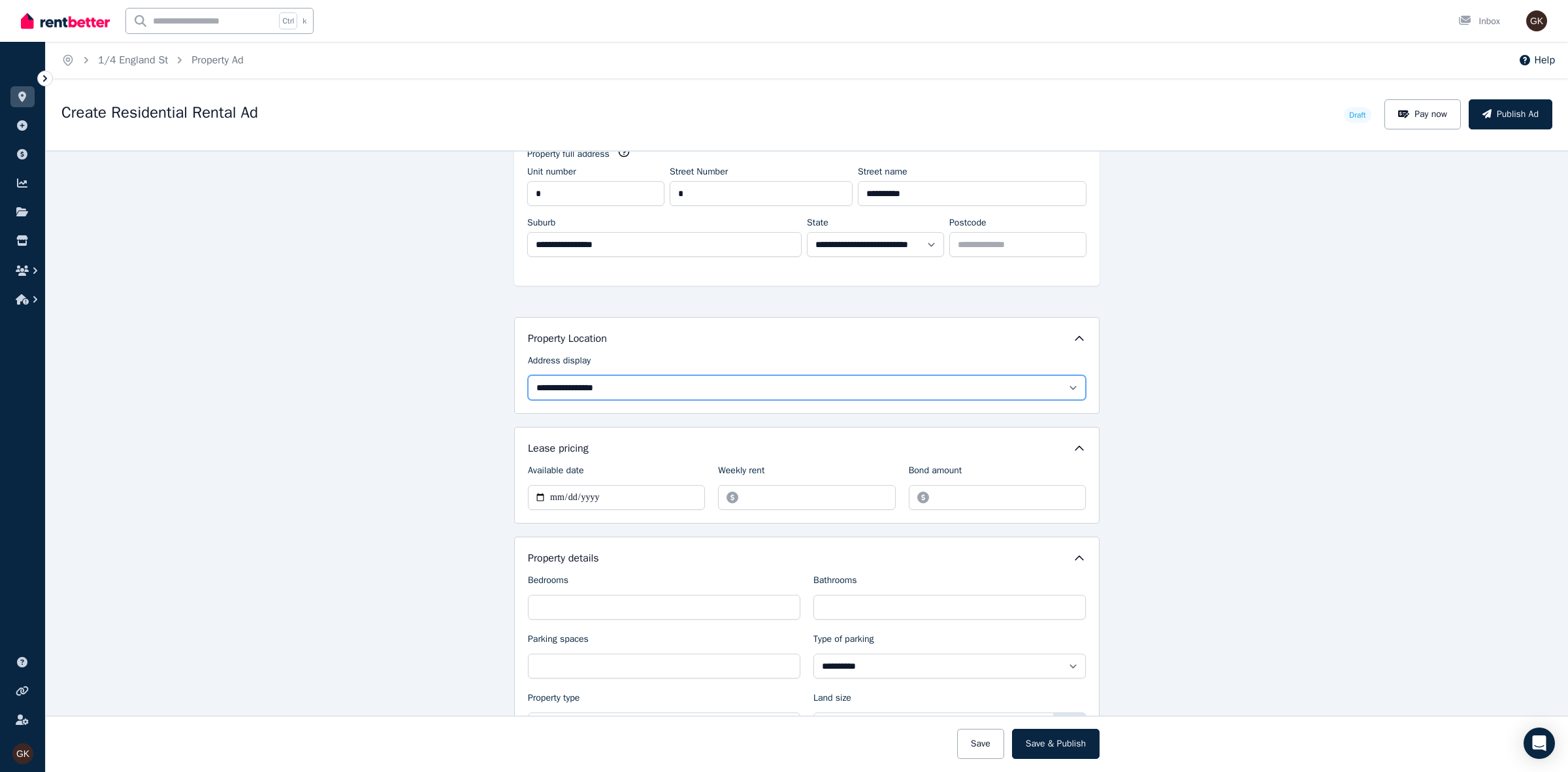 click on "**********" at bounding box center (807, 388) 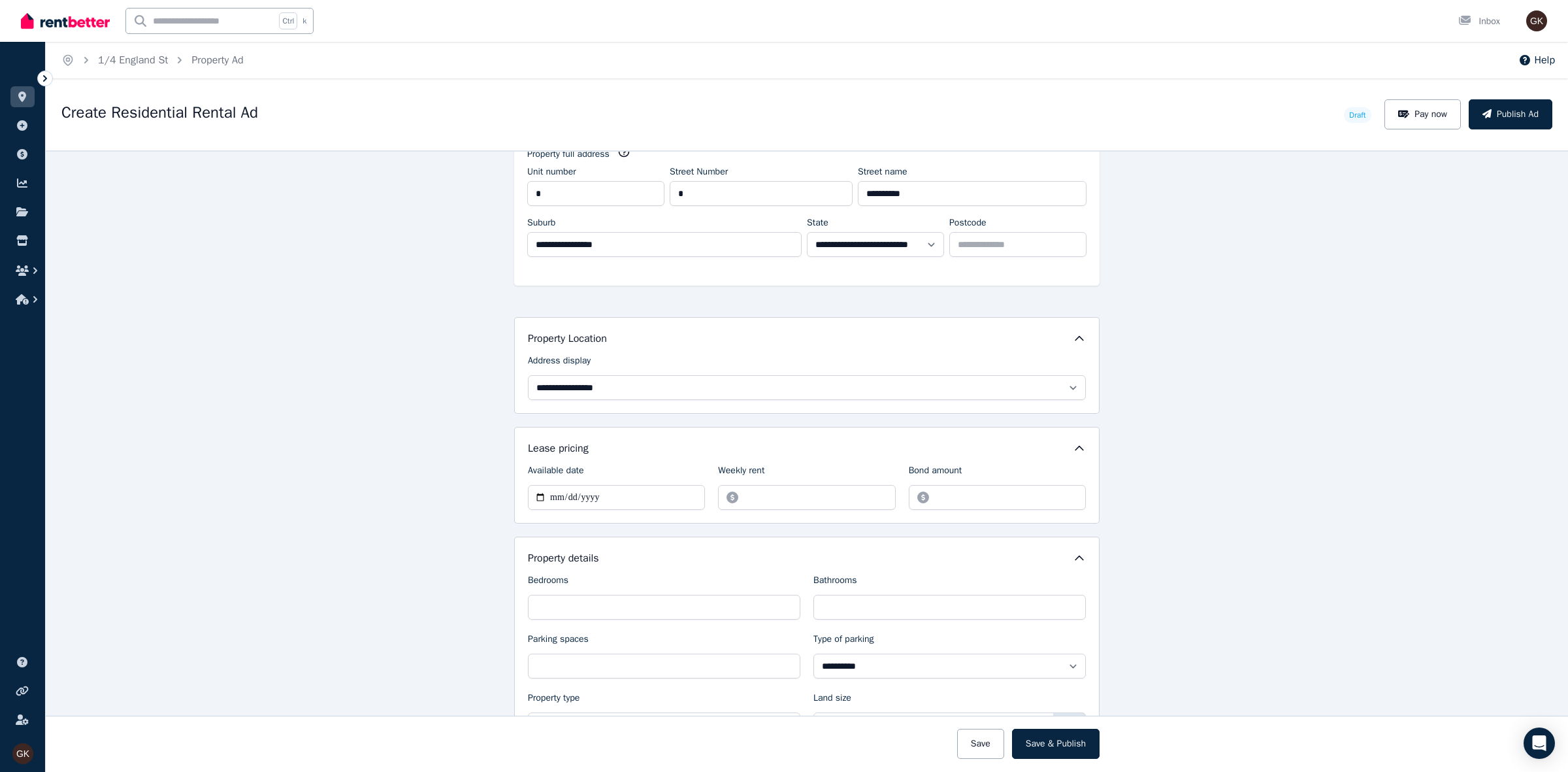 click on "**********" at bounding box center (807, 365) 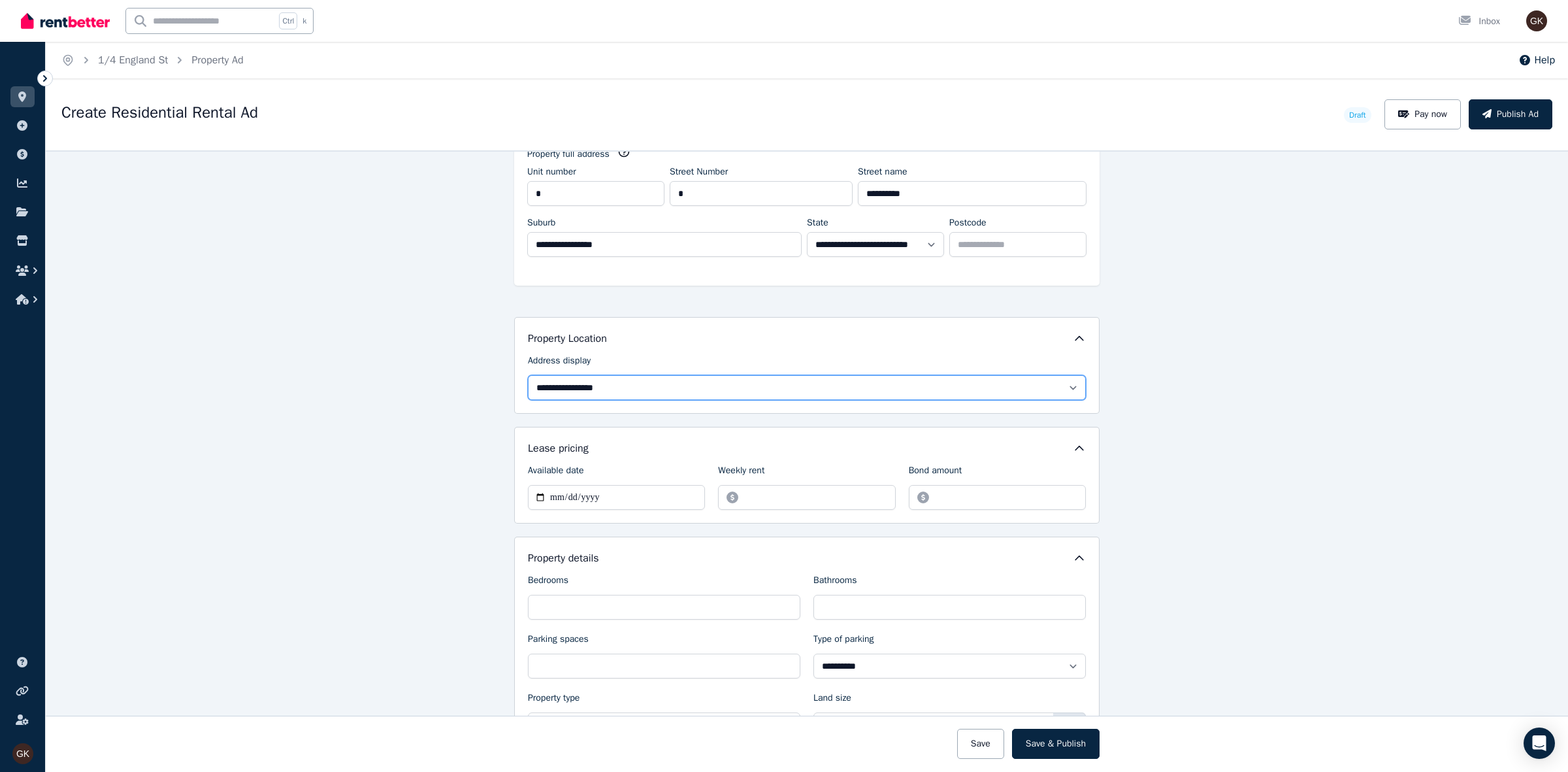 click on "**********" at bounding box center [807, 388] 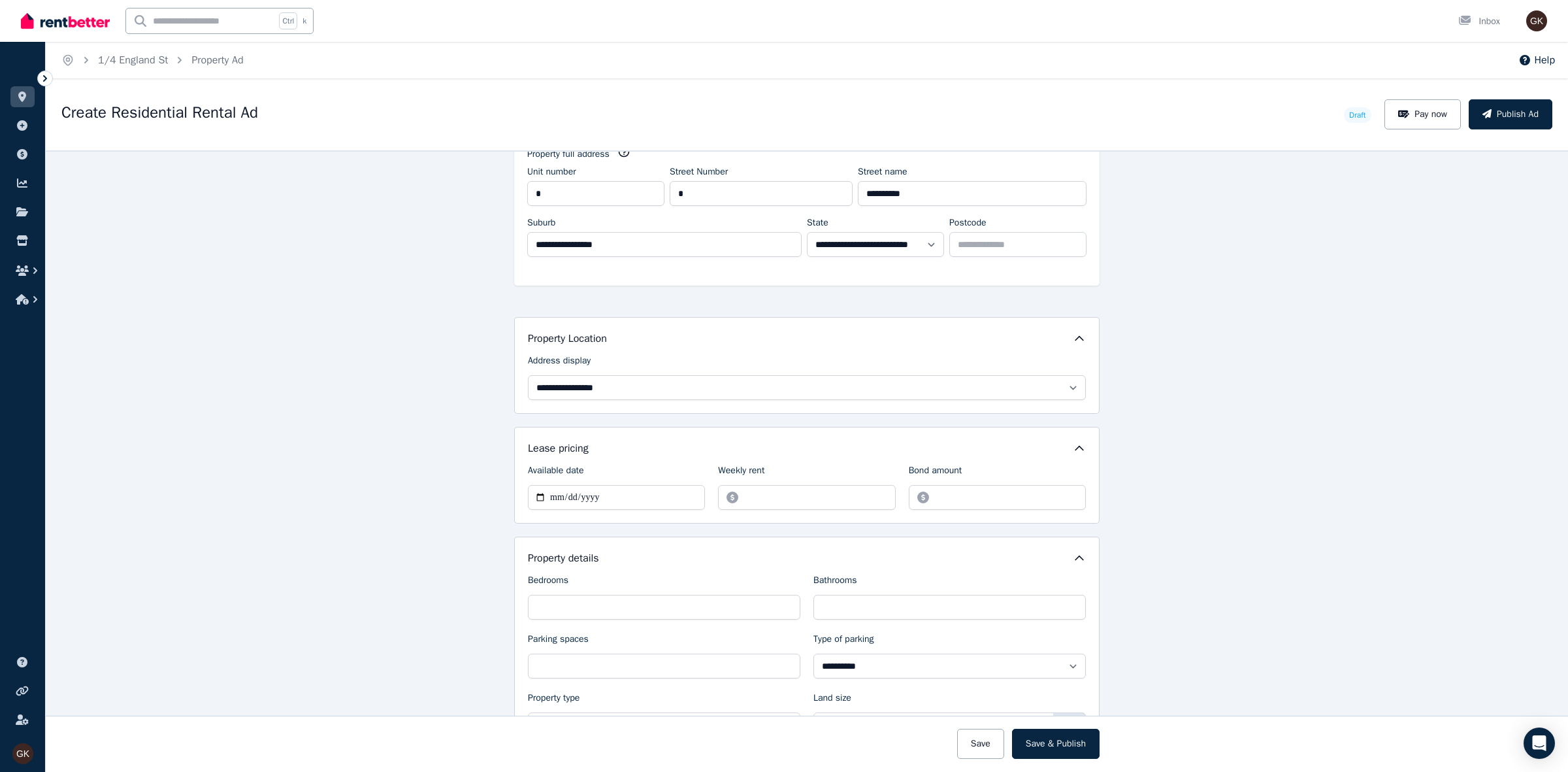 click on "**********" at bounding box center [807, 461] 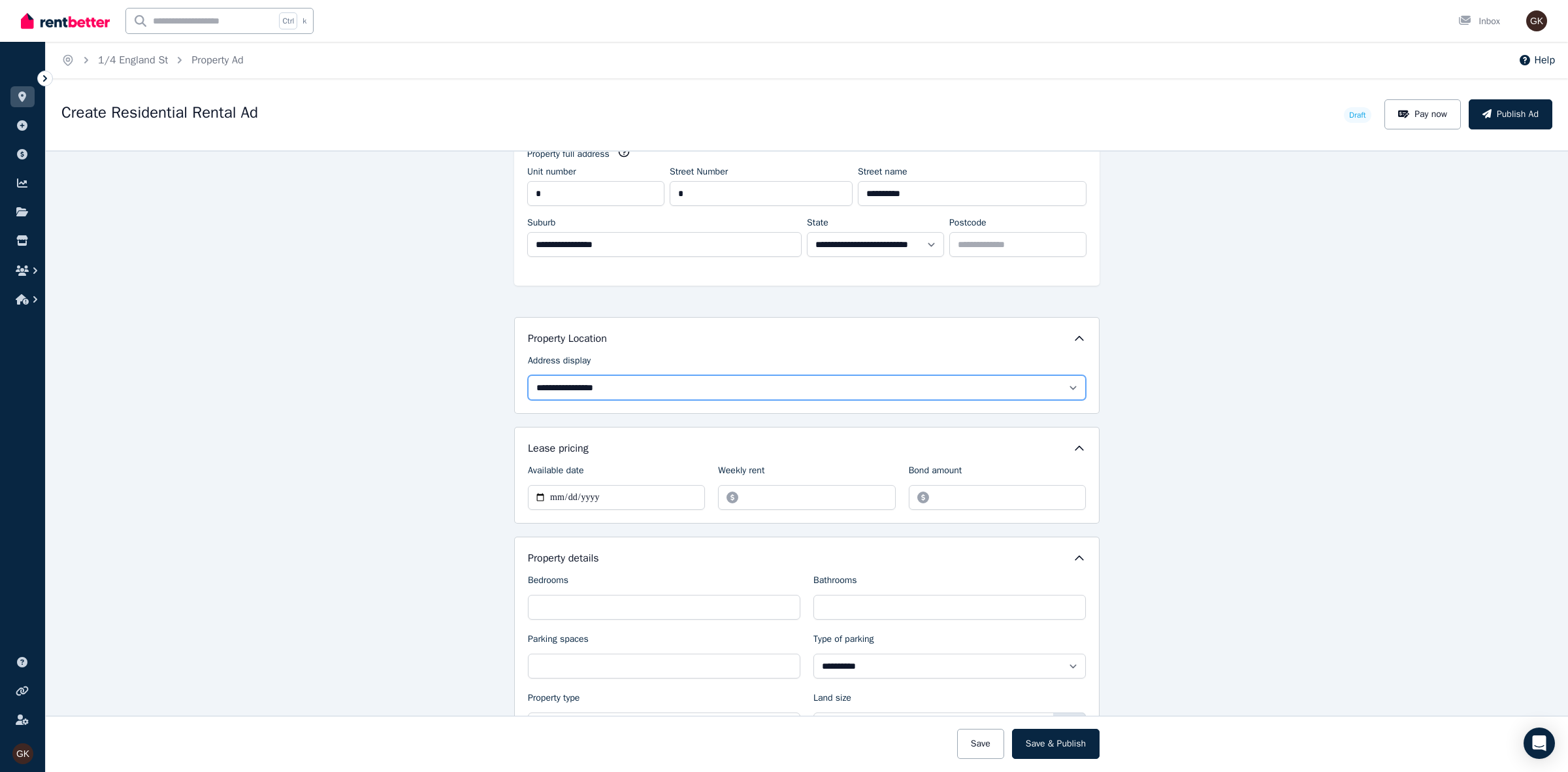 click on "**********" at bounding box center (807, 388) 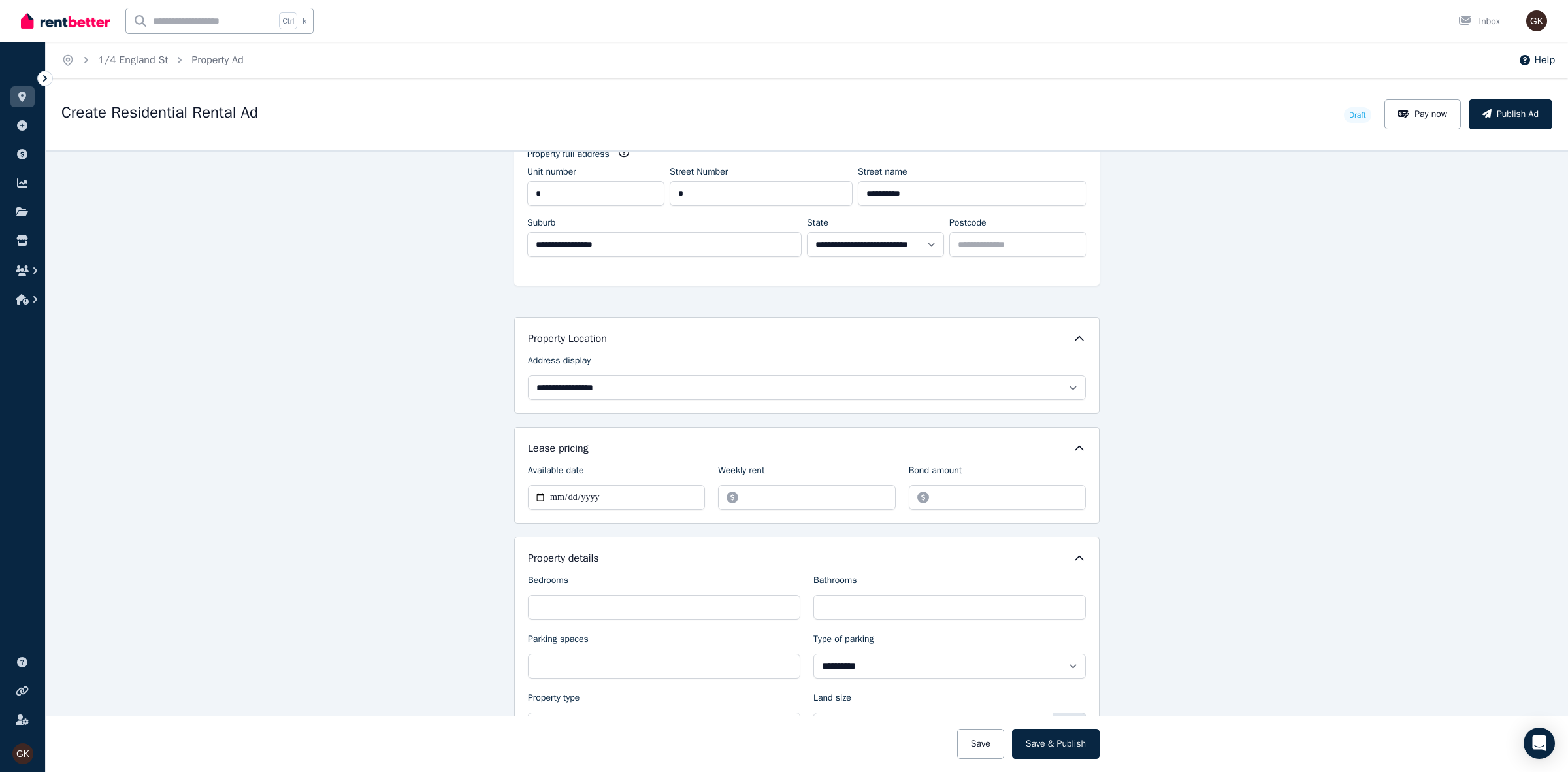 click on "**********" at bounding box center [807, 461] 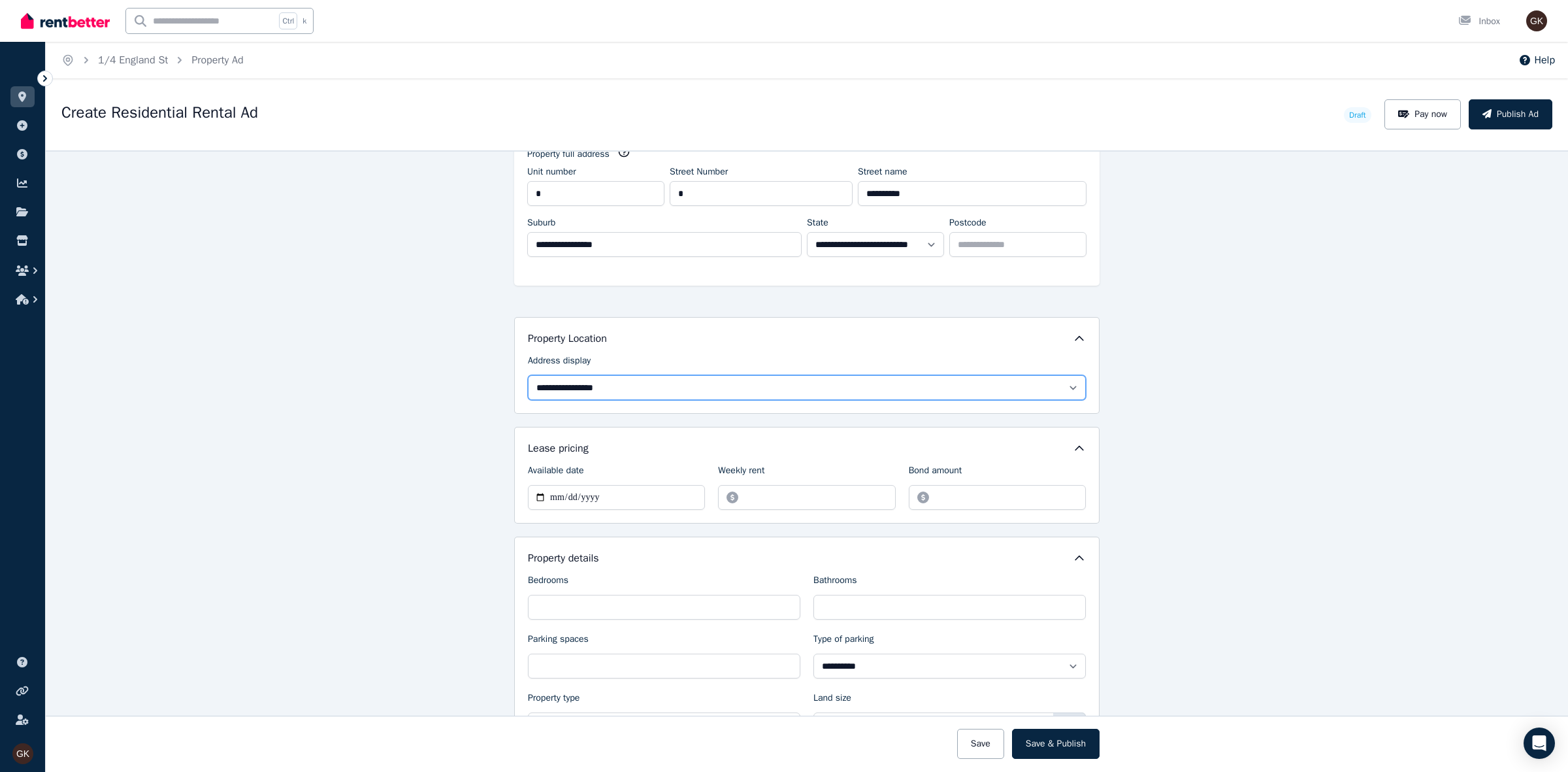 click on "**********" at bounding box center (807, 388) 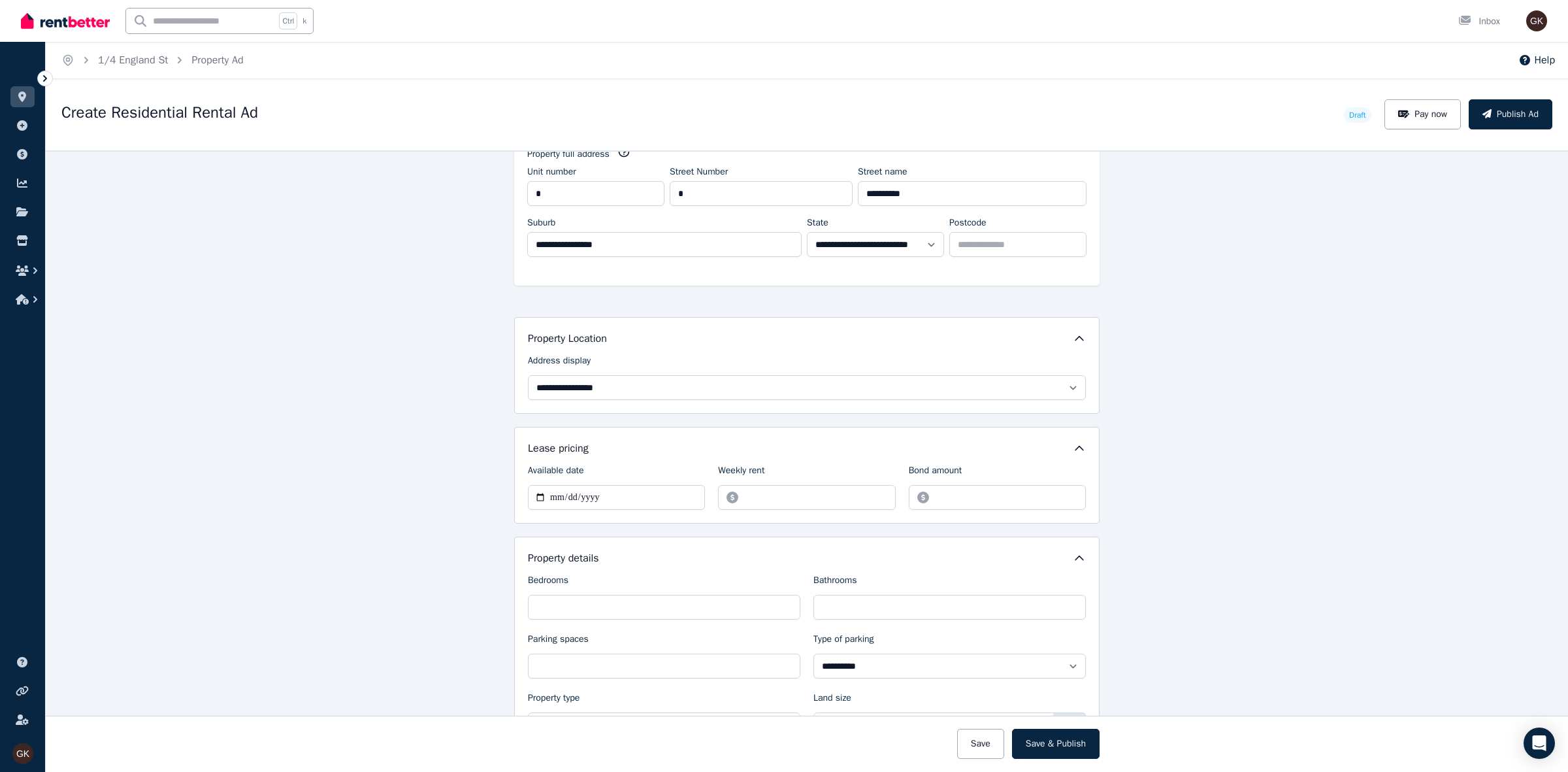 click on "**********" at bounding box center (807, 461) 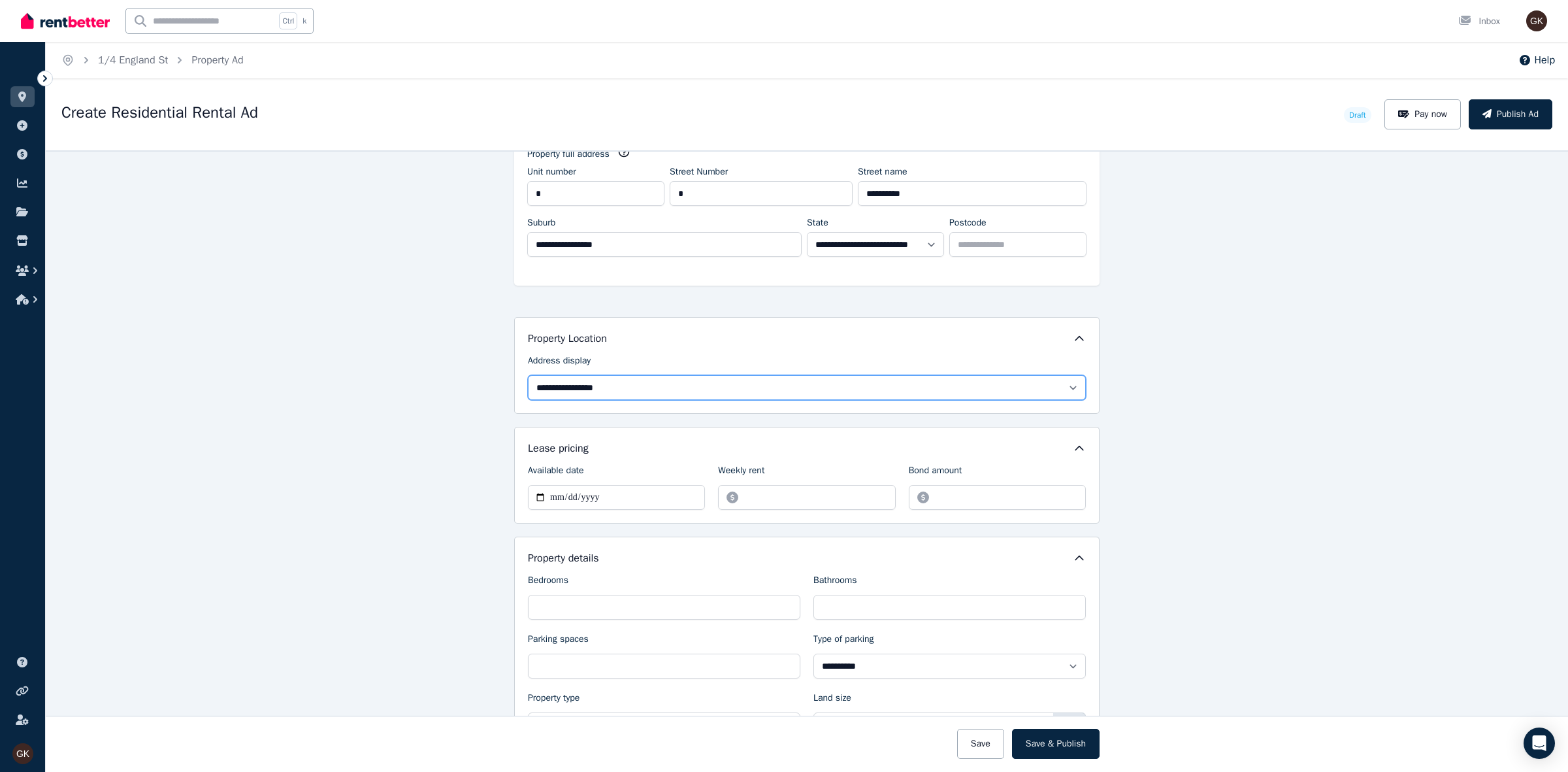 click on "**********" at bounding box center [807, 388] 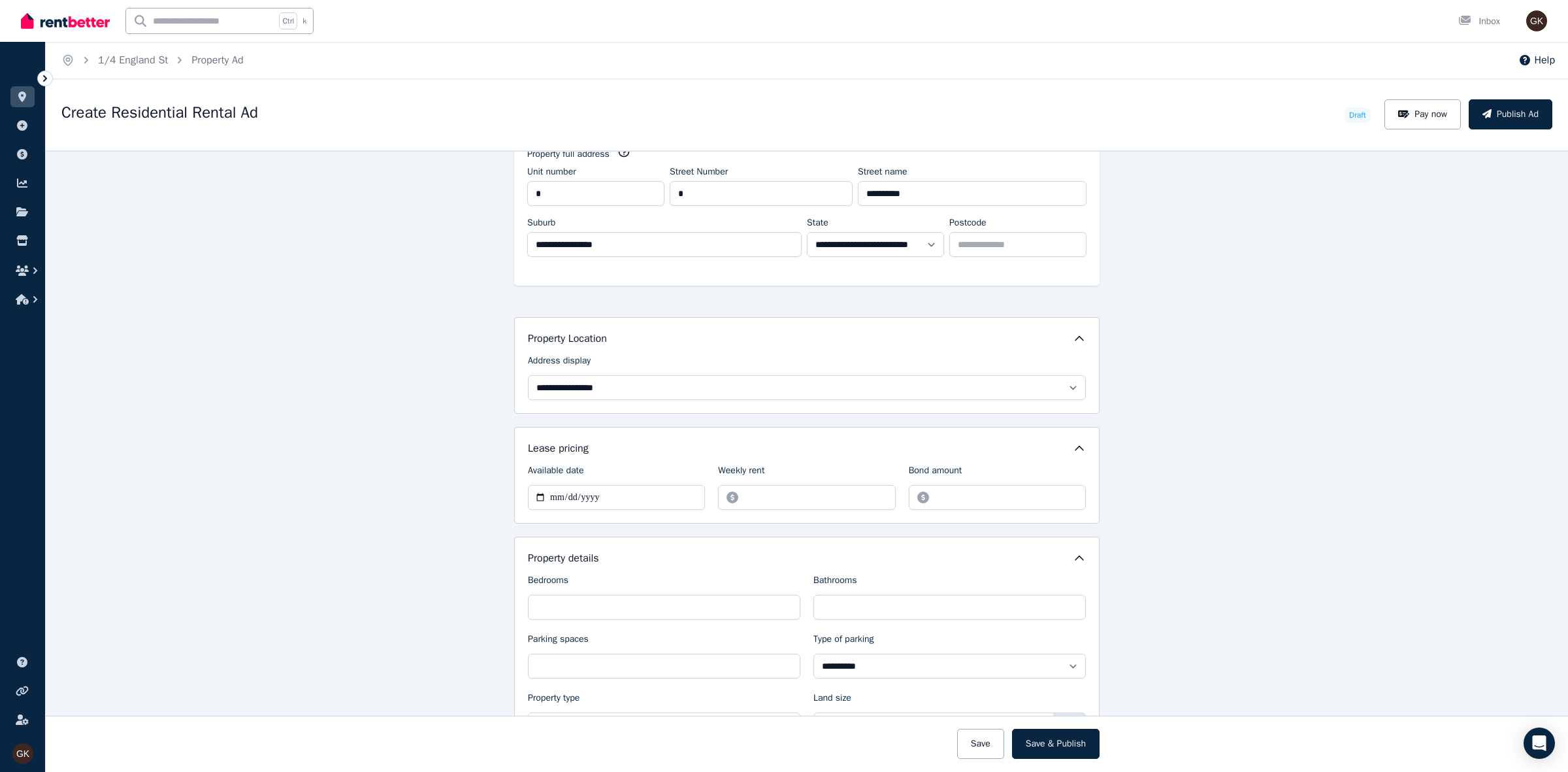click on "**********" at bounding box center [807, 461] 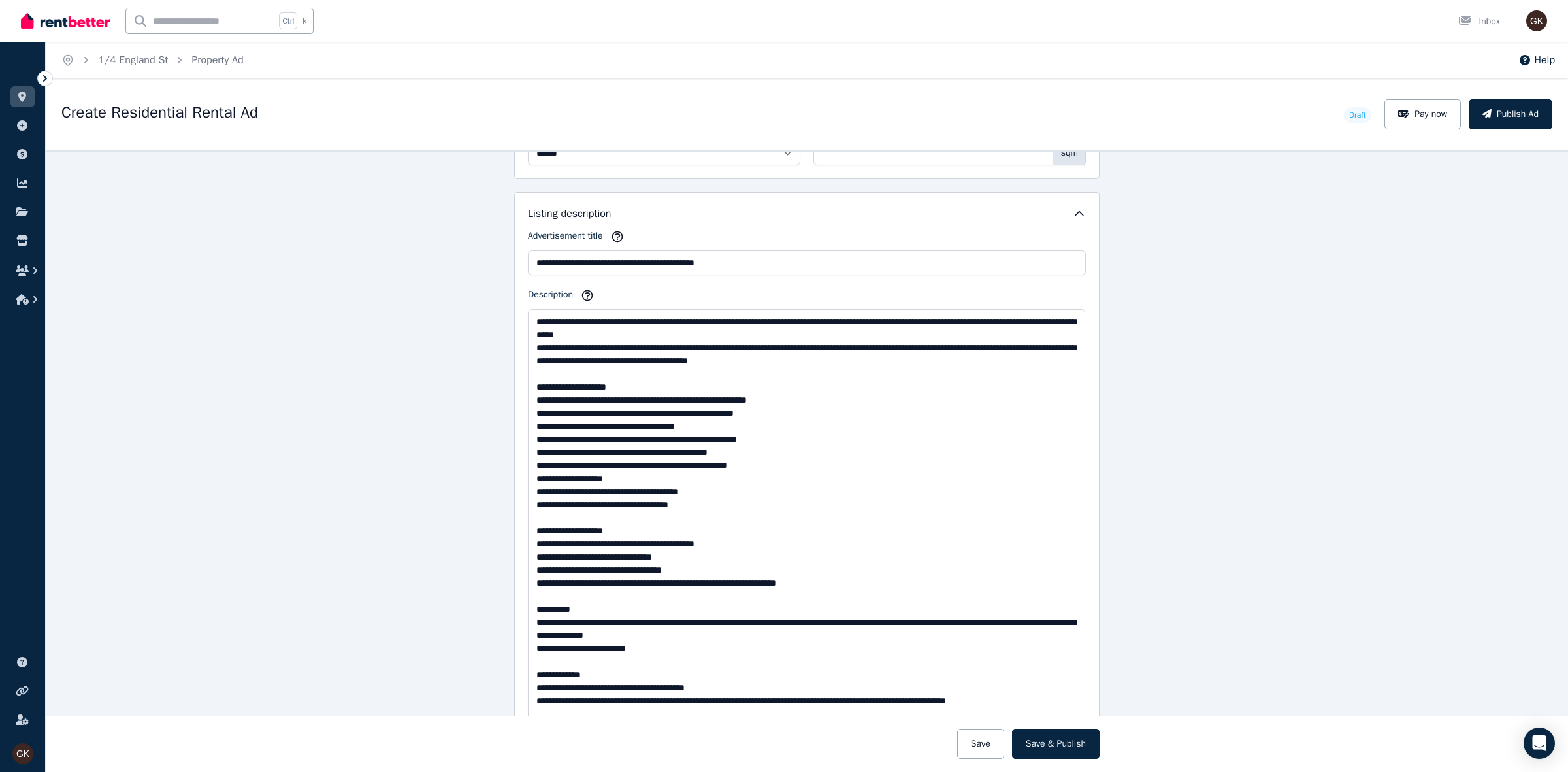 scroll, scrollTop: 1067, scrollLeft: 0, axis: vertical 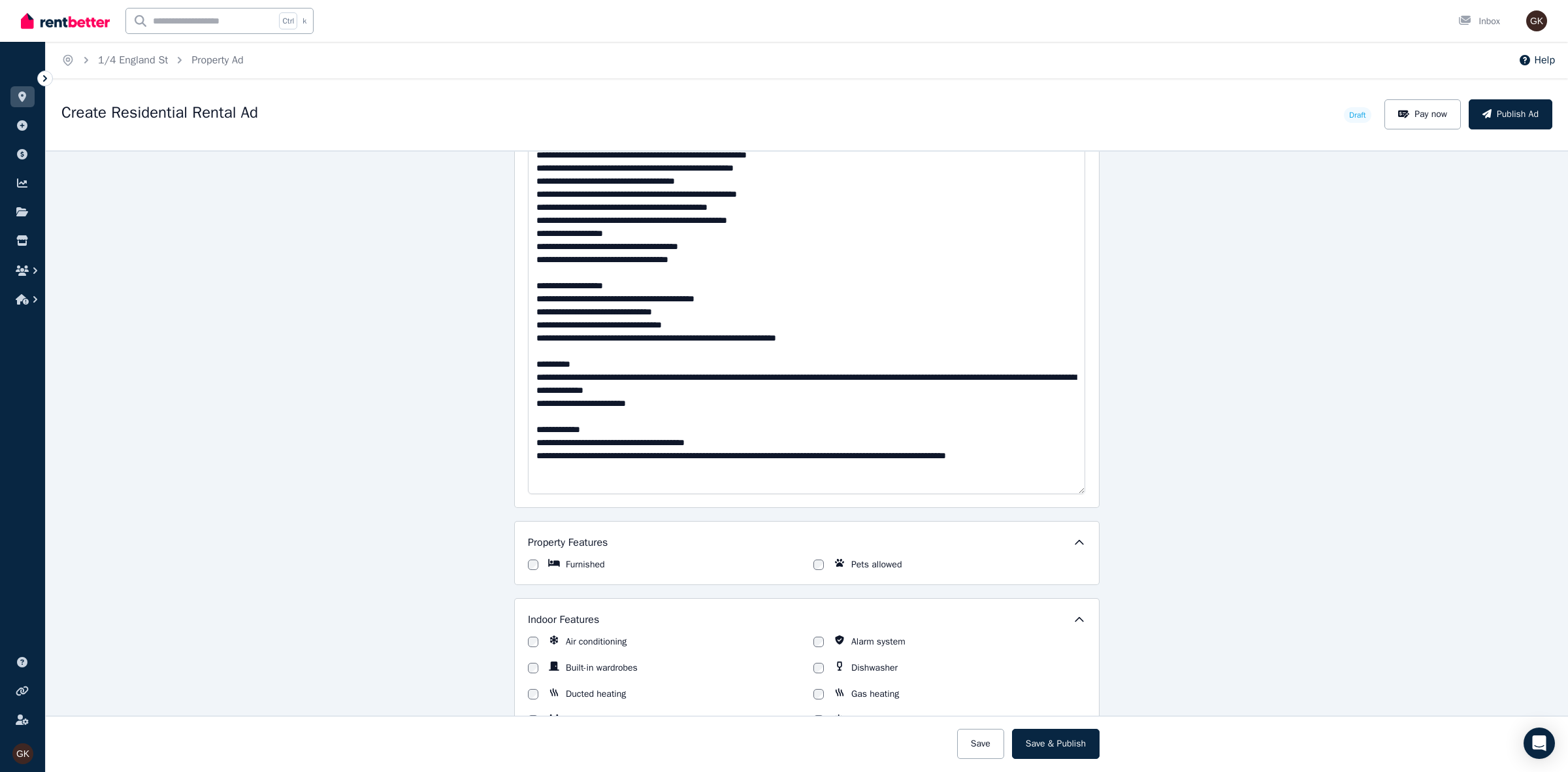 drag, startPoint x: 1184, startPoint y: 382, endPoint x: 1169, endPoint y: 384, distance: 15.132746 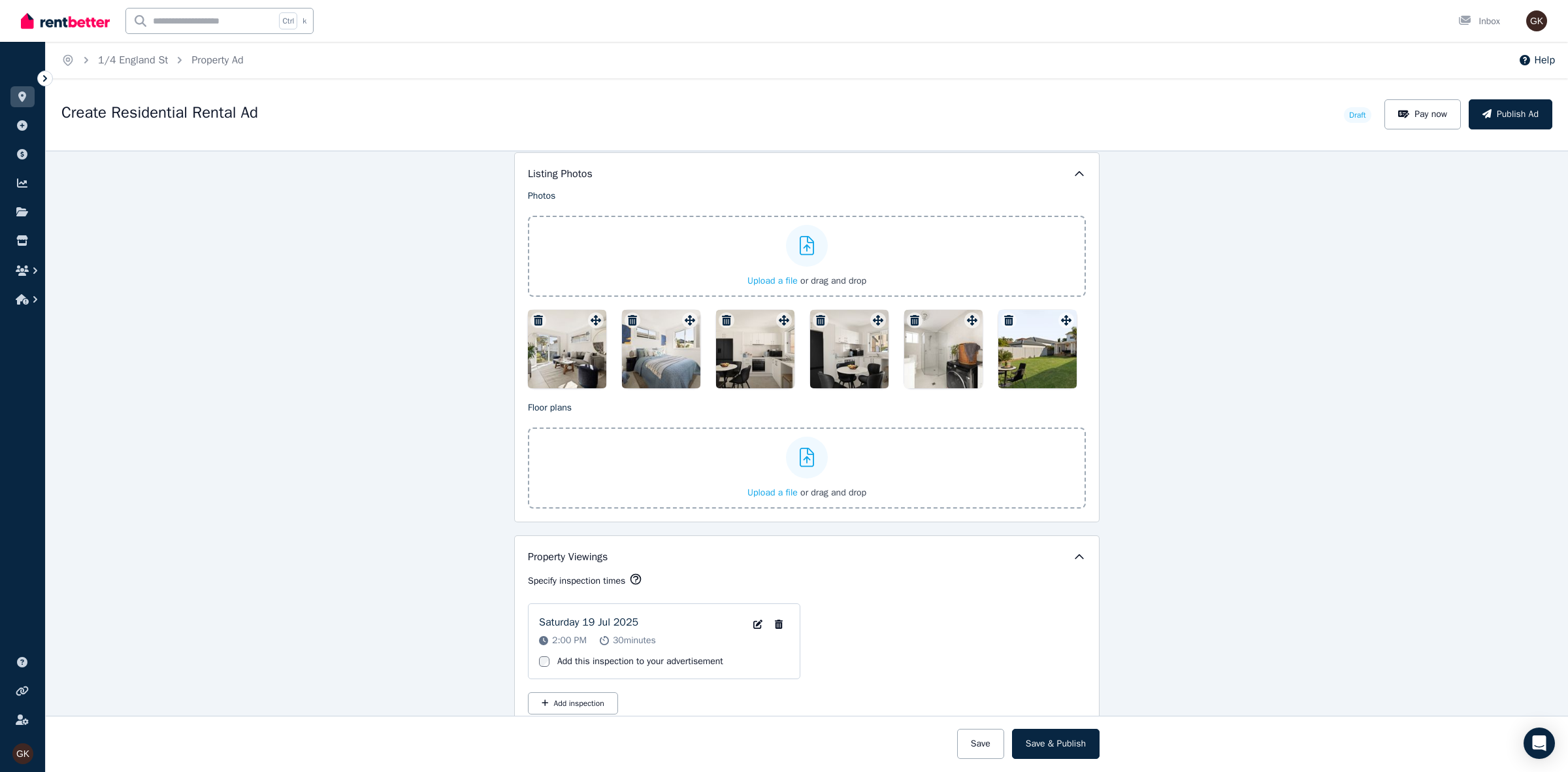 scroll, scrollTop: 1966, scrollLeft: 0, axis: vertical 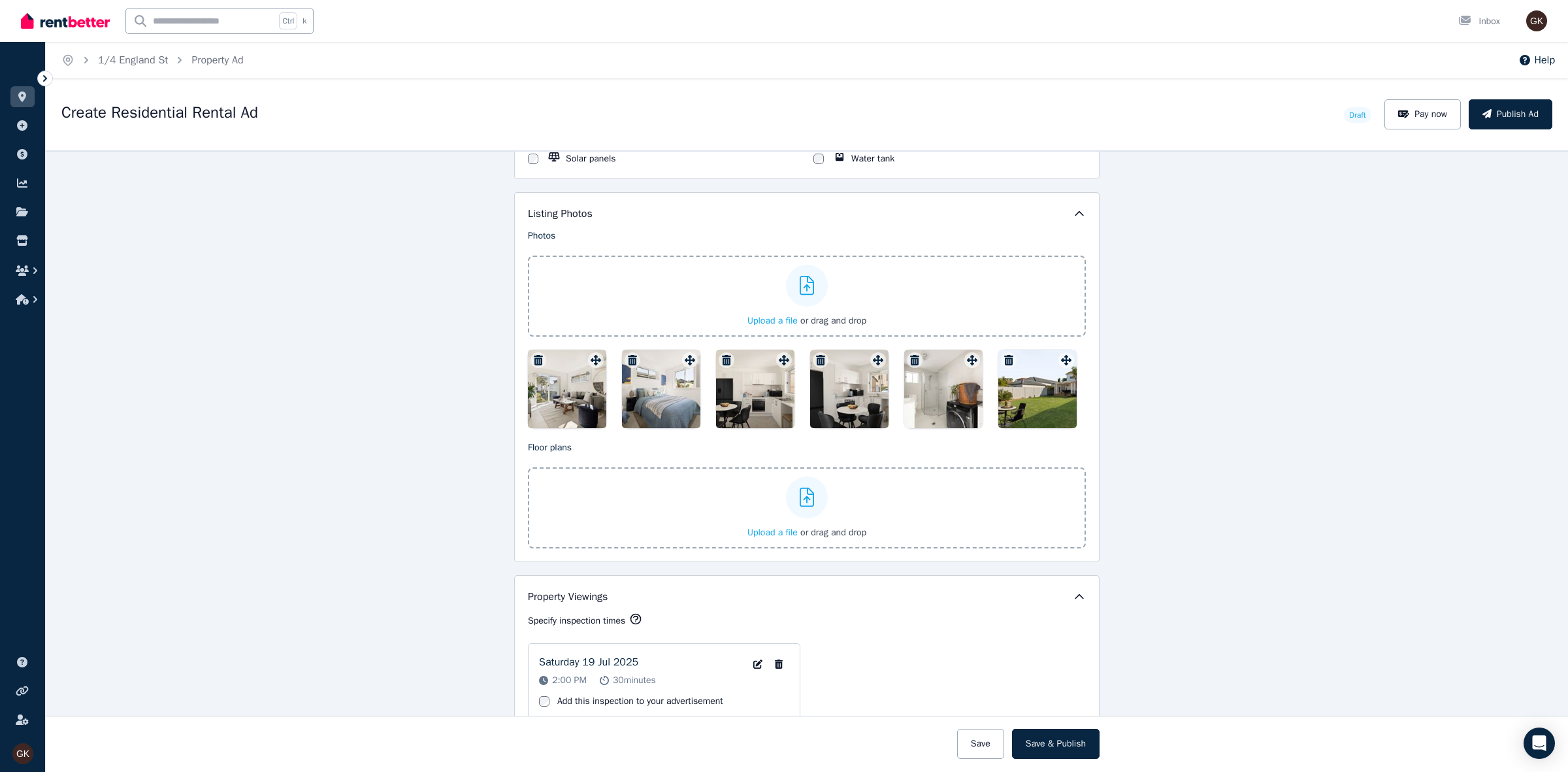 click on "**********" at bounding box center [807, 461] 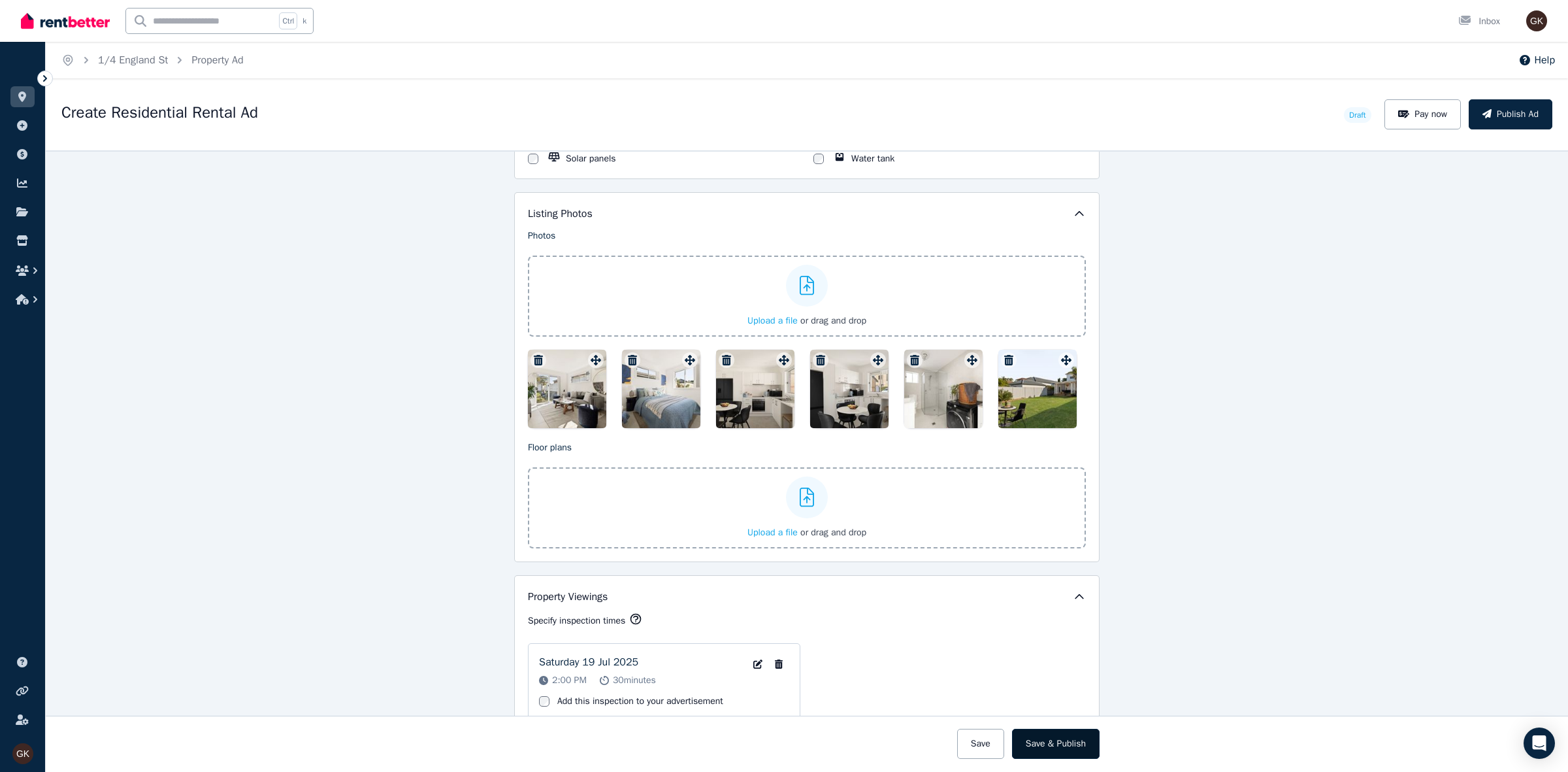 click on "Save & Publish" at bounding box center [1056, 744] 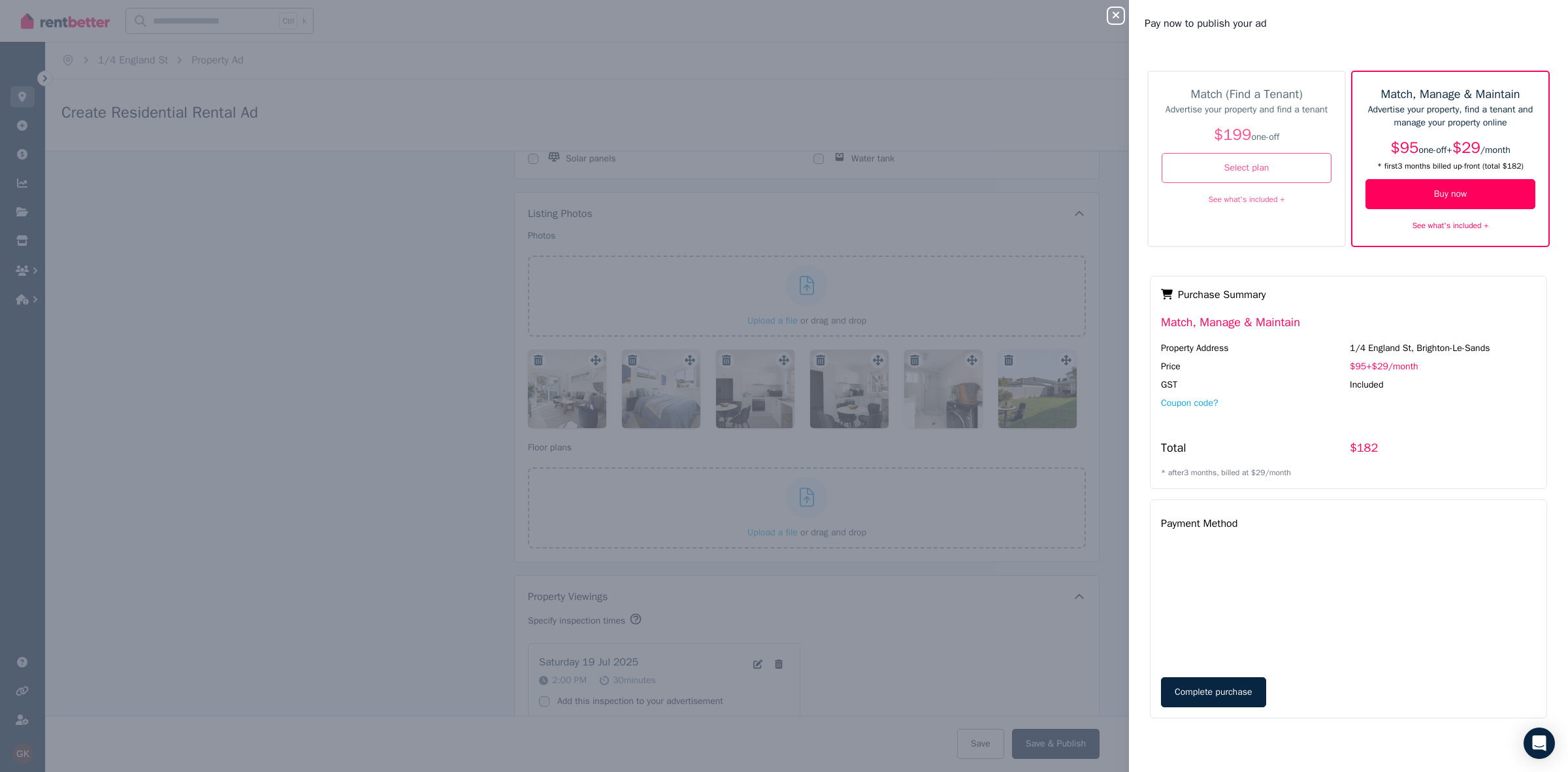 click on "Match, Manage & Maintain" at bounding box center [1348, 327] 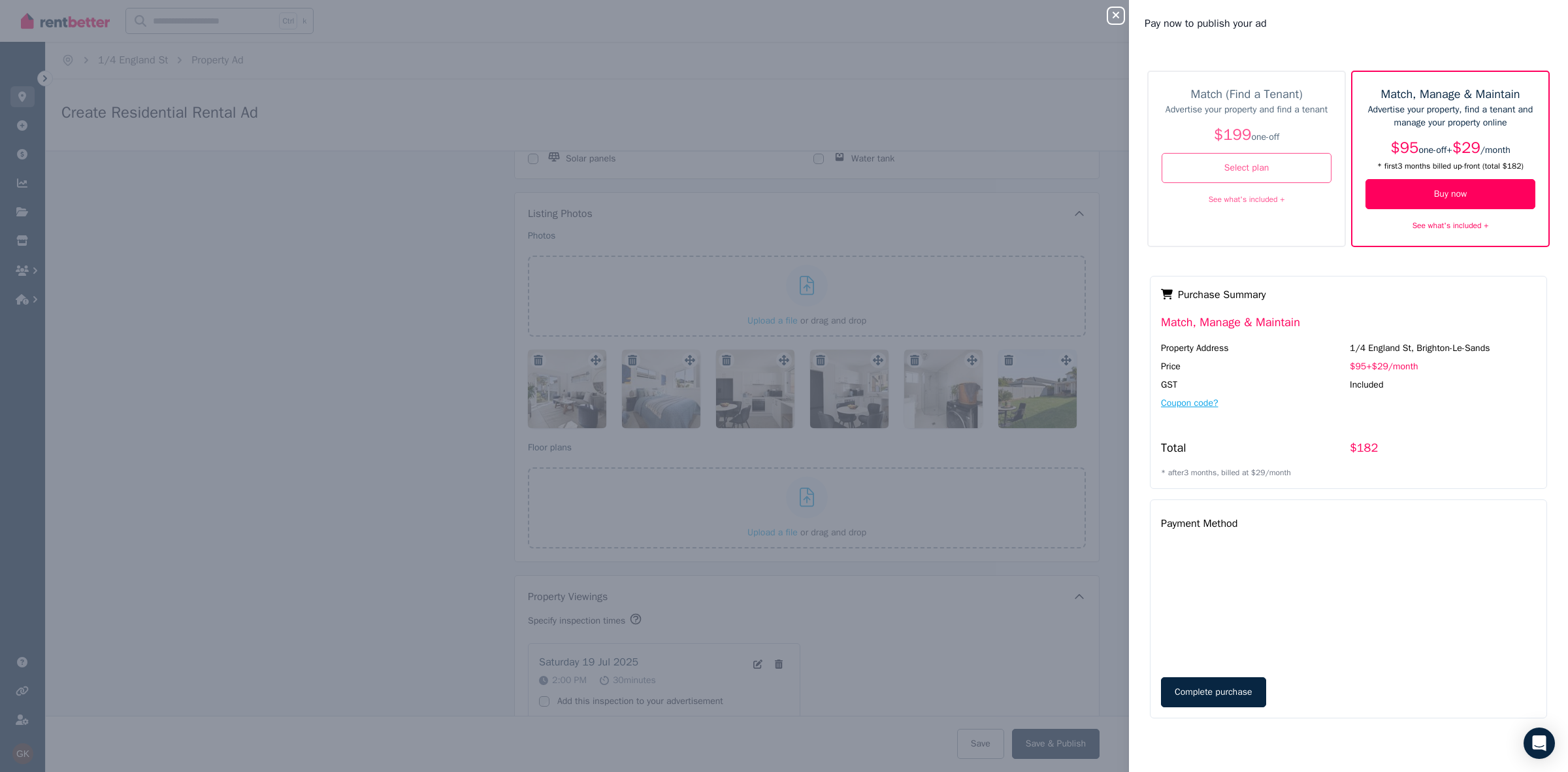 click on "Coupon code?" at bounding box center [1190, 403] 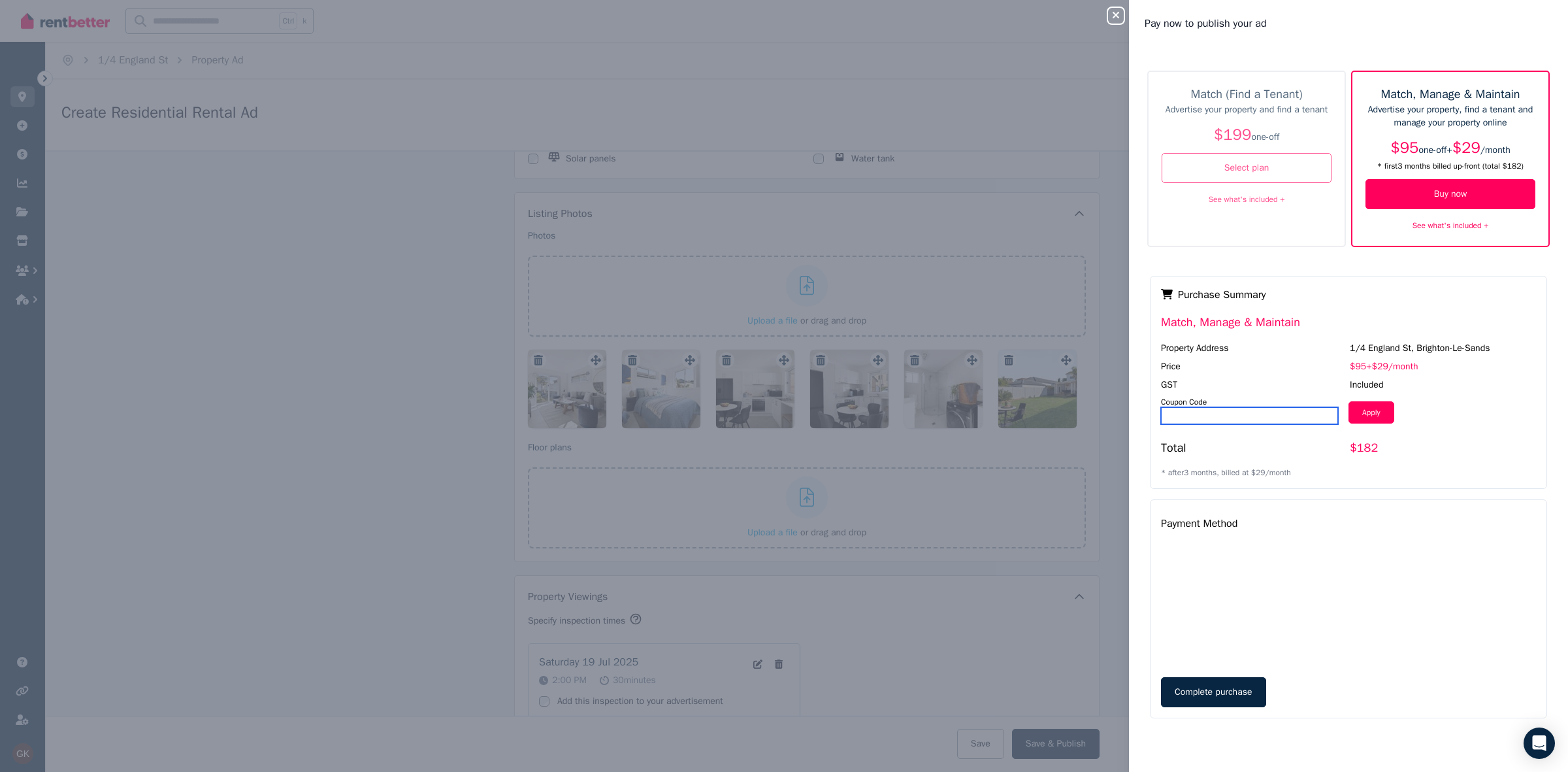 click at bounding box center (1249, 416) 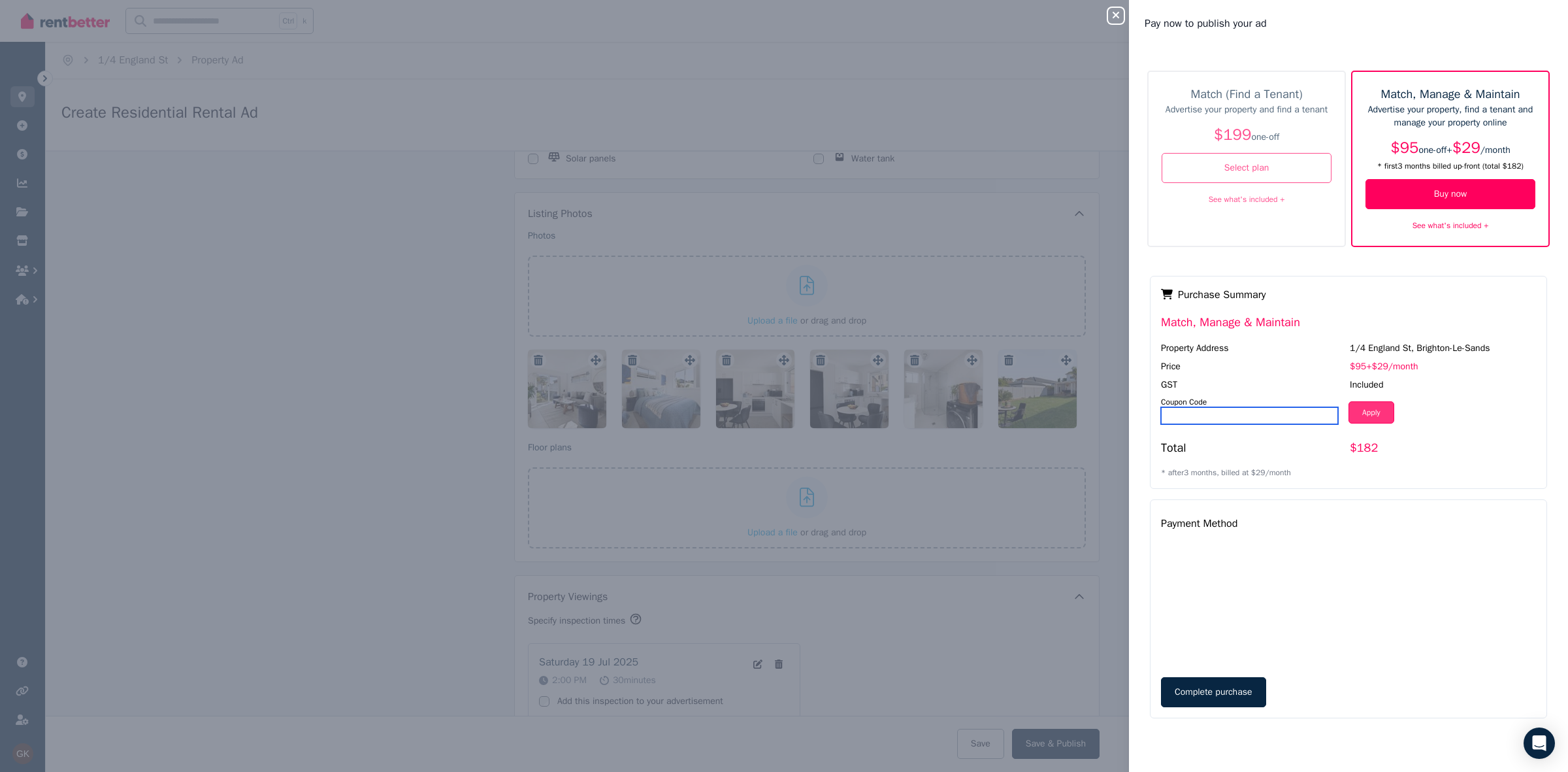 paste on "*******" 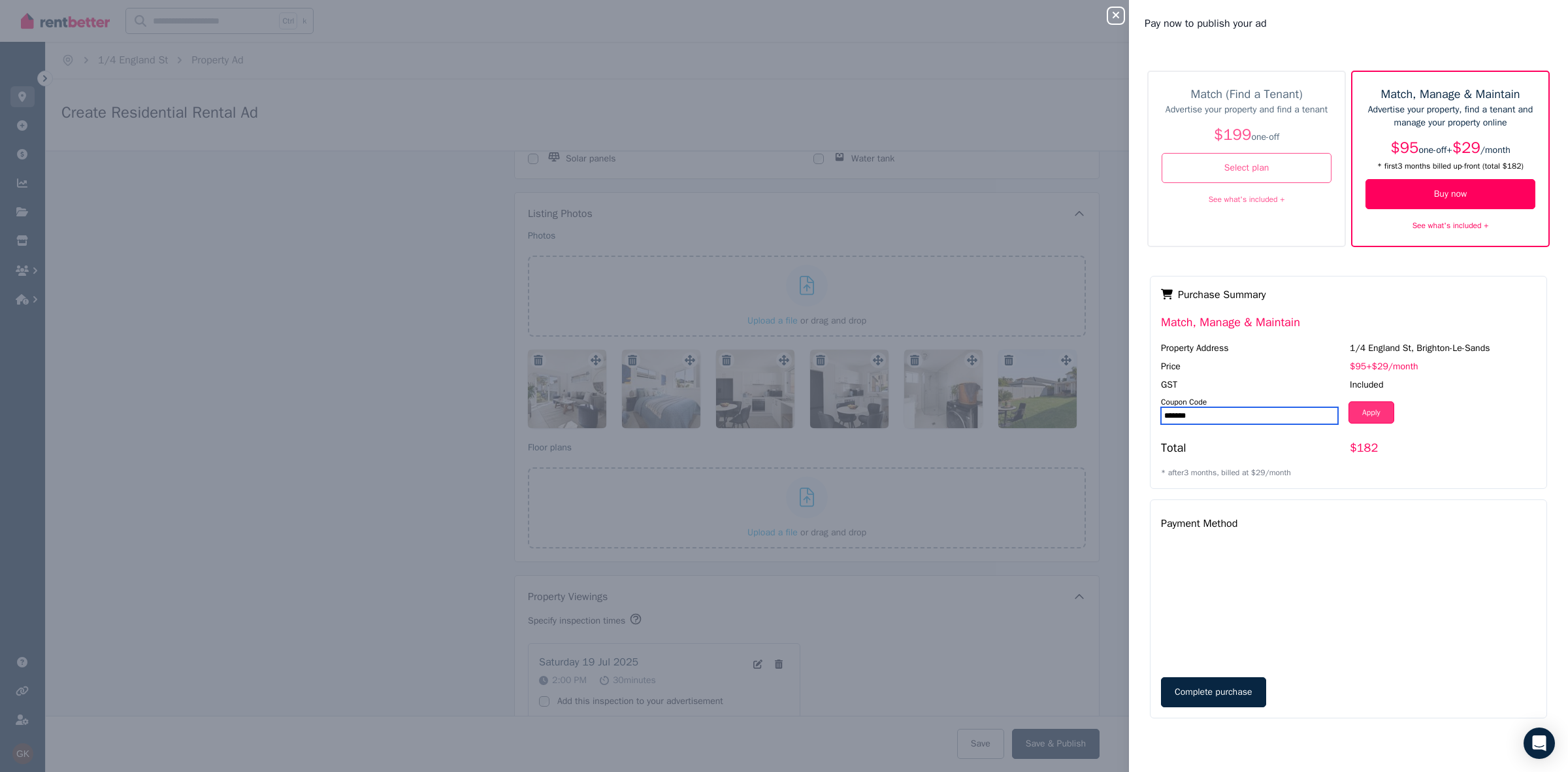 type on "*******" 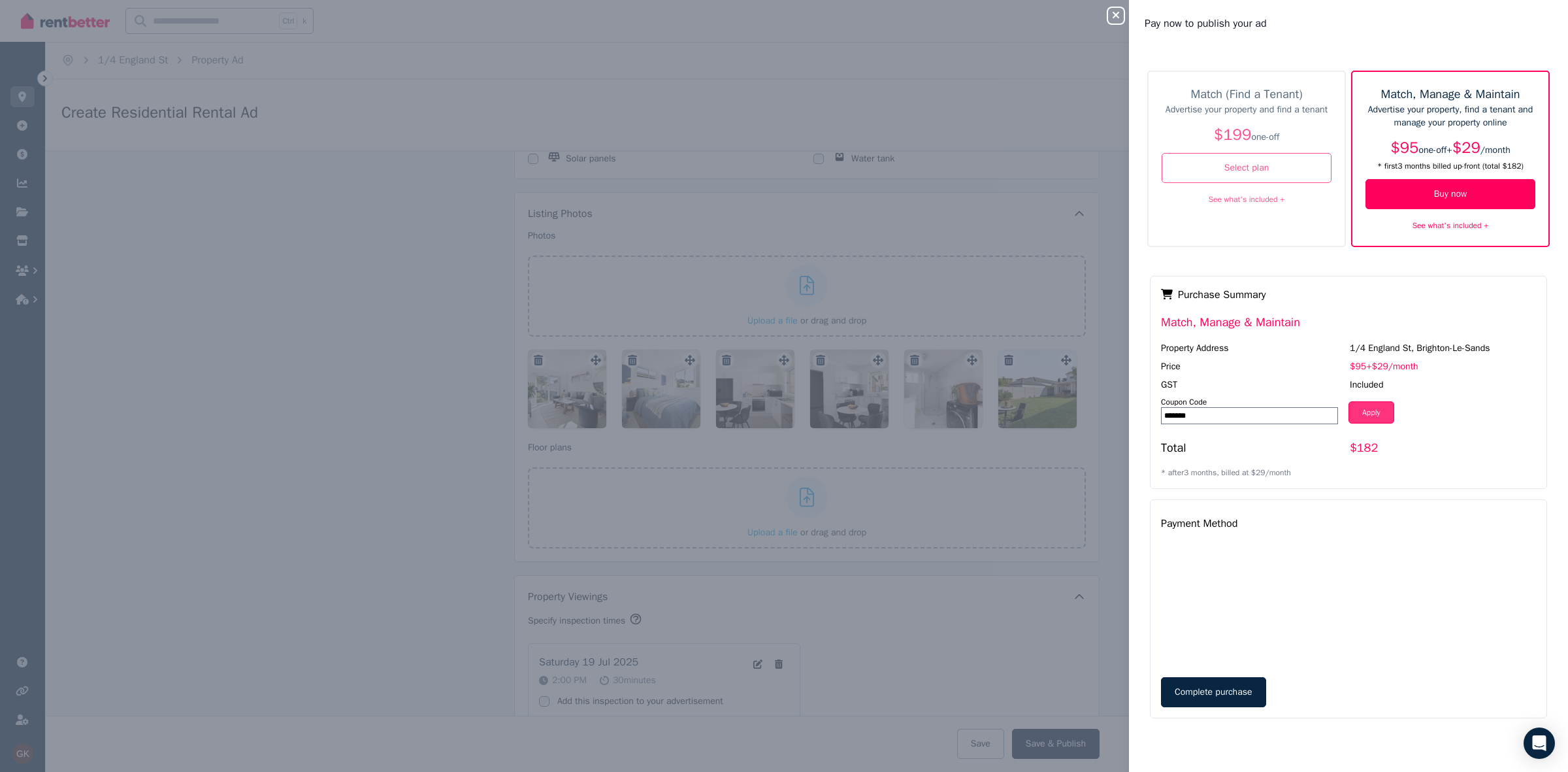 click on "Apply" at bounding box center [1371, 412] 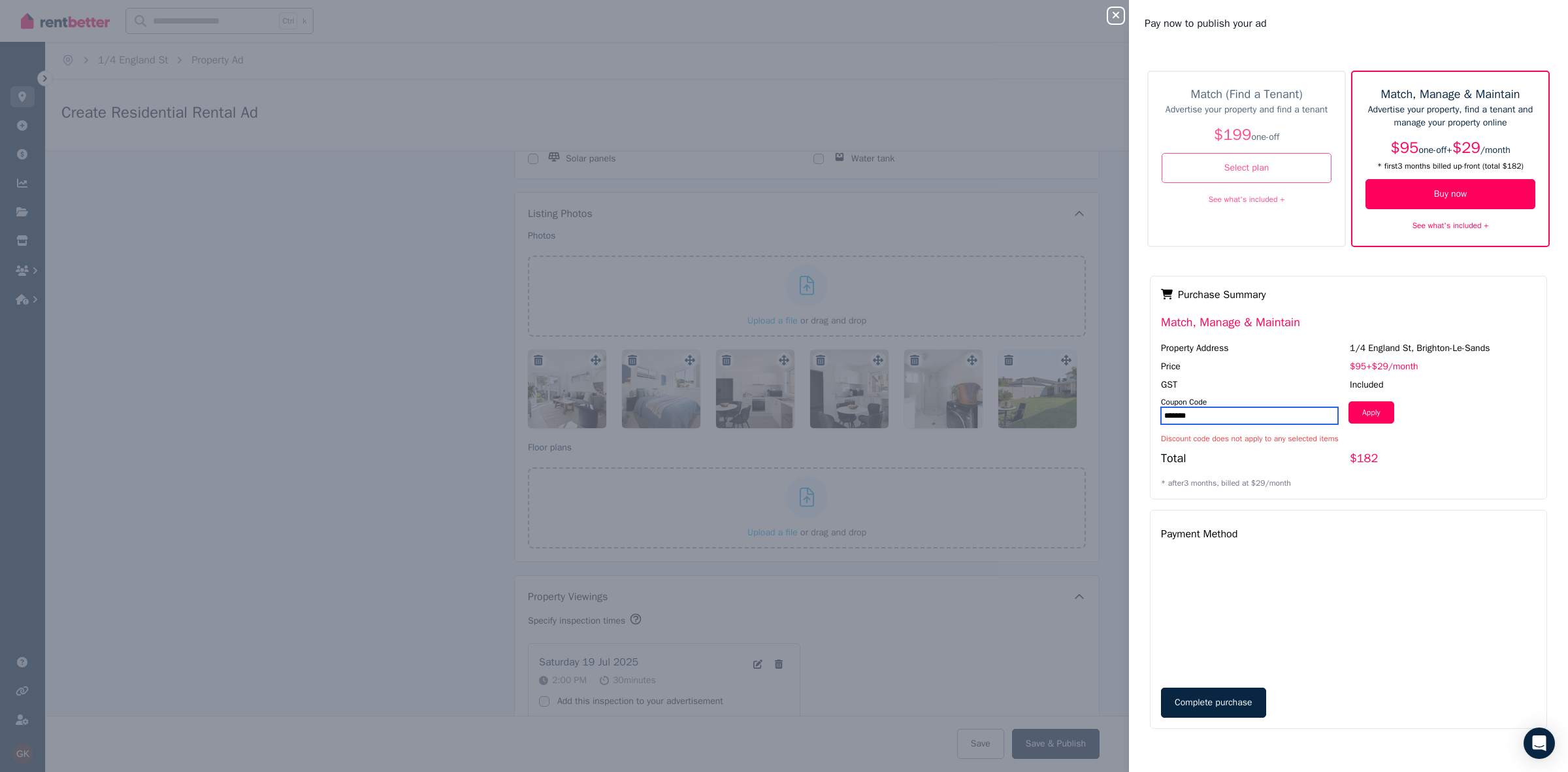 click on "*******" at bounding box center [1249, 416] 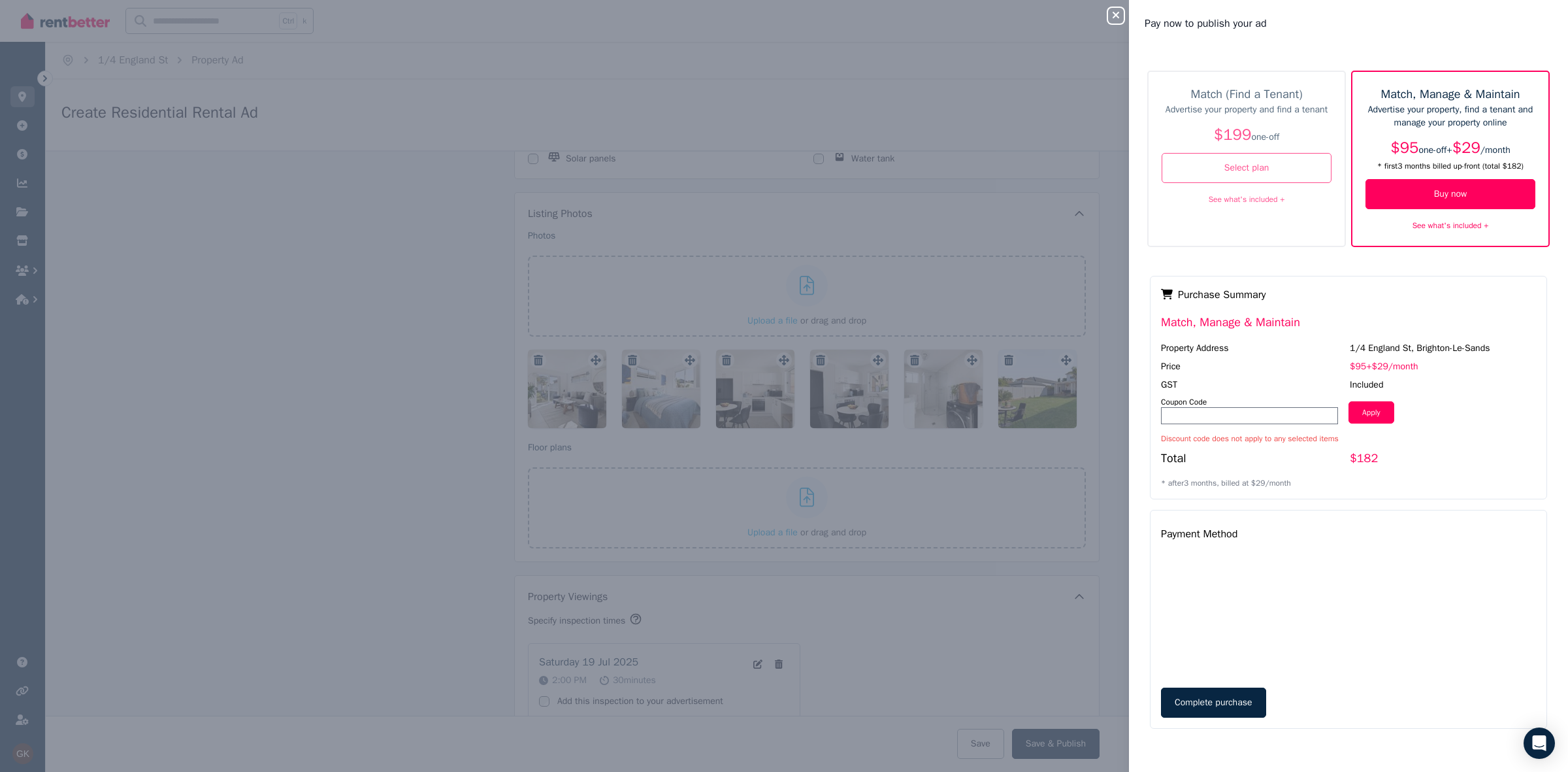 click on "Apply" at bounding box center [1442, 412] 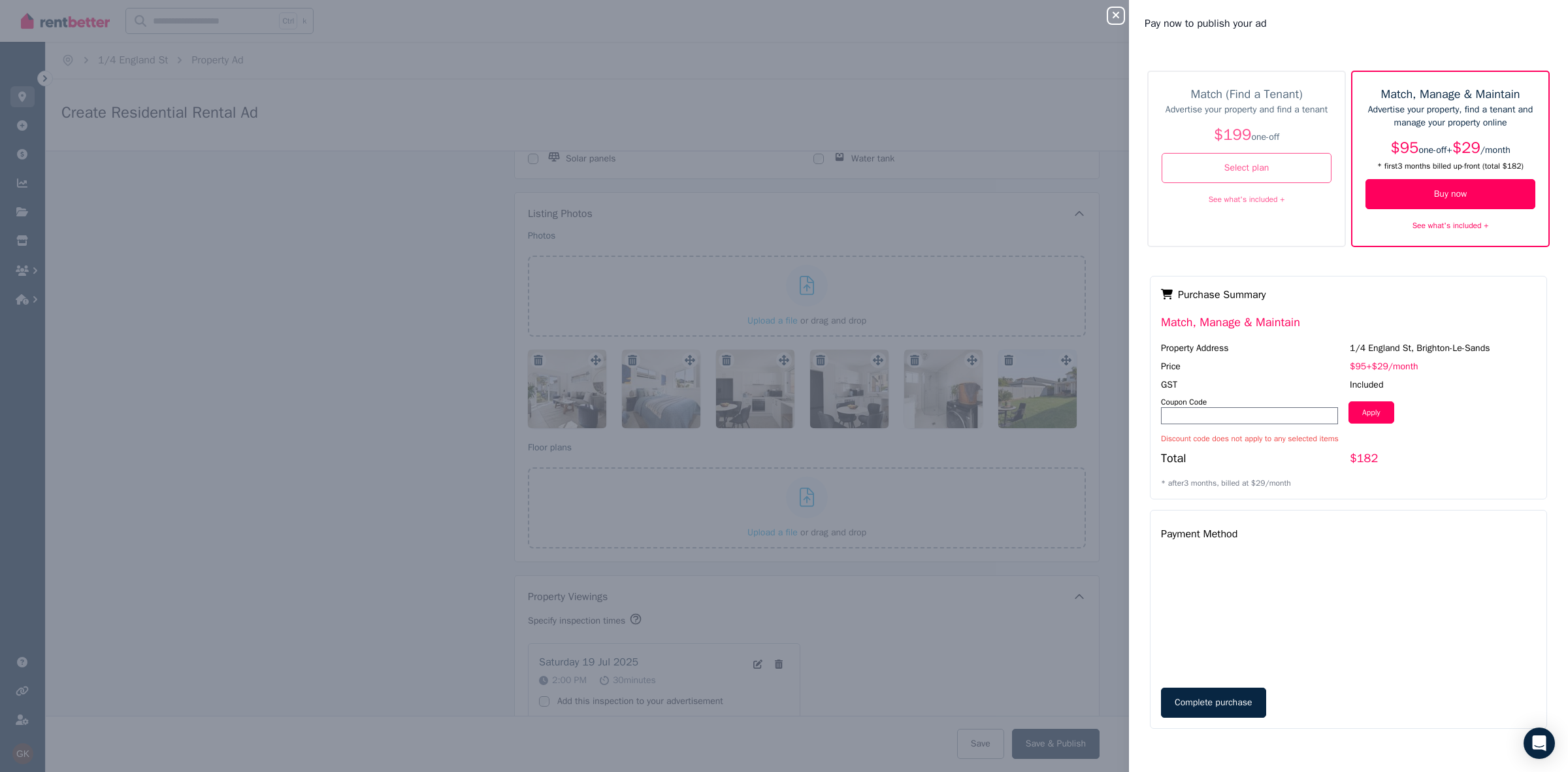 drag, startPoint x: 1461, startPoint y: 243, endPoint x: 1465, endPoint y: 229, distance: 14.56022 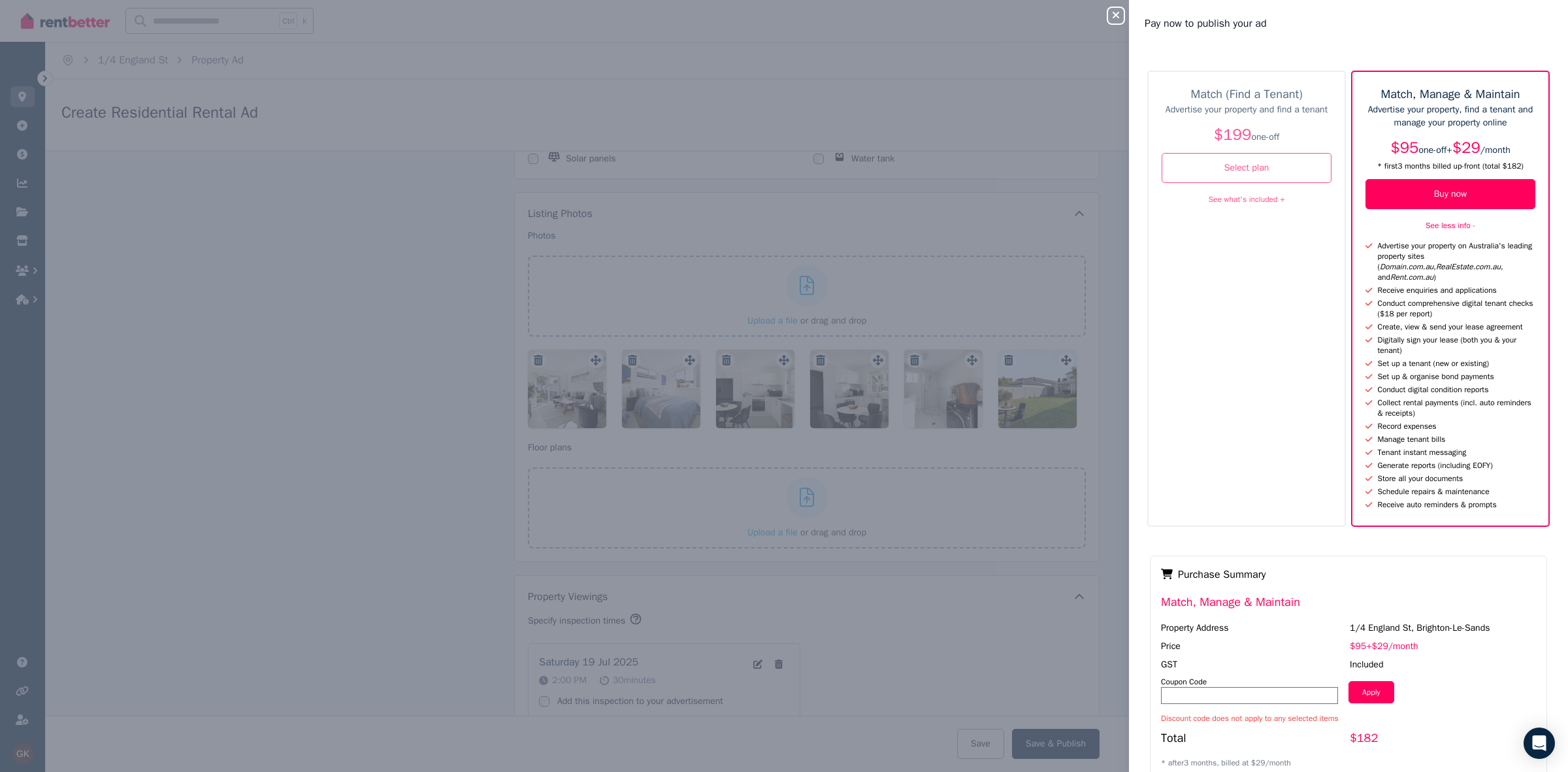 click on "See less info -" at bounding box center (1450, 226) 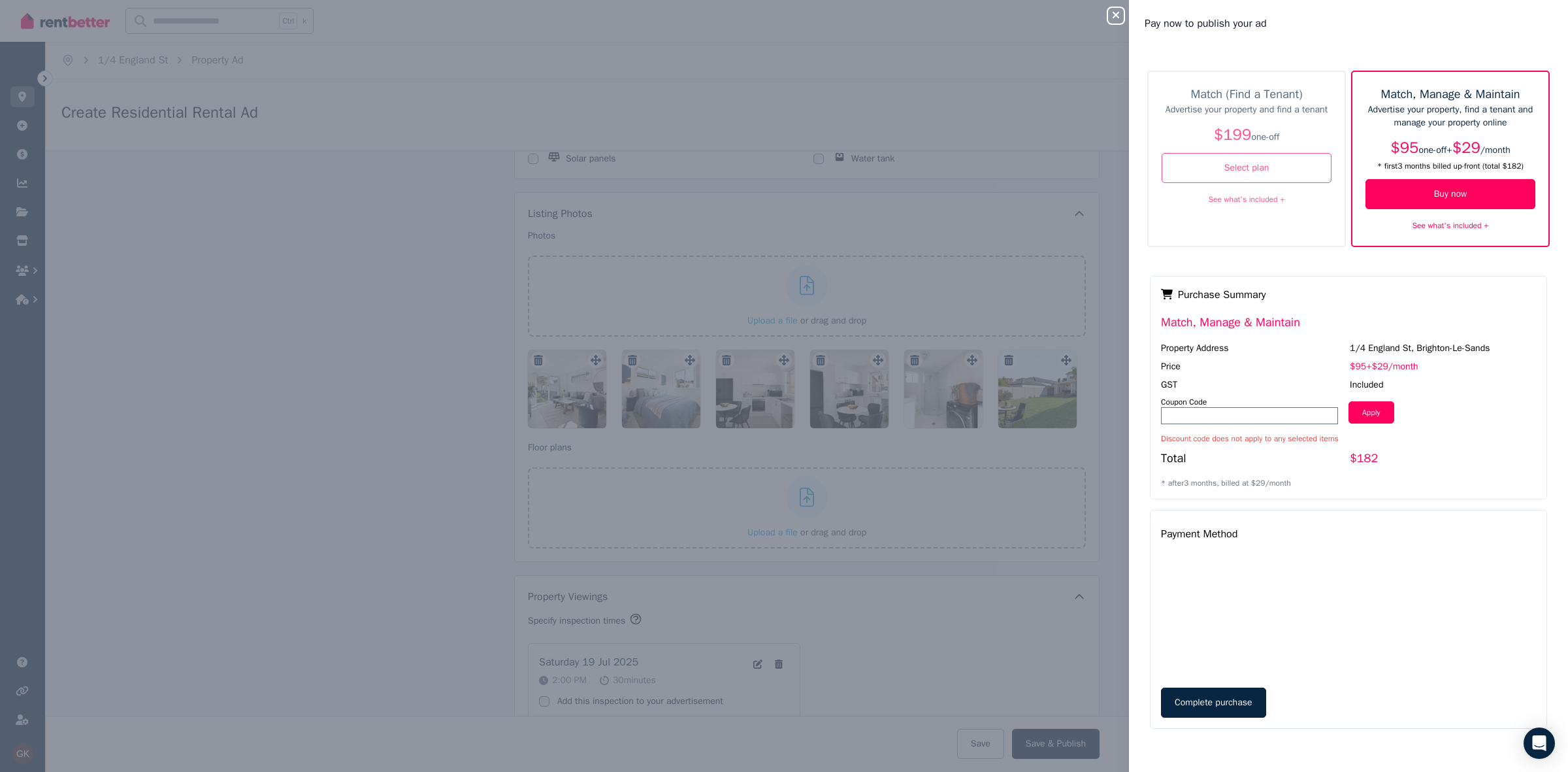 click on "$29" at bounding box center [1380, 366] 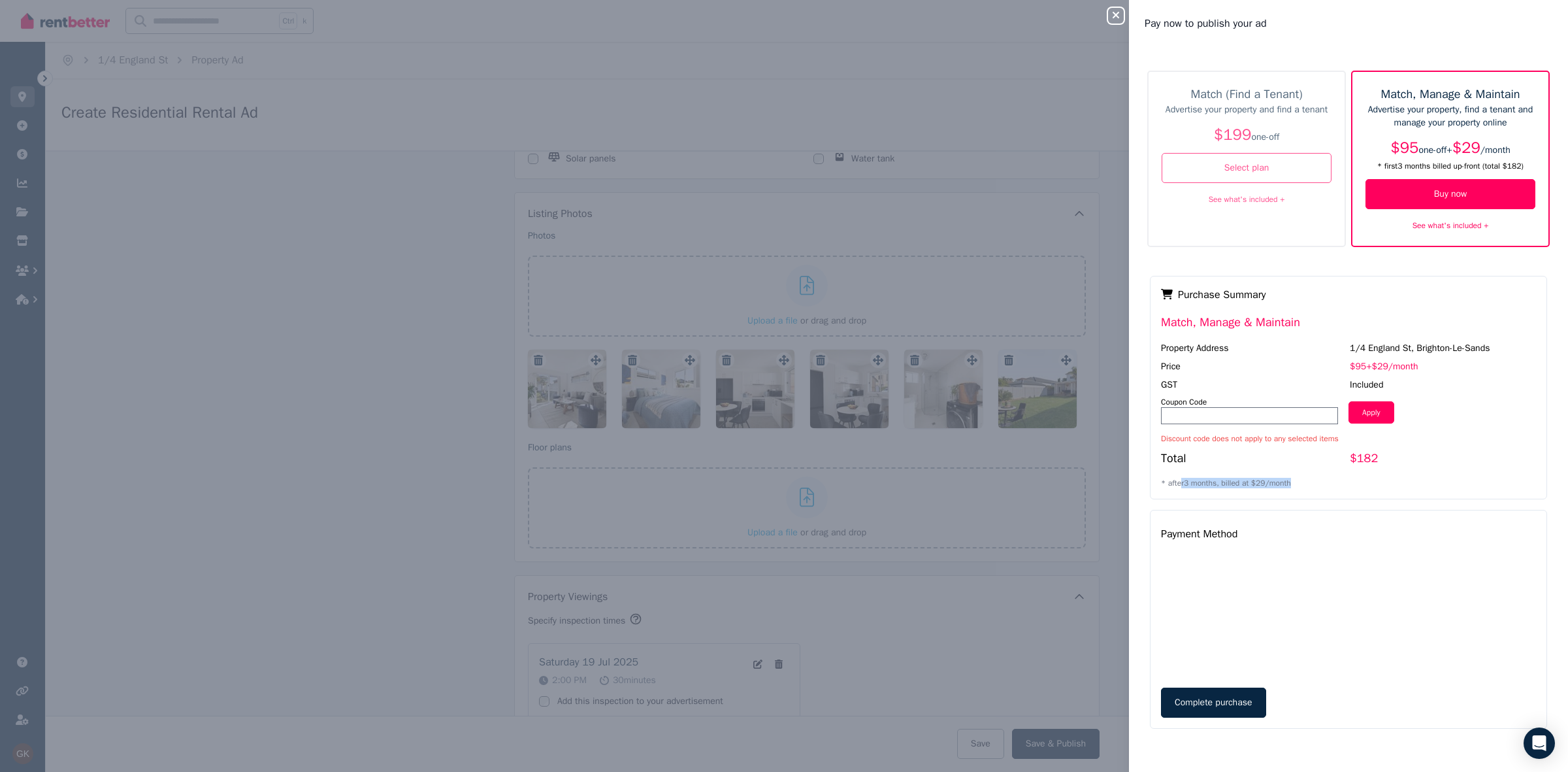 drag, startPoint x: 1179, startPoint y: 486, endPoint x: 1327, endPoint y: 499, distance: 148.56985 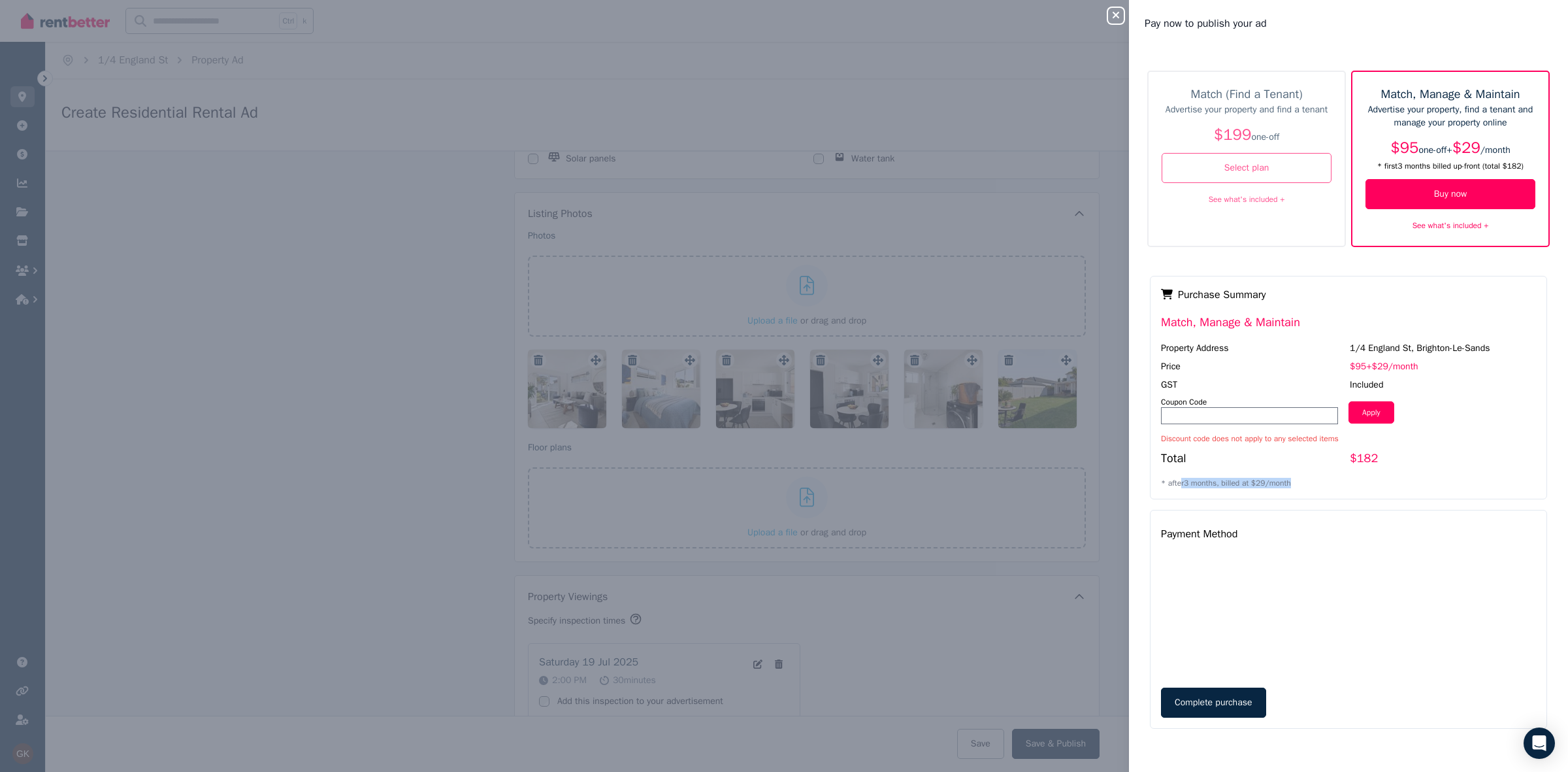 click on "Payment Method Complete purchase Purchase Summary Match, Manage & Maintain Property Address 1/4 England St, Brighton-Le-Sands Price $95  +  $29  /  month GST Included Coupon Code Apply Discount code does not apply to any selected items Total $182 * after  3   month s, billed at   $29  /  month" at bounding box center [1348, 507] 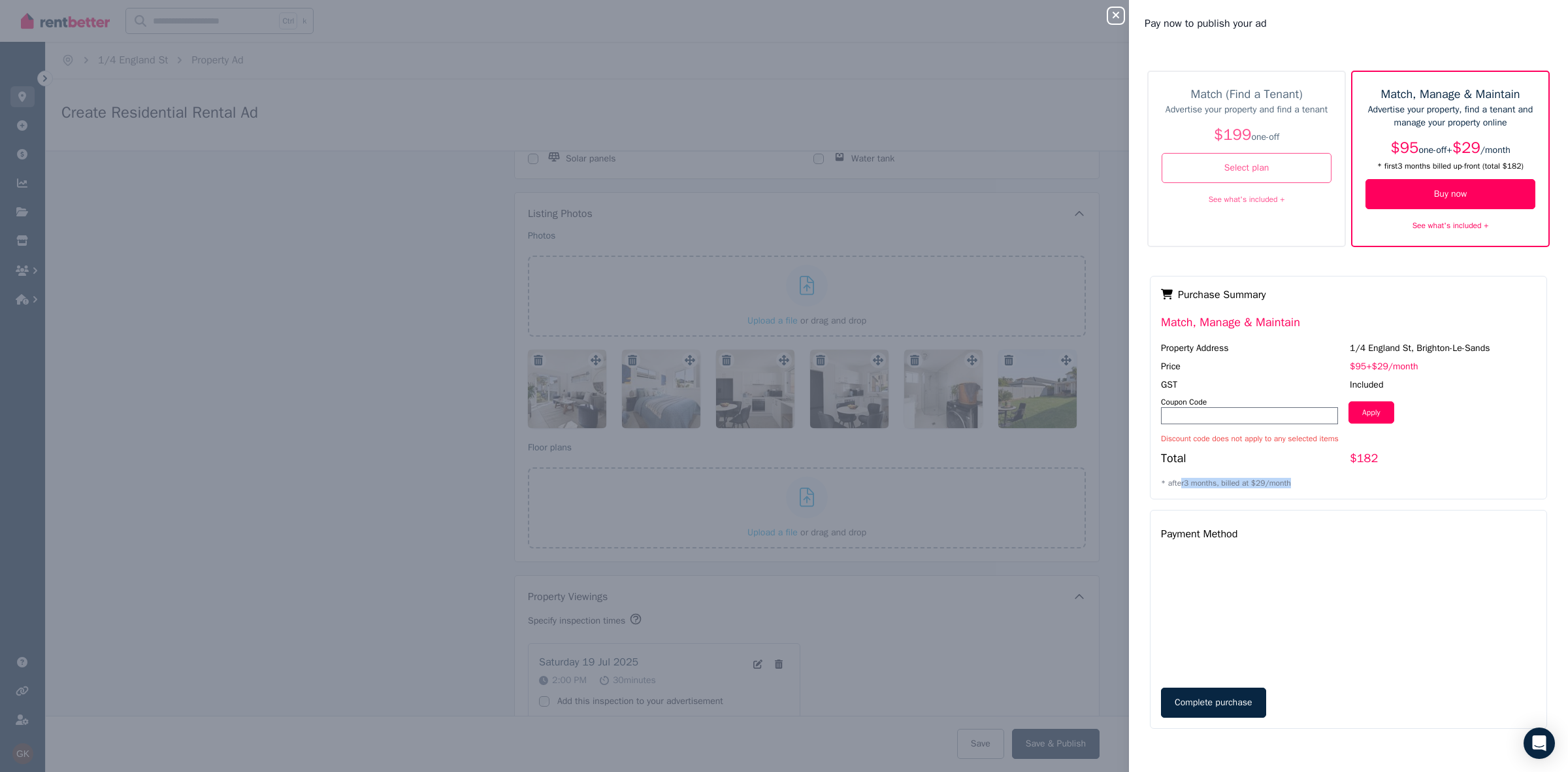 click on "Purchase Summary Match, Manage & Maintain Property Address 1/4 England St, Brighton-Le-Sands Price $95 + $29 / month GST Included Coupon Code Apply Discount code does not apply to any selected items Total $182 * after 3 months, billed at $29 / month" at bounding box center [1348, 388] 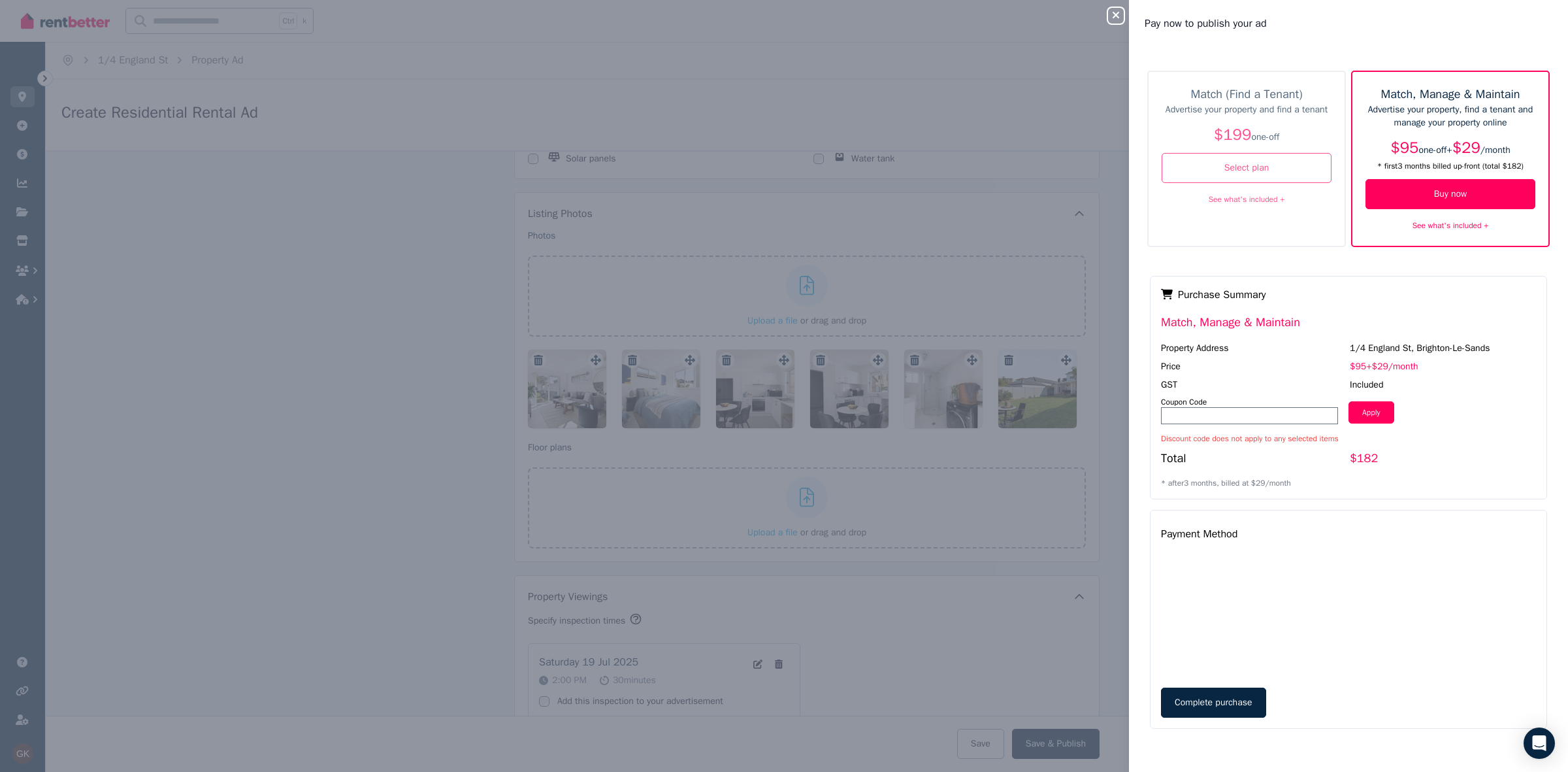 click on "* after  3   month s, billed at   $29  /  month" at bounding box center [1348, 483] 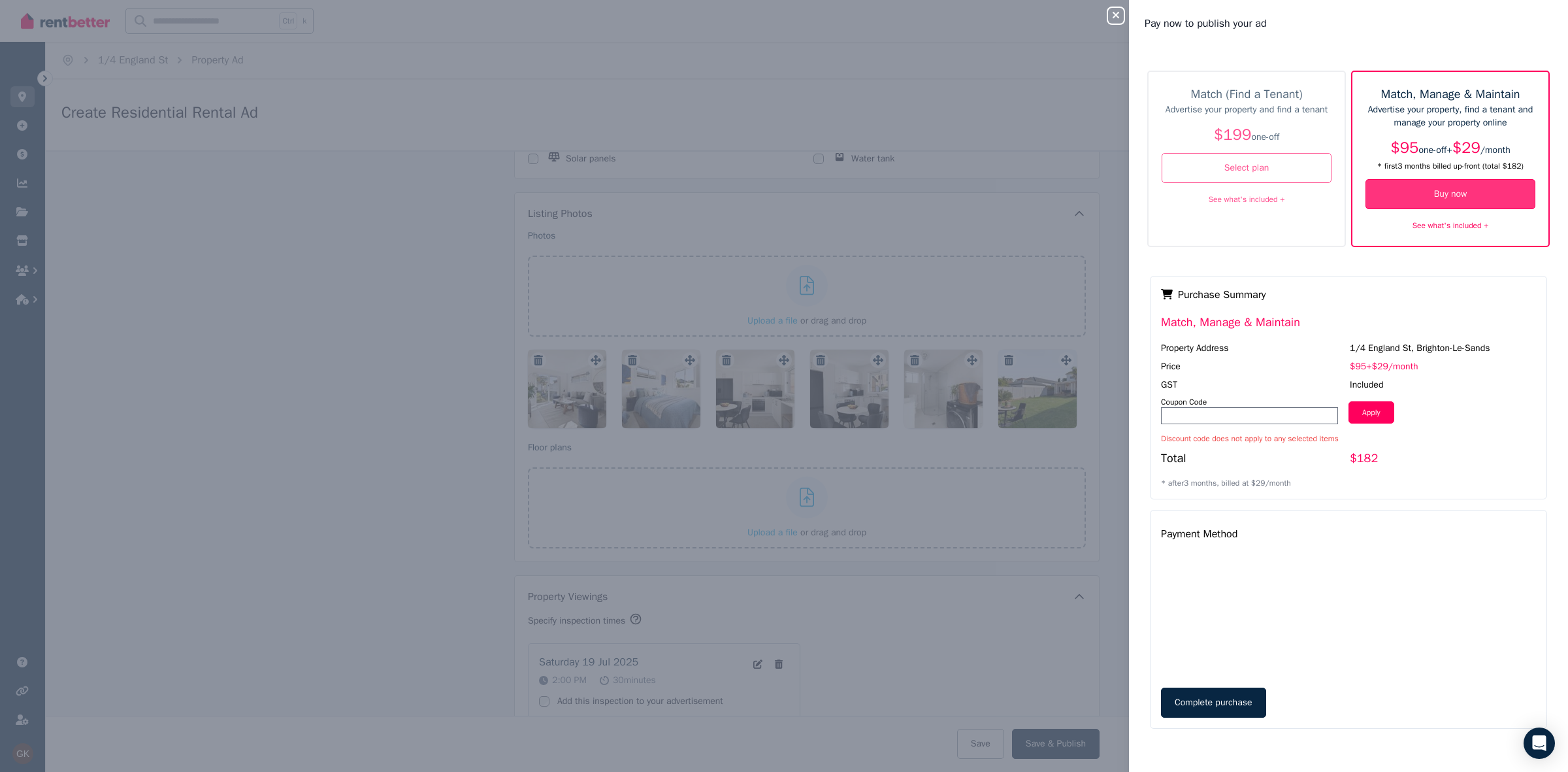click on "Buy now" at bounding box center (1450, 194) 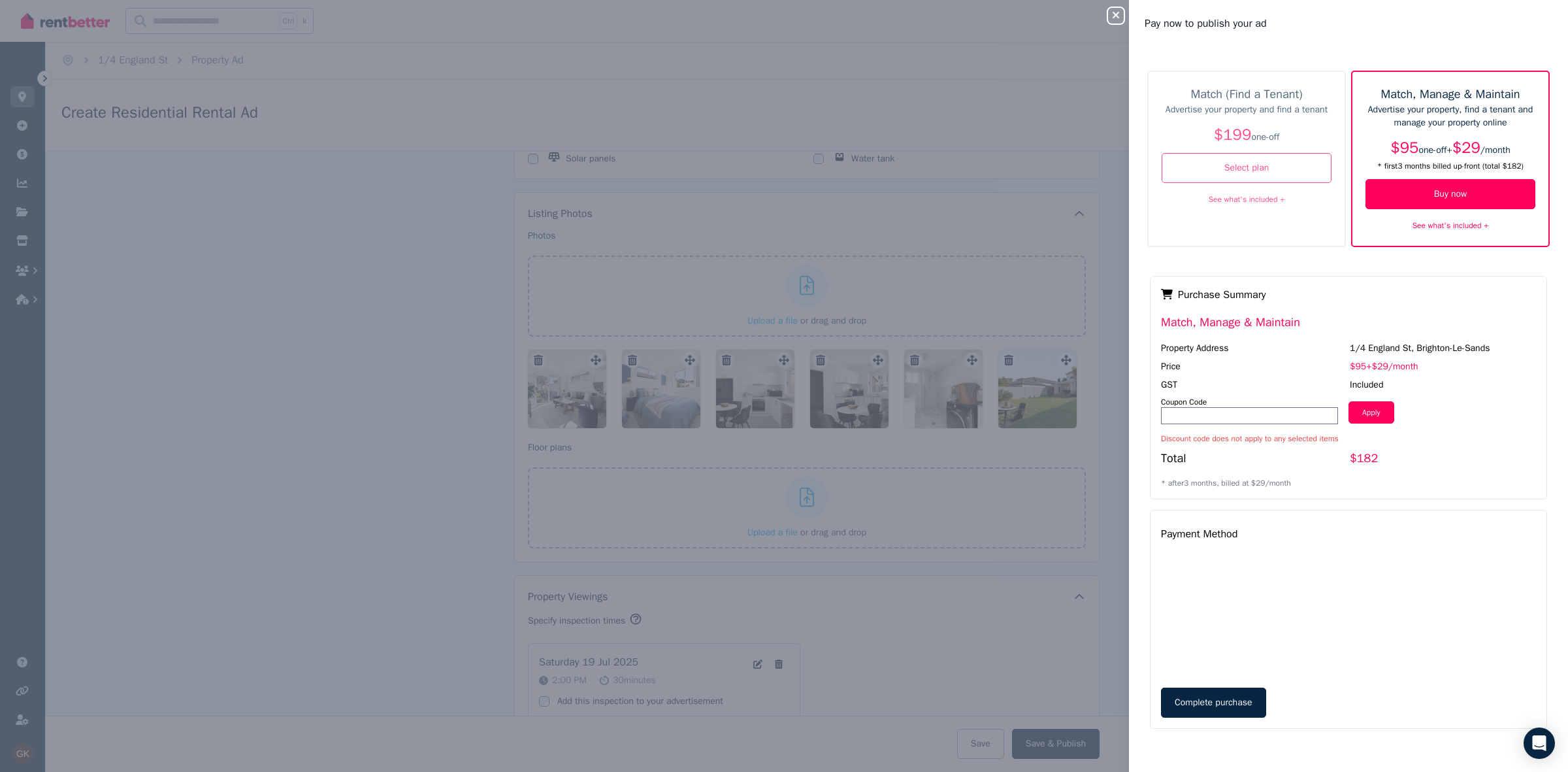 click on "See what's included +" at bounding box center [1450, 226] 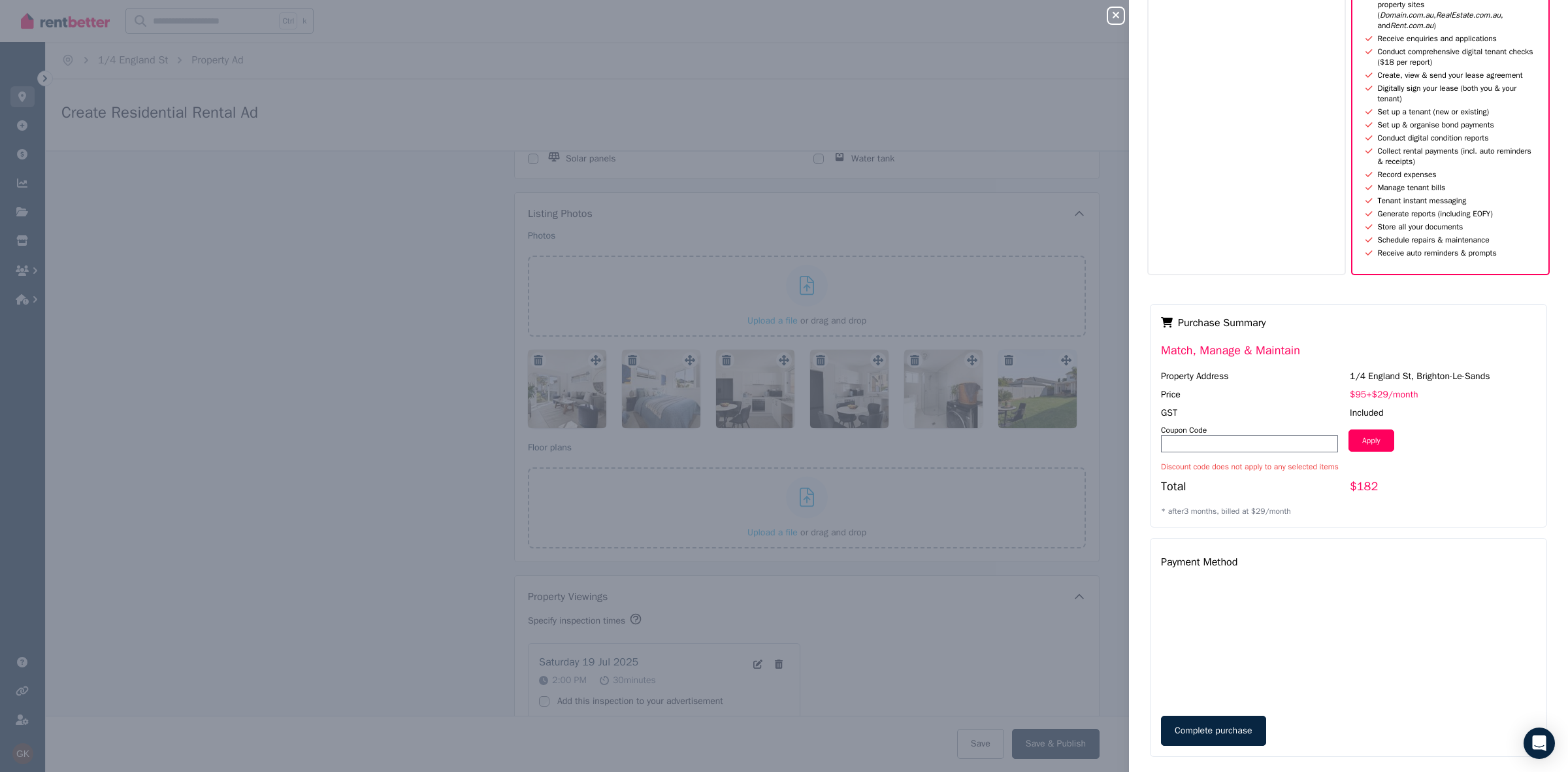 scroll, scrollTop: 257, scrollLeft: 0, axis: vertical 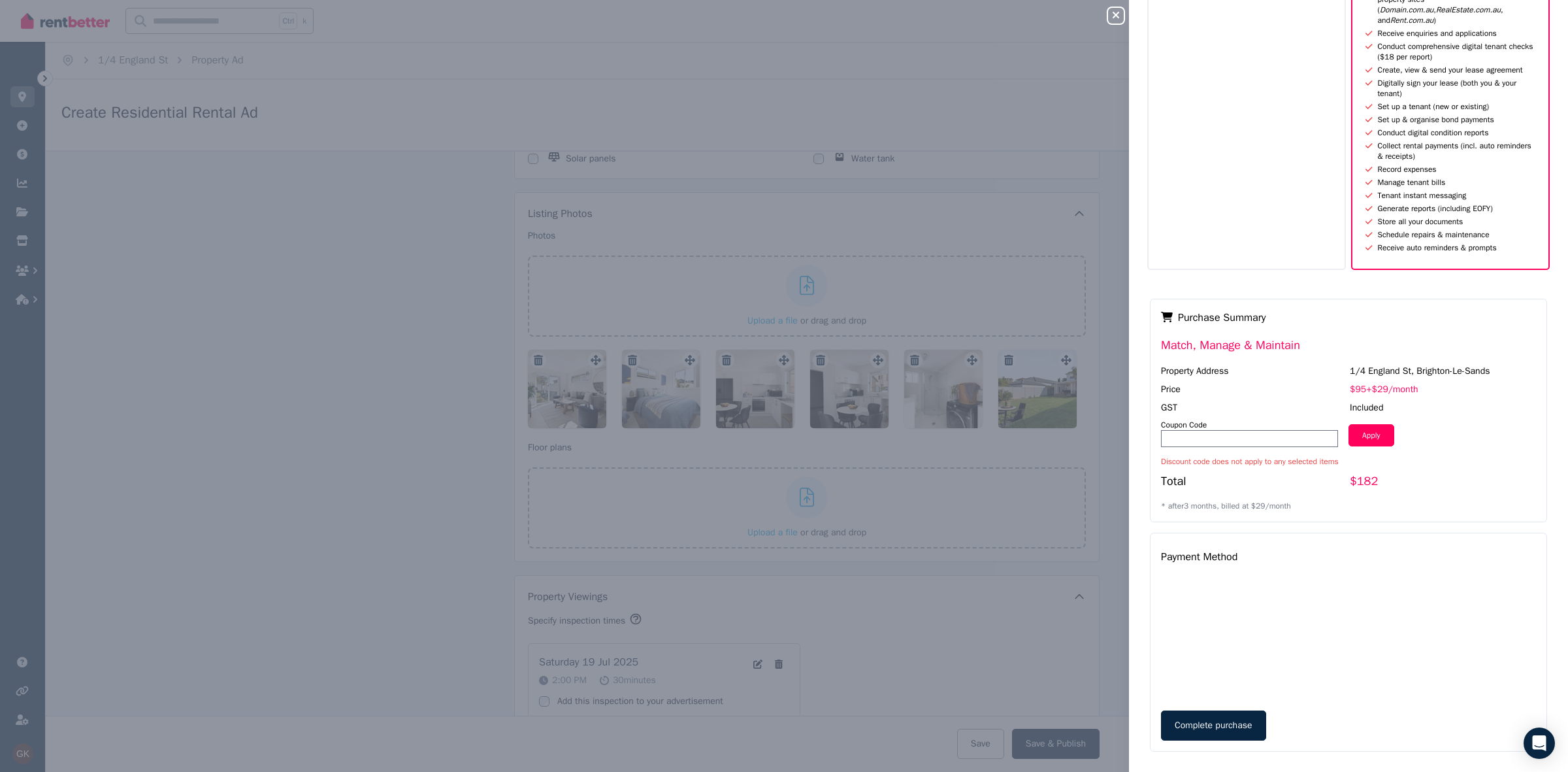click on "Total" at bounding box center [1254, 484] 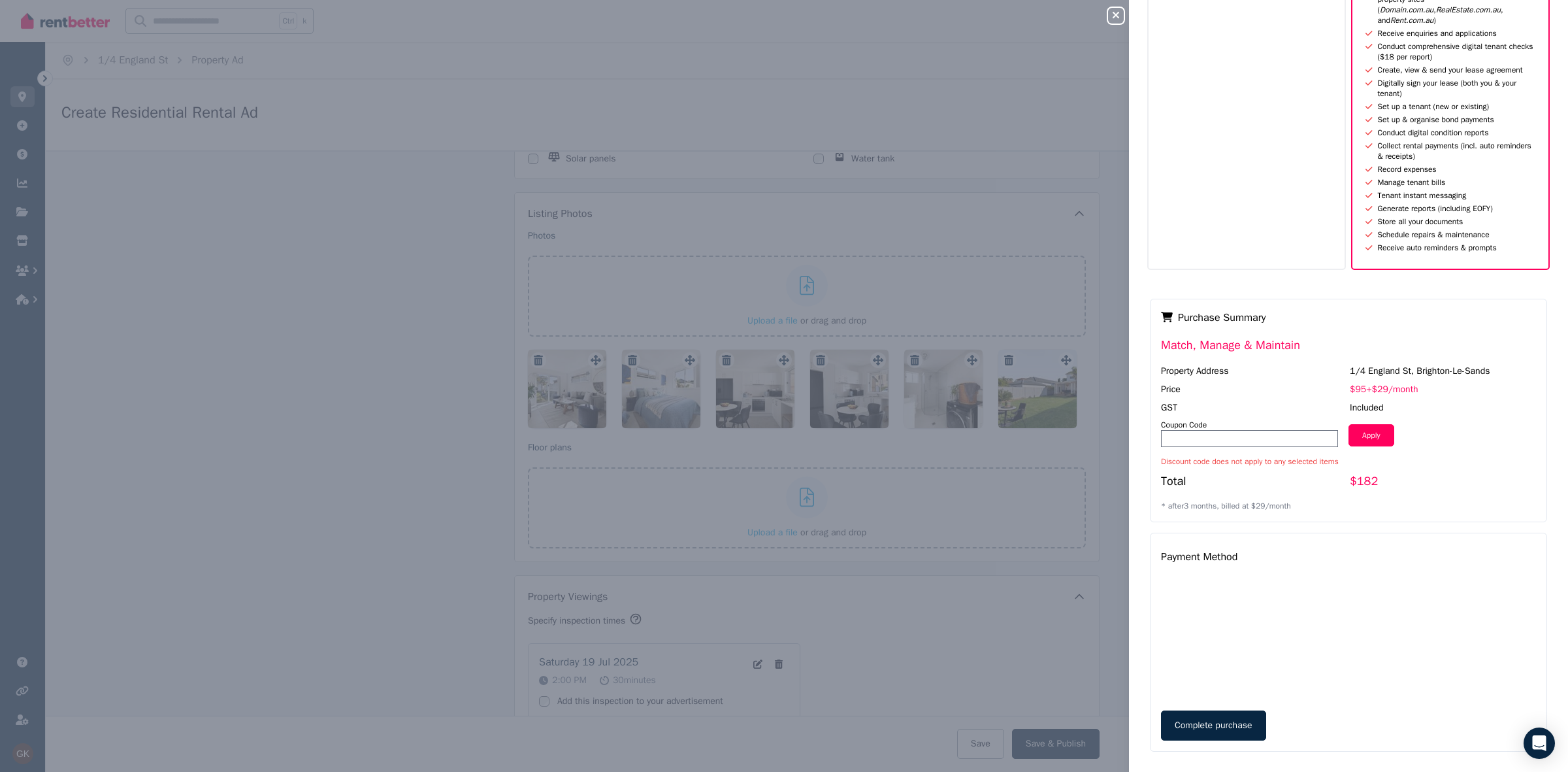 click on "Included" at bounding box center (1443, 408) 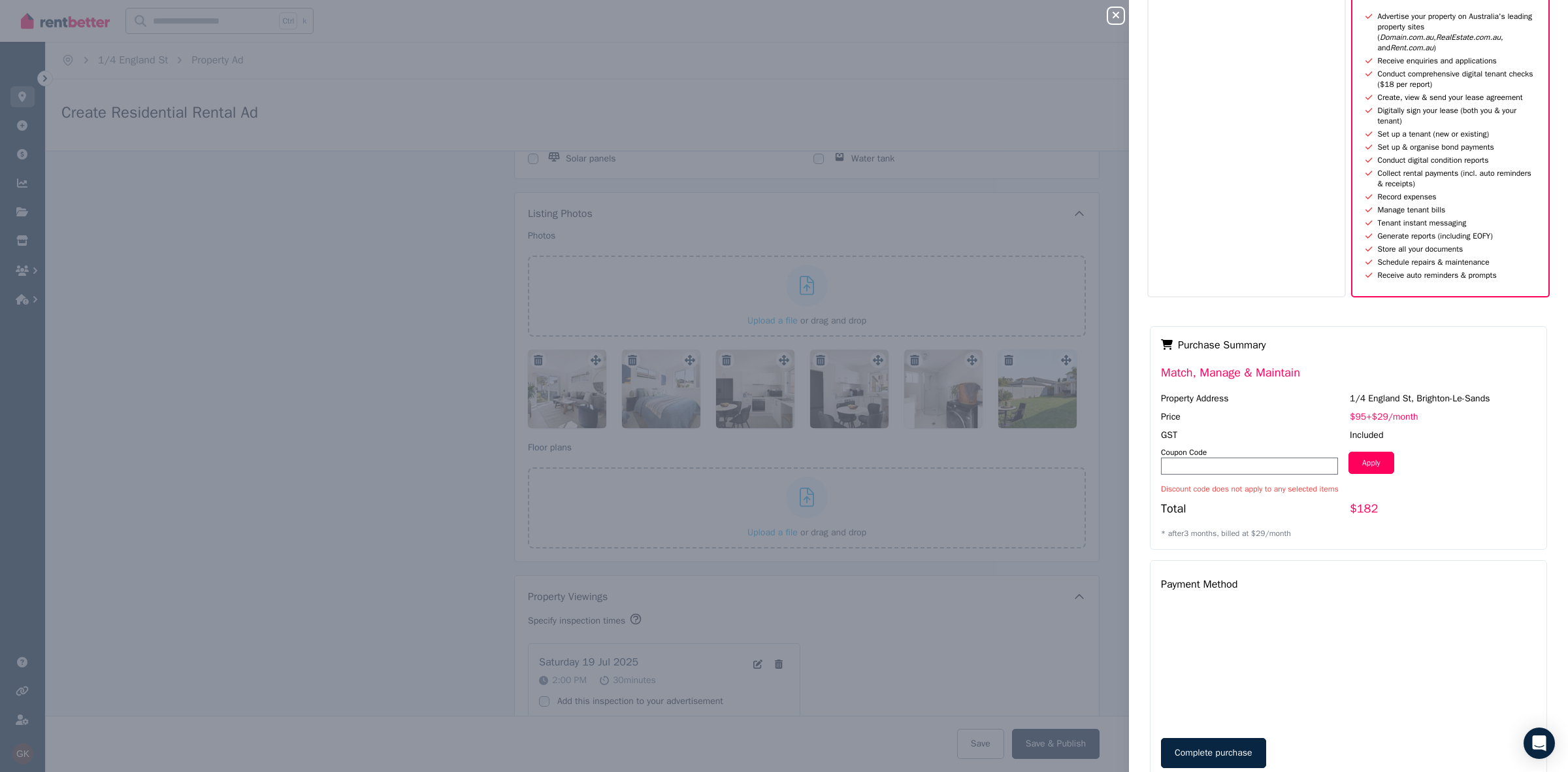 scroll, scrollTop: 245, scrollLeft: 0, axis: vertical 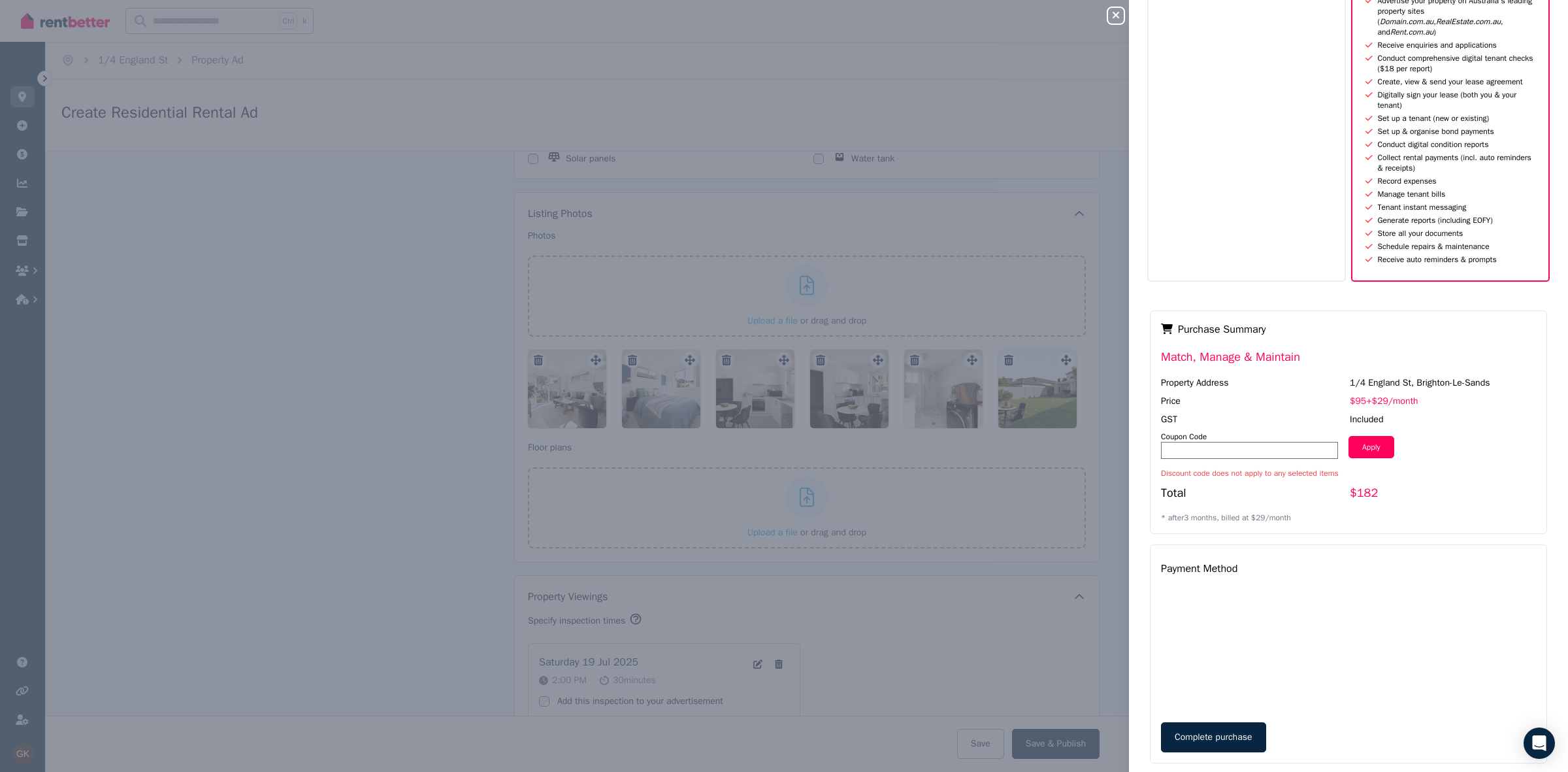 drag, startPoint x: 1526, startPoint y: 407, endPoint x: 1334, endPoint y: 471, distance: 202.38577 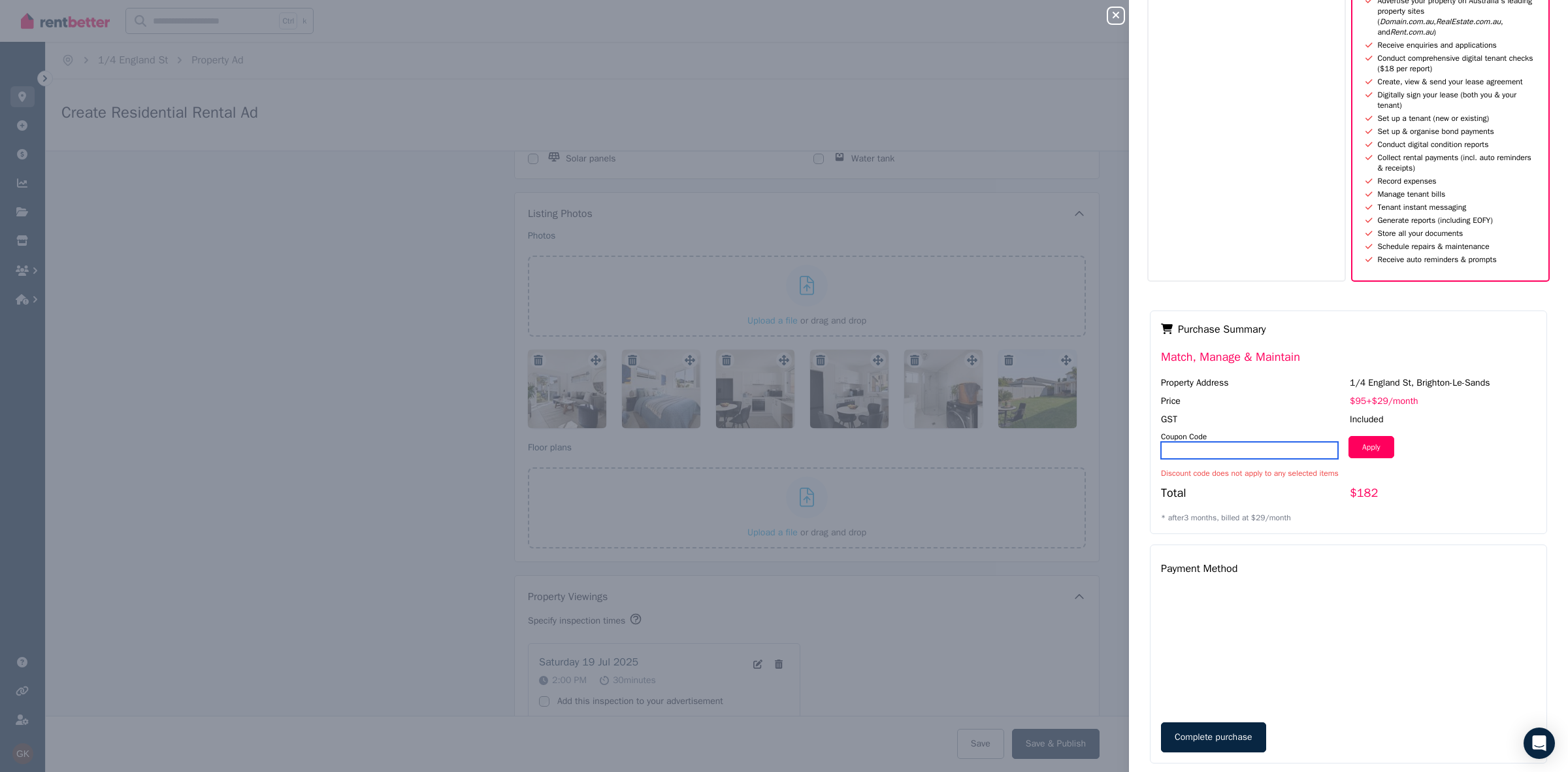 click at bounding box center [1249, 450] 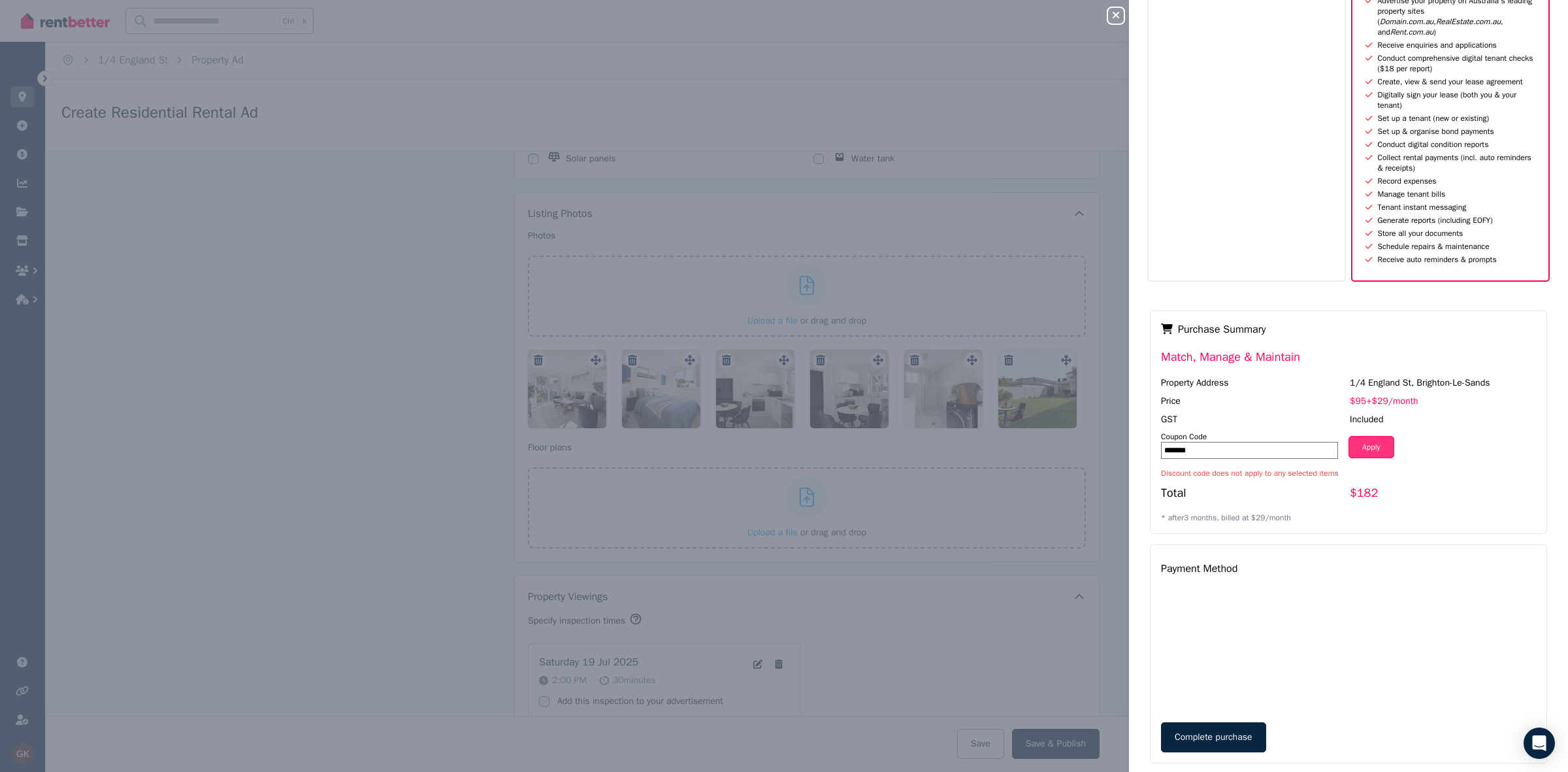 click on "Apply" at bounding box center (1371, 447) 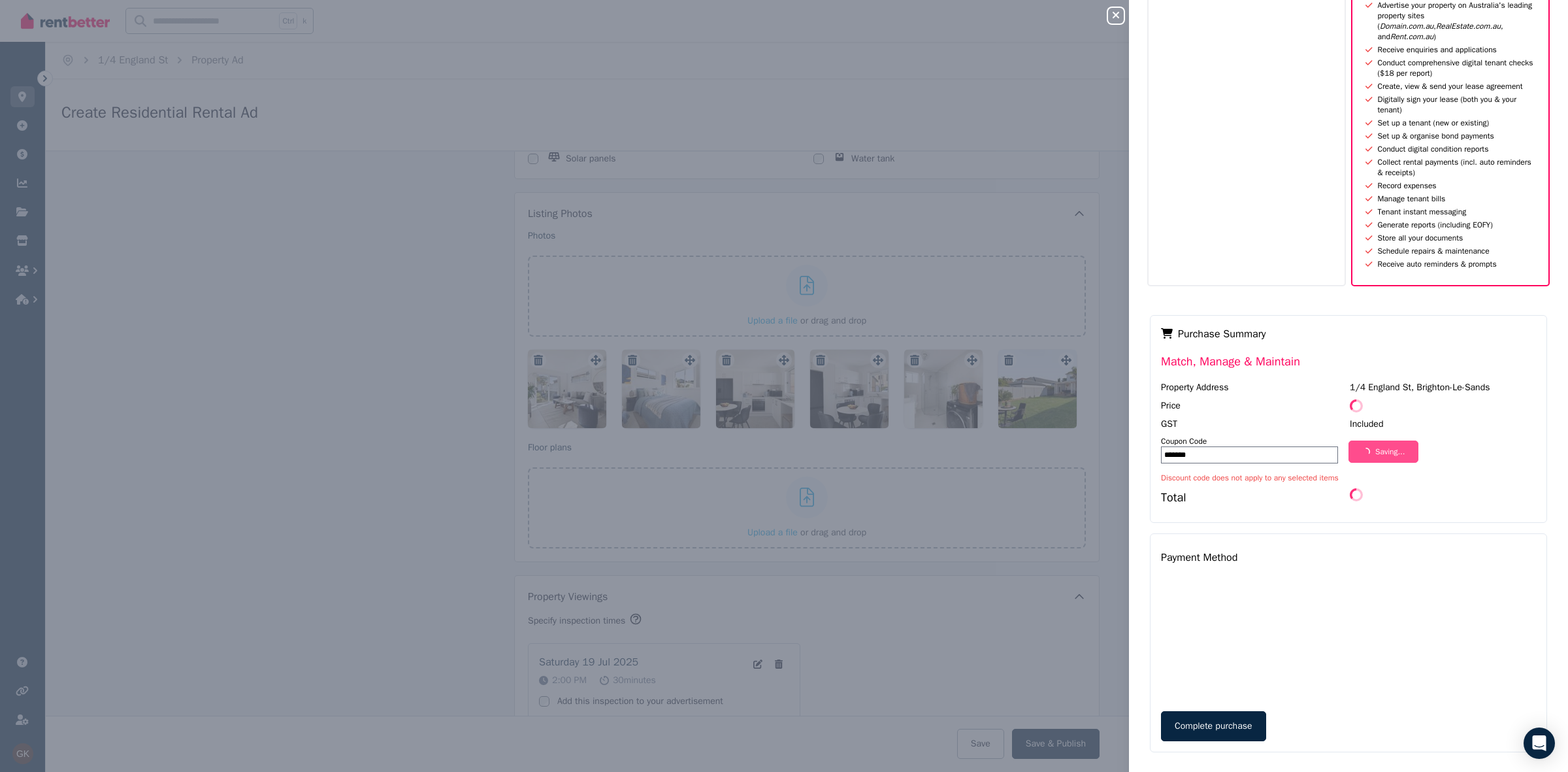 scroll, scrollTop: 245, scrollLeft: 0, axis: vertical 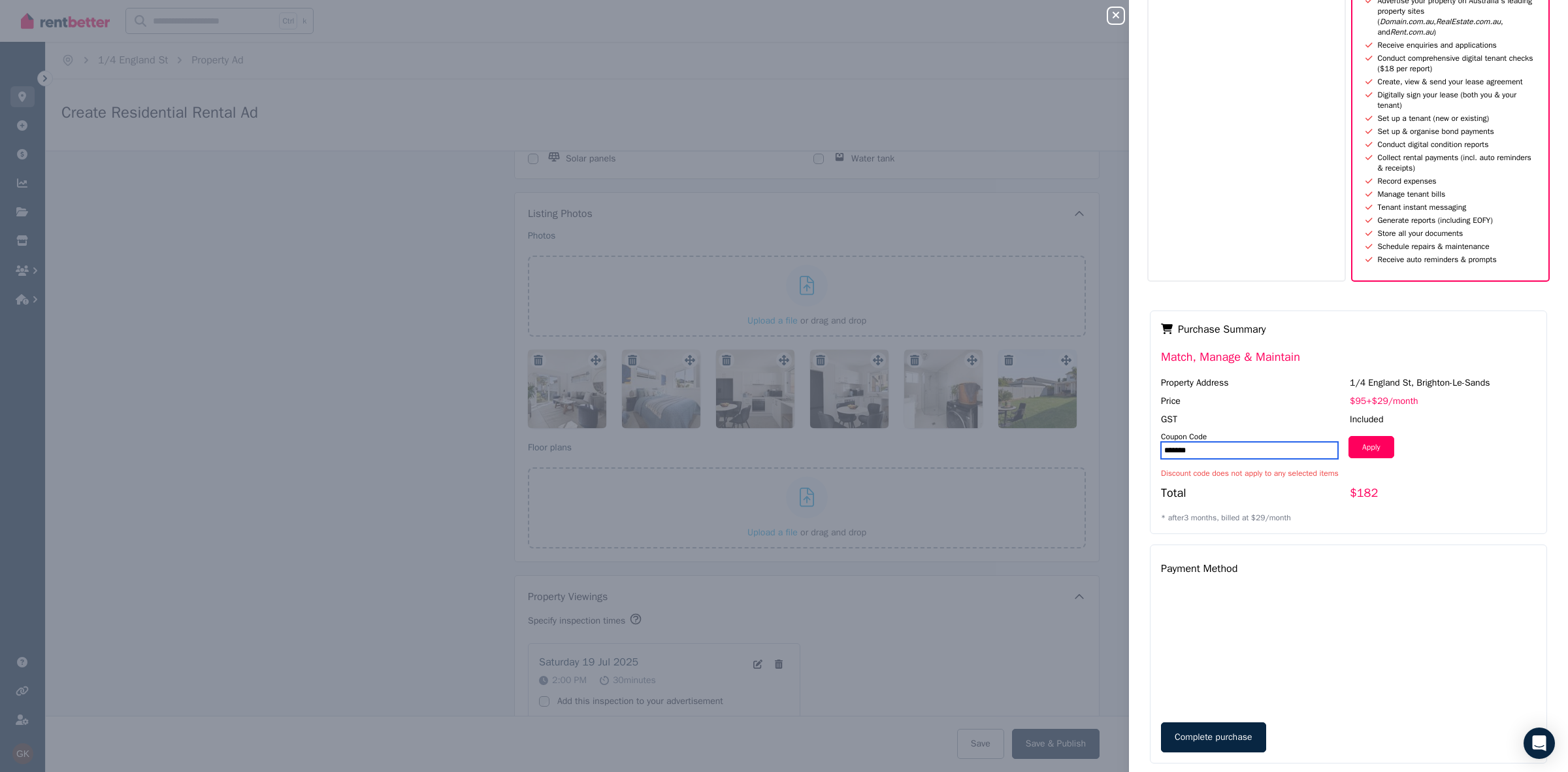 click on "*******" at bounding box center (1249, 450) 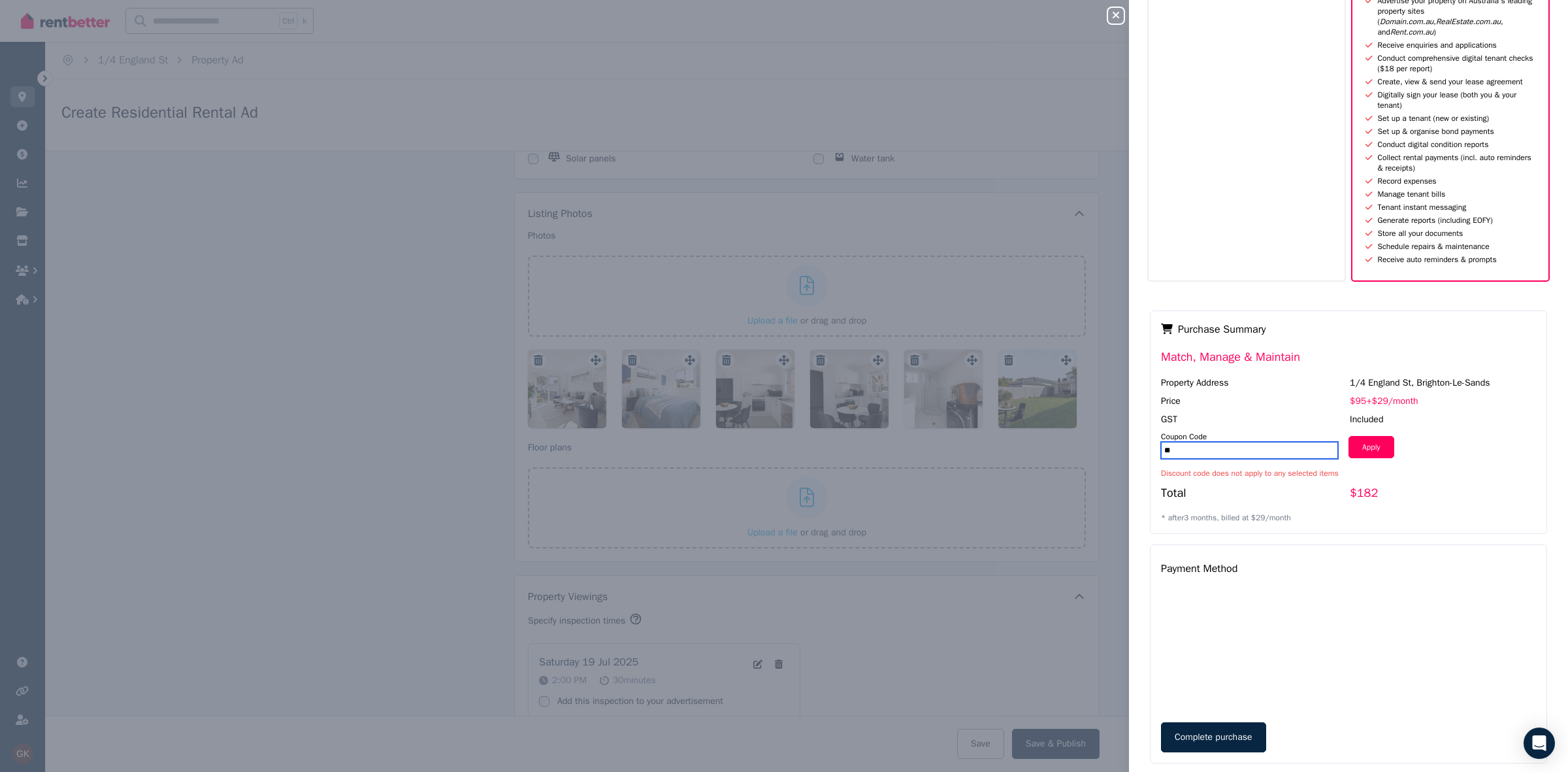 type on "*" 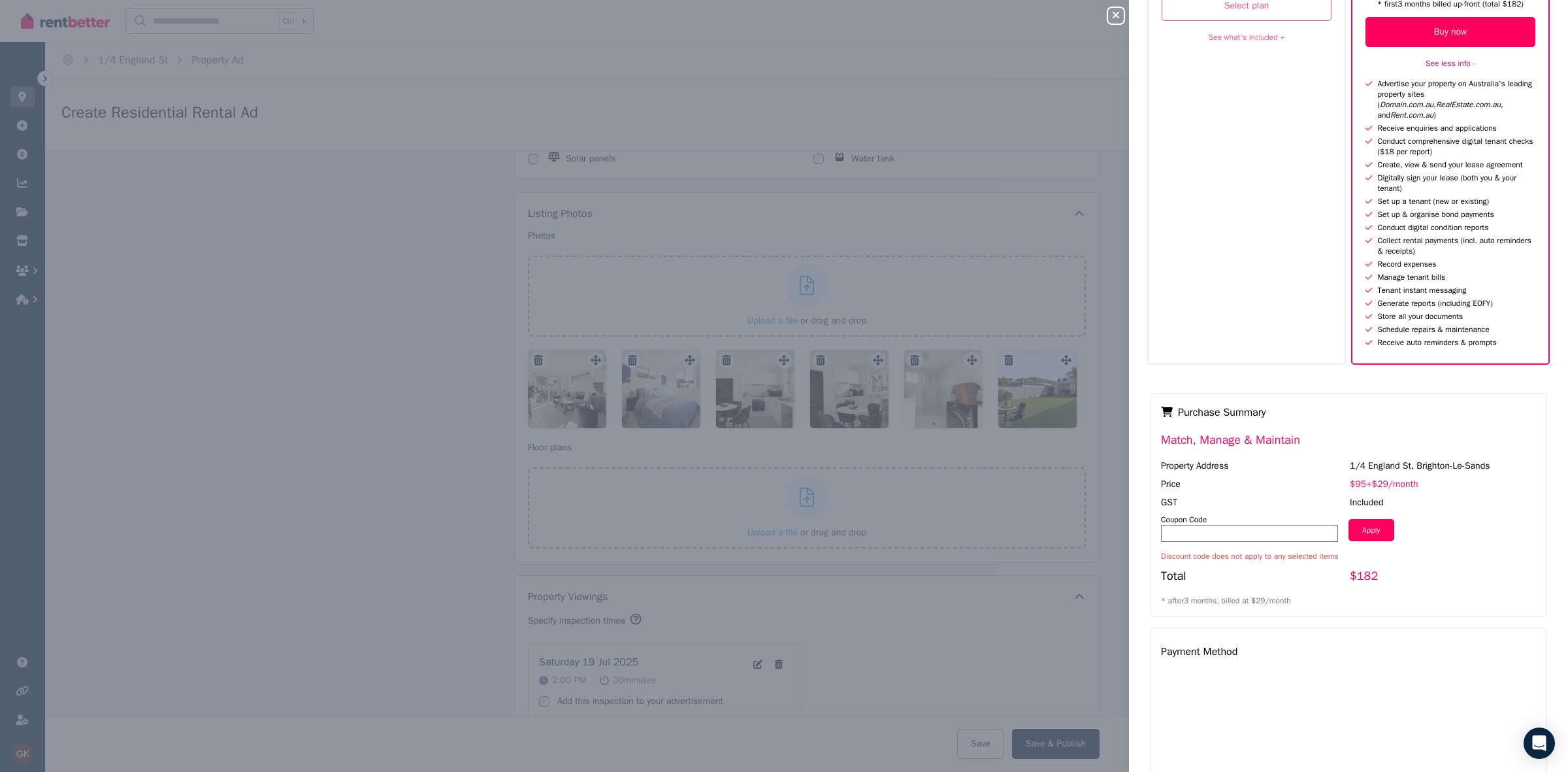 scroll, scrollTop: 163, scrollLeft: 0, axis: vertical 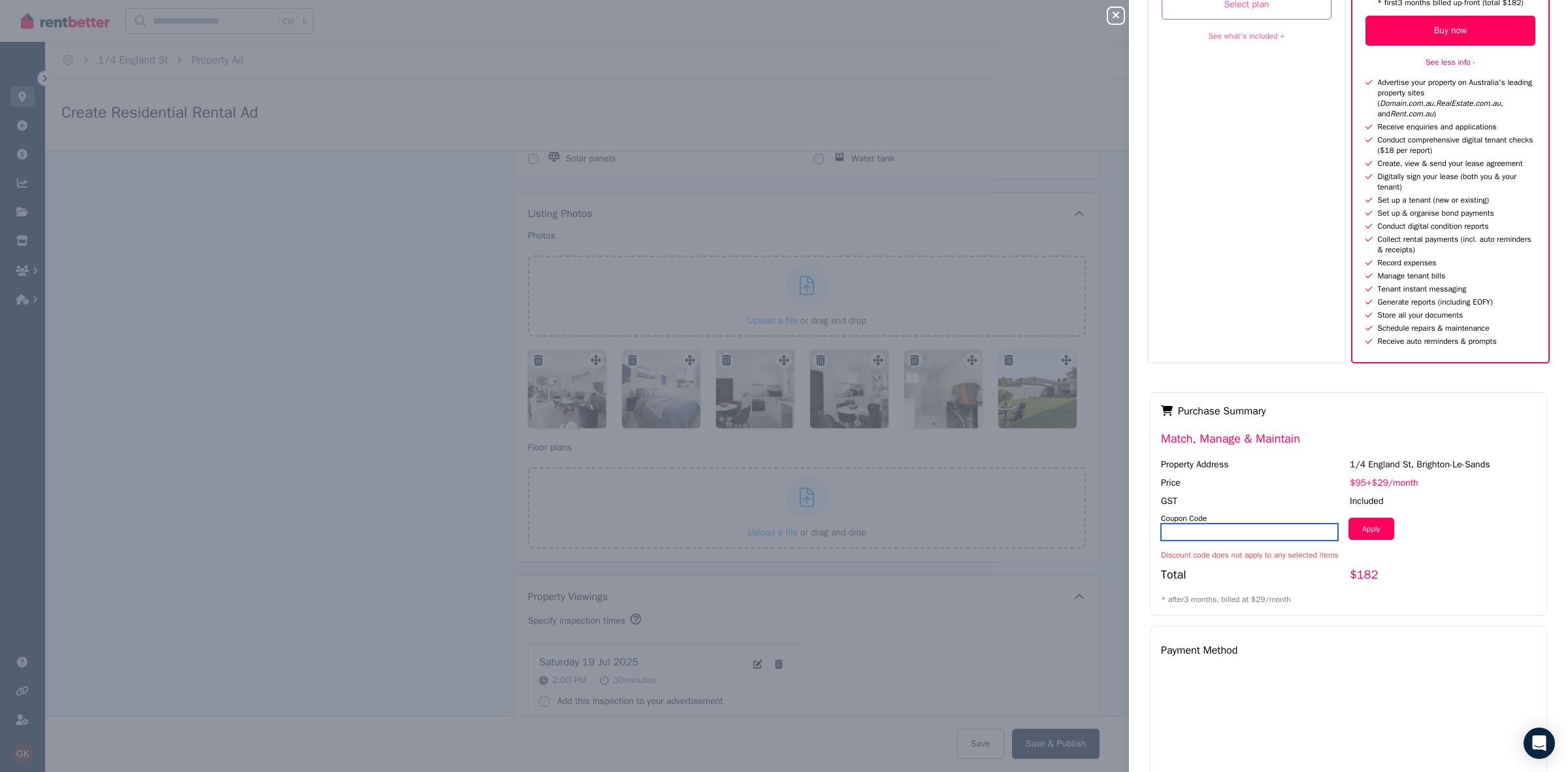 click at bounding box center (1249, 532) 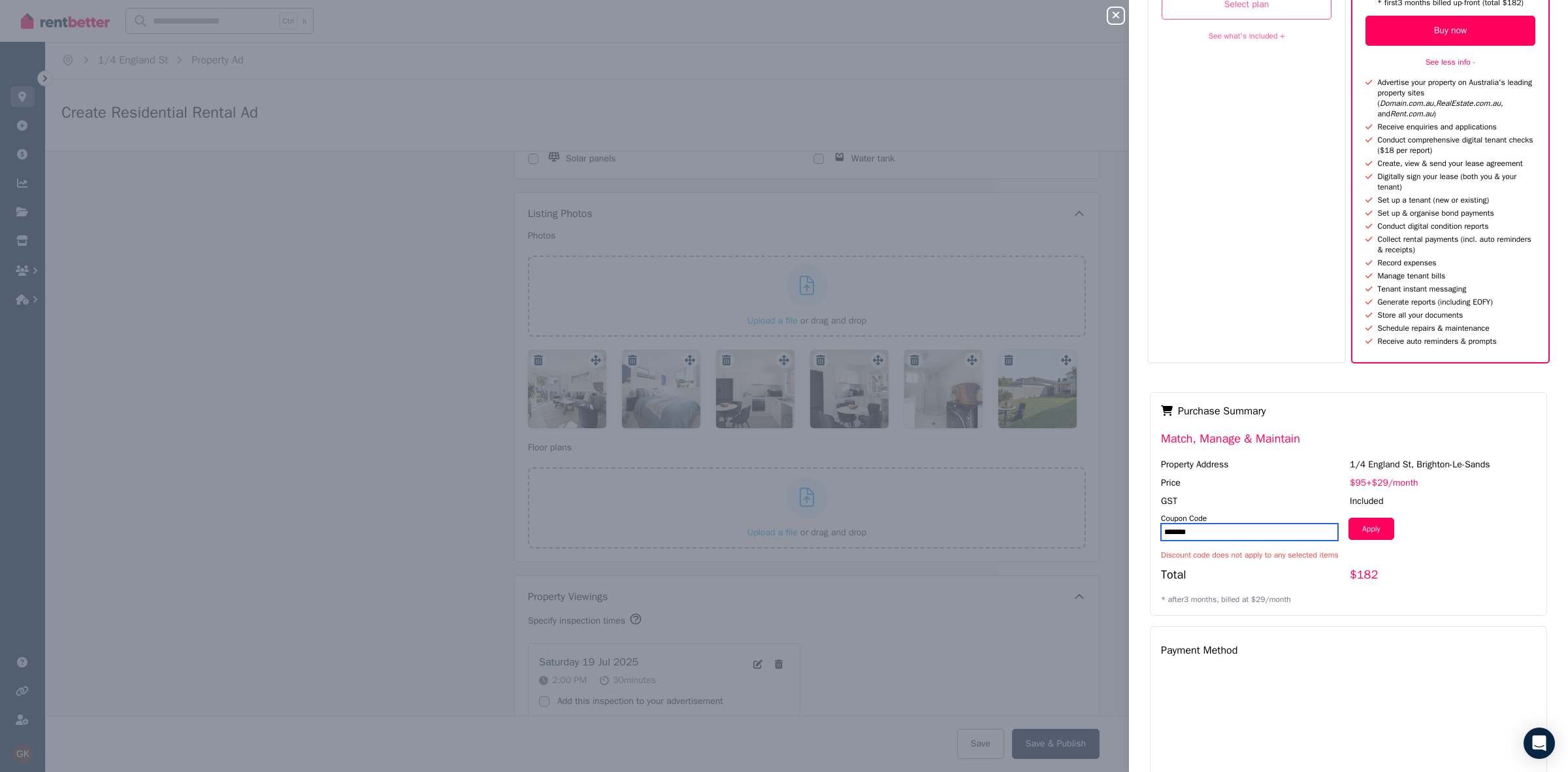 type on "*******" 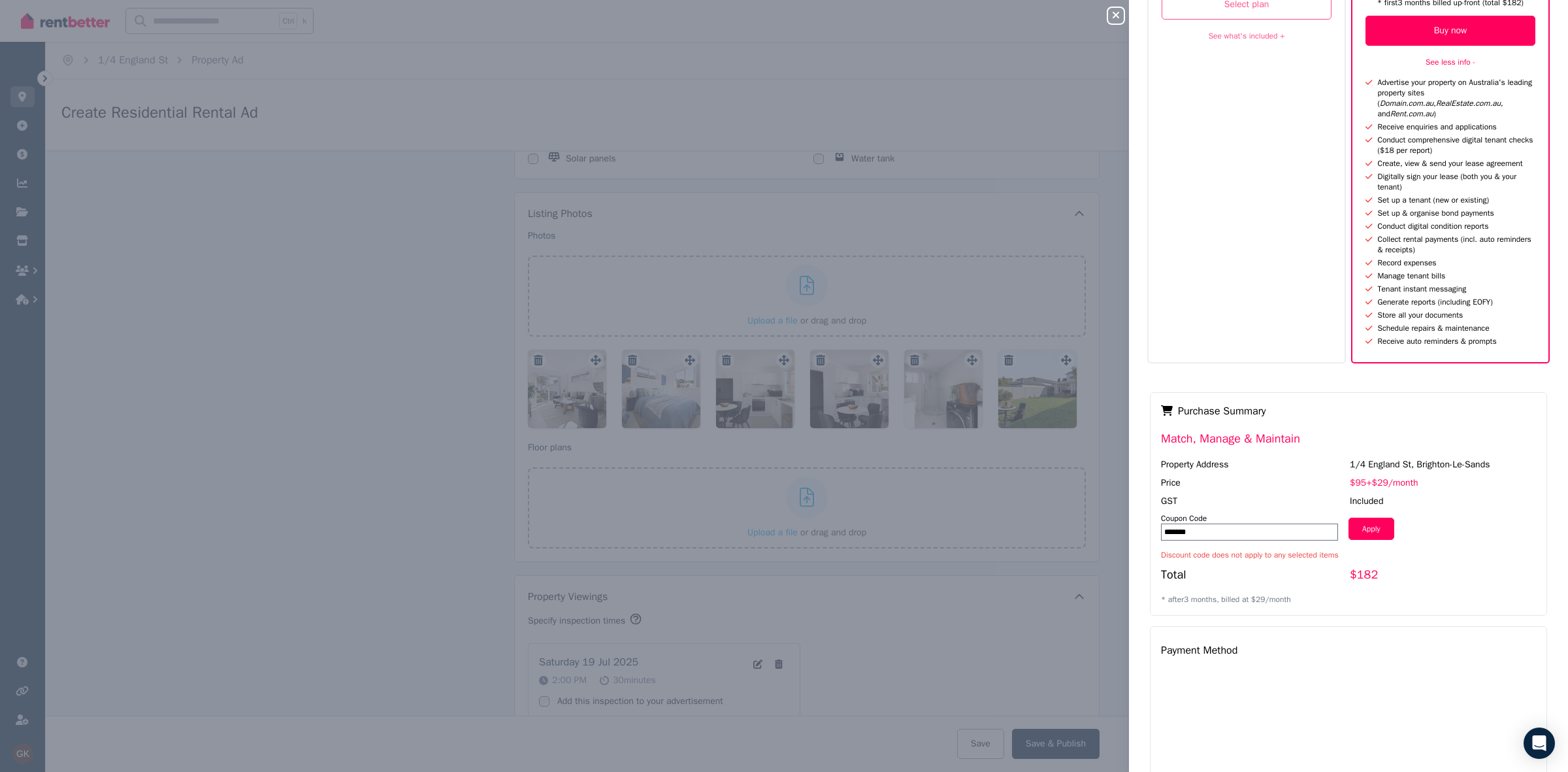 click on "$182" at bounding box center (1443, 577) 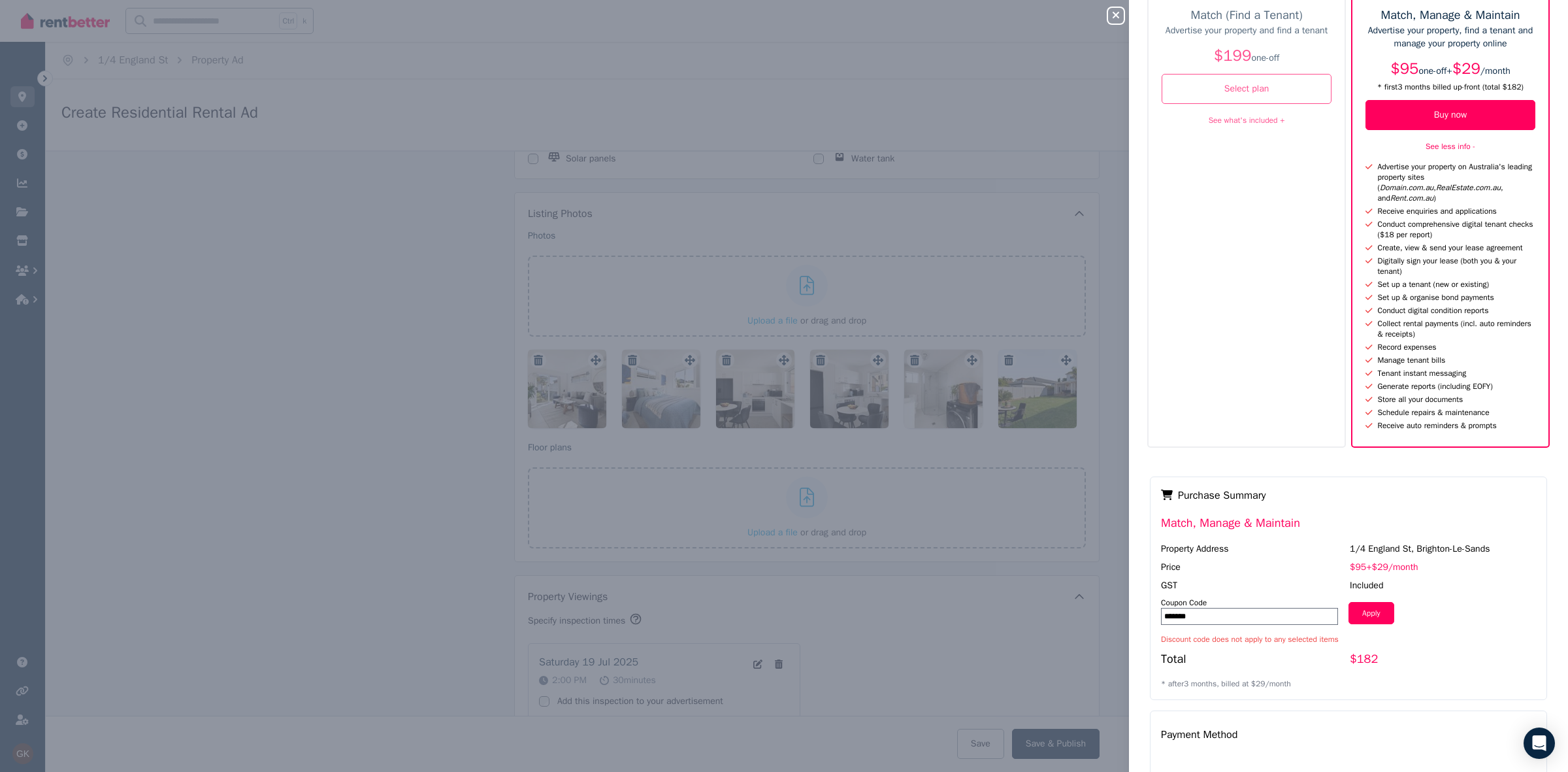 scroll, scrollTop: 0, scrollLeft: 0, axis: both 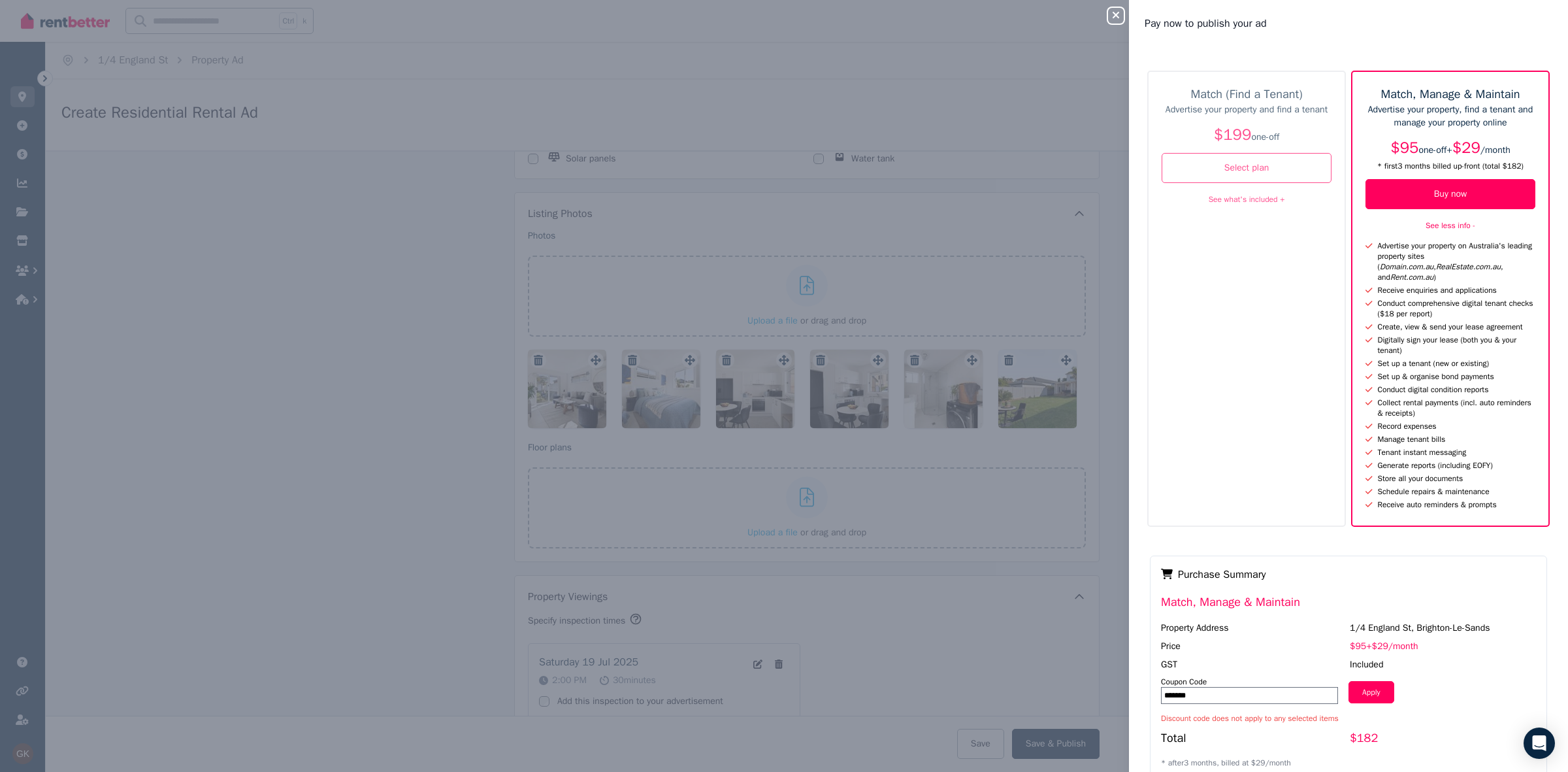 click 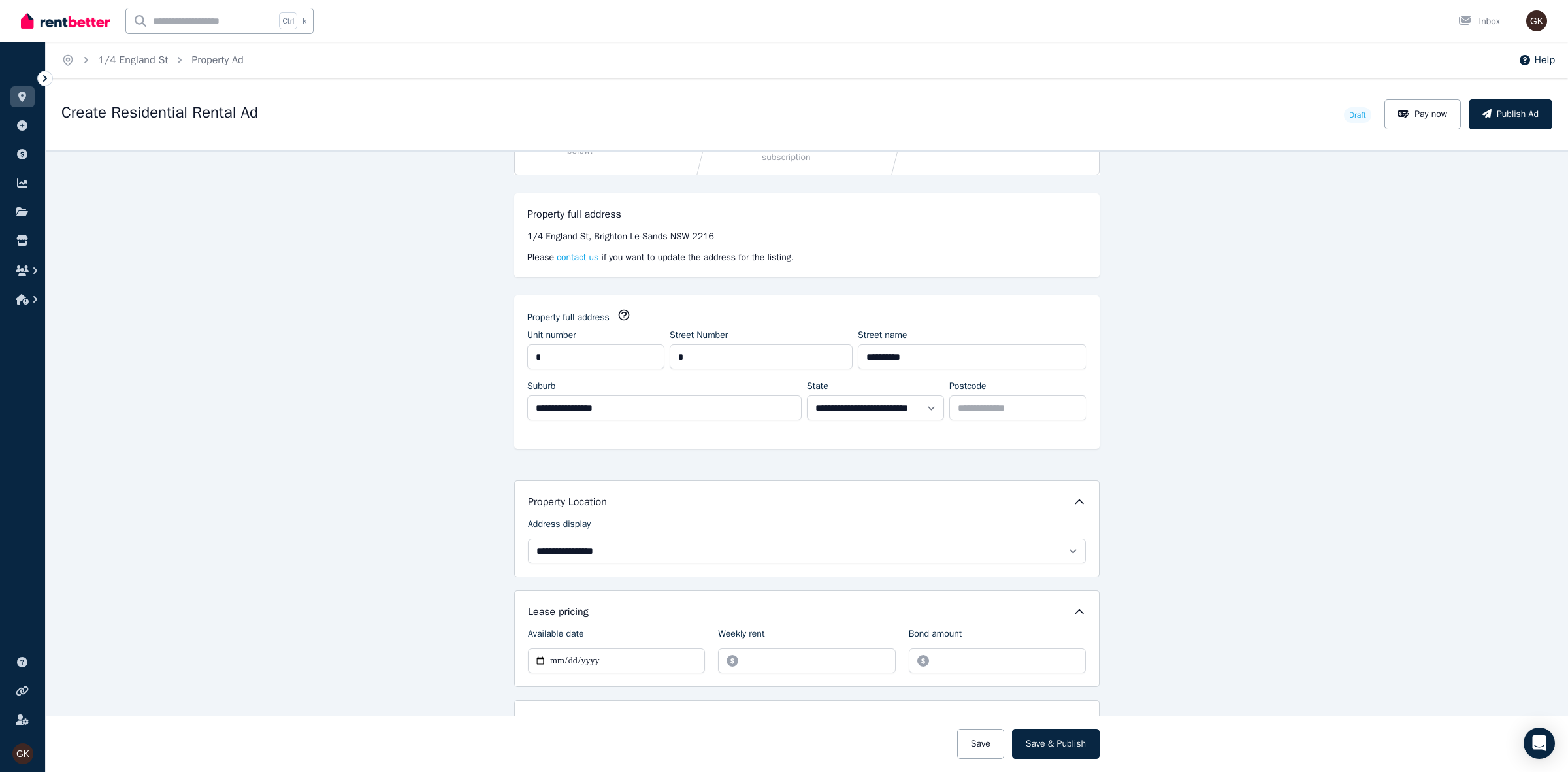 scroll, scrollTop: 0, scrollLeft: 0, axis: both 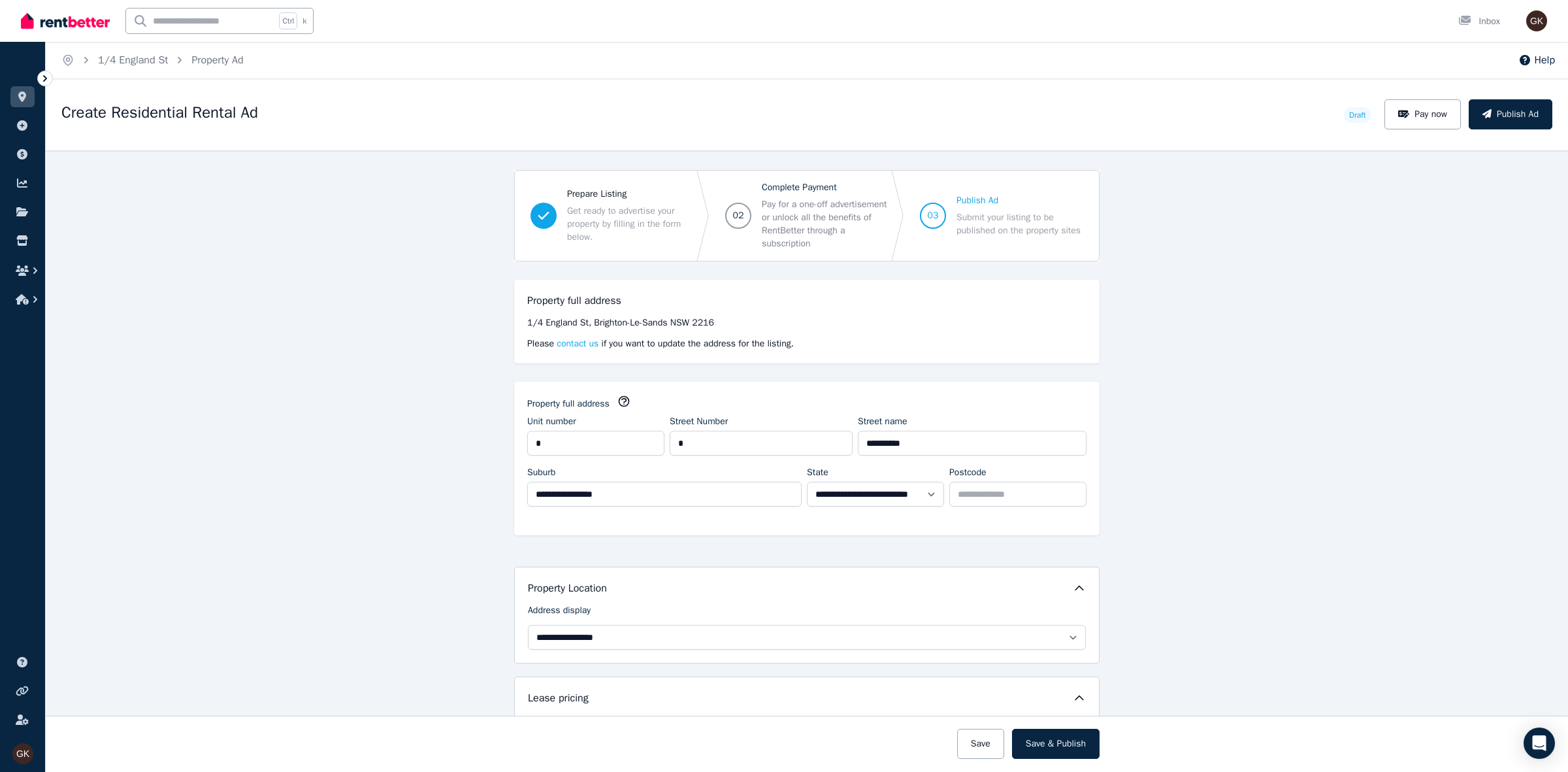 click on "Pay for a one-off advertisement or unlock all the benefits of RentBetter through a subscription" at bounding box center [825, 224] 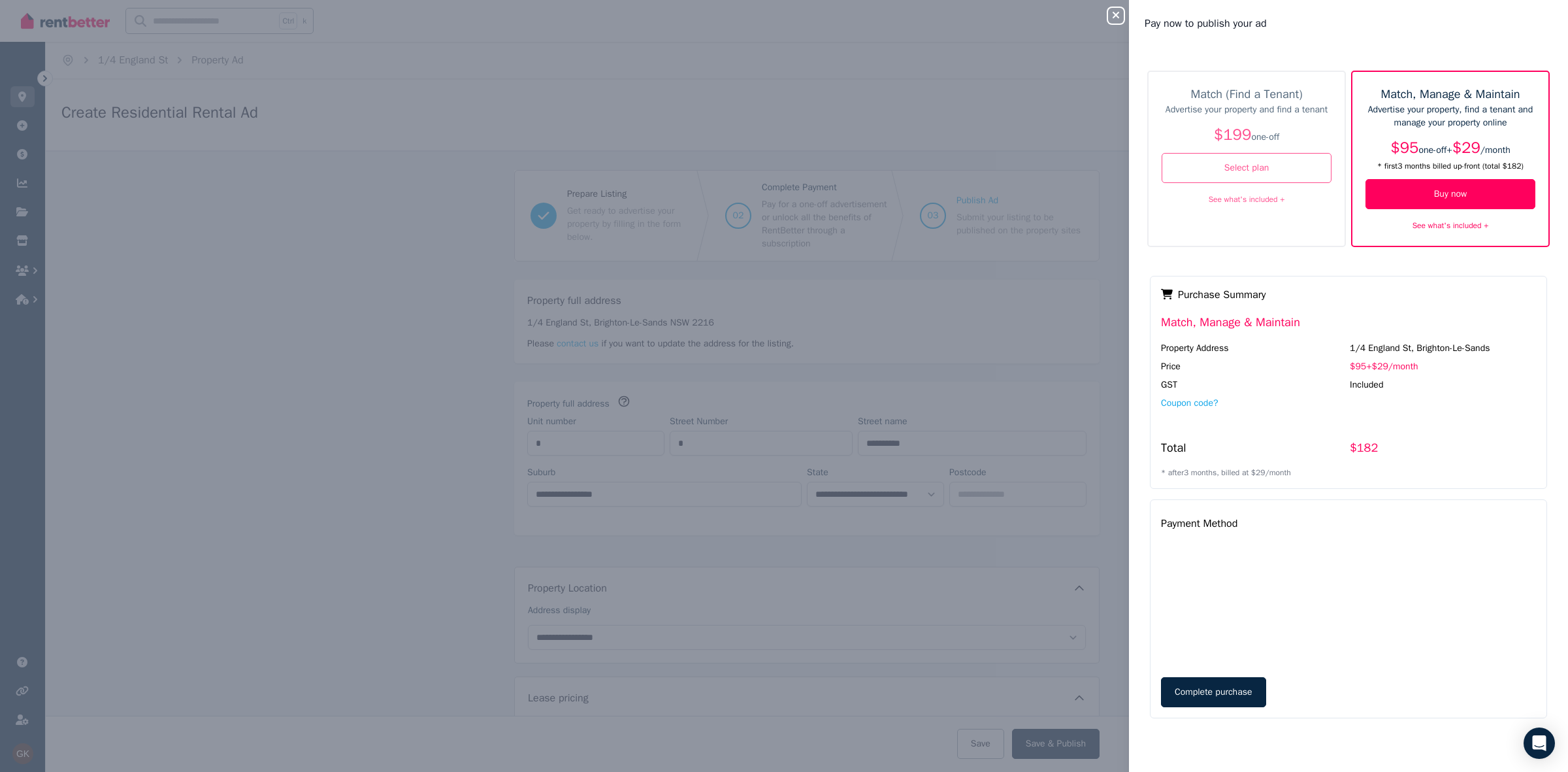 drag, startPoint x: 404, startPoint y: 201, endPoint x: 289, endPoint y: 123, distance: 138.95683 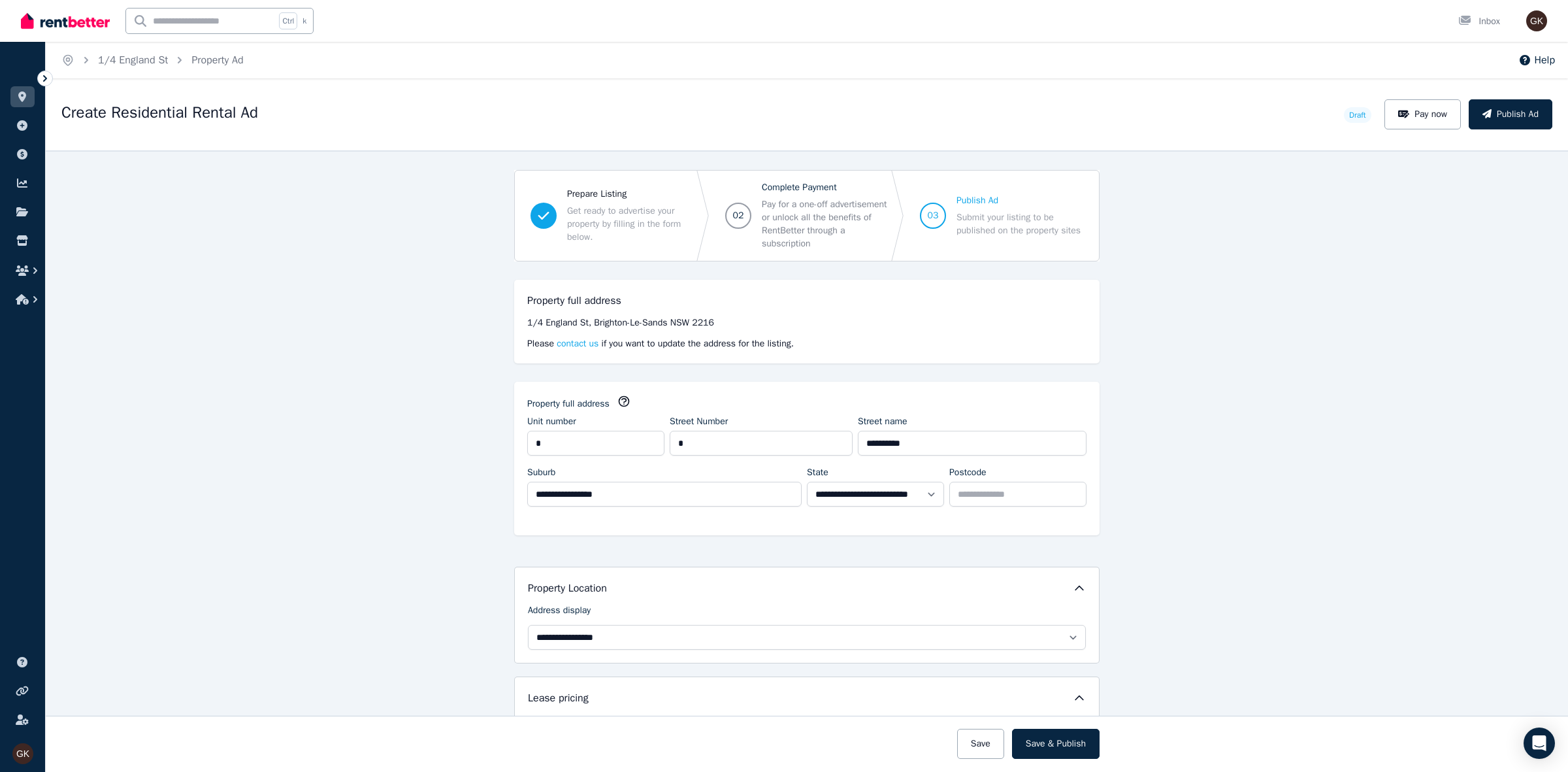click at bounding box center (807, 744) 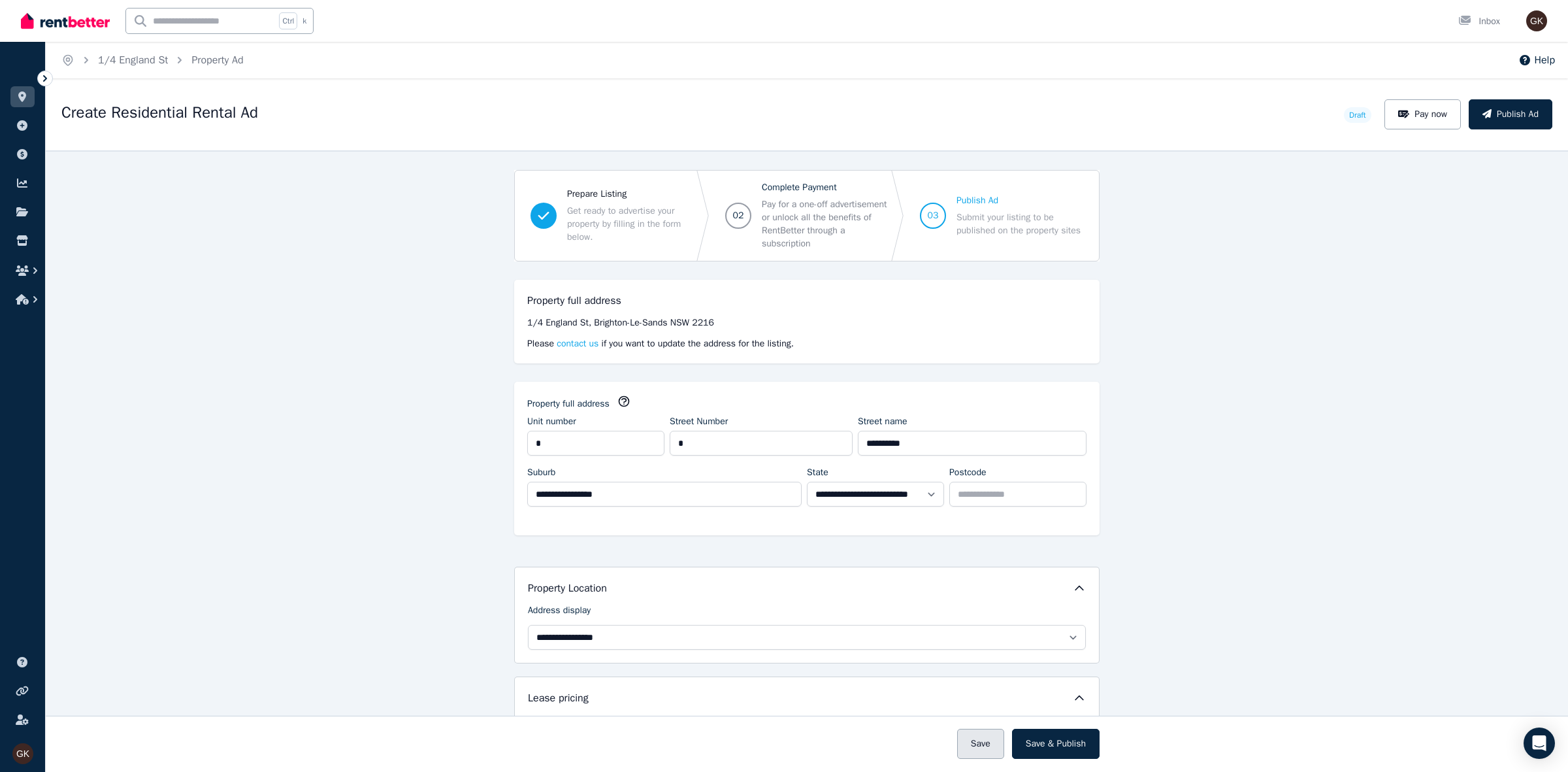 click on "Save" at bounding box center [981, 744] 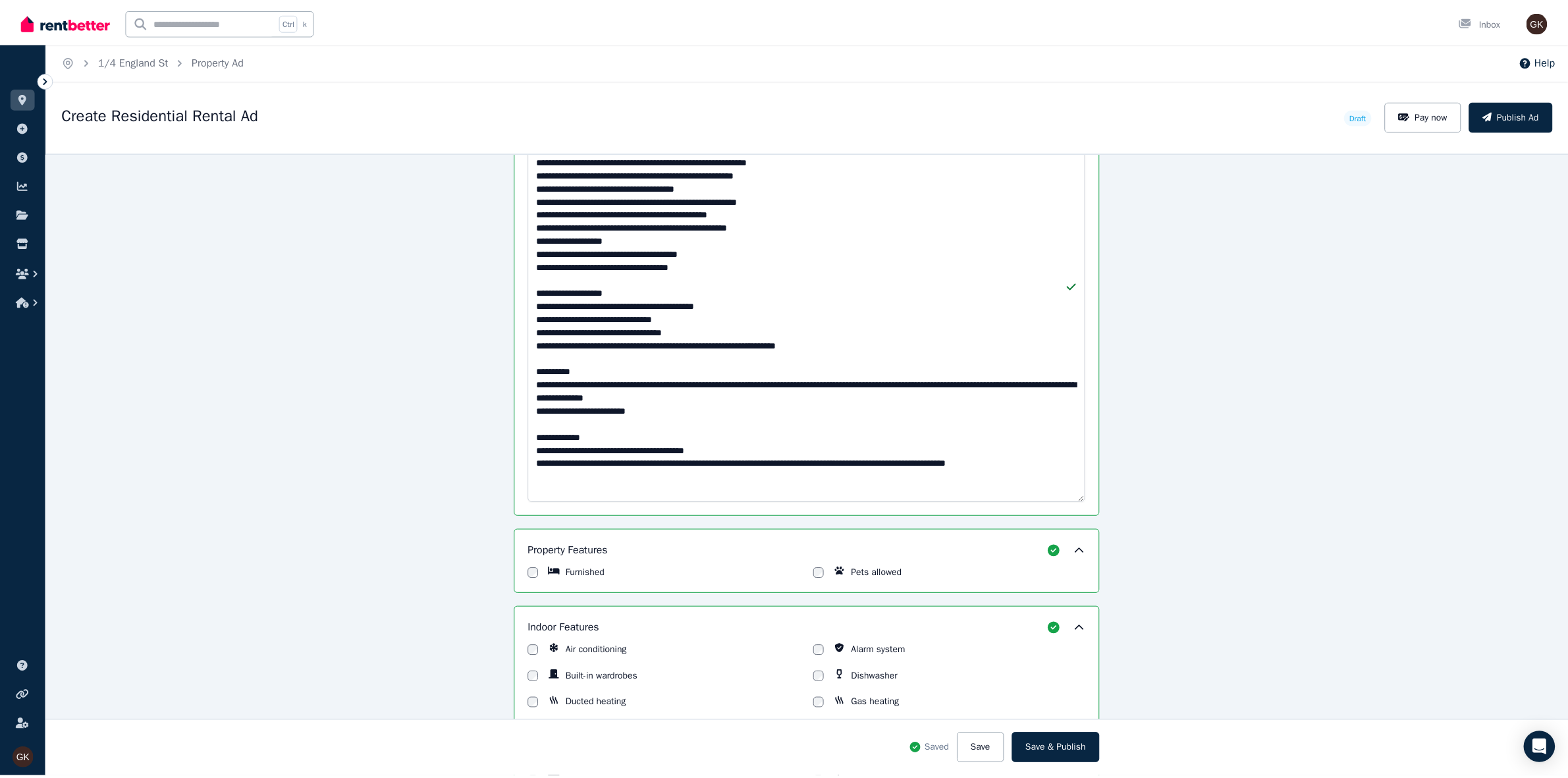 scroll, scrollTop: 906, scrollLeft: 0, axis: vertical 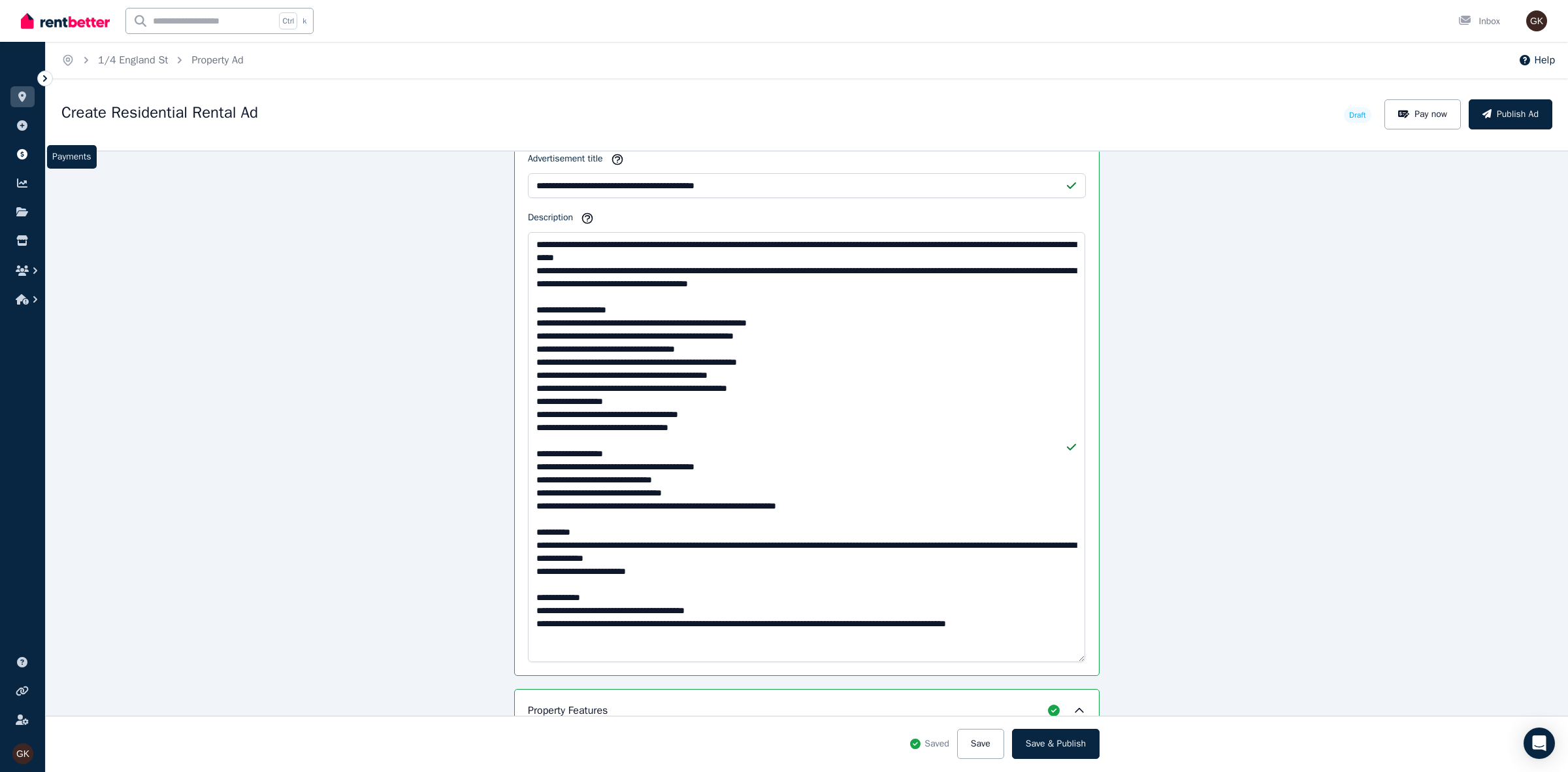 click 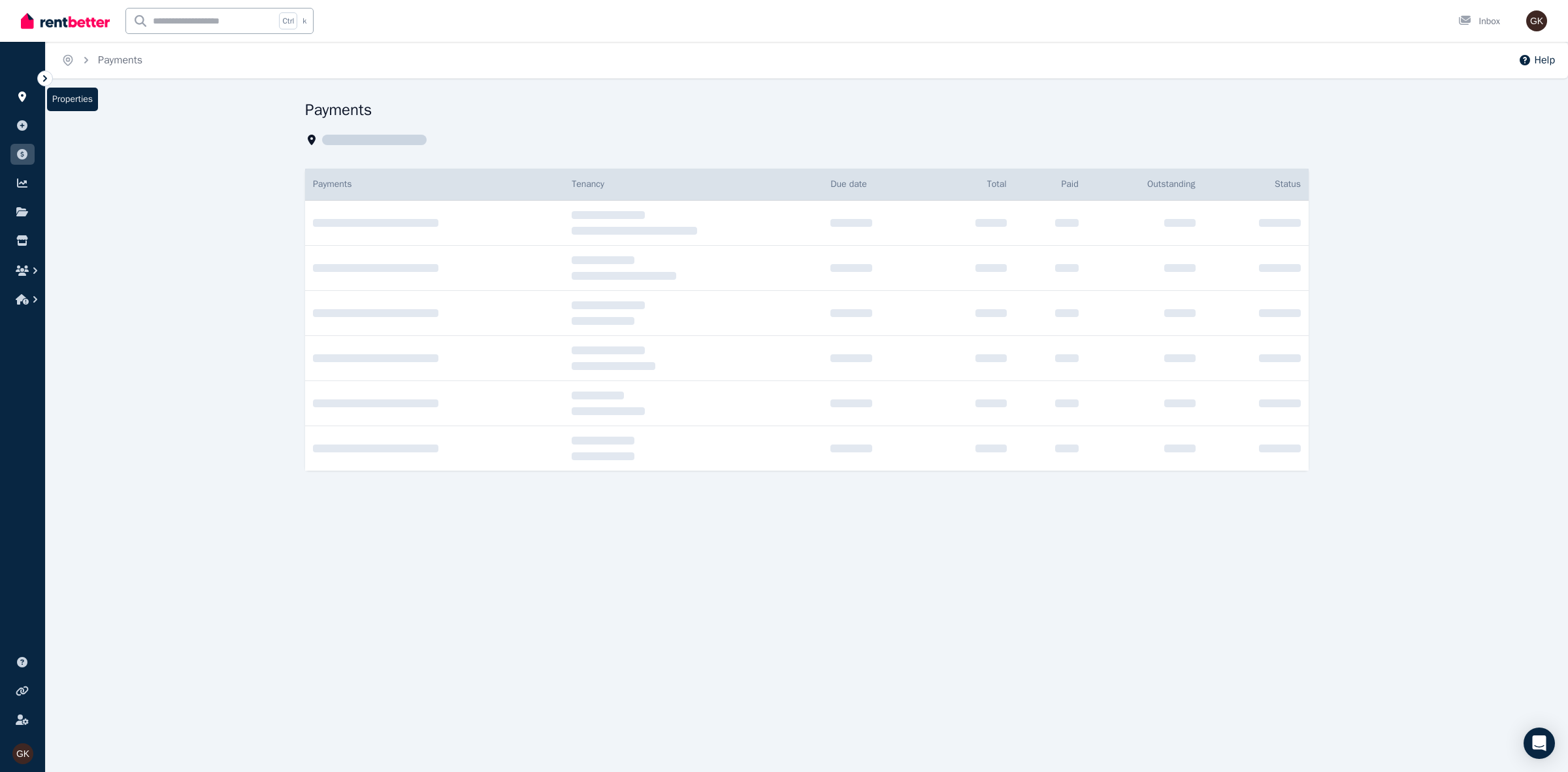 click at bounding box center [22, 97] 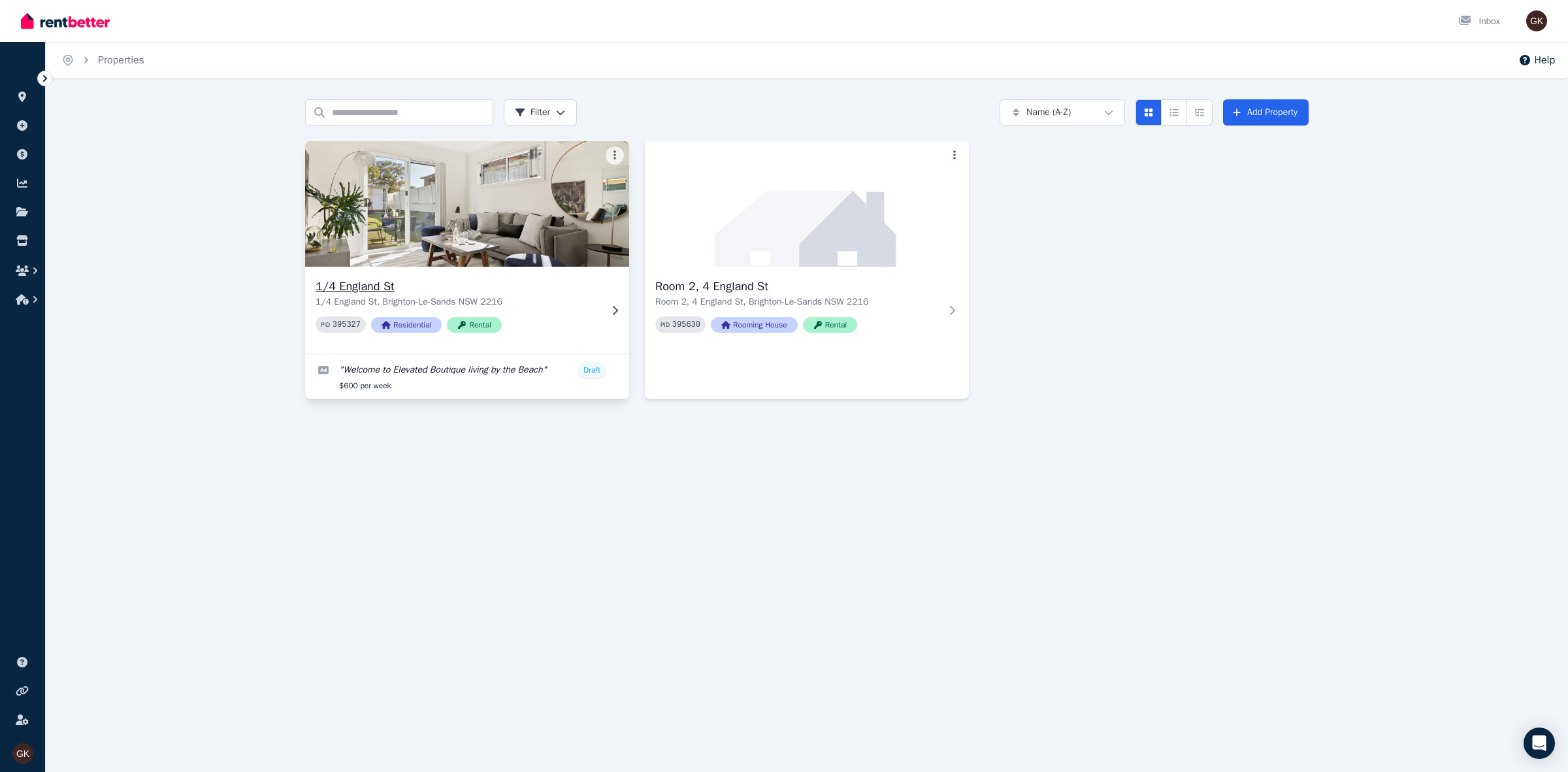 click 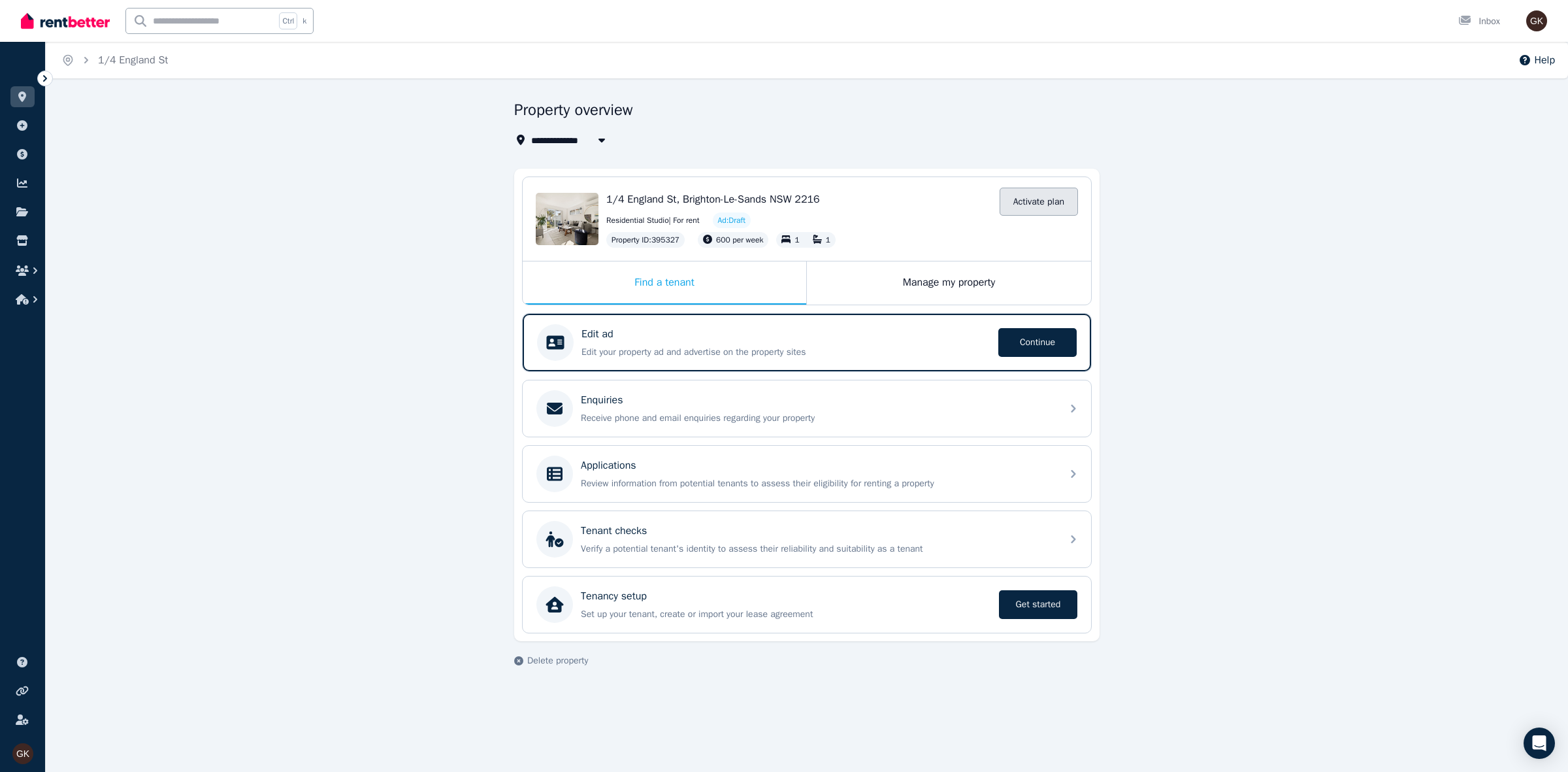 click on "Activate plan" at bounding box center [1039, 201] 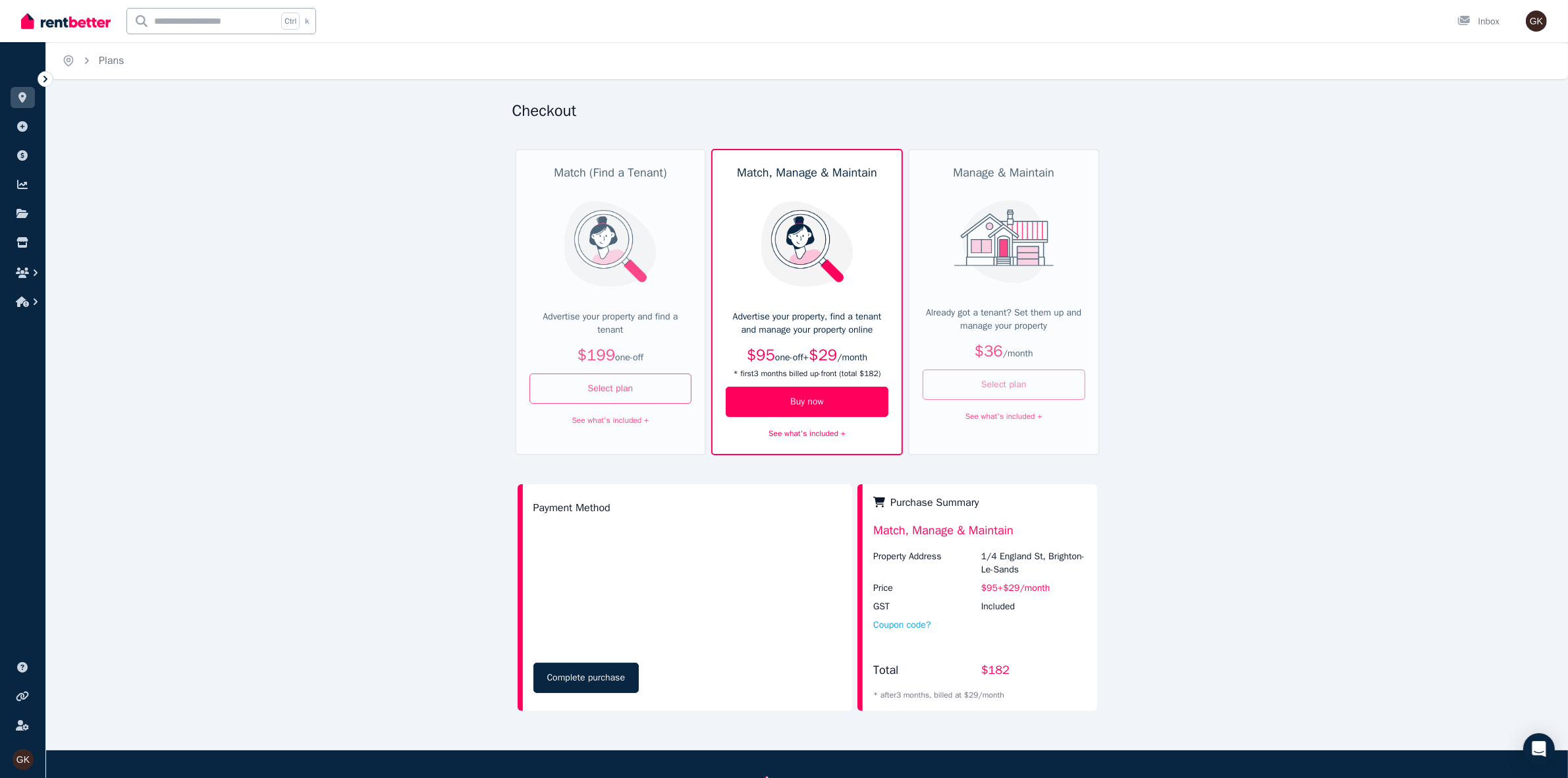 click on "Select plan" at bounding box center (1004, 385) 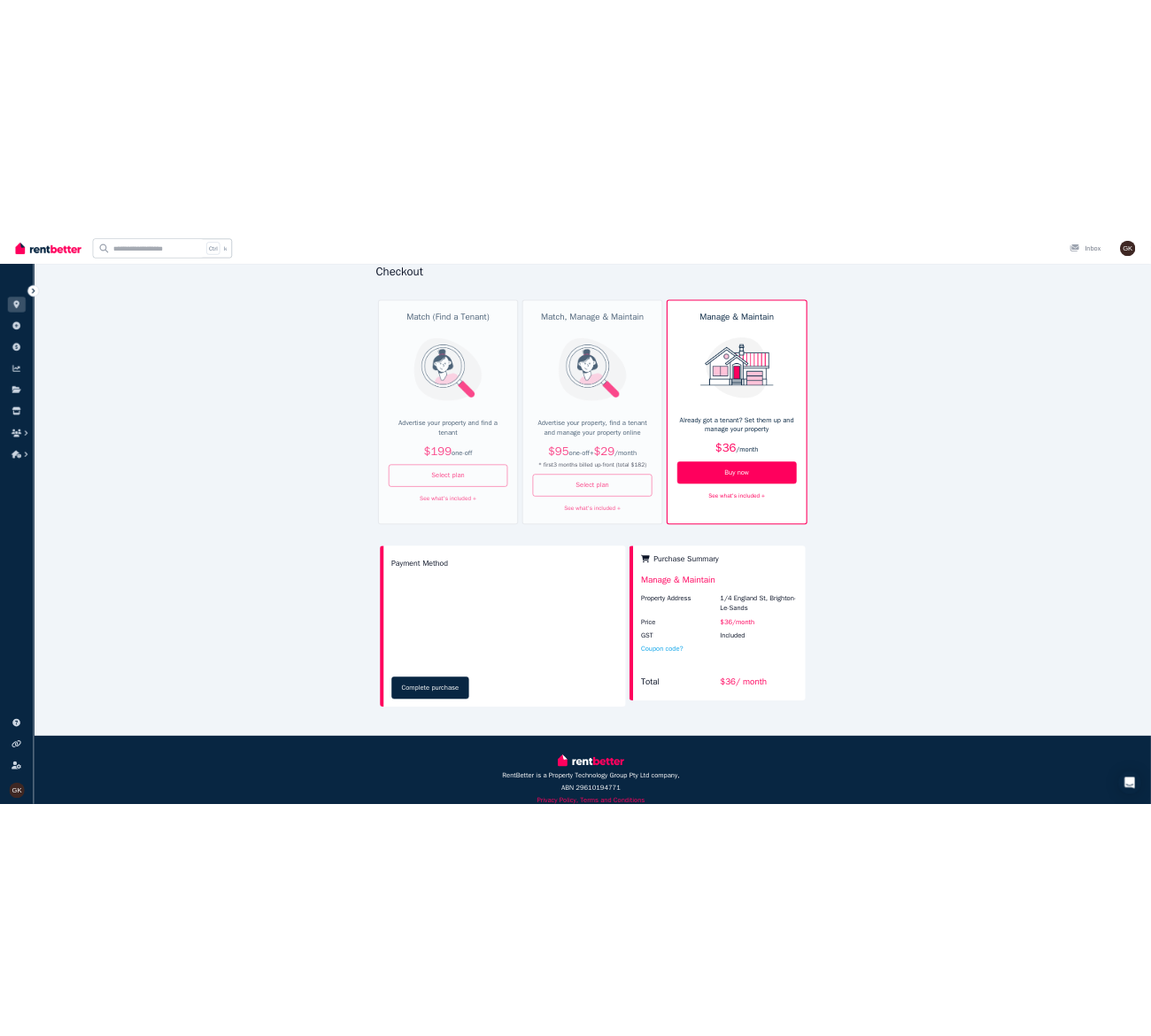 scroll, scrollTop: 151, scrollLeft: 0, axis: vertical 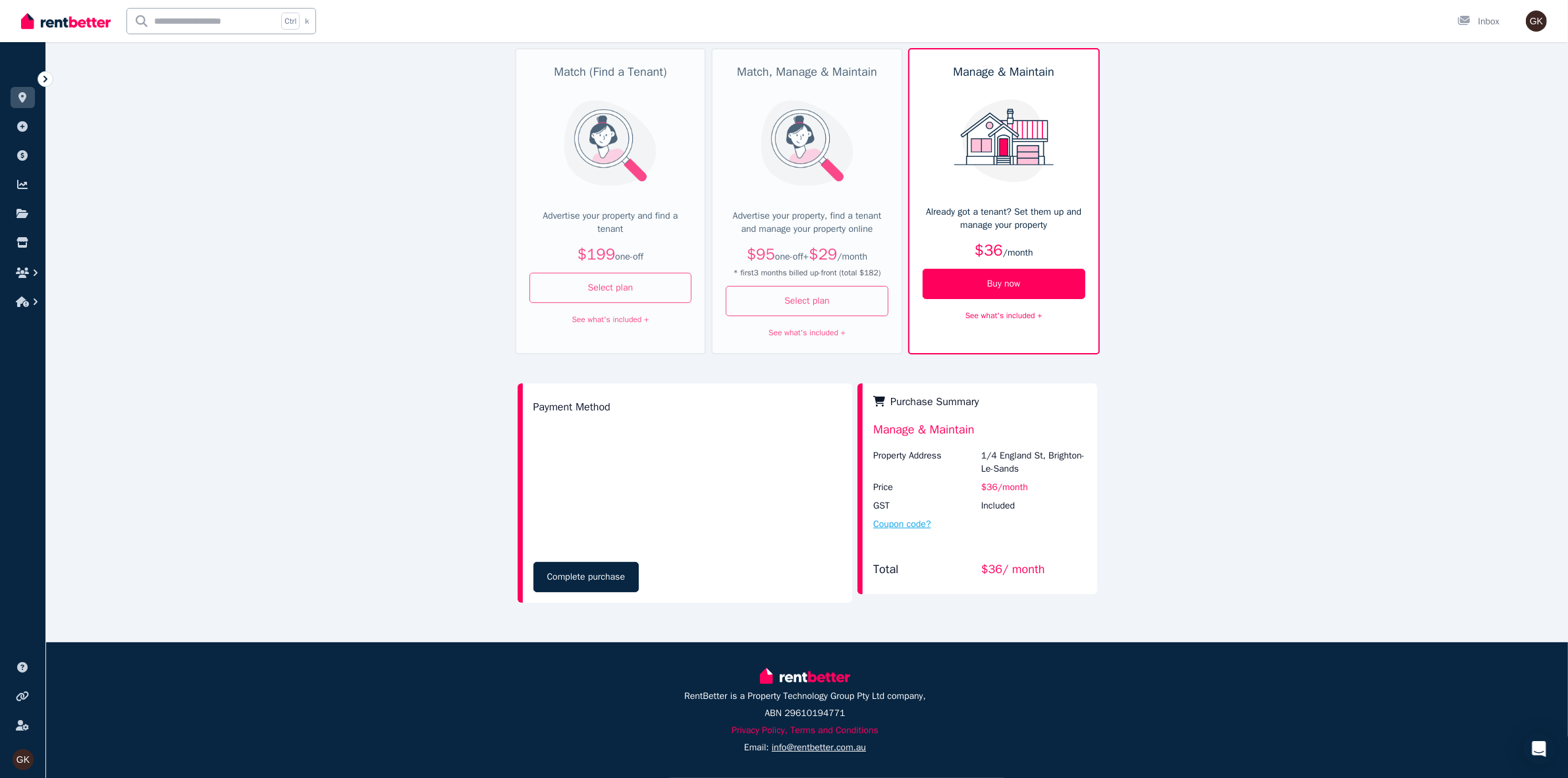 click on "Coupon code?" at bounding box center [902, 524] 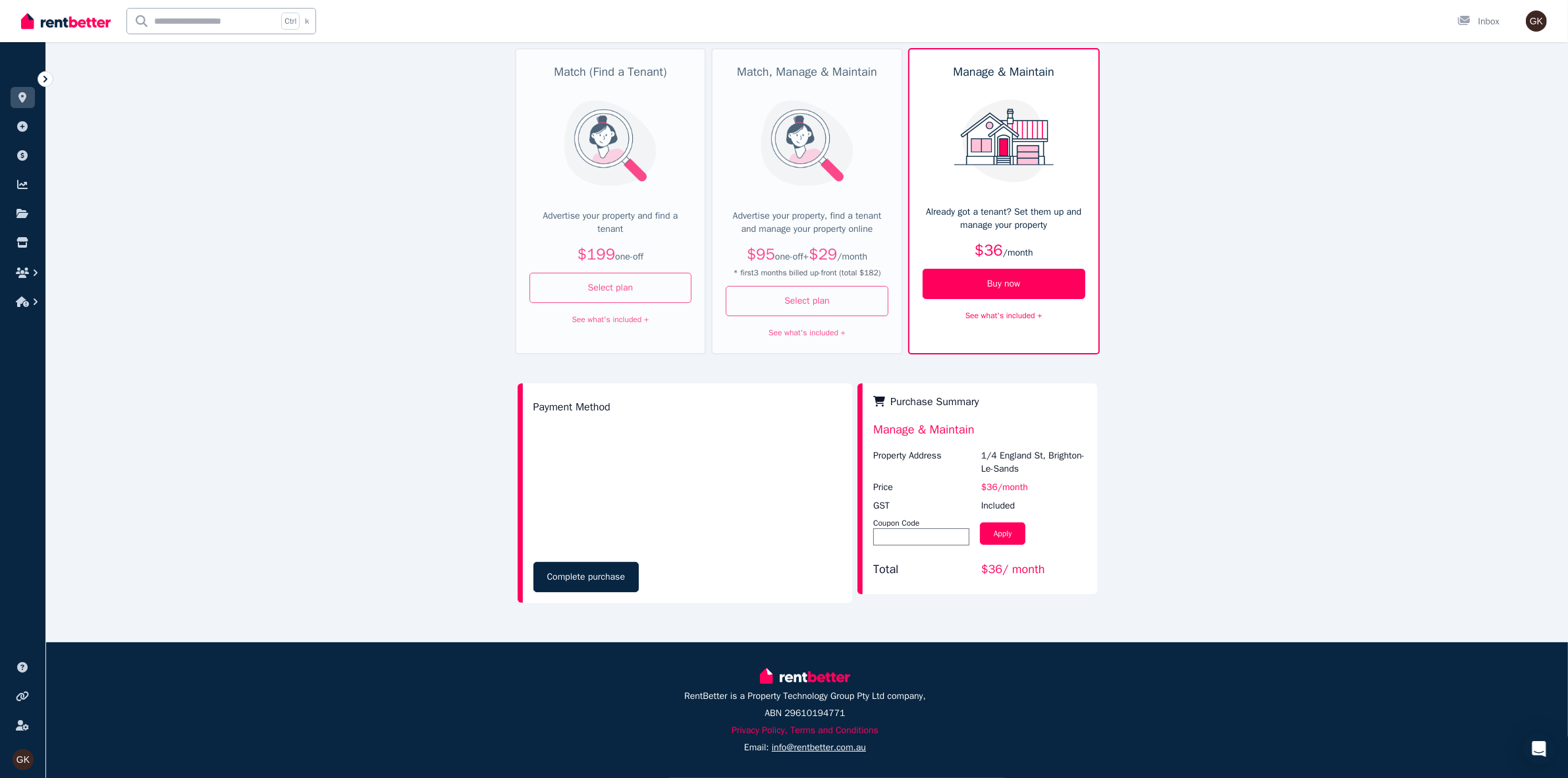 drag, startPoint x: 1189, startPoint y: 453, endPoint x: 1131, endPoint y: 472, distance: 61.03278 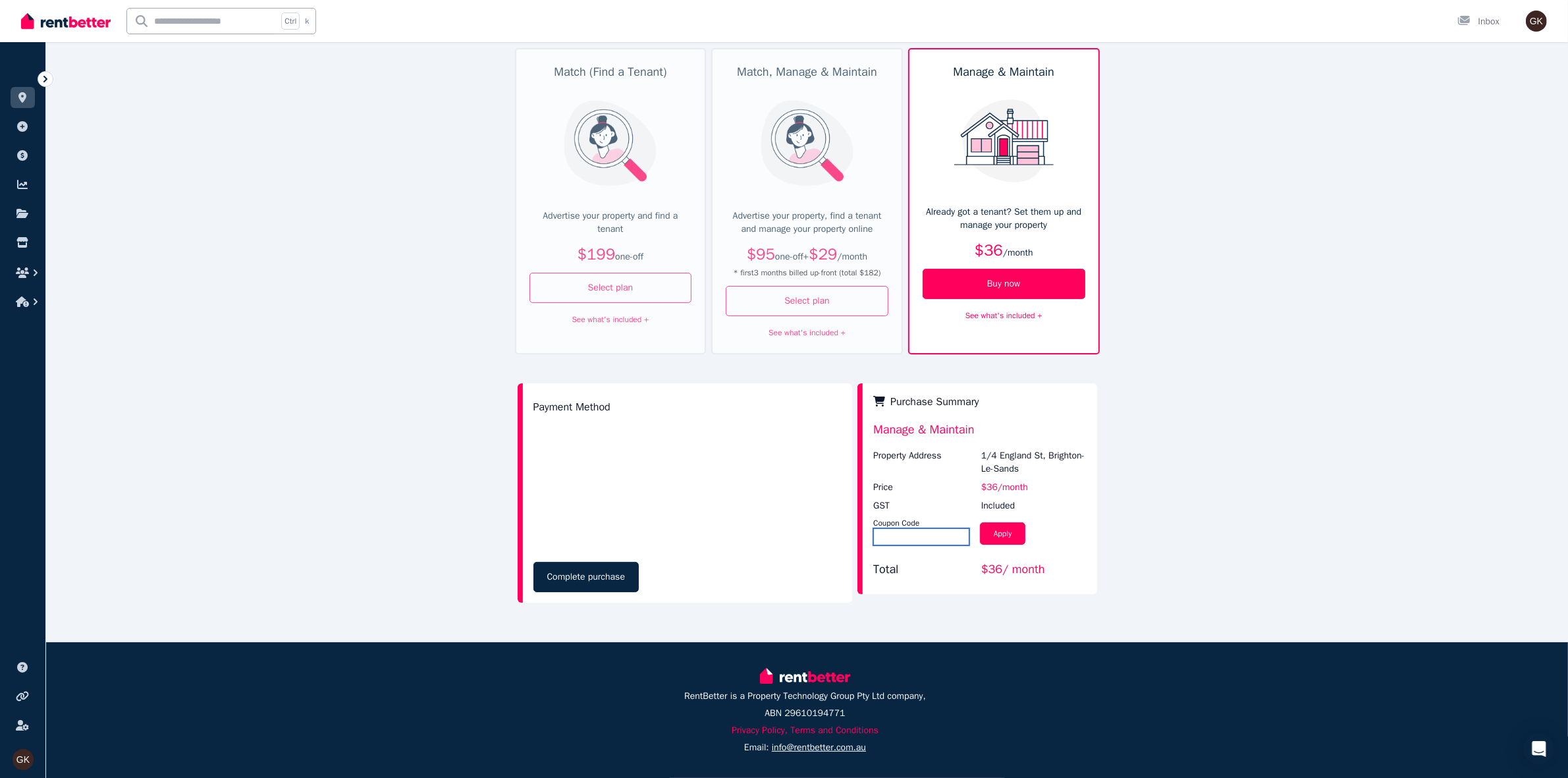 click at bounding box center (921, 537) 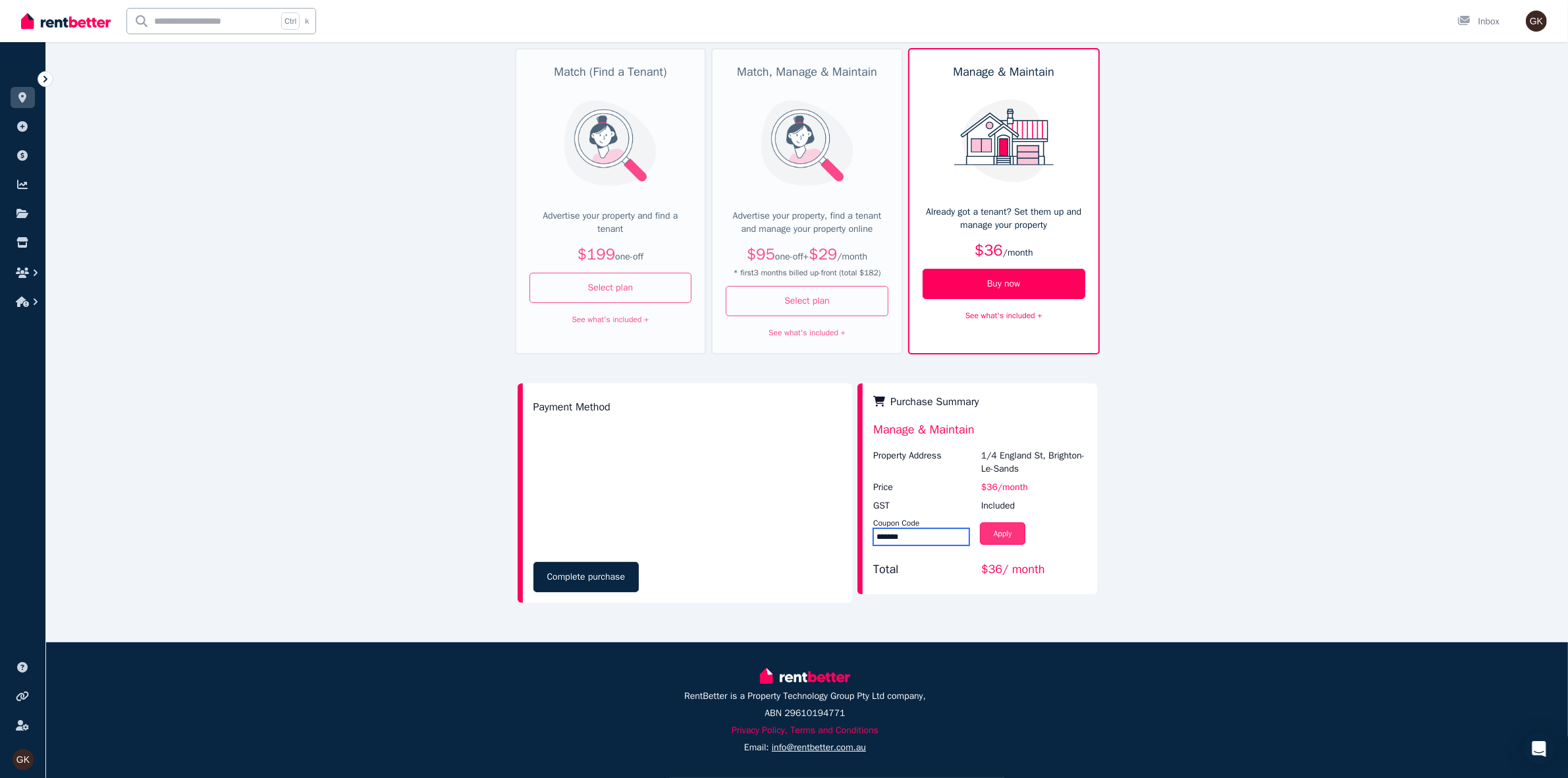 type on "*******" 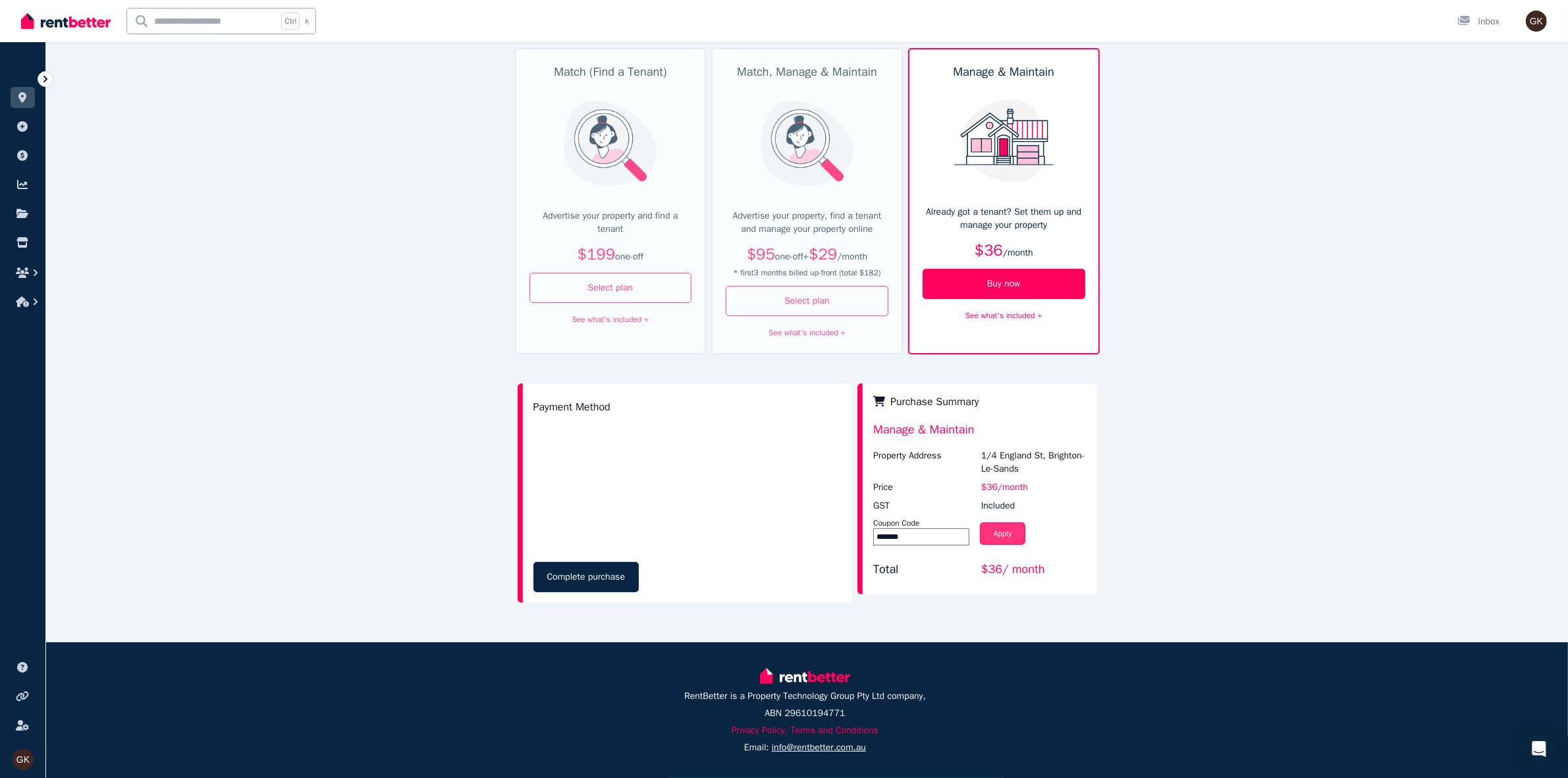 click on "Apply" at bounding box center (1003, 534) 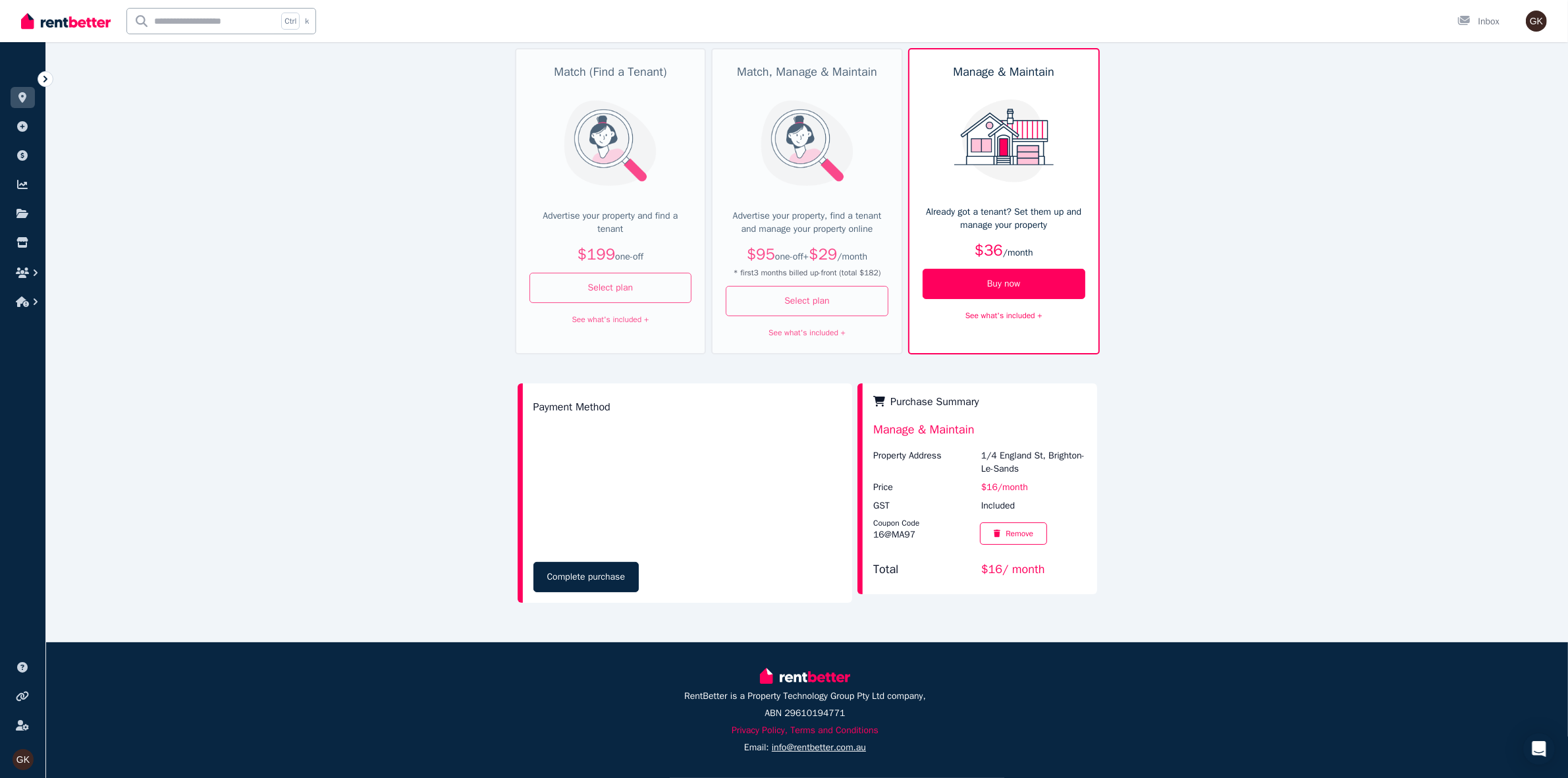 click on "Checkout Match (Find a Tenant) Advertise your property and find a tenant $199 one-off Select plan See what's included + Match, Manage & Maintain Advertise your property, find a tenant and manage your property online $95 one-off + $29 / month * first 3 months billed up-front (total $182 ) Select plan See what's included + Manage & Maintain Already got a tenant? Set them up and manage your property $36 / month Buy now See what's included + Payment Method Complete purchase Purchase Summary Manage & Maintain Property Address 1/4 England St, Brighton-Le-Sands Price $16 / month GST Included Coupon Code 16@MA97 Remove Total $16 / month" at bounding box center [807, 321] 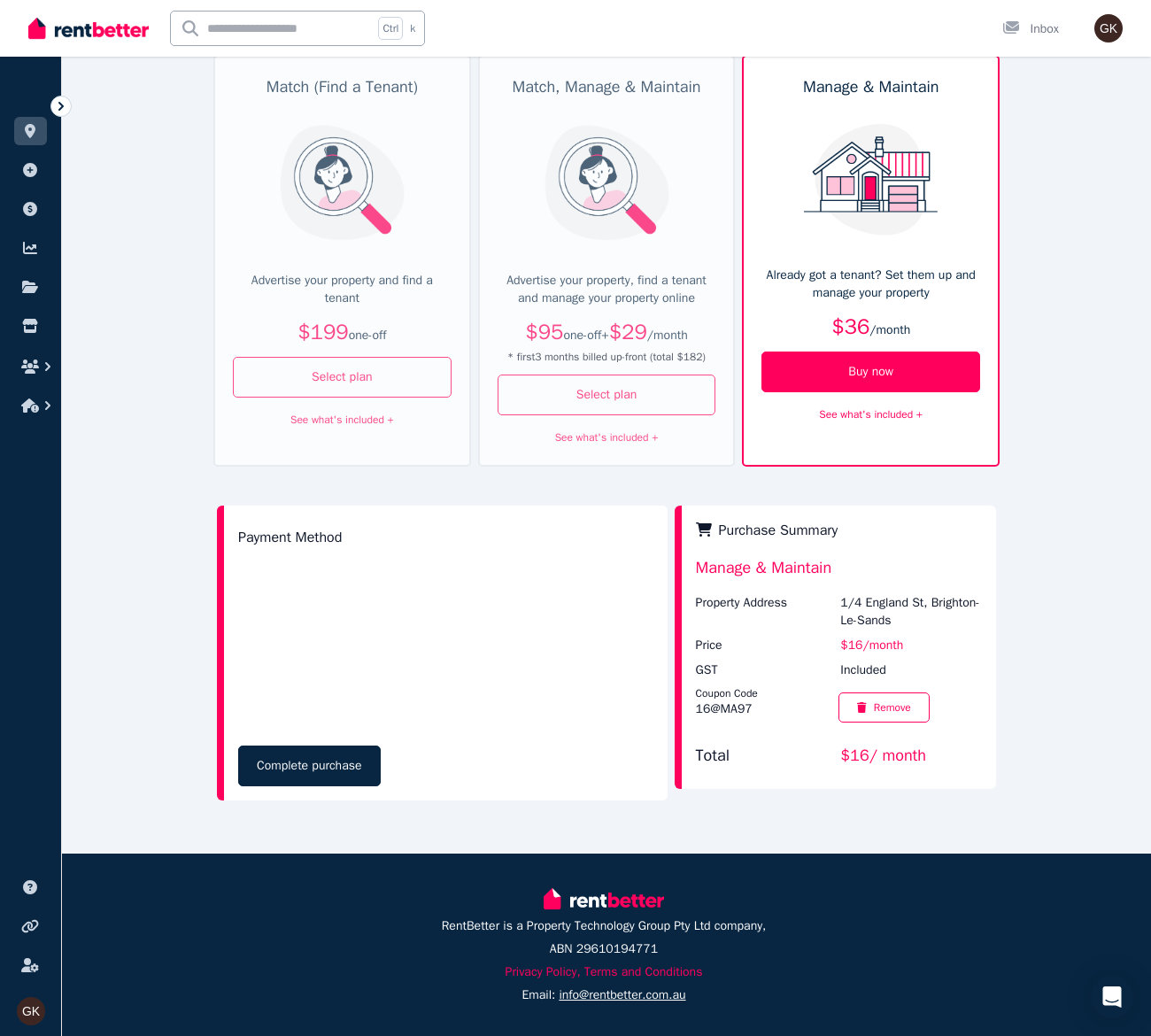 click on "RentBetter is a Property Technology Group Pty Ltd company, ABN 29610194771 Privacy Policy, Terms and Conditions Email: [EMAIL]" at bounding box center [576, 945] 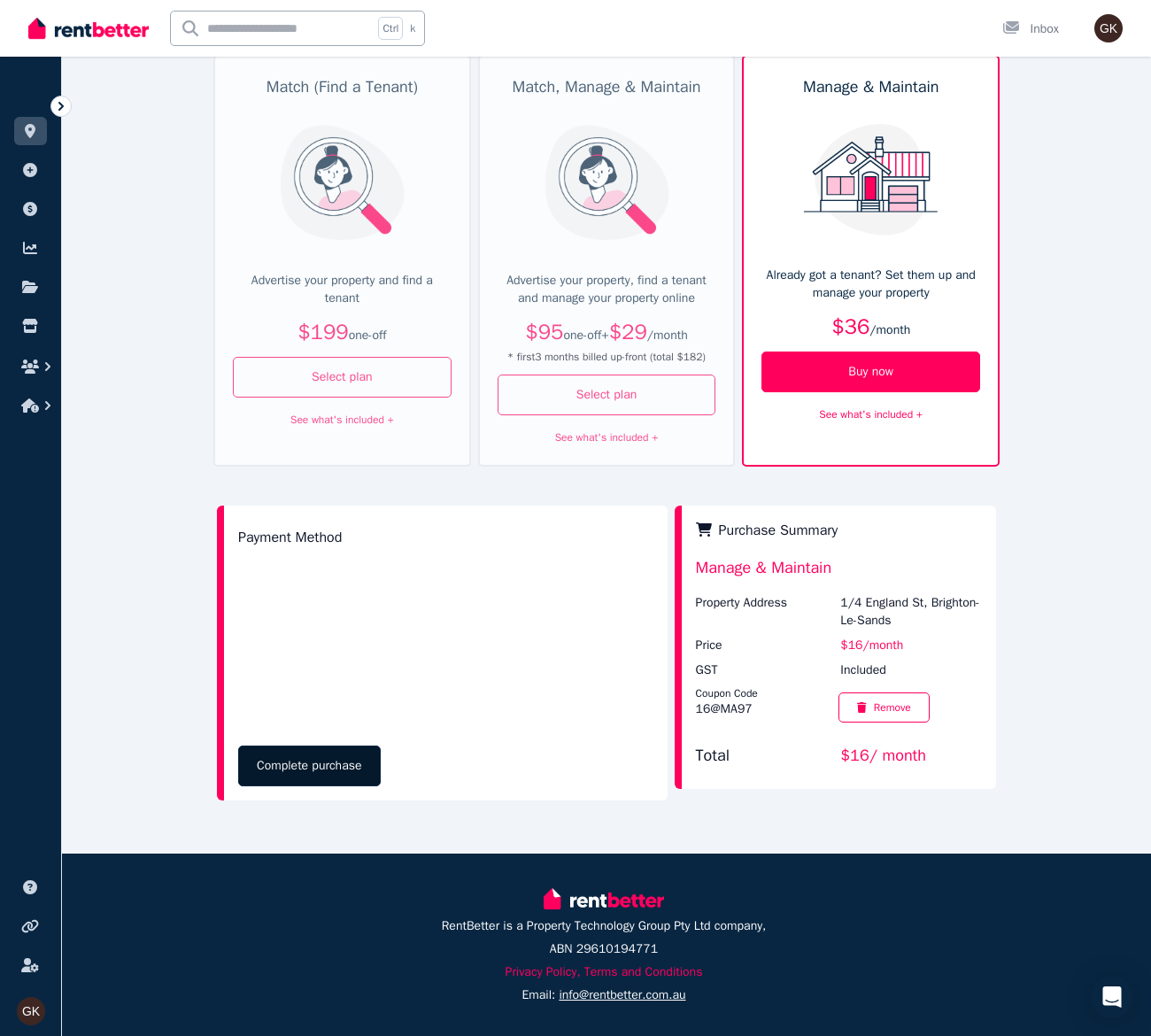 click on "Complete purchase" at bounding box center [309, 766] 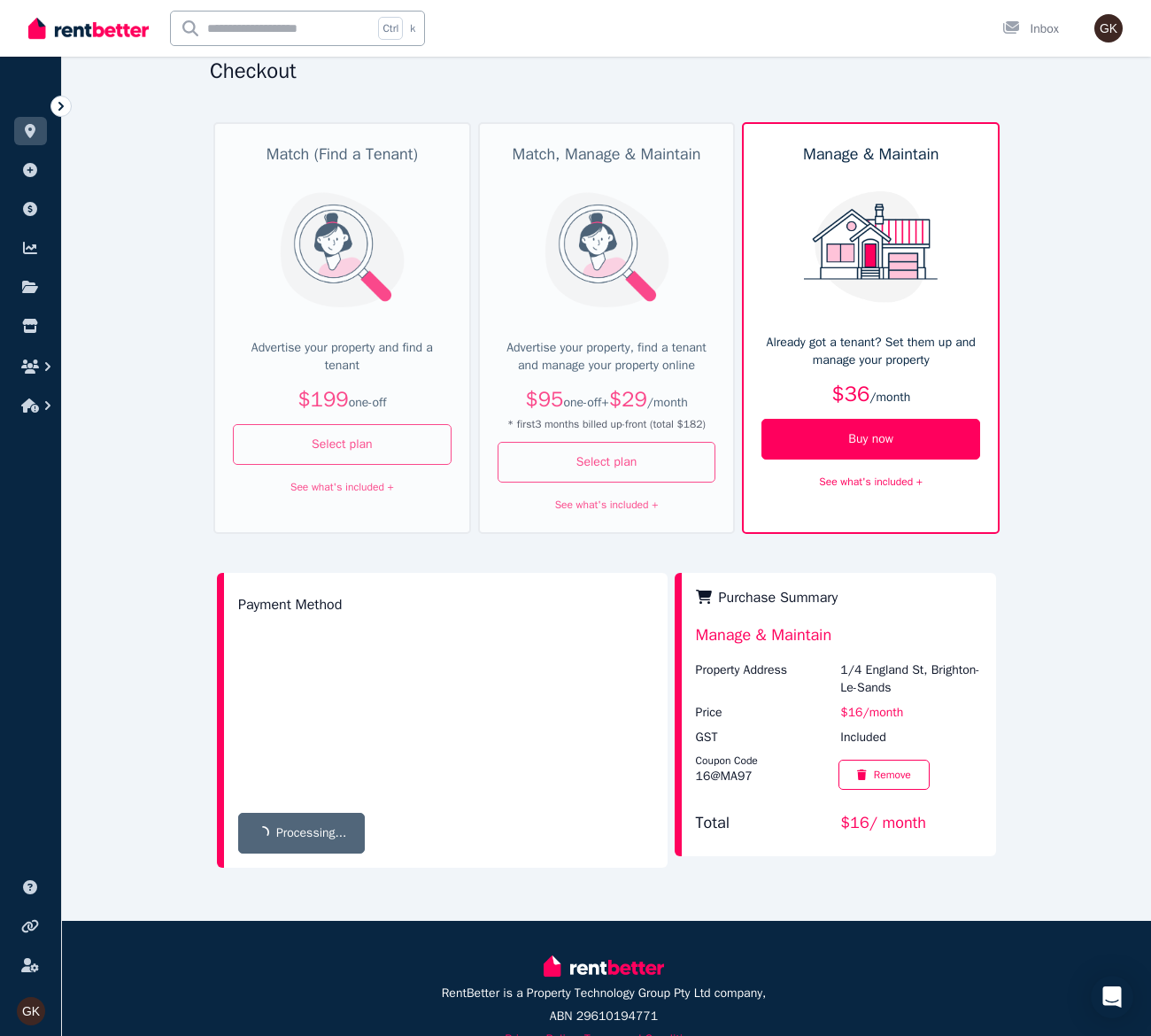 scroll, scrollTop: 160, scrollLeft: 0, axis: vertical 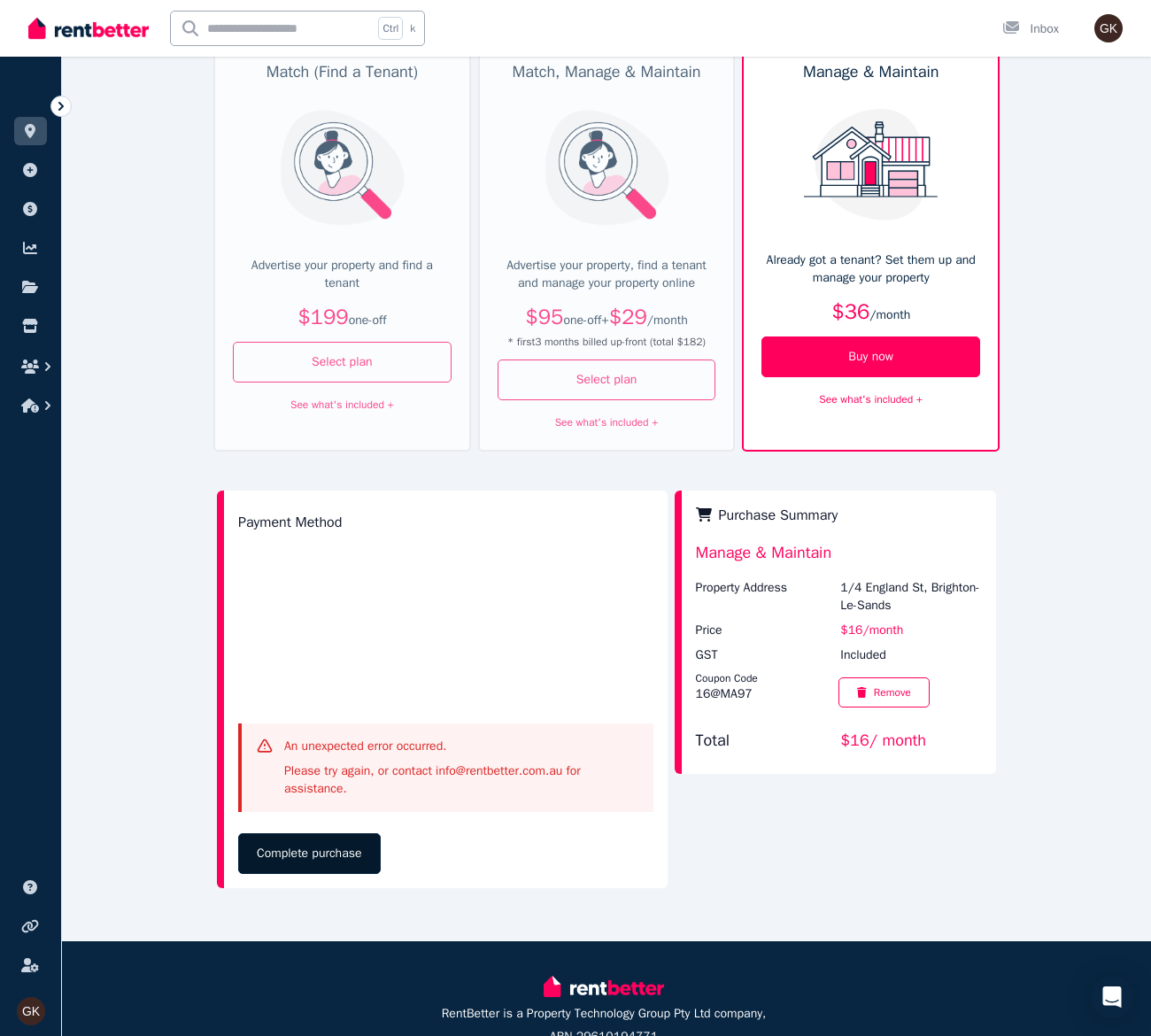click on "Complete purchase" at bounding box center [309, 854] 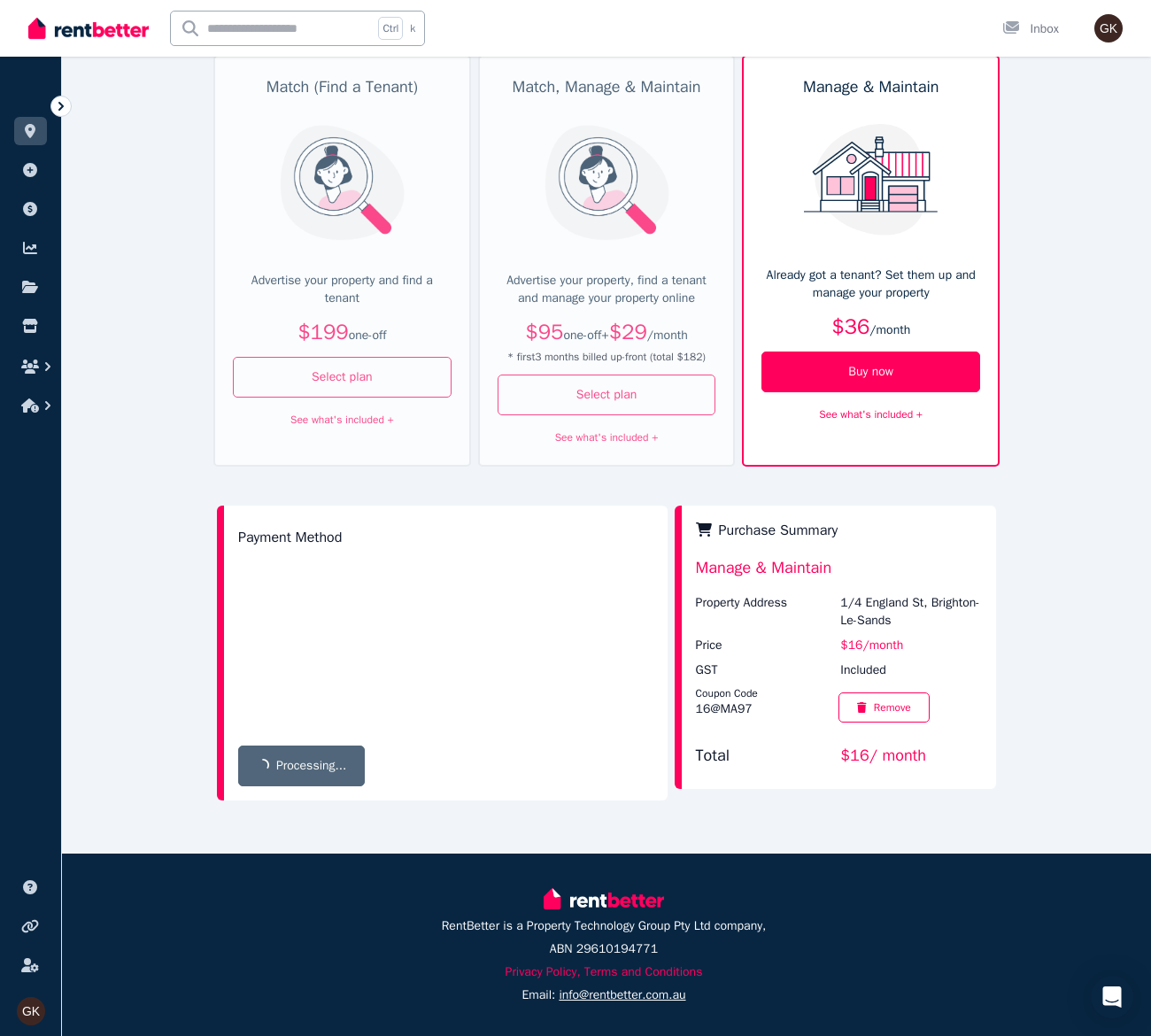 scroll, scrollTop: 0, scrollLeft: 0, axis: both 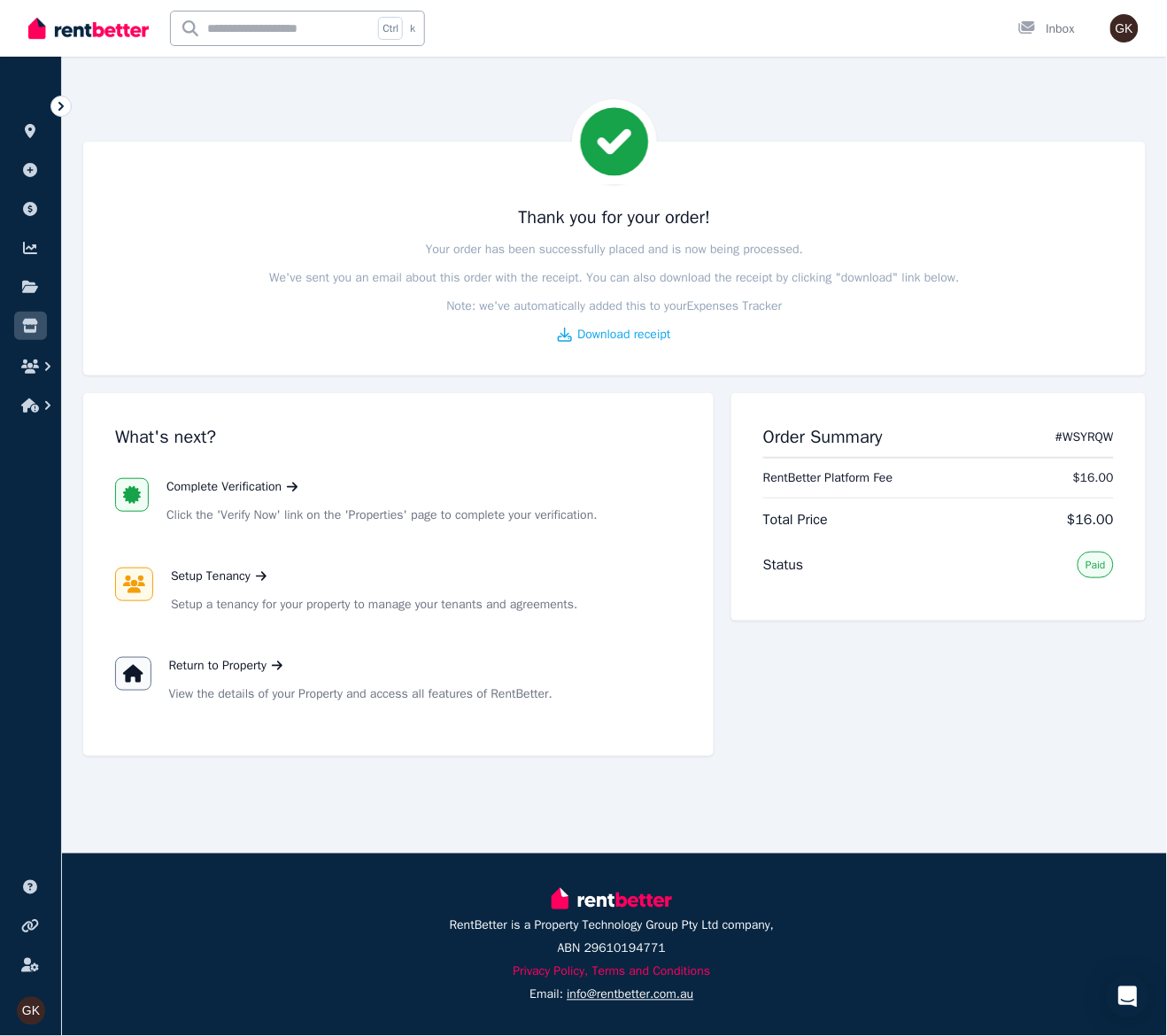 click on "Order Summary # WSYRQW RentBetter Platform Fee $16.00 Total Price $16.00 Status Paid" at bounding box center (939, 580) 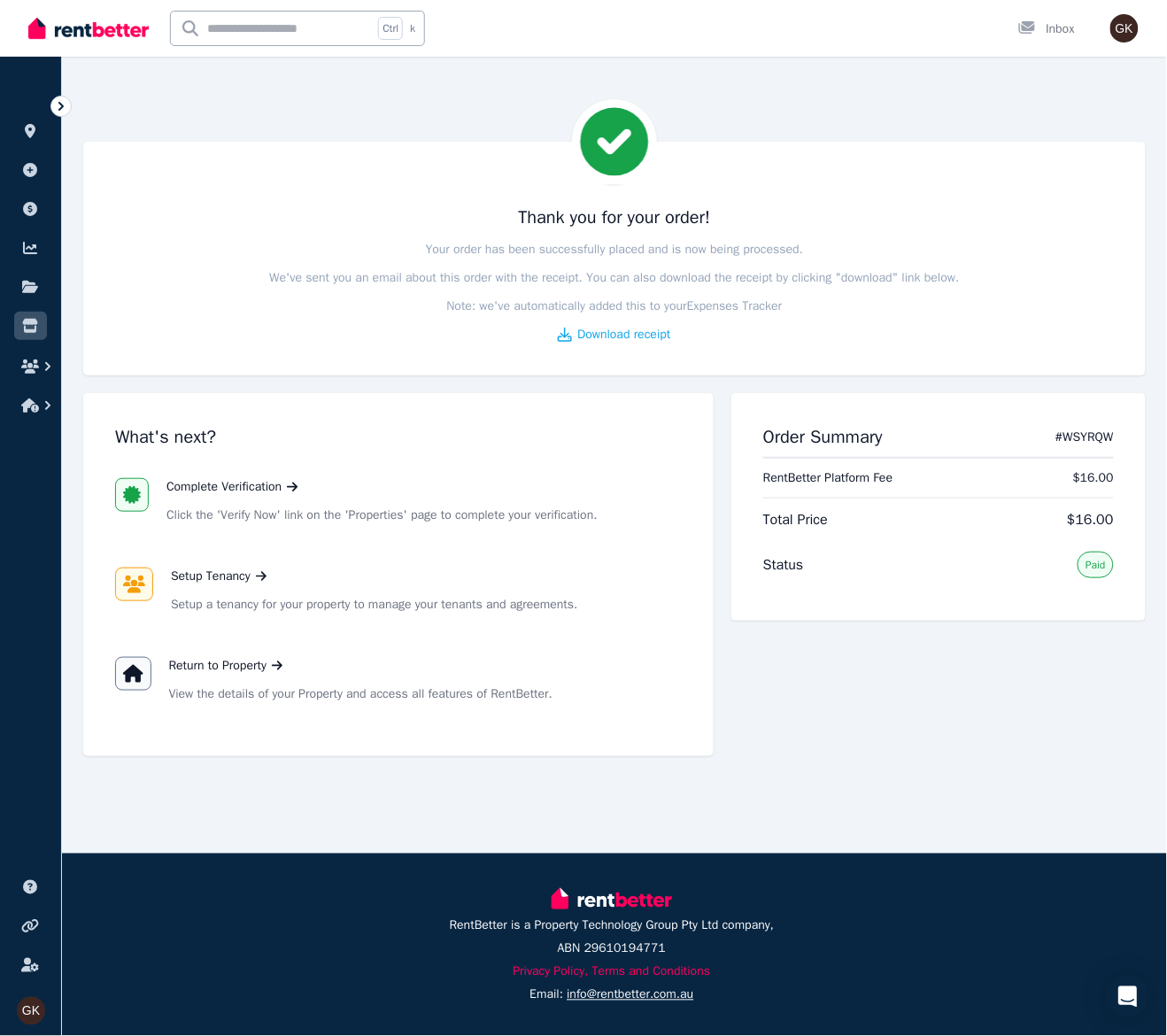 click on "Order Summary # WSYRQW RentBetter Platform Fee $16.00 Total Price $16.00 Status Paid" at bounding box center (939, 580) 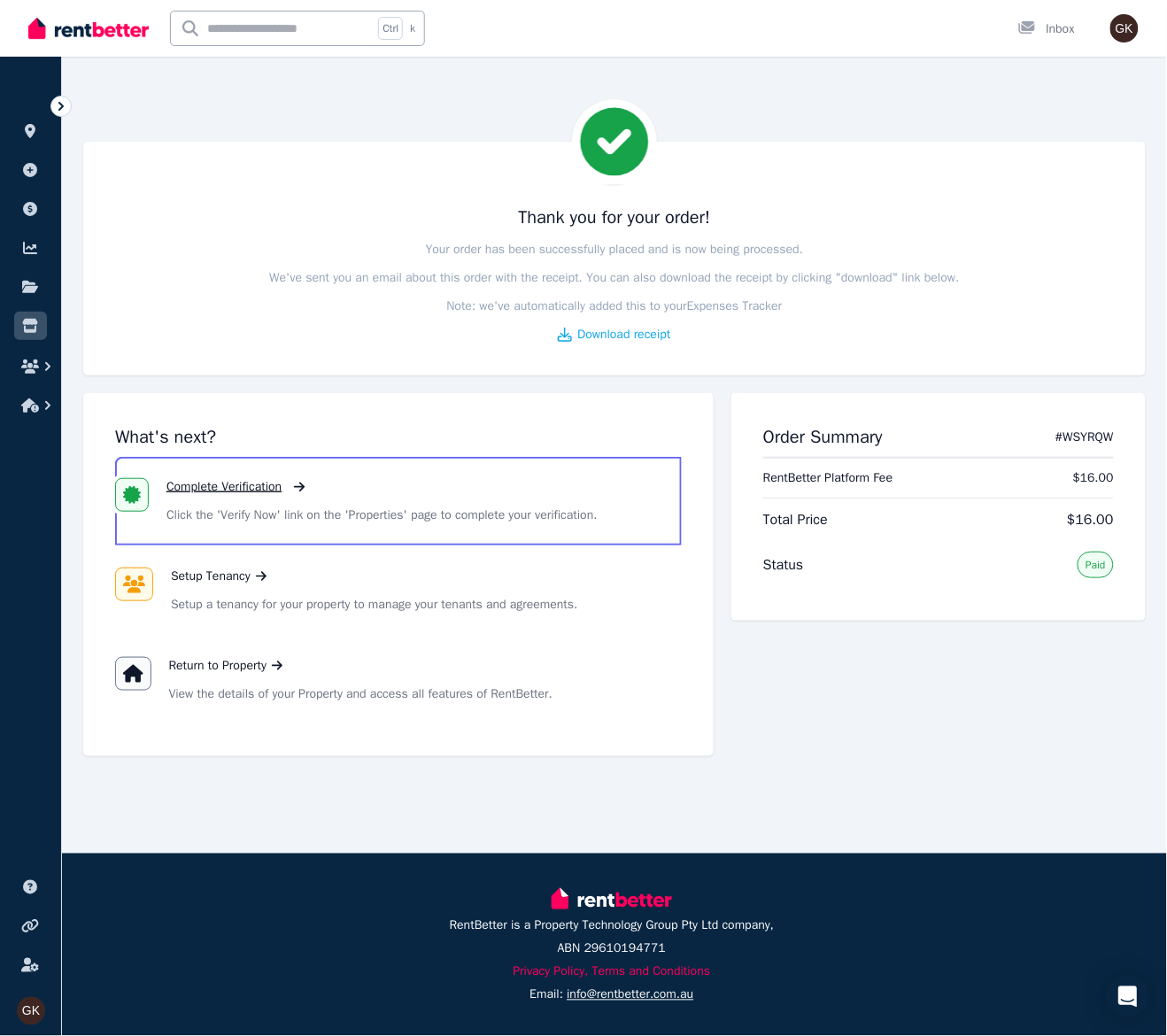 click on "Complete Verification" at bounding box center (224, 487) 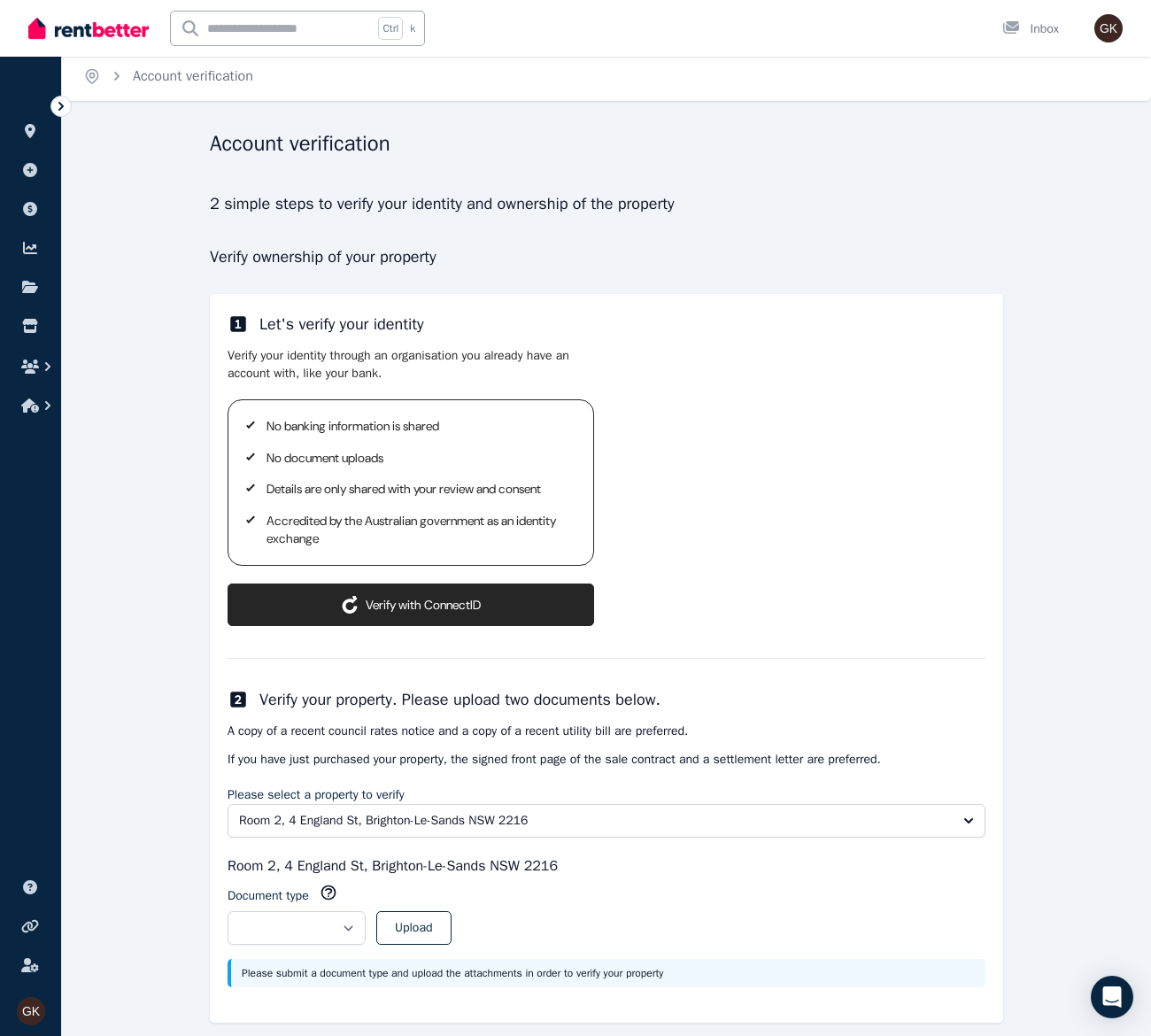 scroll, scrollTop: 0, scrollLeft: 0, axis: both 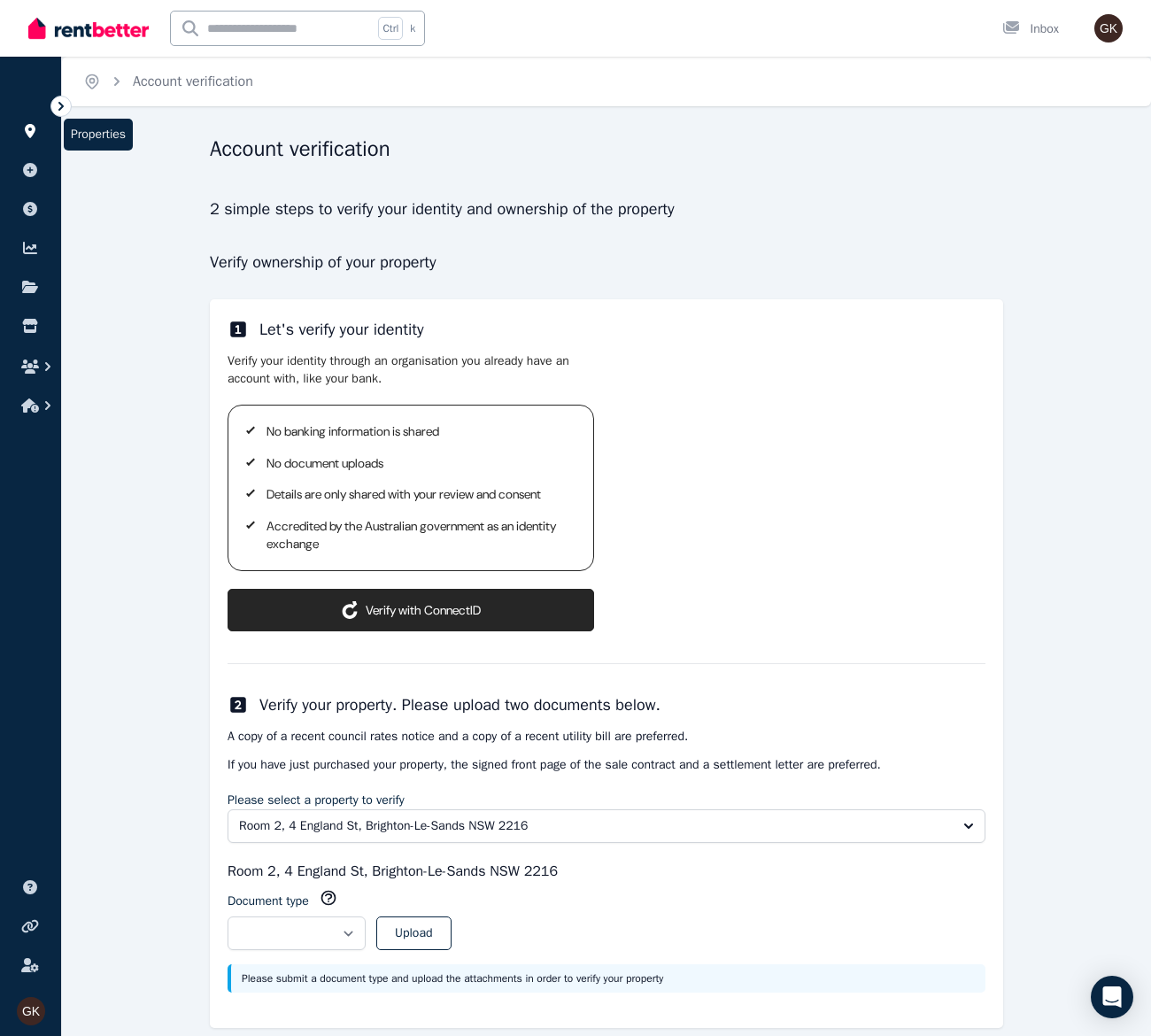 click at bounding box center [30, 131] 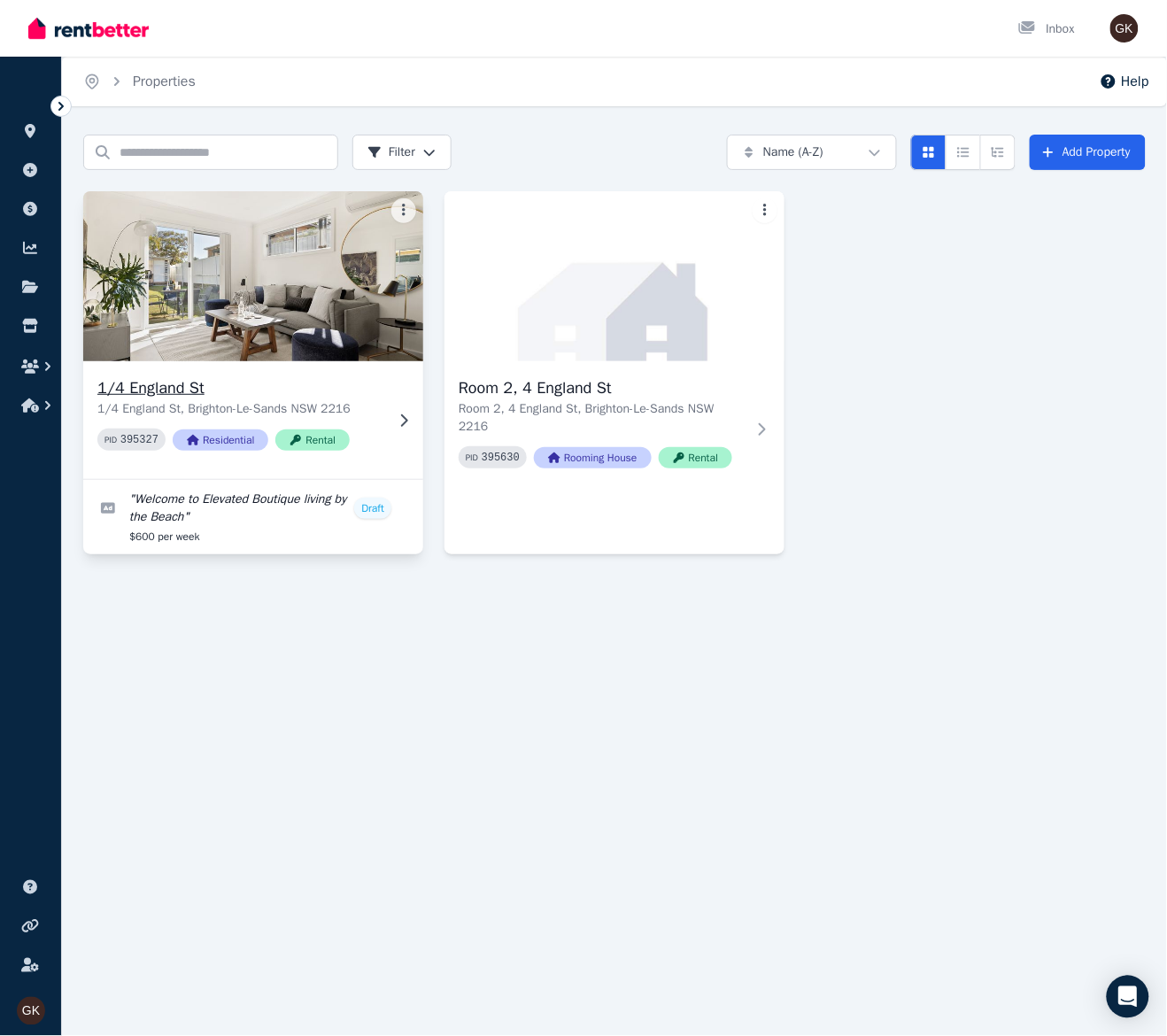 click at bounding box center (252, 276) 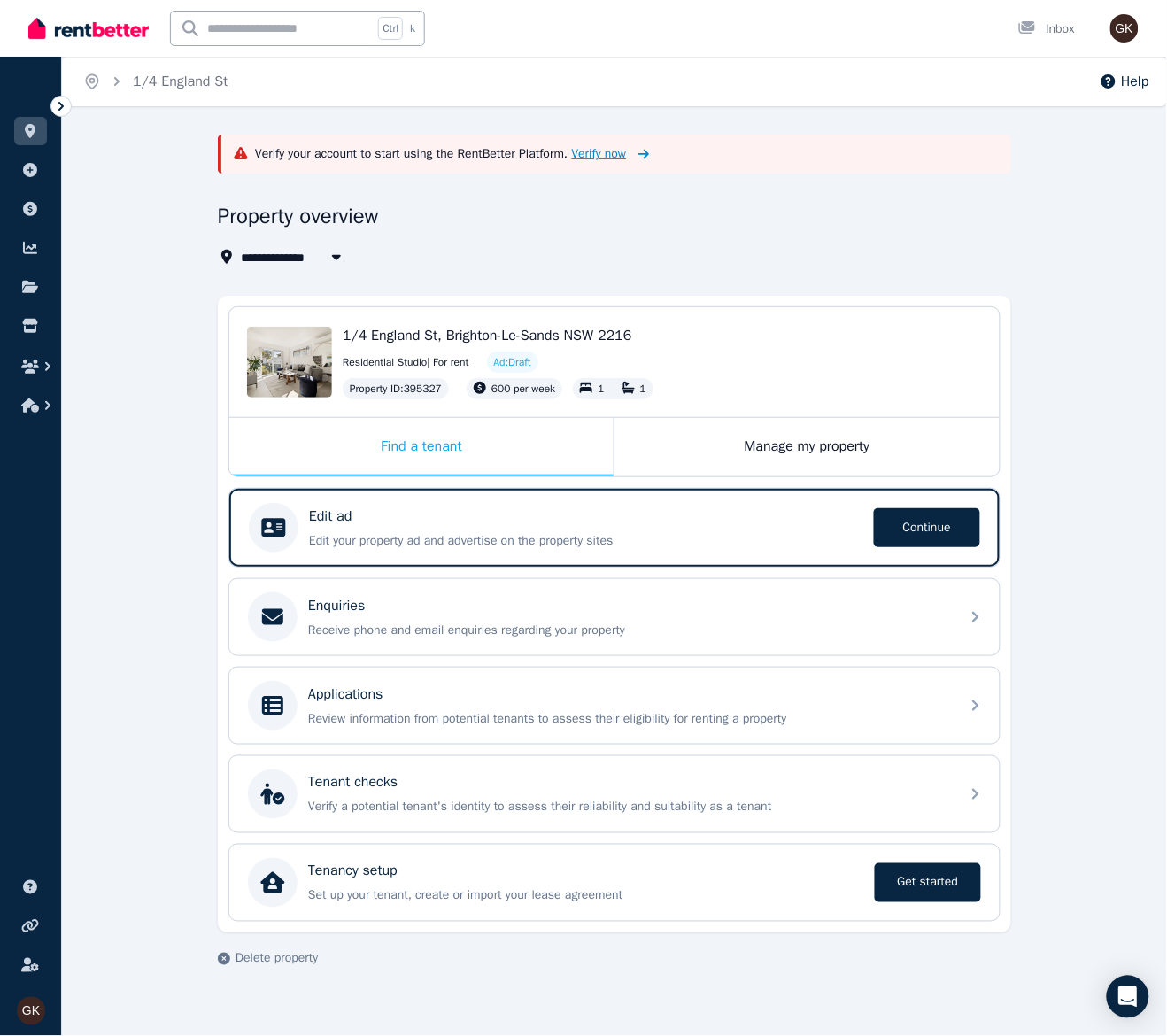 click on "Verify now" at bounding box center (599, 154) 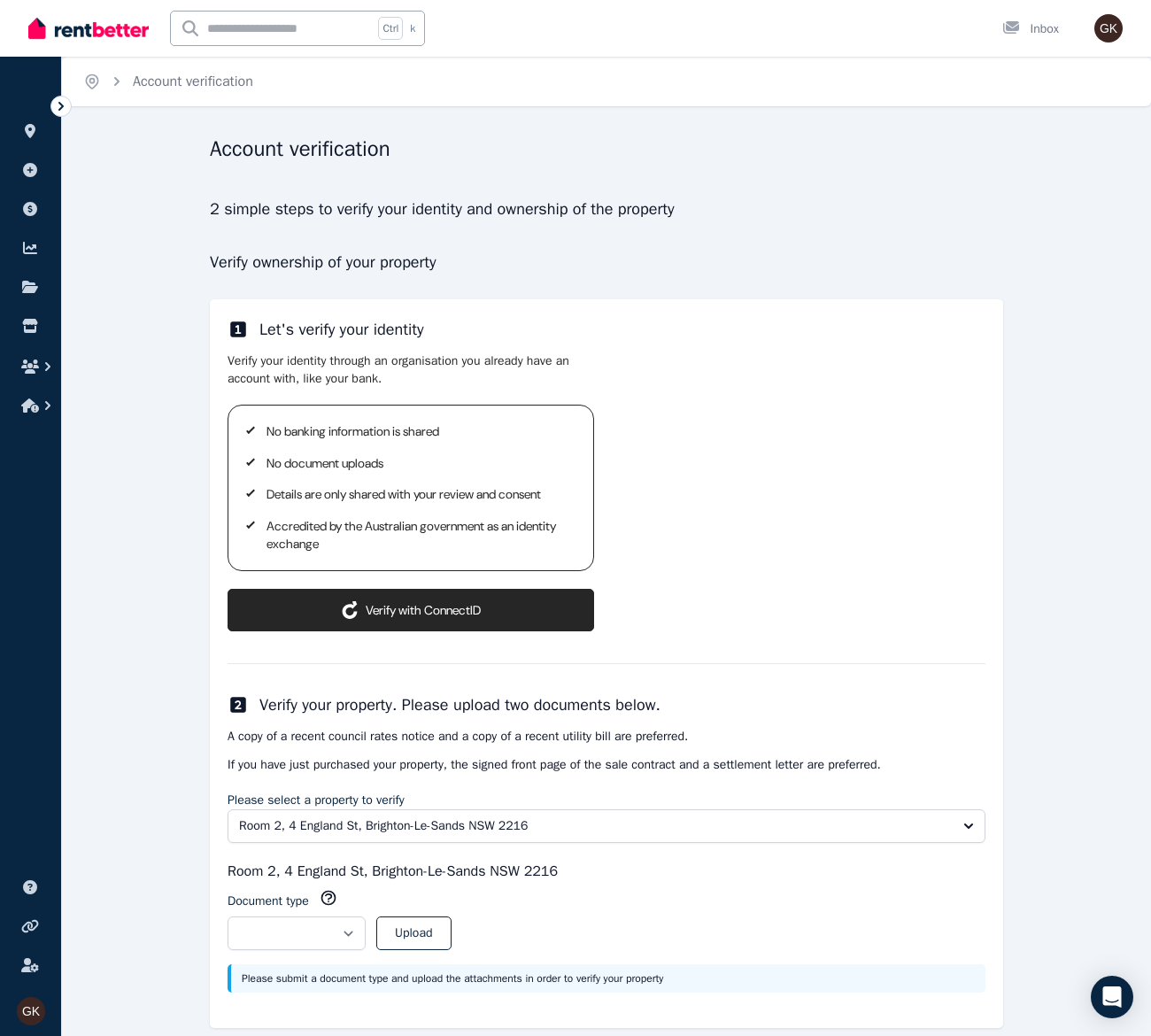 scroll, scrollTop: 24, scrollLeft: 0, axis: vertical 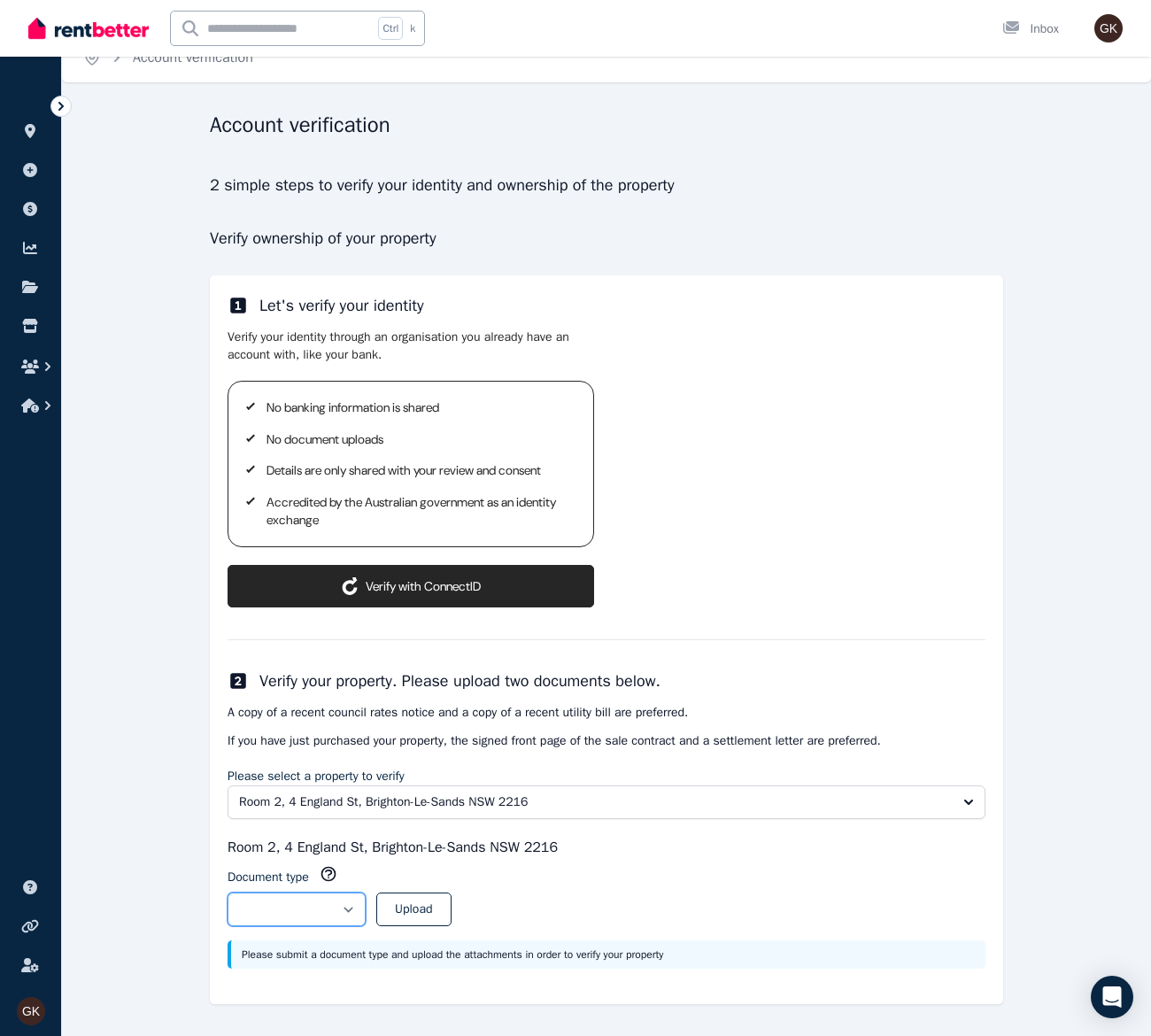 click on "**********" at bounding box center (297, 909) 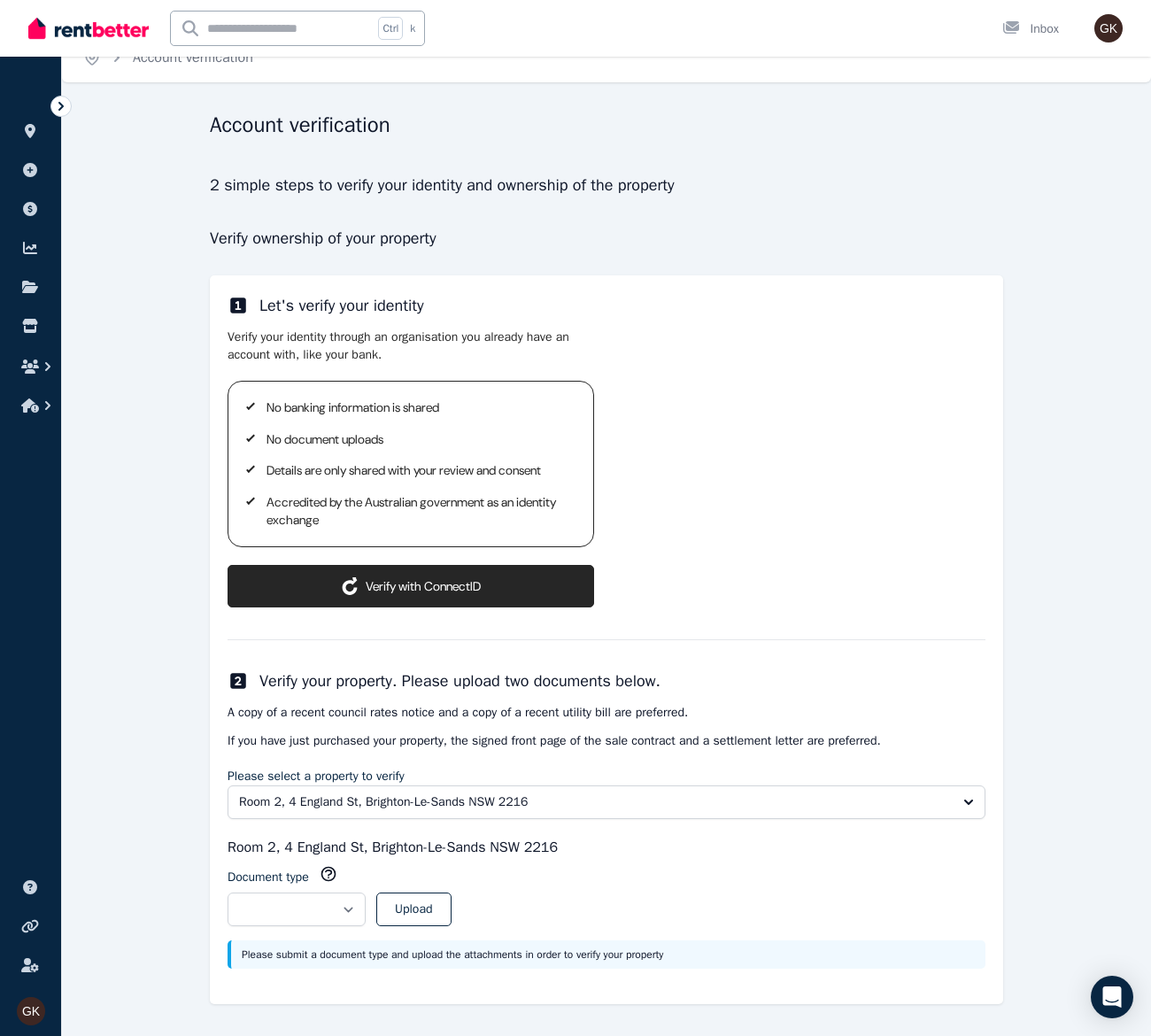 click on "Account verification 2 simple steps to verify your identity and ownership of the property Verify ownership of your property Let's verify your identity
Verify your identity through an organisation you already have an account with, like your bank.
No banking information is shared
No document uploads
Details are only shared with your review and consent
Accredited by the Australian government as an identity exchange
ConnectID logo  Verify with ConnectID Redirecting to IDP website...  Verify your property. Please upload two documents below. A copy of a recent council rates notice and a copy of a recent utility bill are preferred. If you have just purchased your property, the signed front page of the sale contract and a settlement letter are preferred. Please select a property to verify *****" at bounding box center [606, 573] 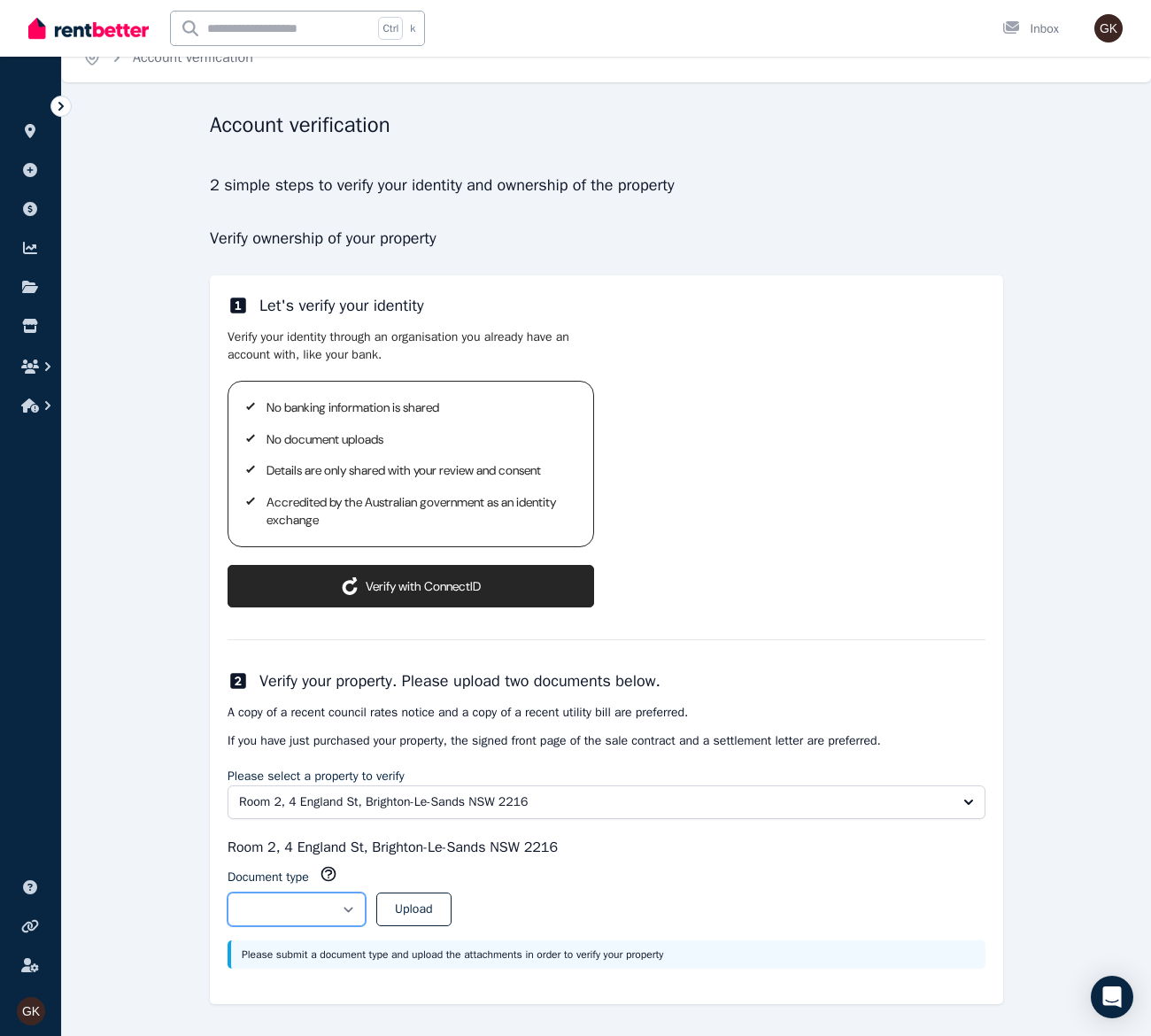 click on "**********" at bounding box center [297, 909] 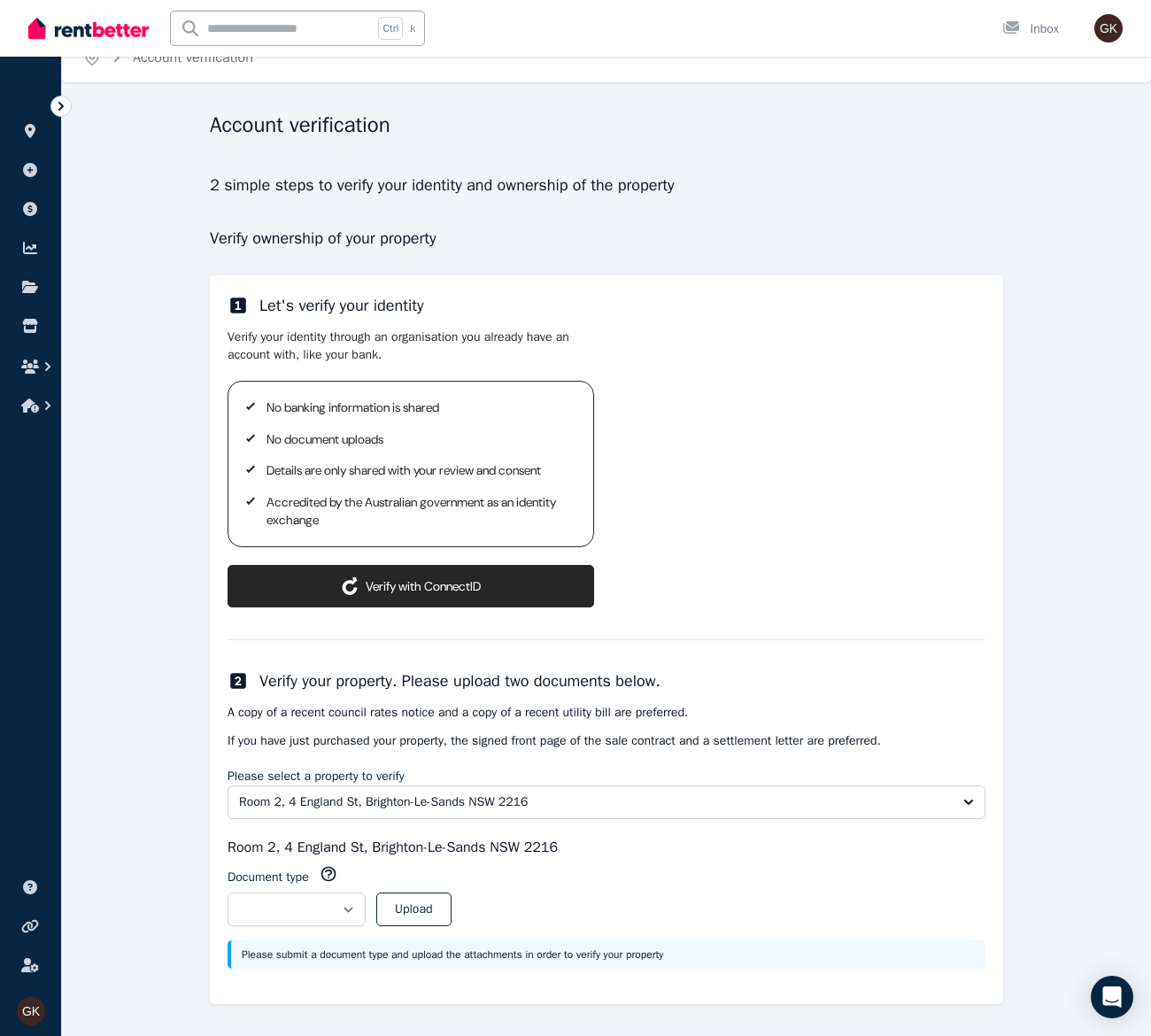 click on "Account verification 2 simple steps to verify your identity and ownership of the property Verify ownership of your property Let's verify your identity
Verify your identity through an organisation you already have an account with, like your bank.
No banking information is shared
No document uploads
Details are only shared with your review and consent
Accredited by the Australian government as an identity exchange
ConnectID logo  Verify with ConnectID Redirecting to IDP website...  Verify your property. Please upload two documents below. A copy of a recent council rates notice and a copy of a recent utility bill are preferred. If you have just purchased your property, the signed front page of the sale contract and a settlement letter are preferred. Please select a property to verify *****" at bounding box center (606, 573) 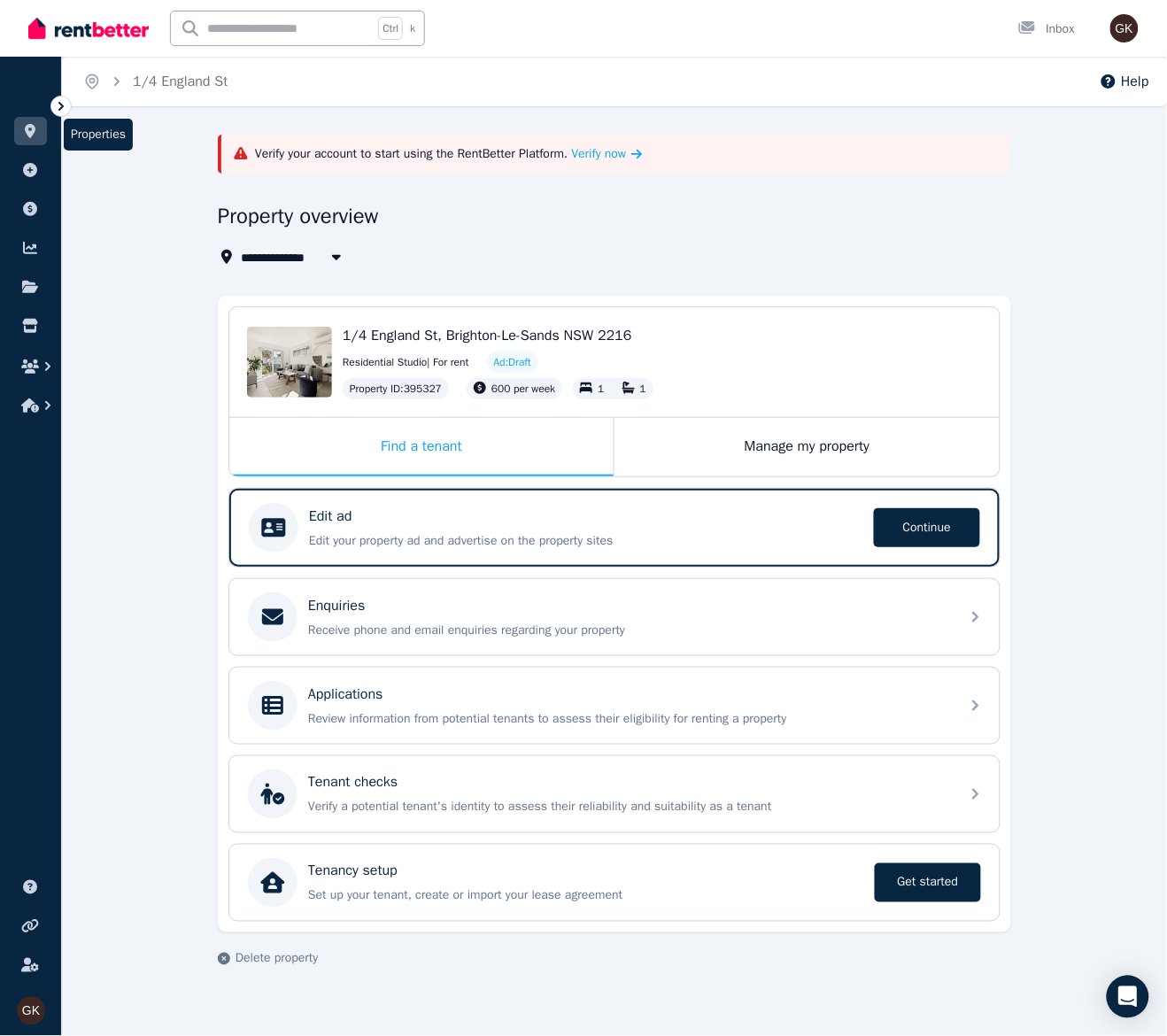click 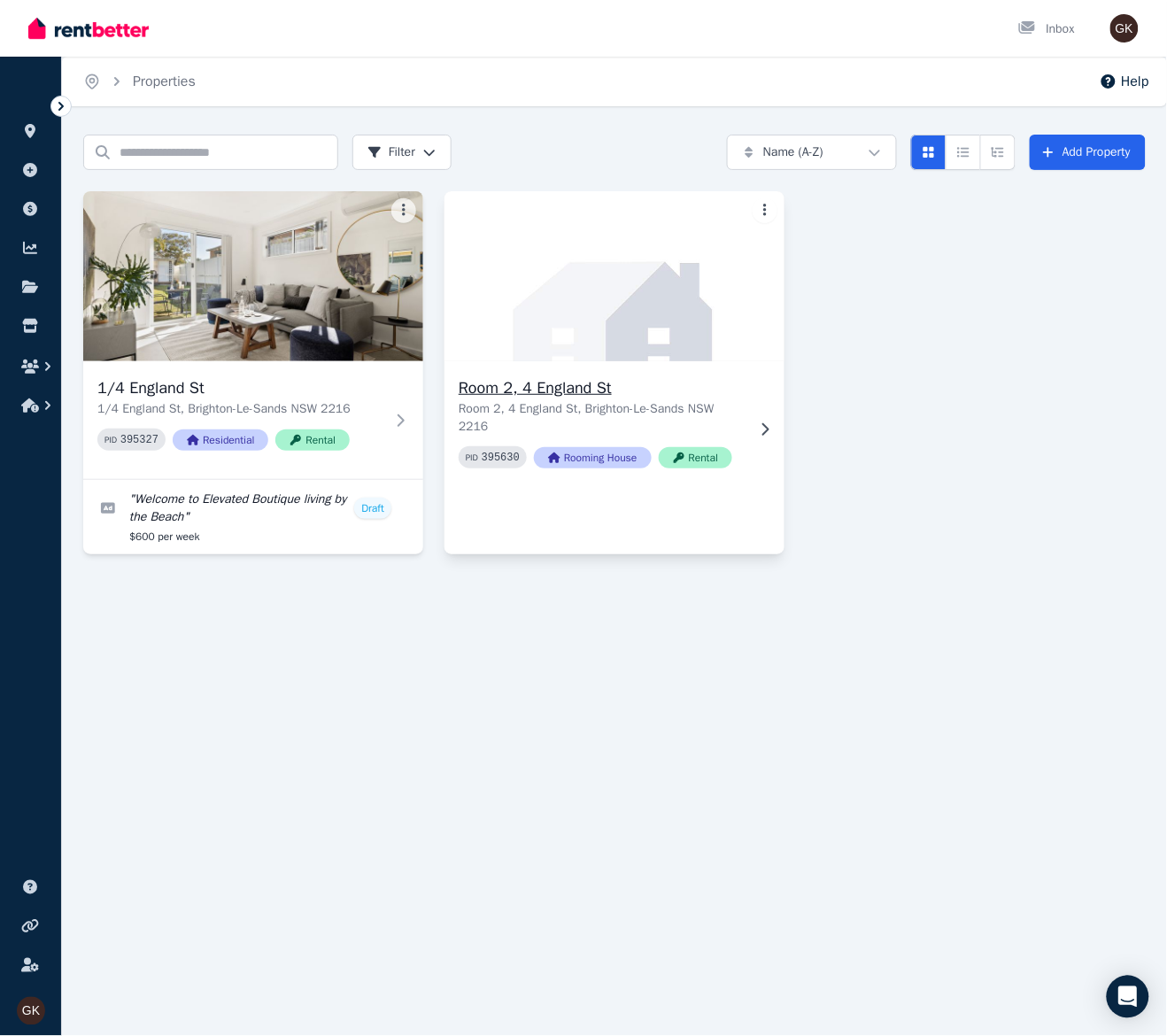 click at bounding box center (614, 276) 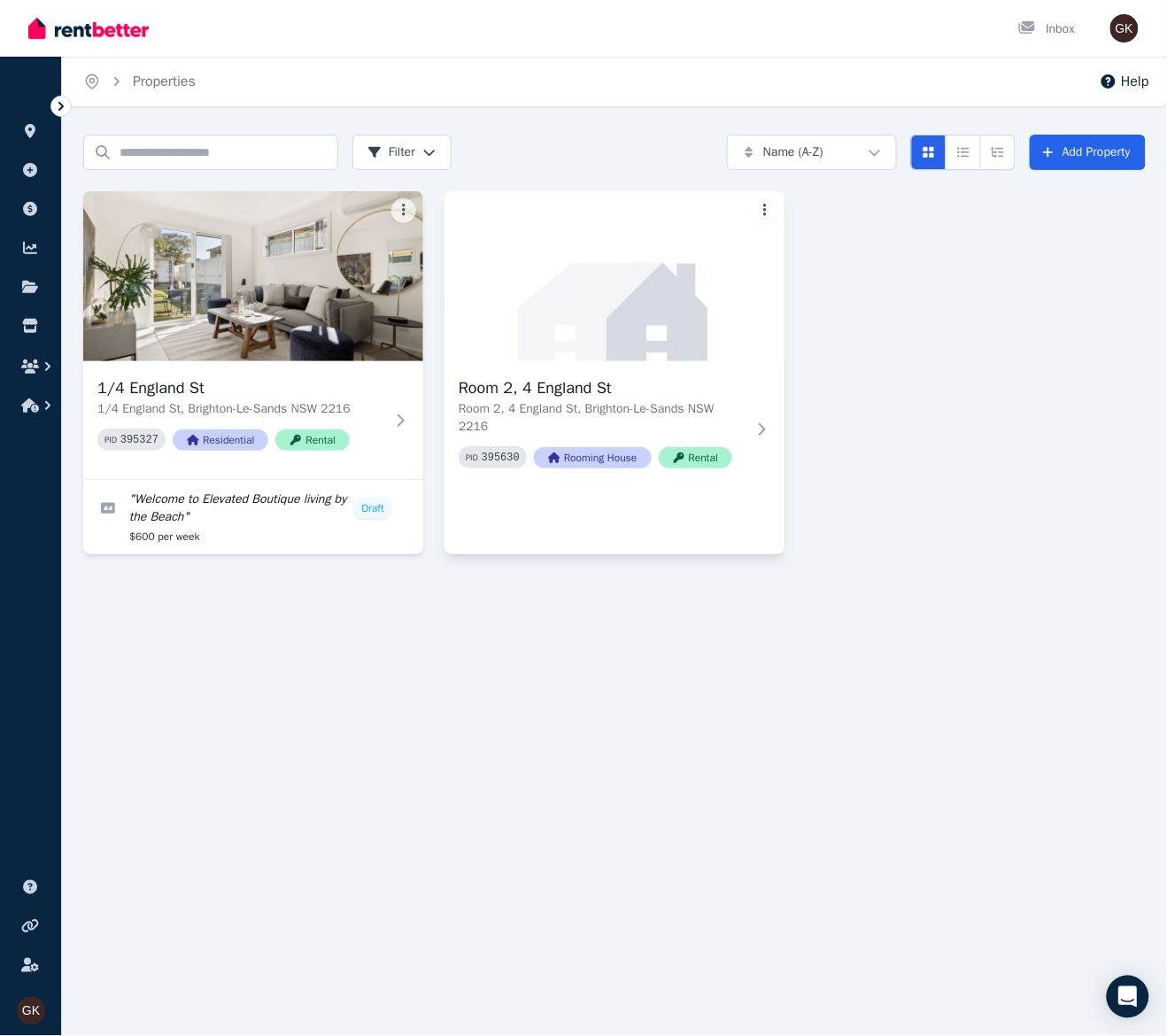 click on "Open main menu Inbox Open user menu ORGANISE Properties Add property Payments Finance report Documents Marketplace Help centre Refer a friend Account settings Your profile [NAME] Home Properties Help Search properties Filter Name (A-Z) Add Property 1/4 England St 1/4 England St, Brighton-Le-Sands NSW 2216 PID 395327 Residential Rental " Welcome to Elevated Boutique living by the Beach " Draft $600 per week Room 2, 4 England St Room 2, 4 England St, Brighton-Le-Sands NSW 2216 PID 395630 Rooming House Rental /portal
ConnectID logo
Close
Verify with ConnectID
Your data is being requested to be shared with RentBetter for the purposes of verifying your identity.
Details requested
Tick" at bounding box center [584, 518] 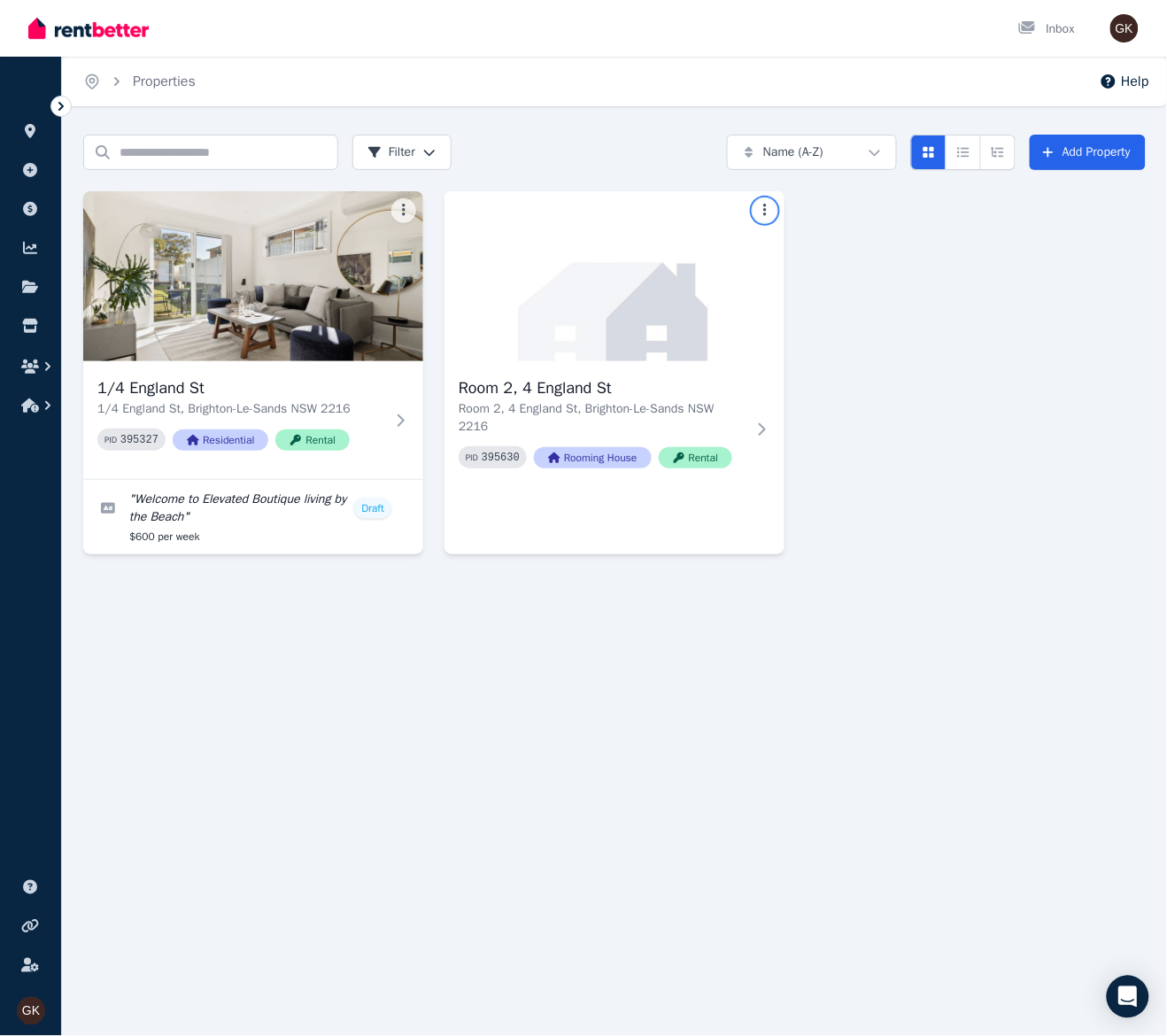 click on "Open main menu Inbox Open user menu ORGANISE Properties Add property Payments Finance report Documents Marketplace Help centre Refer a friend Account settings Your profile [NAME] Home Properties Help Search properties Filter Name (A-Z) Add Property 1/4 England St 1/4 England St, Brighton-Le-Sands NSW 2216 PID 395327 Residential Rental " Welcome to Elevated Boutique living by the Beach " Draft $600 per week Room 2, 4 England St Room 2, 4 England St, Brighton-Le-Sands NSW 2216 PID 395630 Rooming House Rental /portal
ConnectID logo
Close
Verify with ConnectID
Your data is being requested to be shared with RentBetter for the purposes of verifying your identity.
Details requested
Tick" at bounding box center (584, 518) 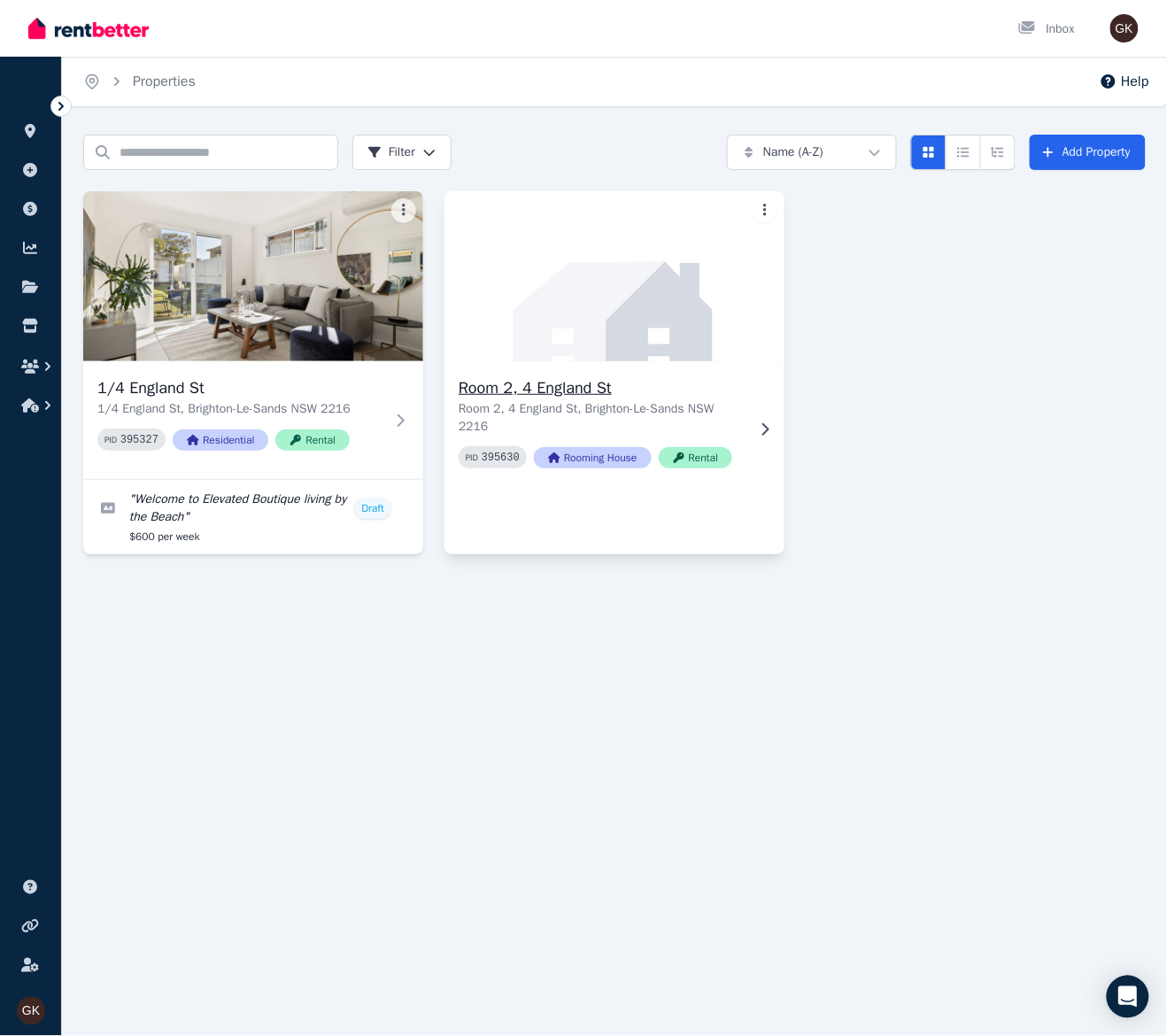 click at bounding box center [614, 276] 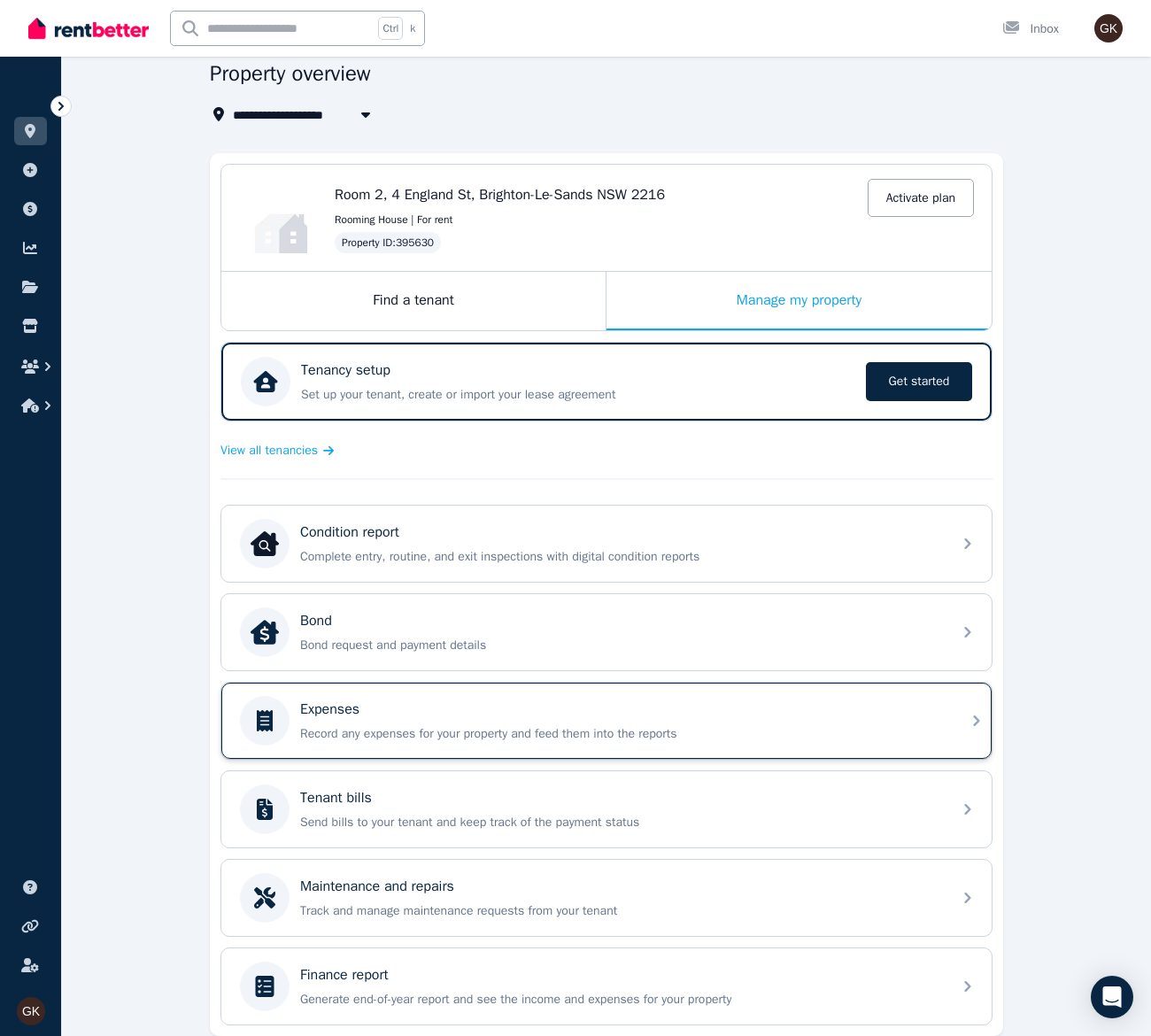 scroll, scrollTop: 0, scrollLeft: 0, axis: both 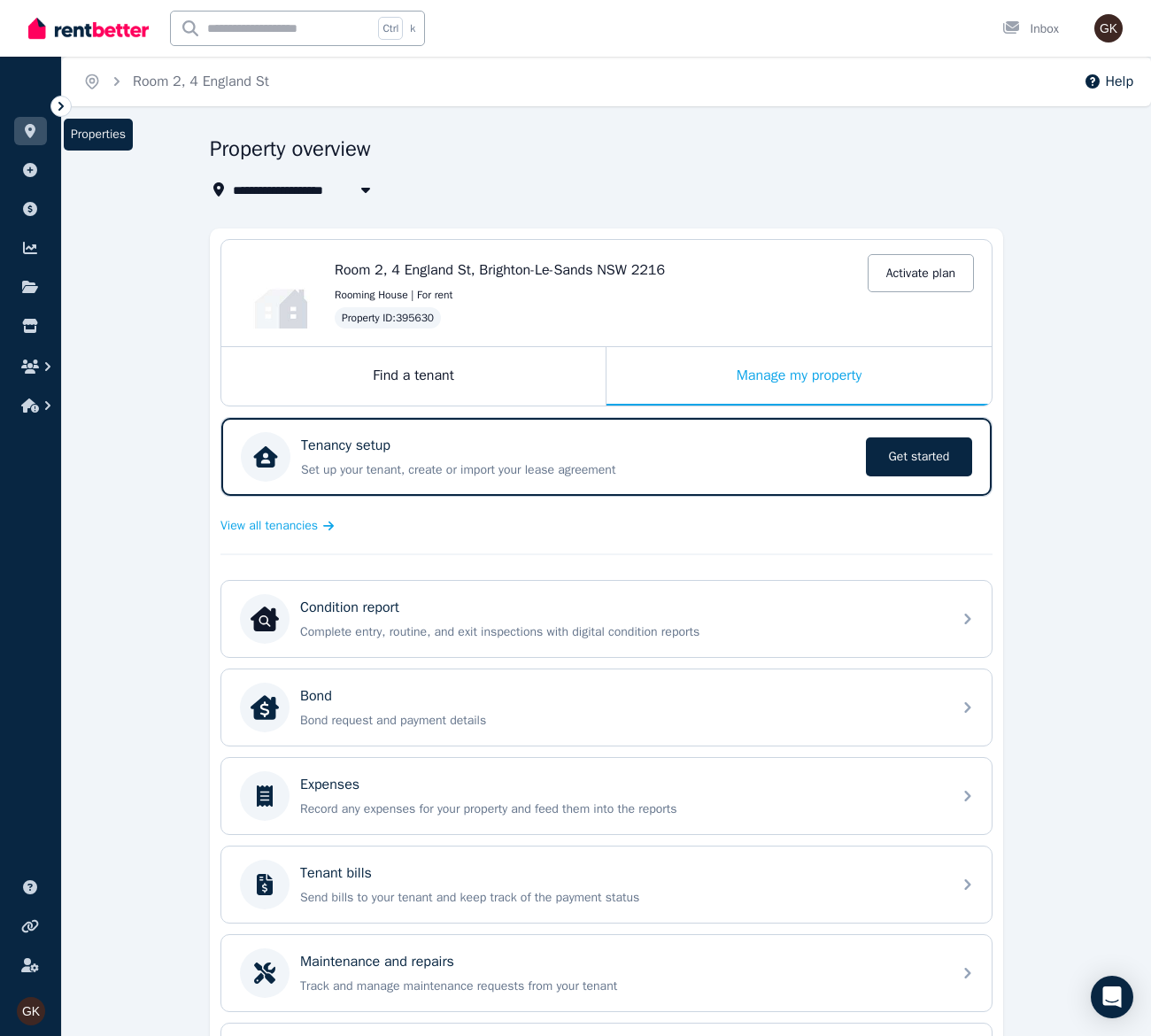 click at bounding box center (30, 131) 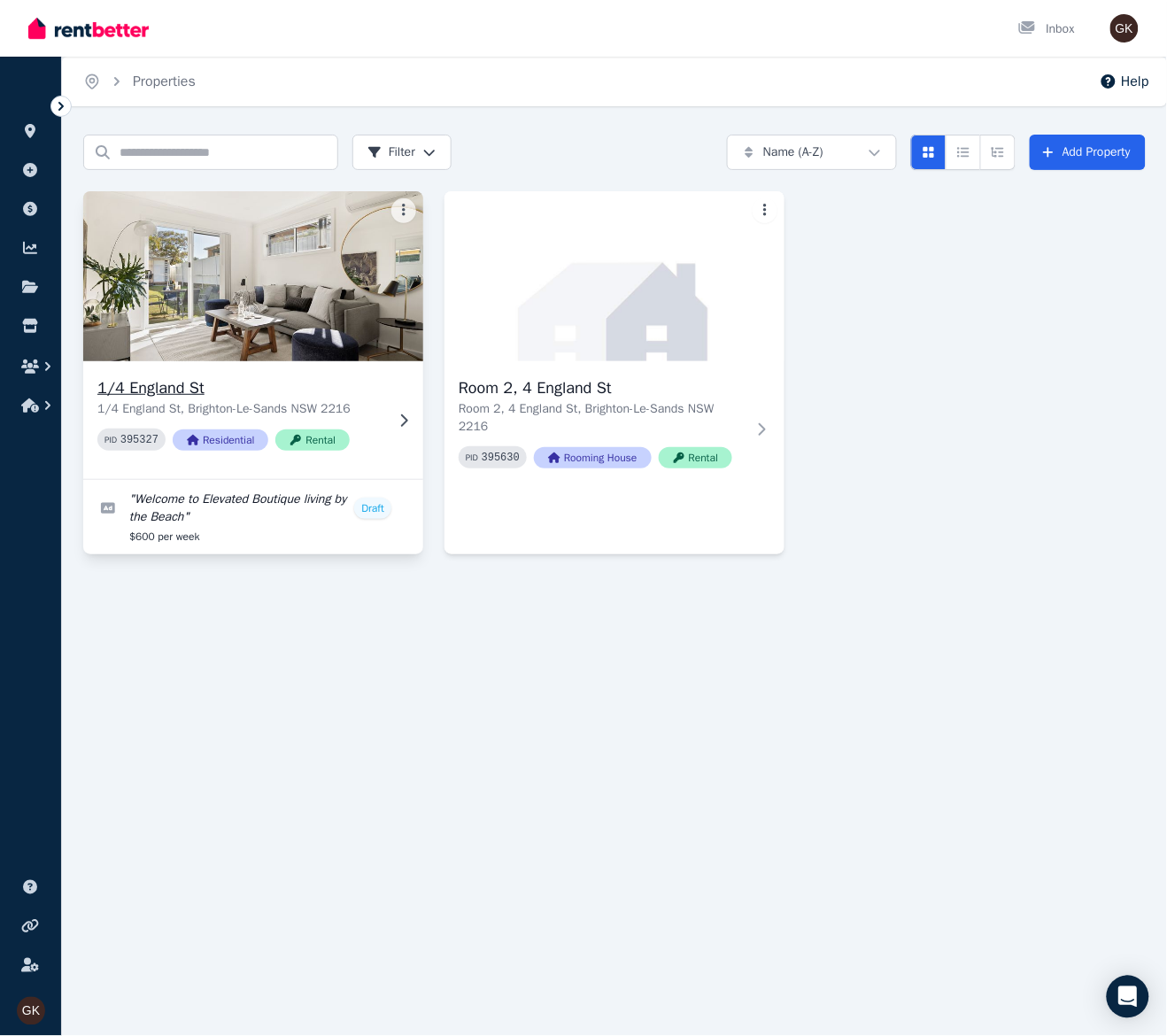 click at bounding box center (252, 276) 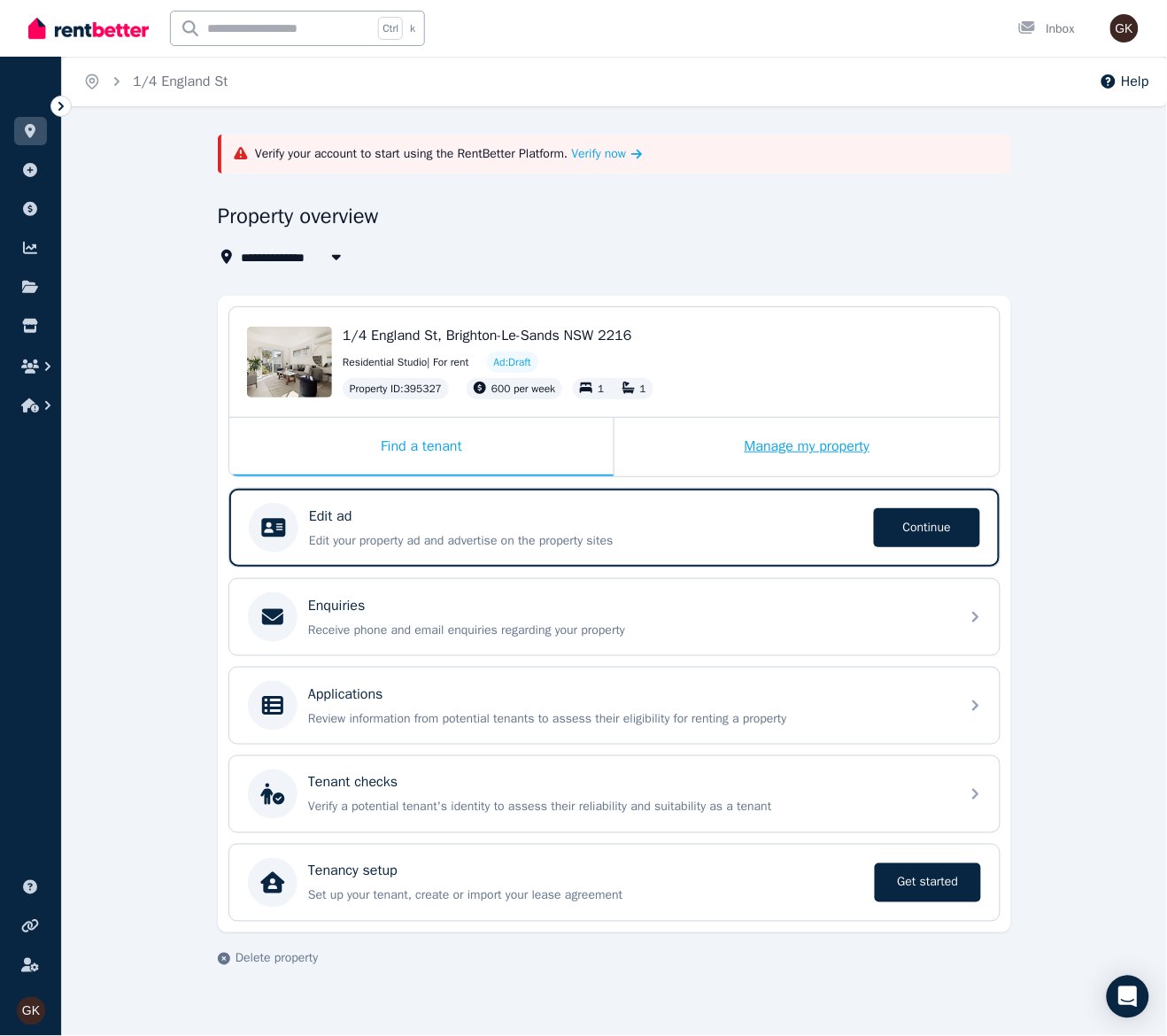 click on "Manage my property" at bounding box center [807, 447] 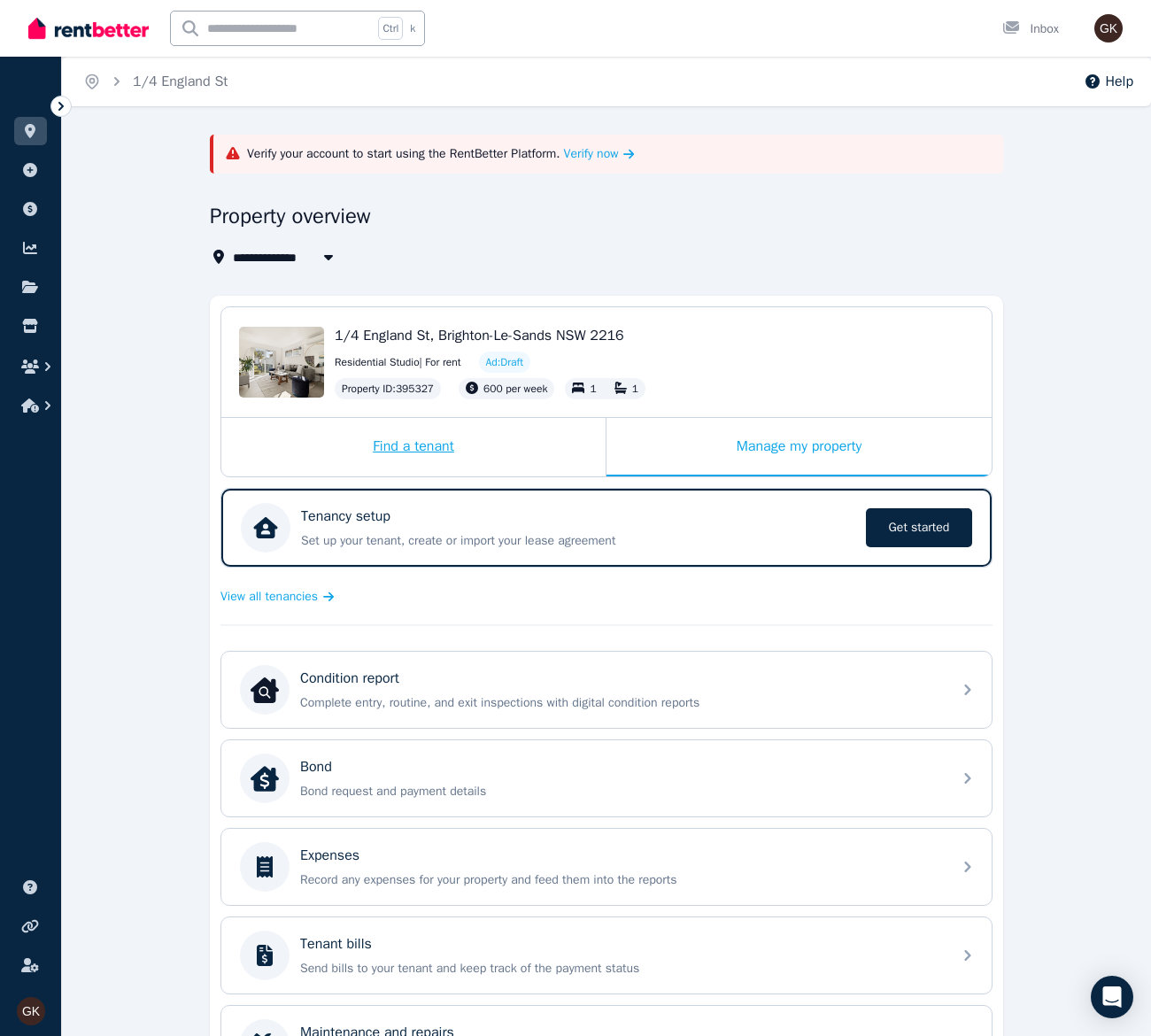 click on "Find a tenant" at bounding box center (413, 447) 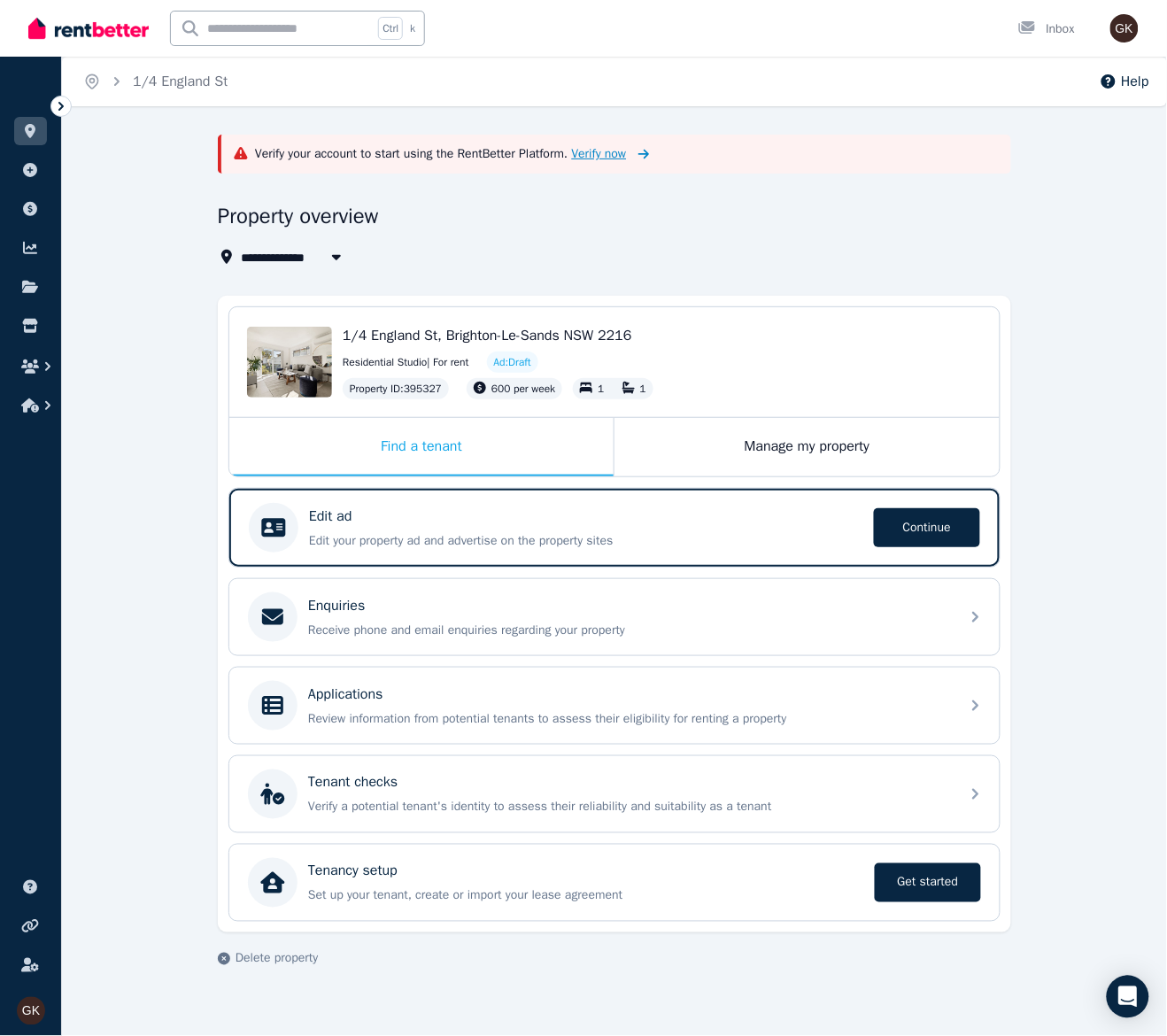 click on "Verify now" at bounding box center [599, 154] 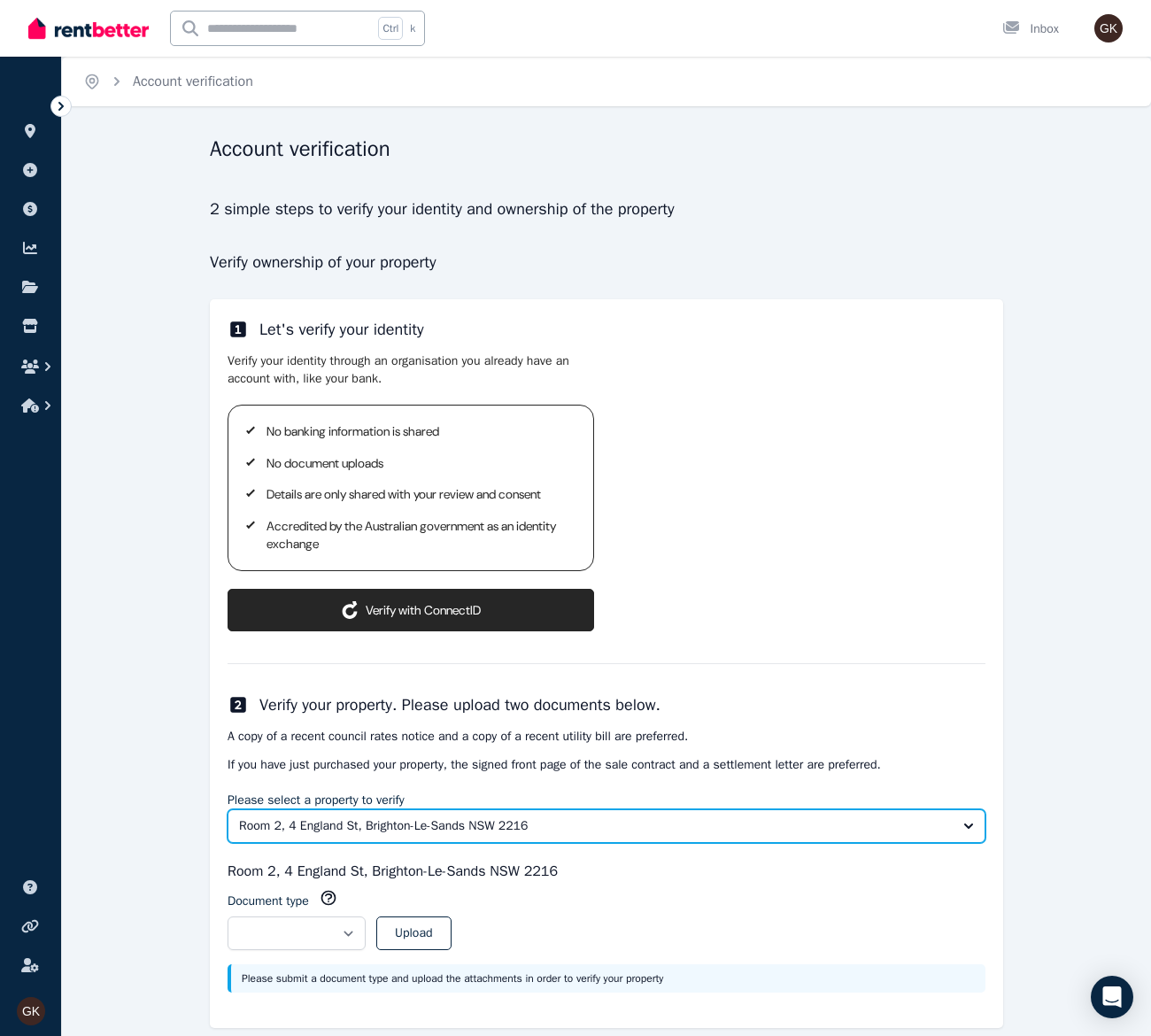 click on "Room 2, 4 England St, Brighton-Le-Sands NSW 2216" at bounding box center (594, 826) 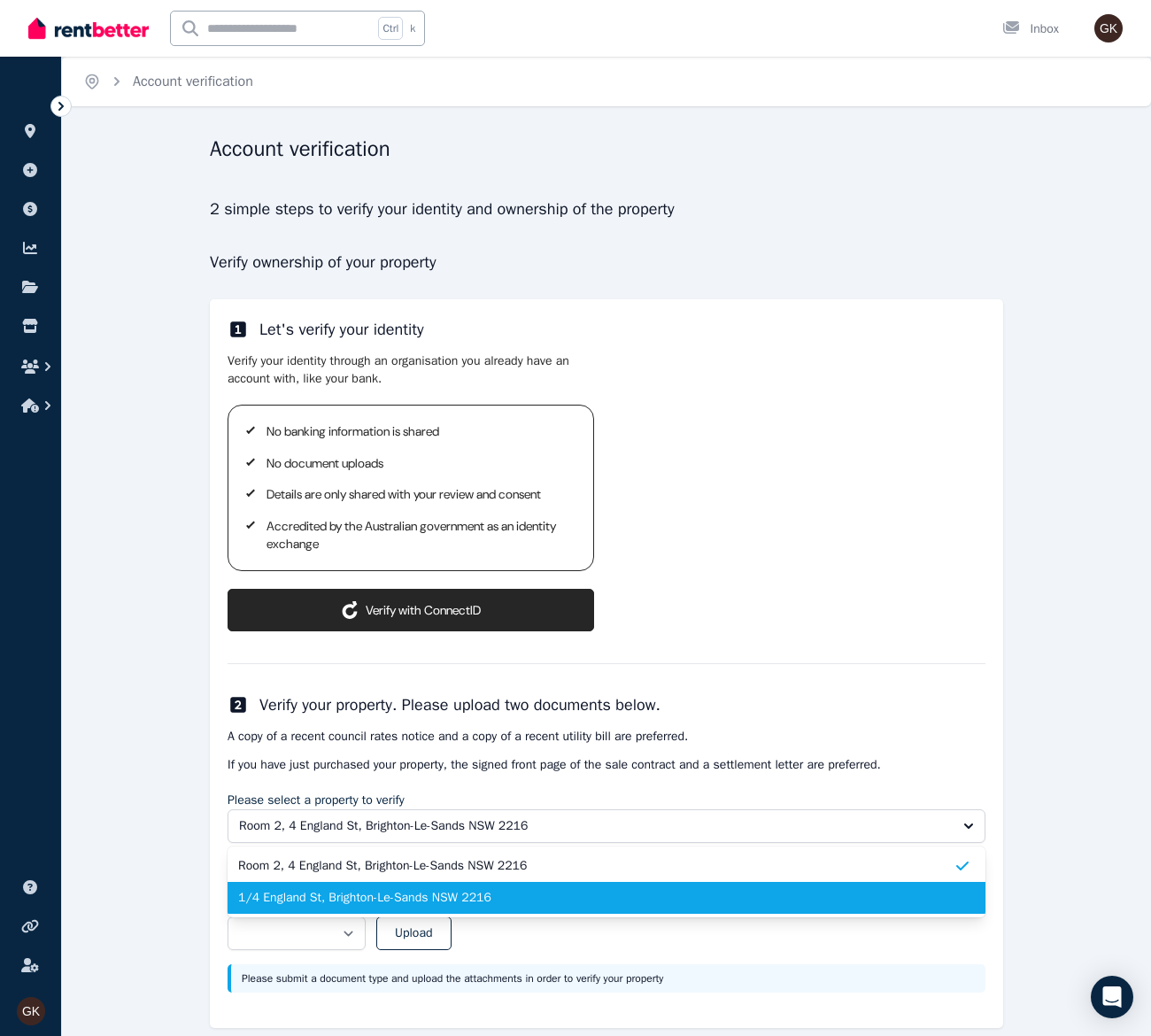 click on "1/4 England St, Brighton-Le-Sands NSW 2216" at bounding box center (596, 898) 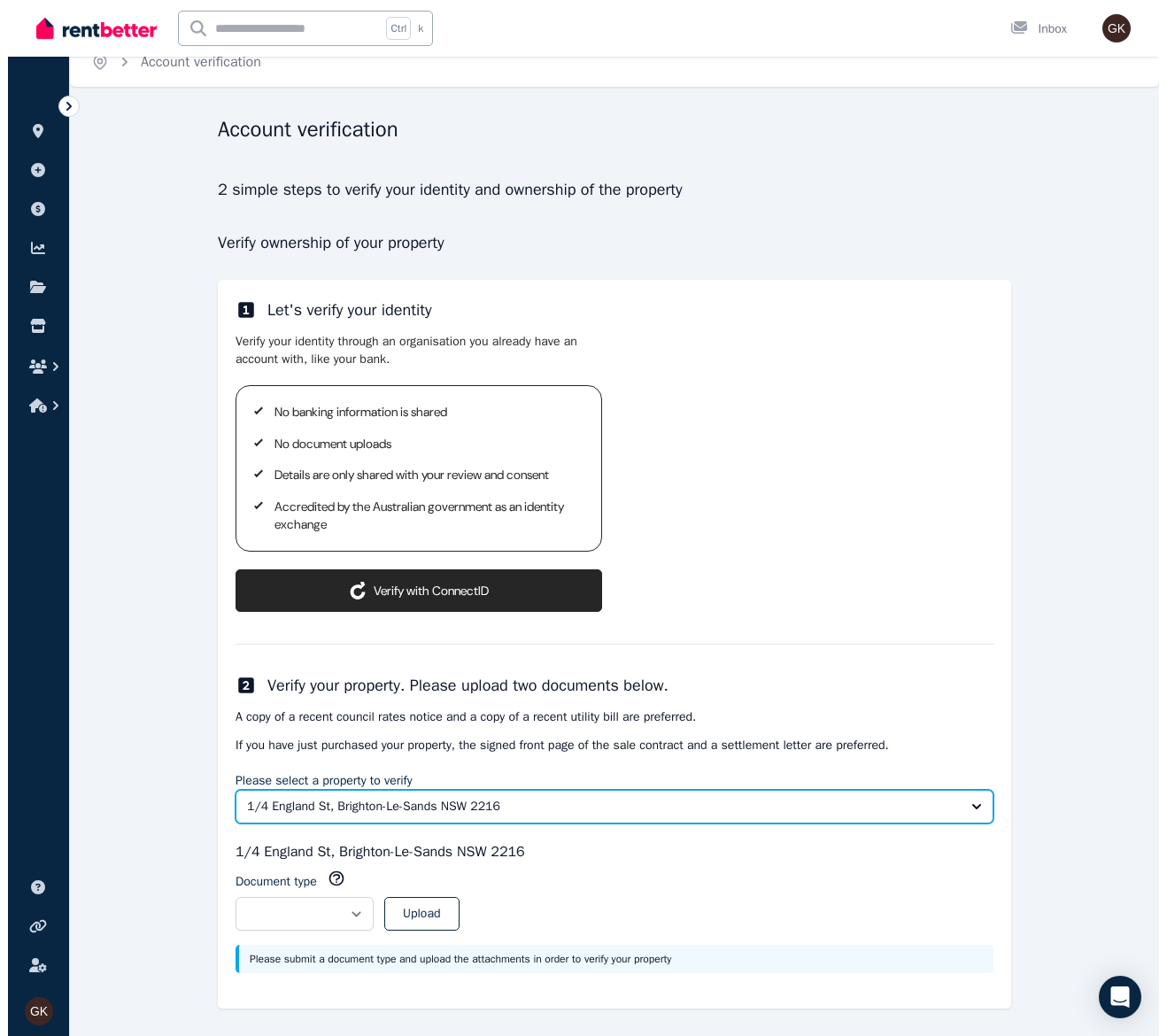 scroll, scrollTop: 24, scrollLeft: 0, axis: vertical 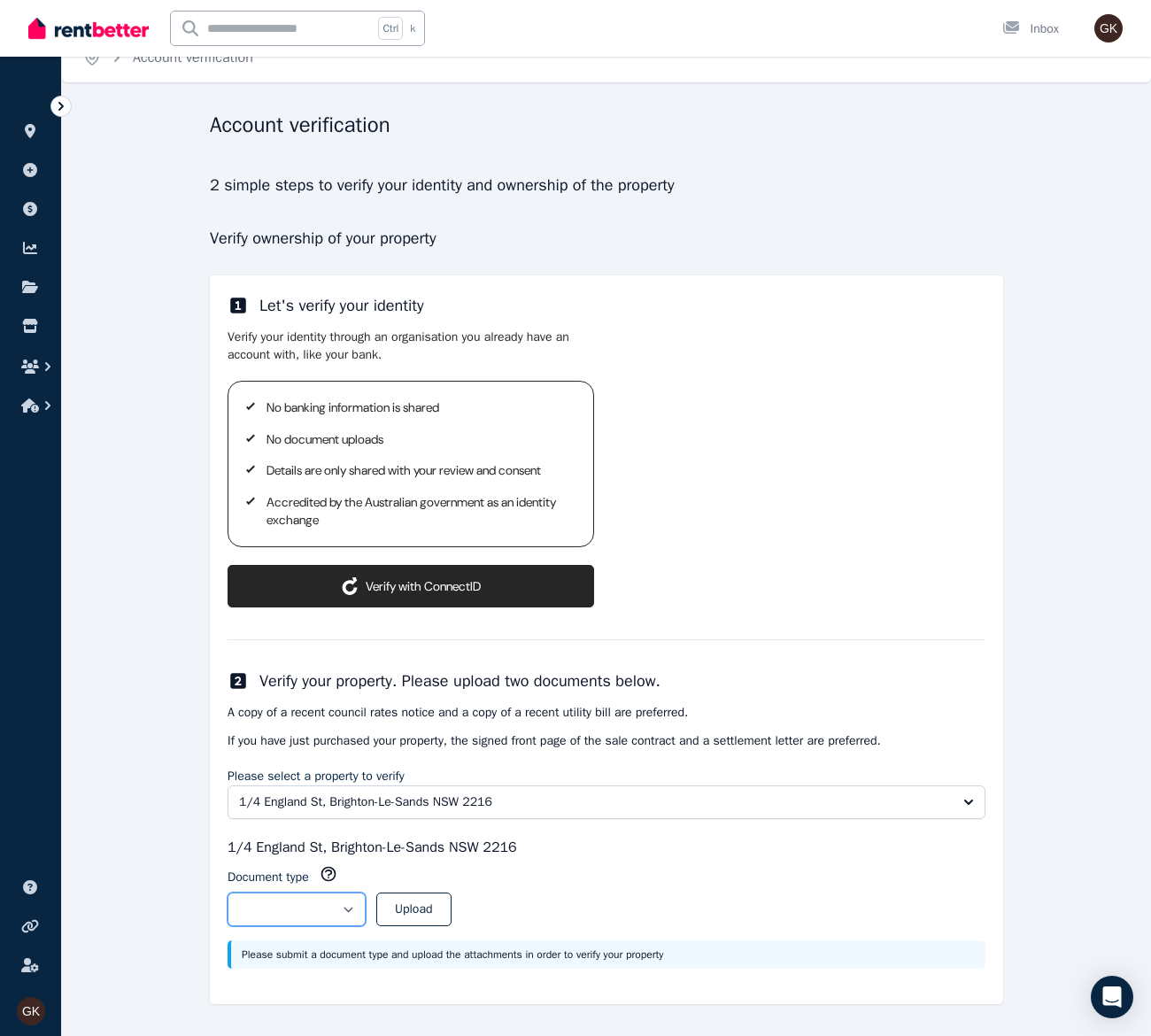 click on "**********" at bounding box center (297, 909) 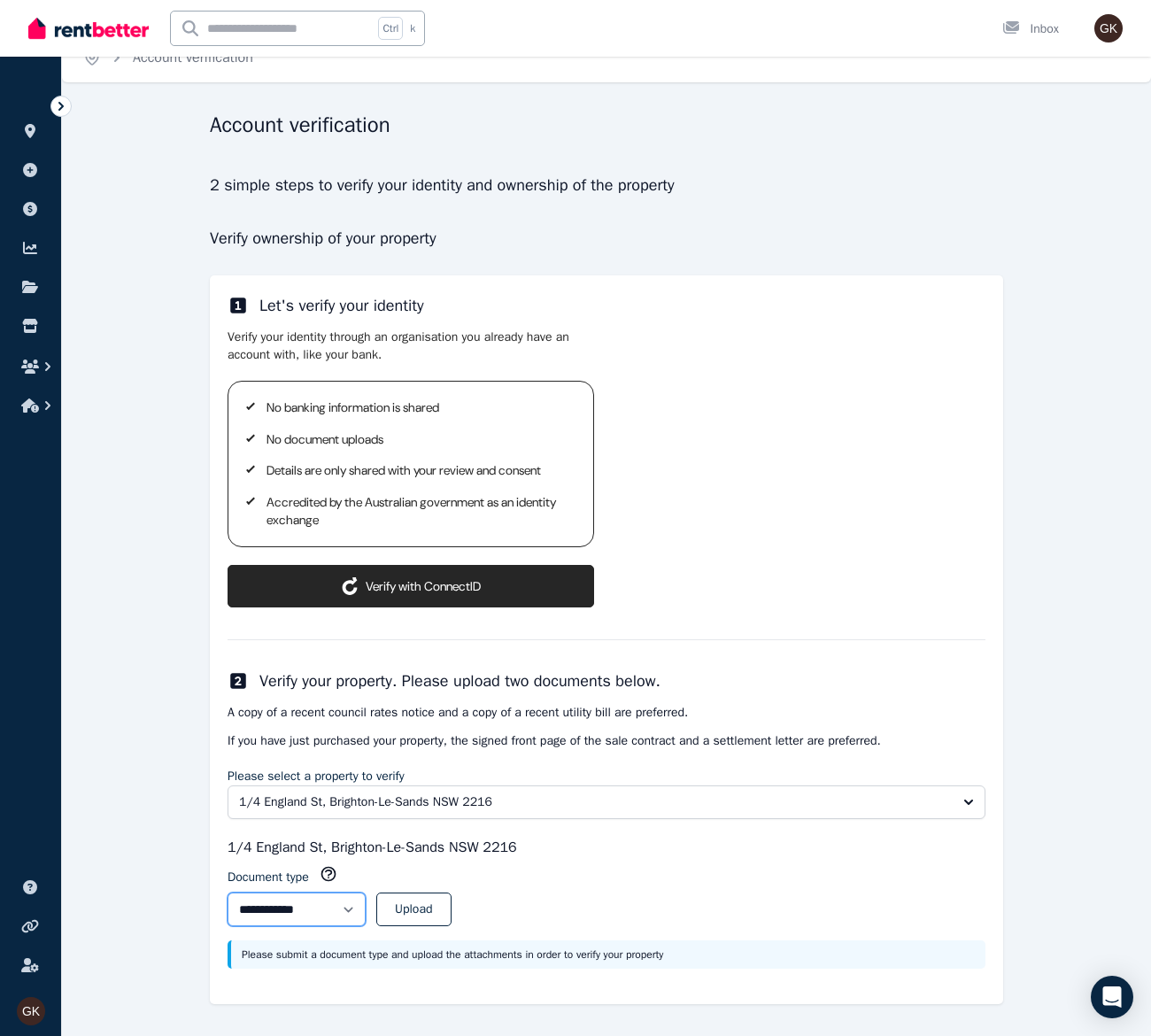 click on "**********" at bounding box center (297, 909) 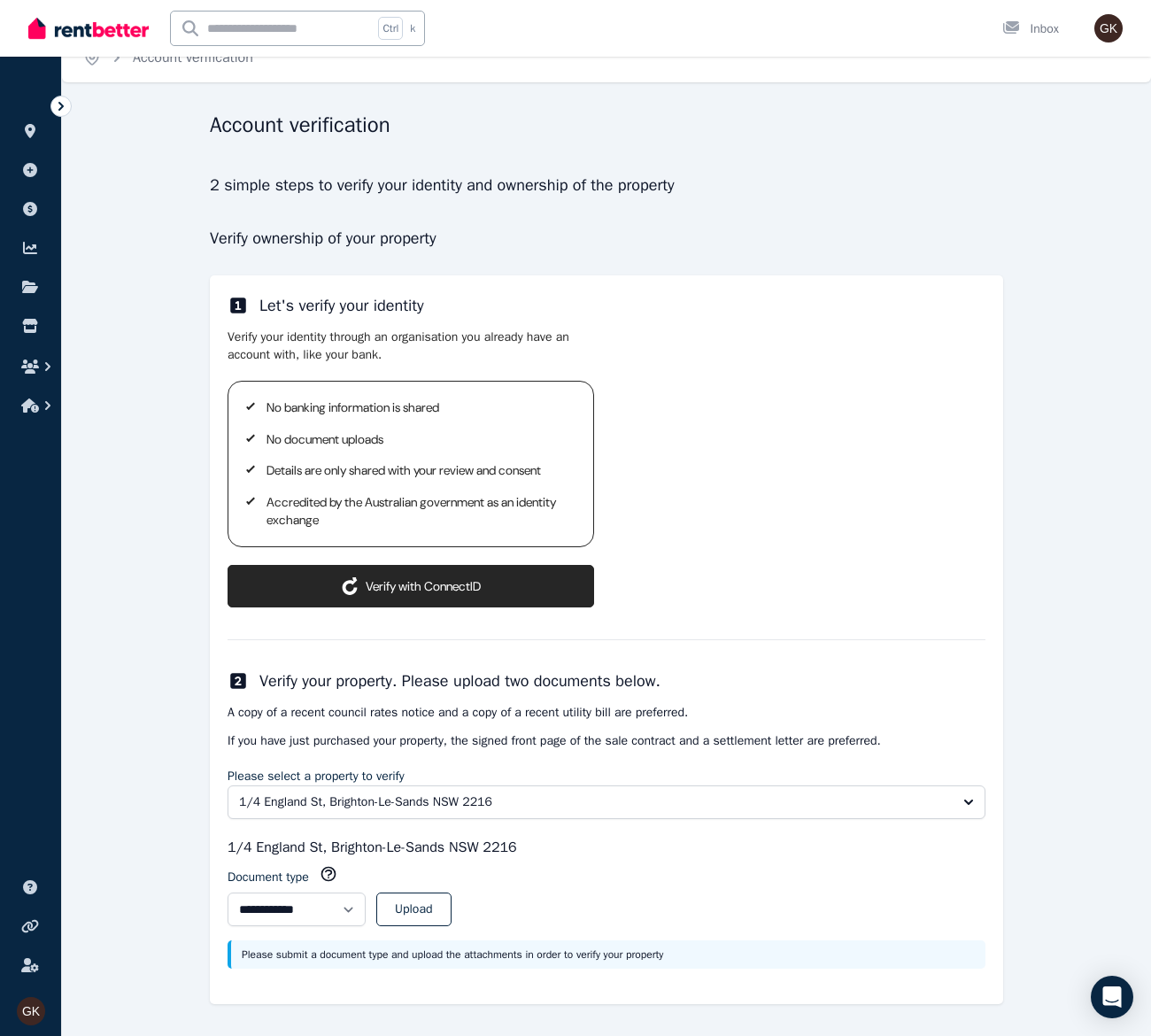 click on "ConnectID logo  Verify with ConnectID" at bounding box center (411, 586) 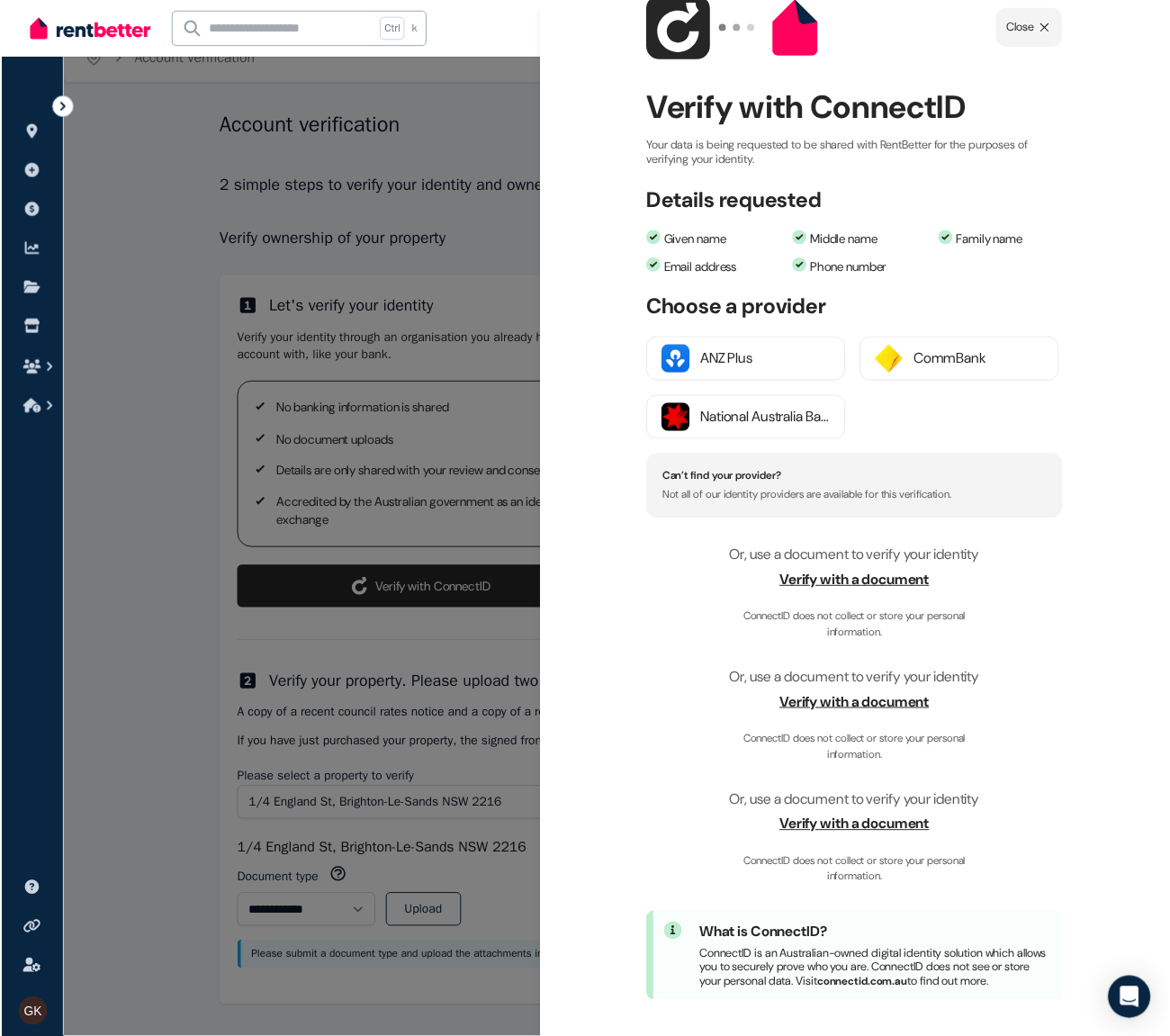 scroll, scrollTop: 90, scrollLeft: 0, axis: vertical 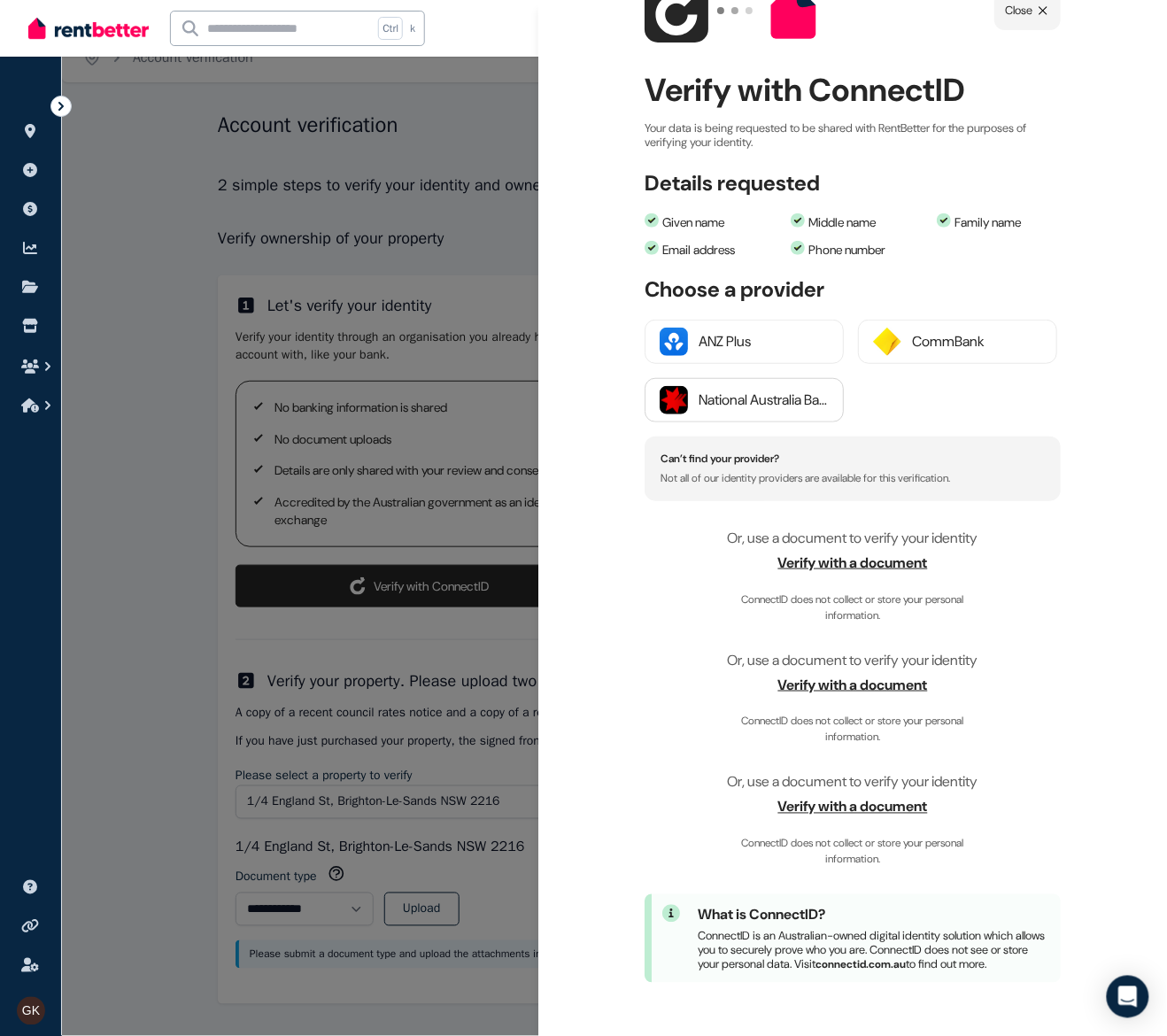 click on "National Australia Bank" at bounding box center [763, 400] 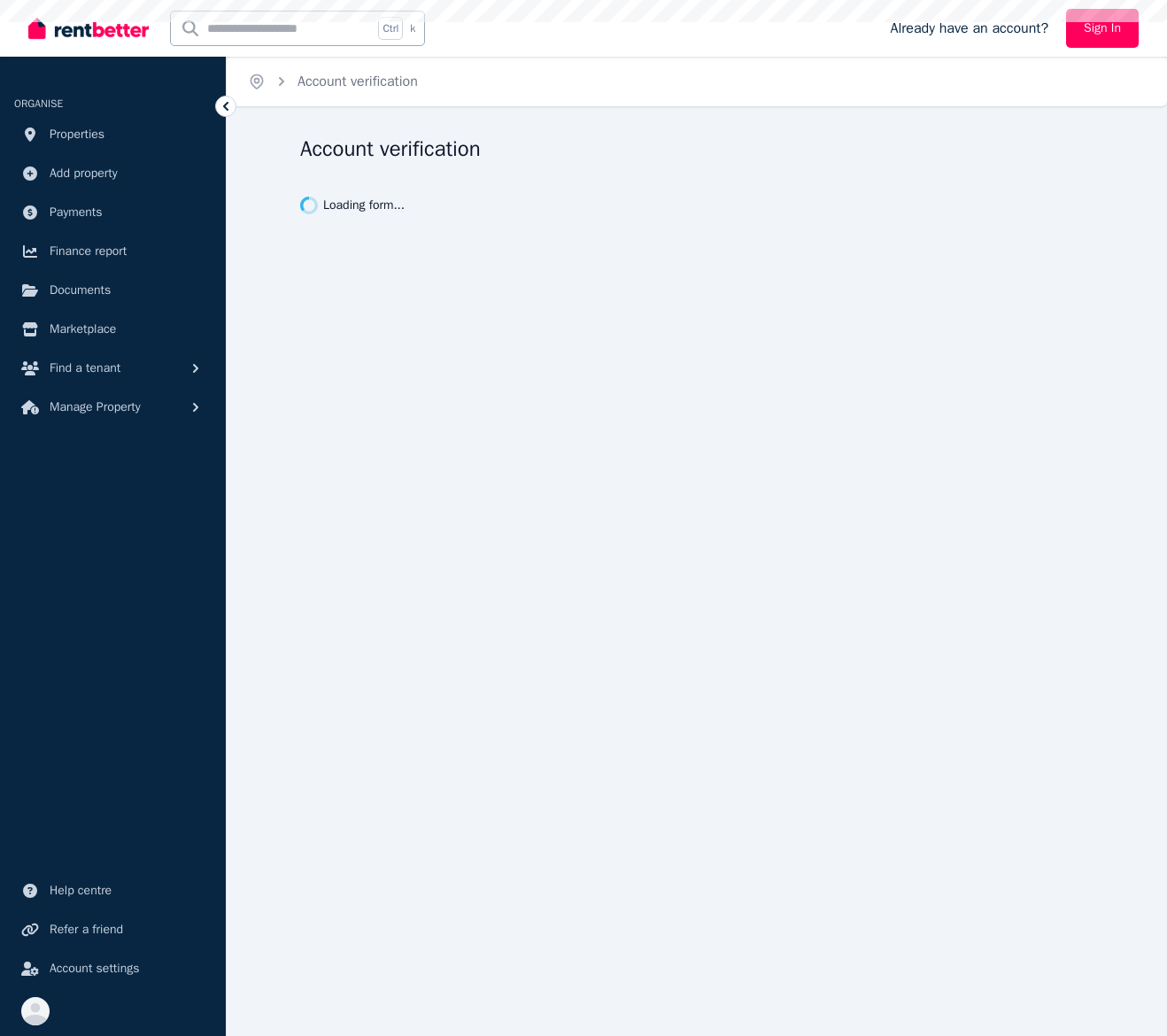 scroll, scrollTop: 0, scrollLeft: 0, axis: both 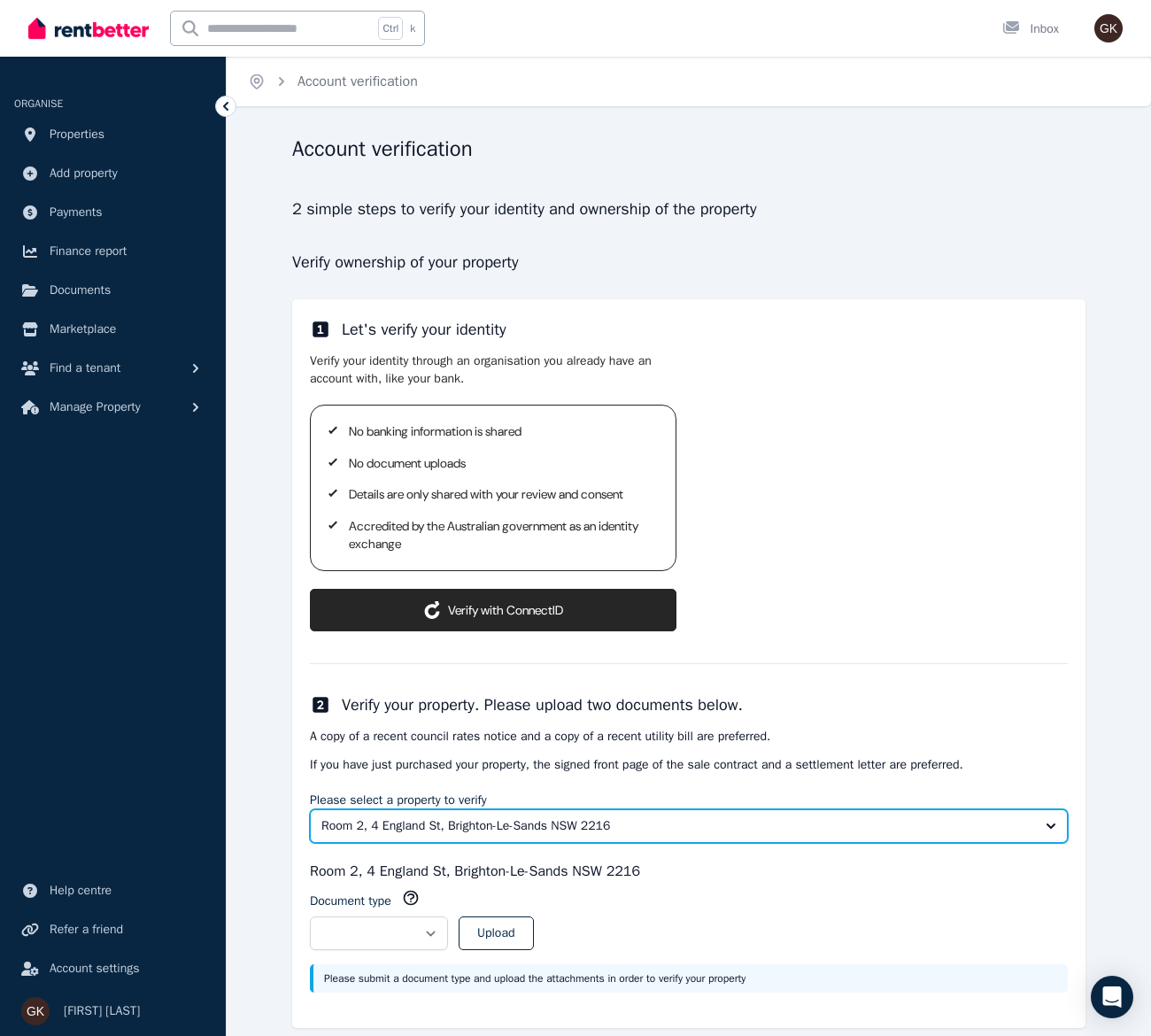 click on "Room 2, 4 England St, Brighton-Le-Sands NSW 2216" at bounding box center [676, 826] 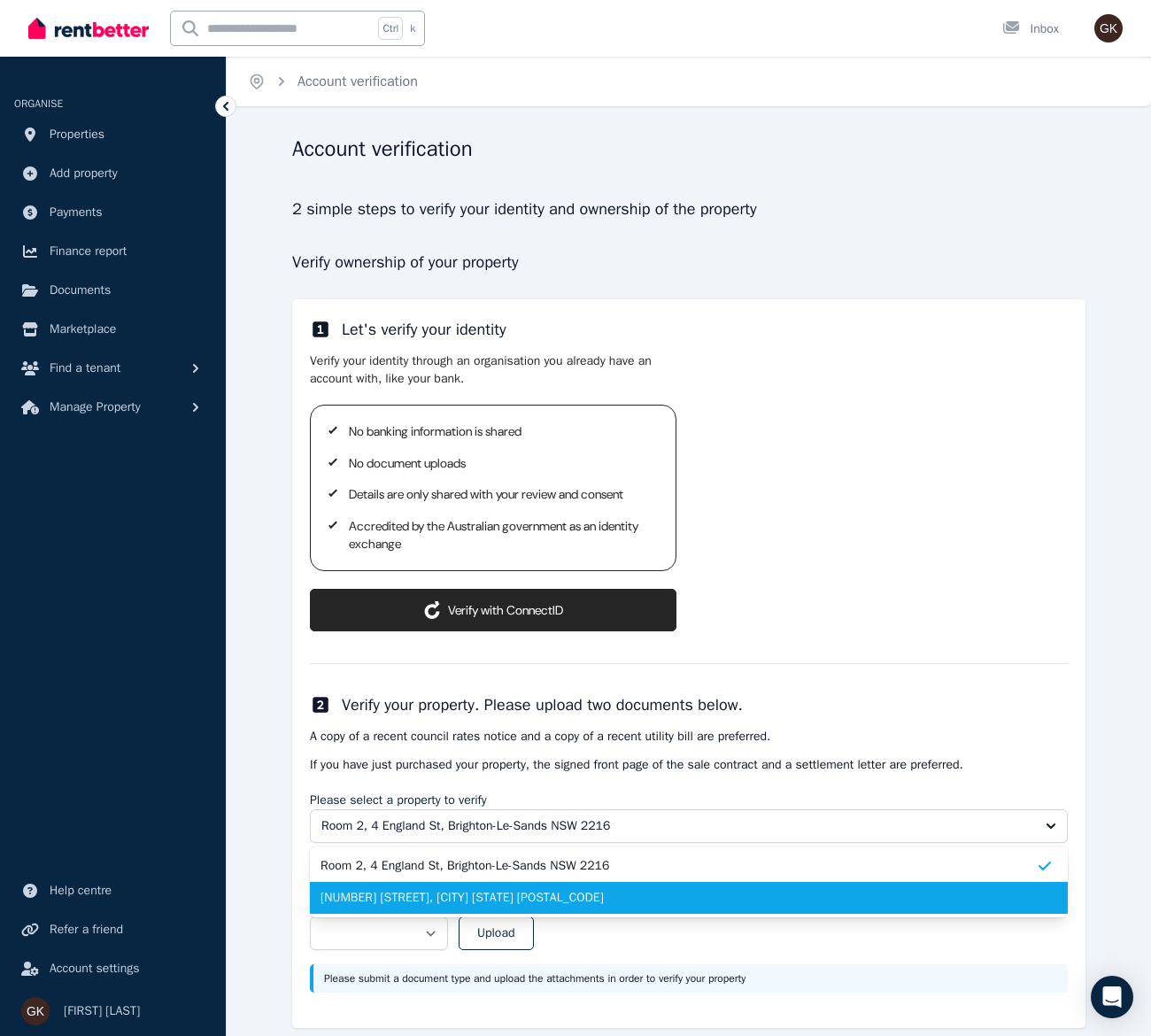 click on "[NUMBER] [STREET], [CITY] [STATE] [POSTAL_CODE]" at bounding box center (678, 898) 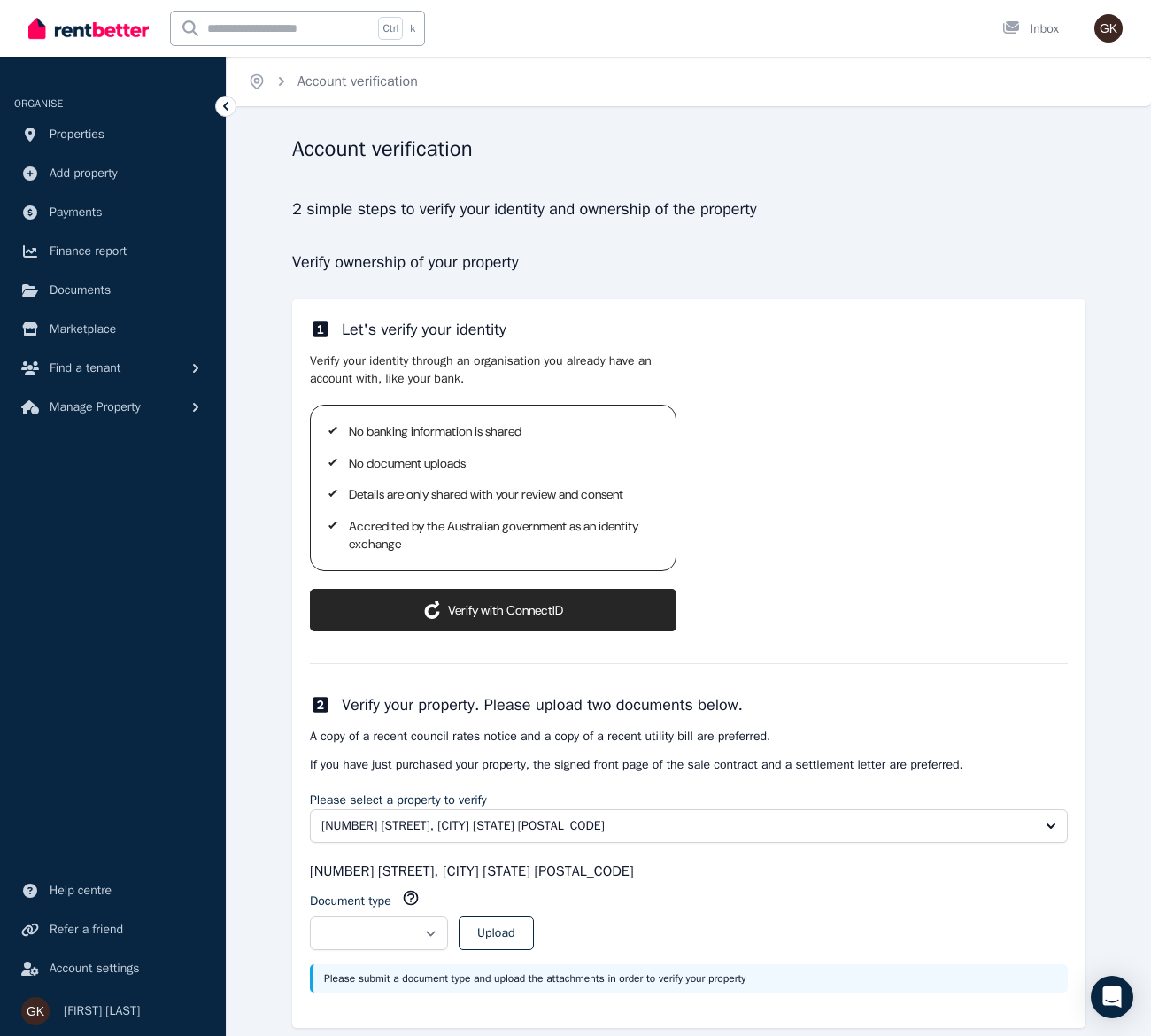 drag, startPoint x: 841, startPoint y: 345, endPoint x: 852, endPoint y: 329, distance: 19.416488 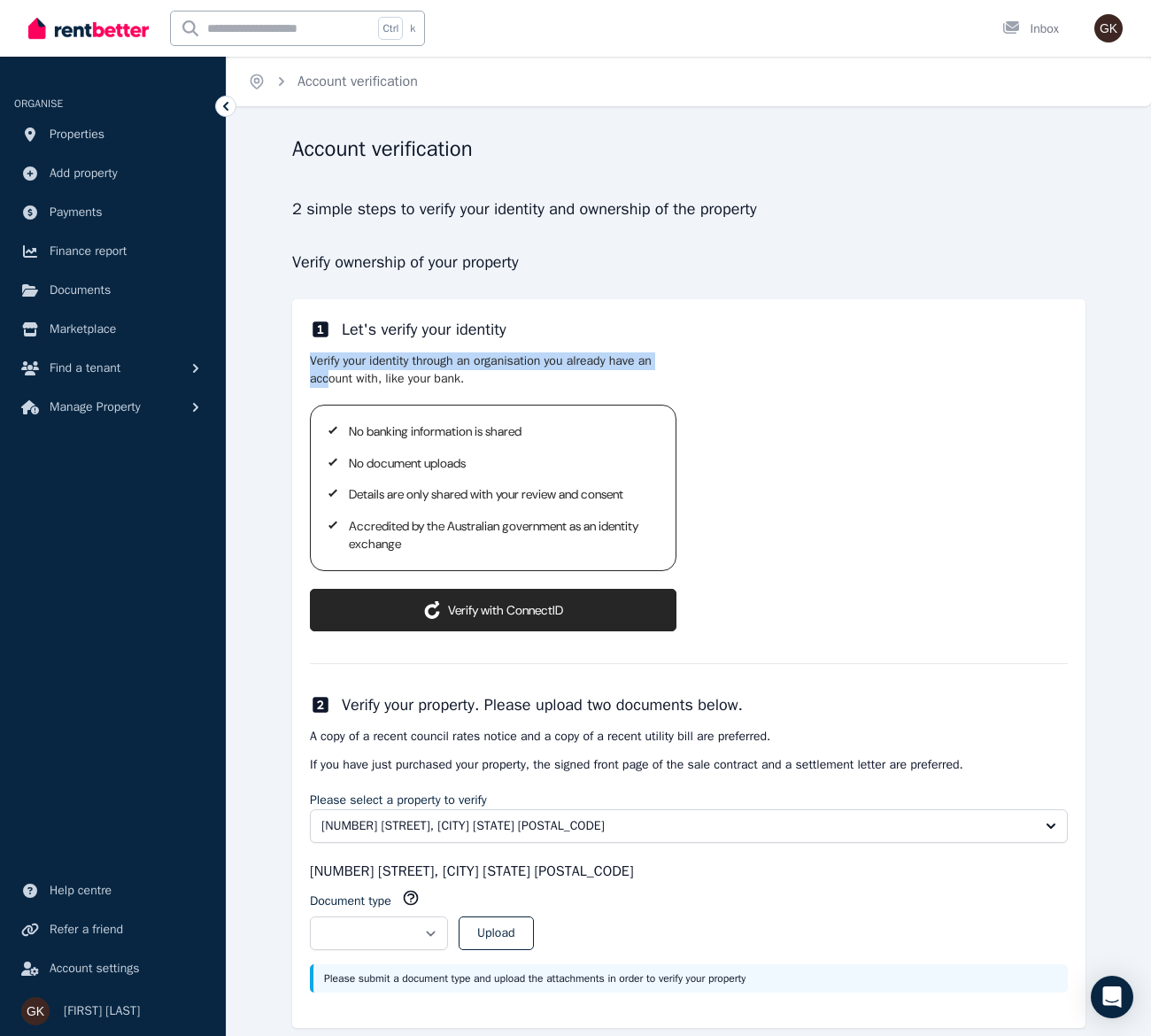 click on "ConnectID logo  Verify with ConnectID" at bounding box center (493, 610) 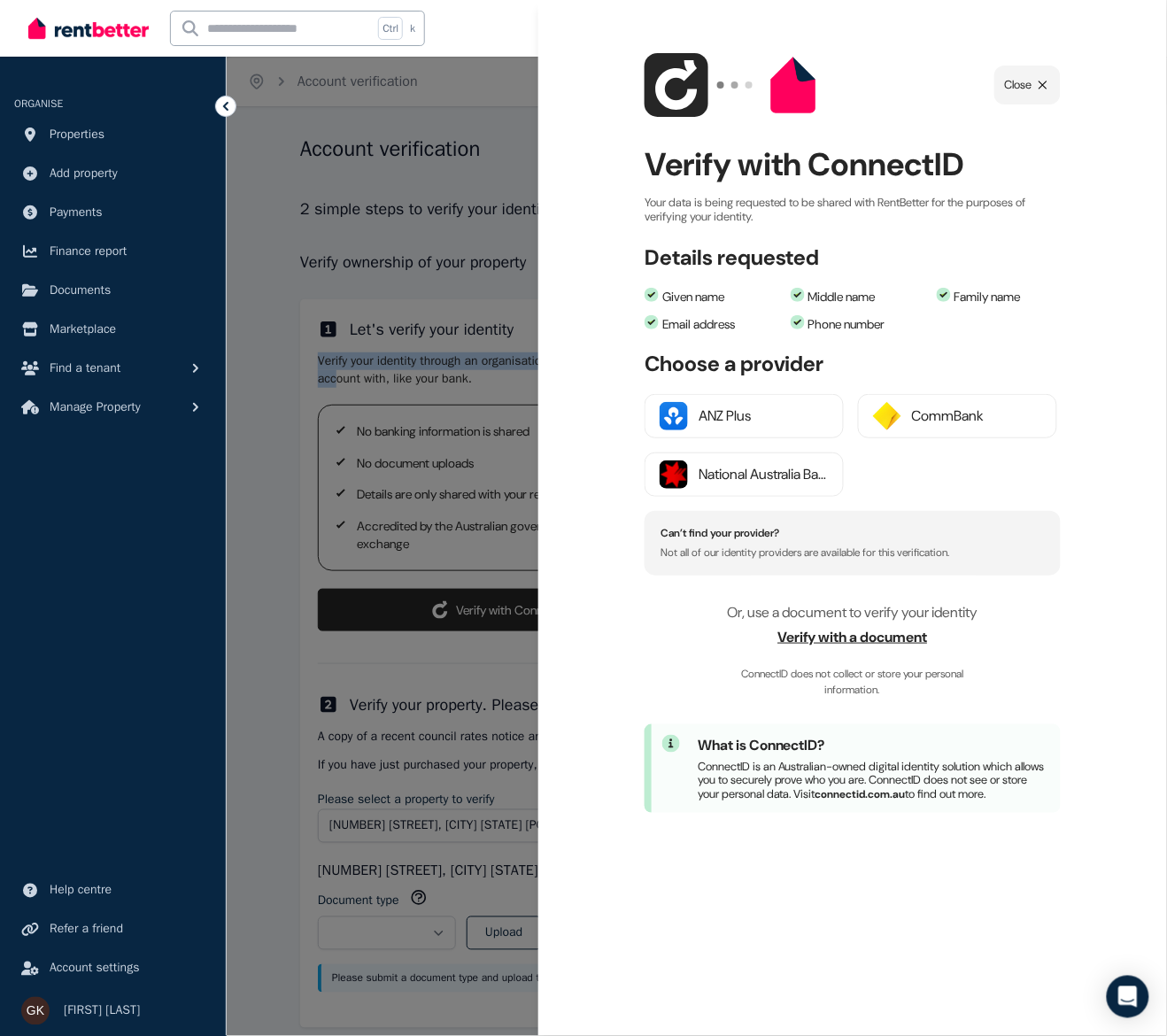 drag, startPoint x: 777, startPoint y: 475, endPoint x: 785, endPoint y: 462, distance: 15.264338 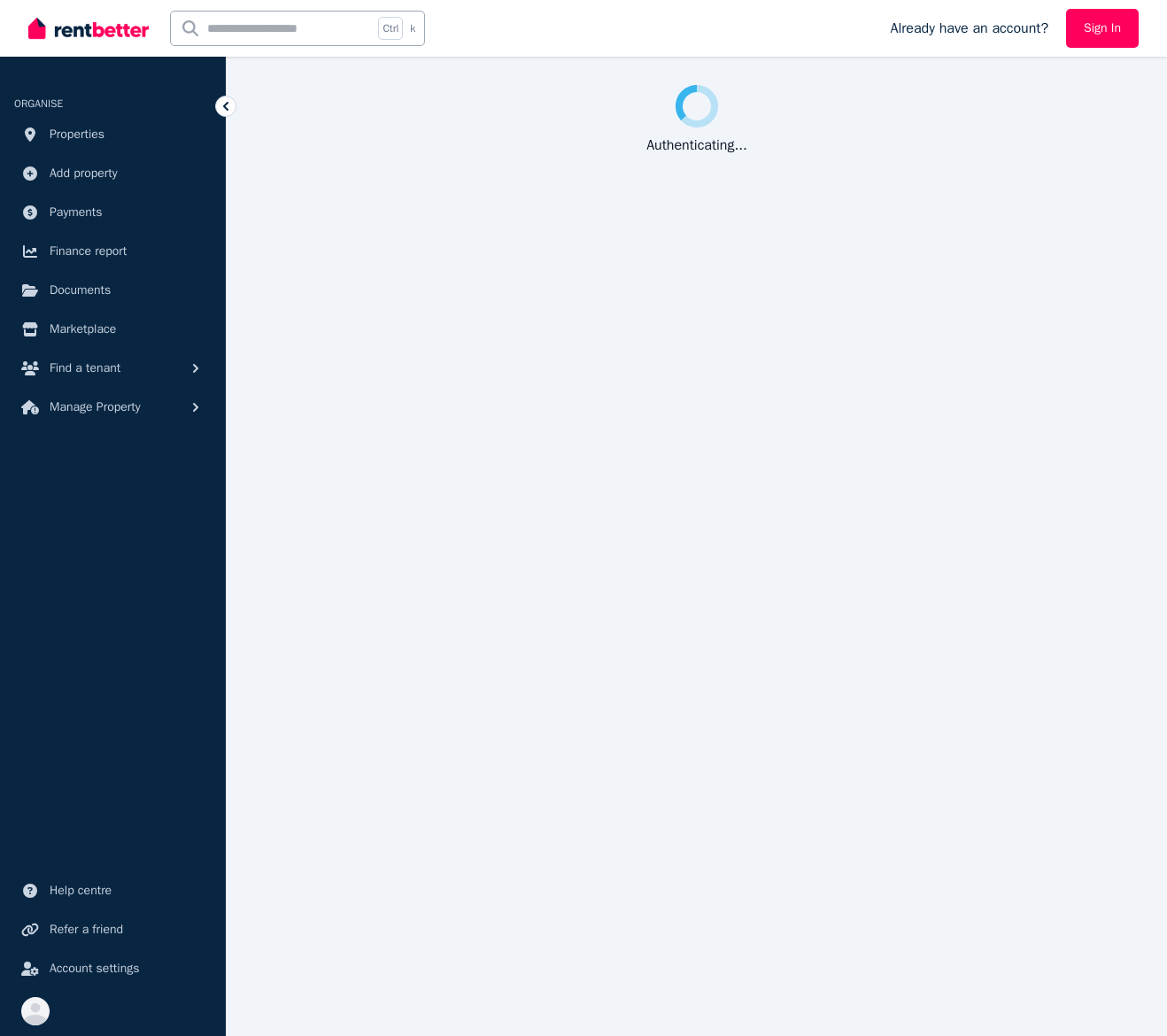 scroll, scrollTop: 0, scrollLeft: 0, axis: both 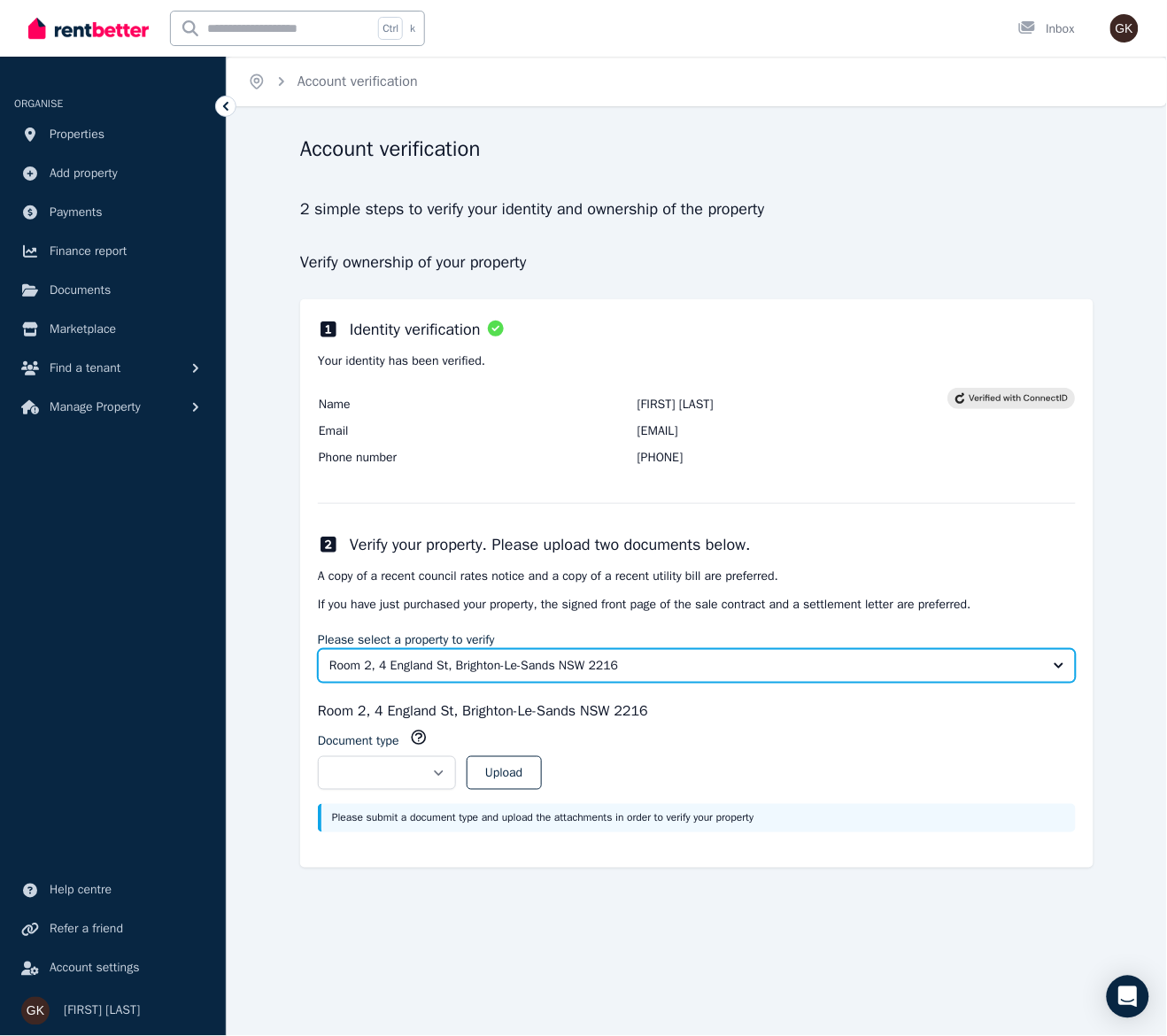 click on "Room 2, 4 England St, Brighton-Le-Sands NSW 2216" at bounding box center [697, 666] 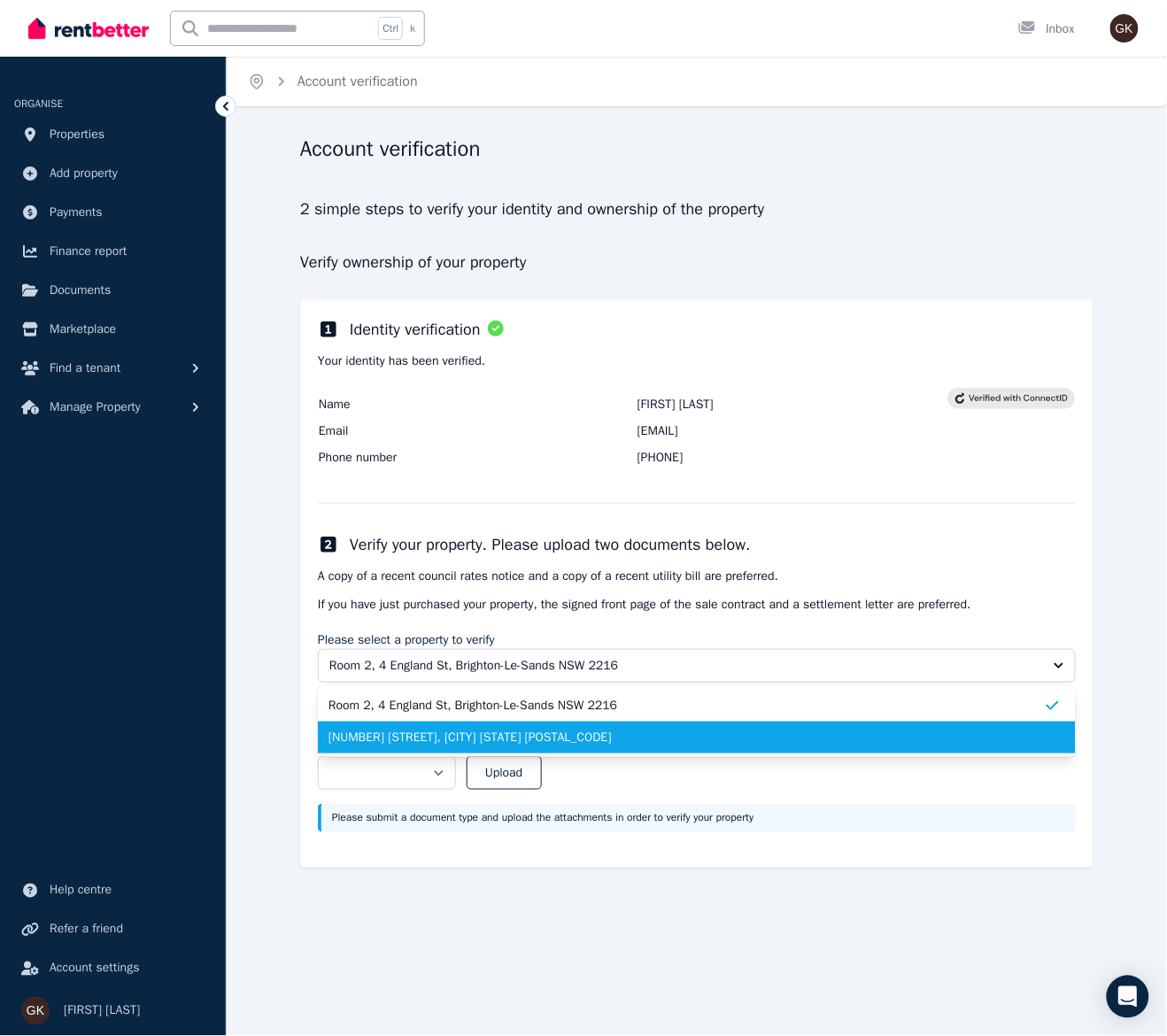 click on "1/4 England St, Brighton-Le-Sands NSW 2216" at bounding box center [686, 738] 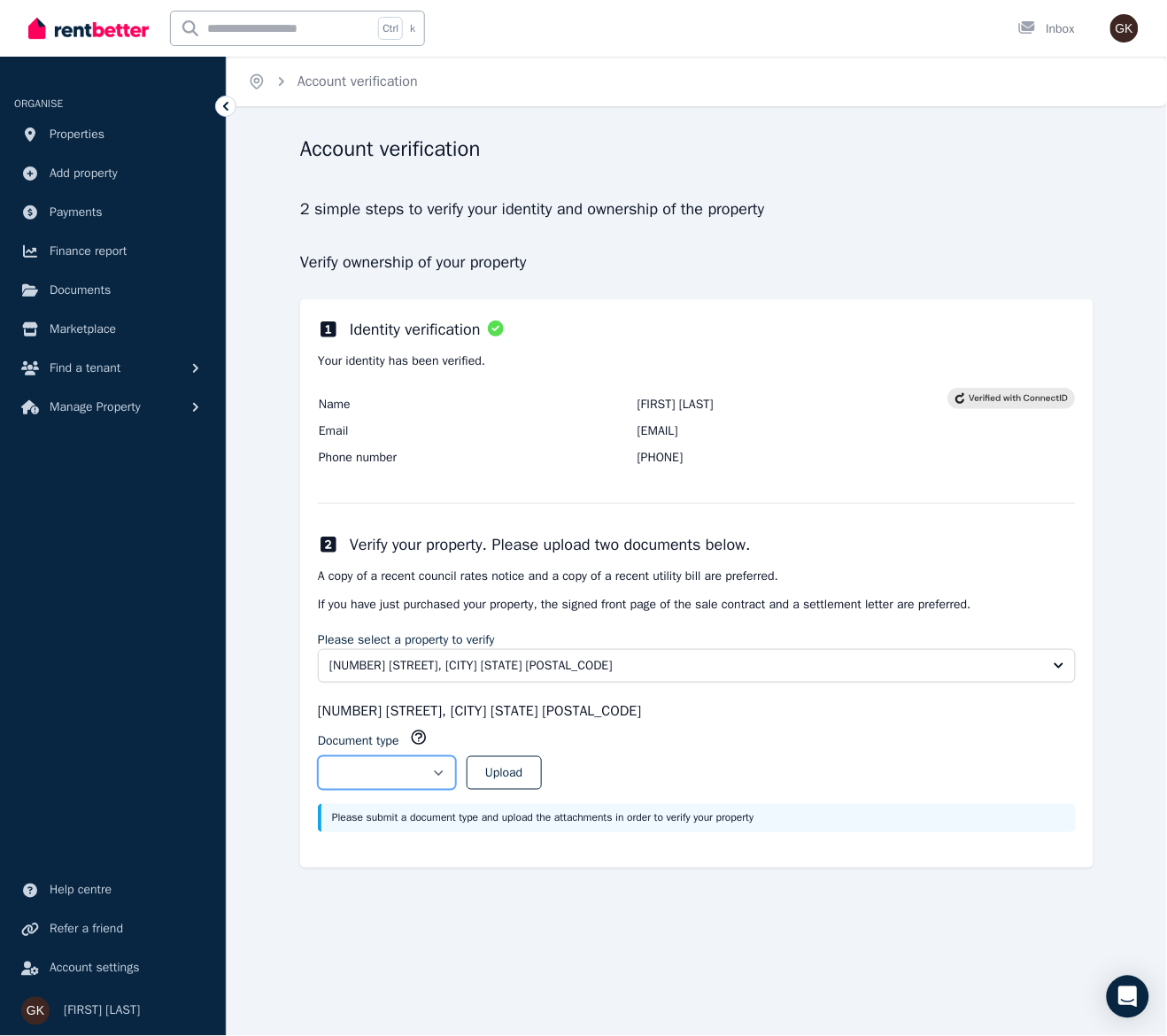 click on "**********" at bounding box center (387, 773) 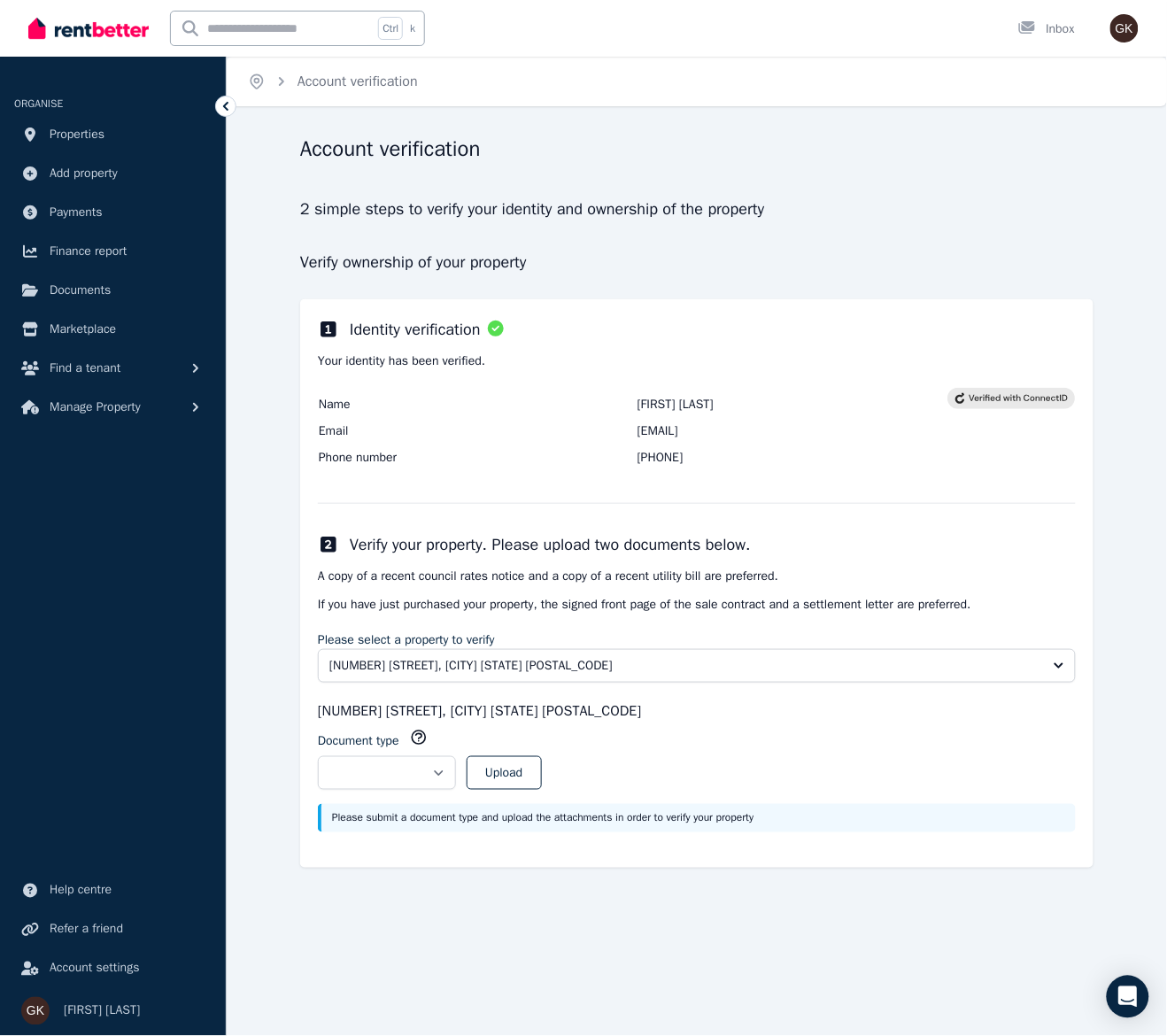 click on "**********" at bounding box center (697, 766) 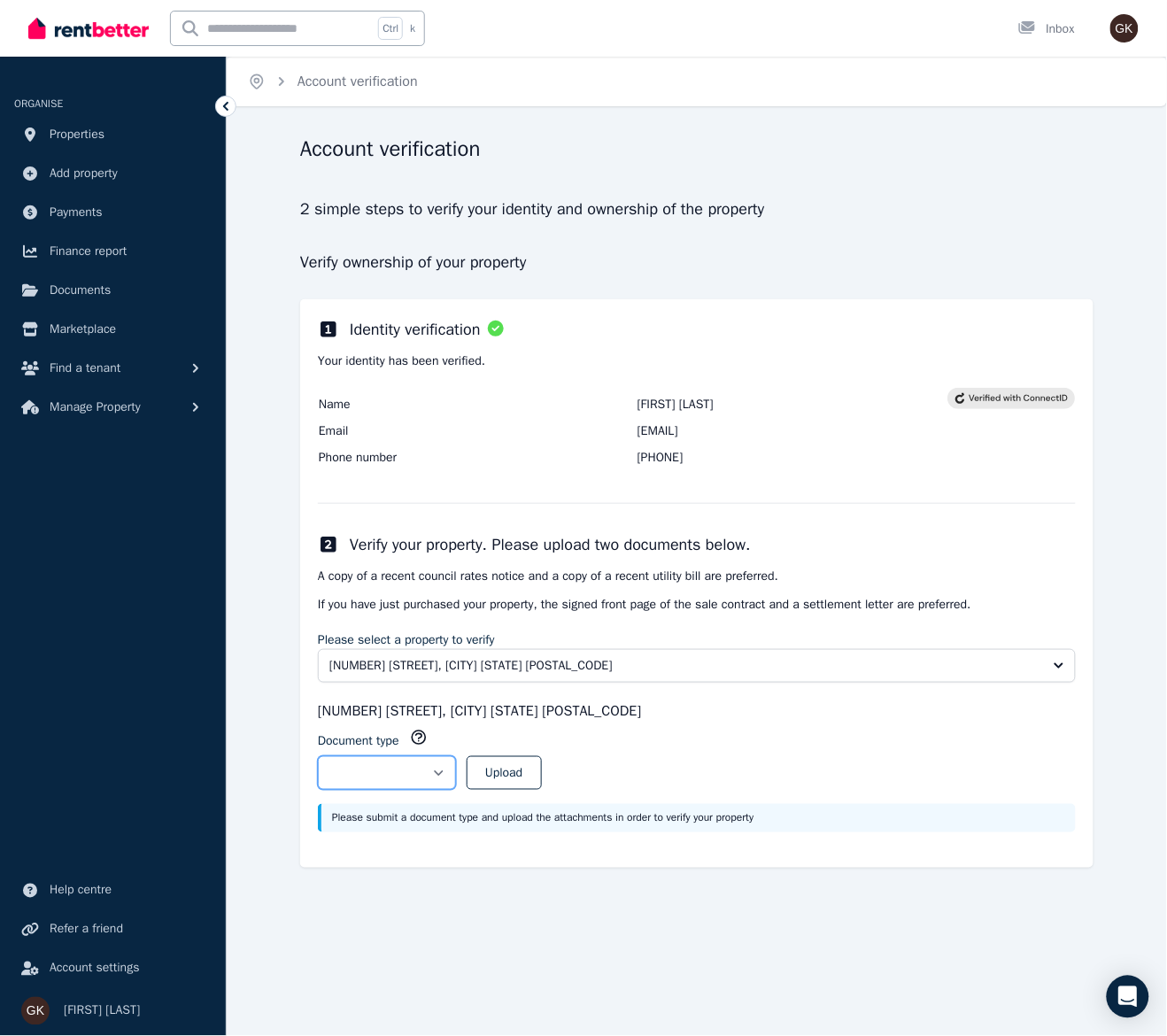 click on "**********" at bounding box center (387, 773) 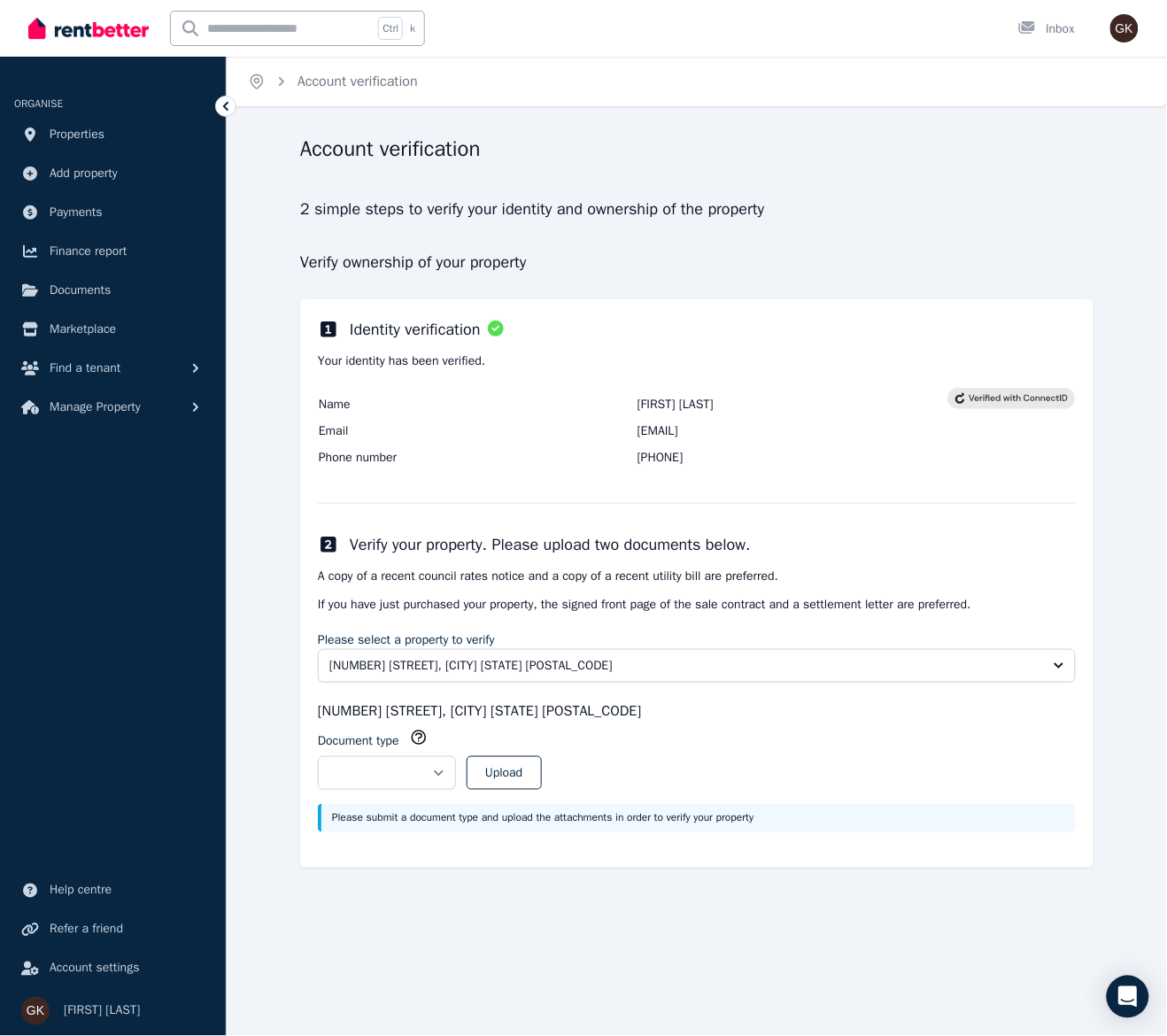 click on "**********" at bounding box center (584, 518) 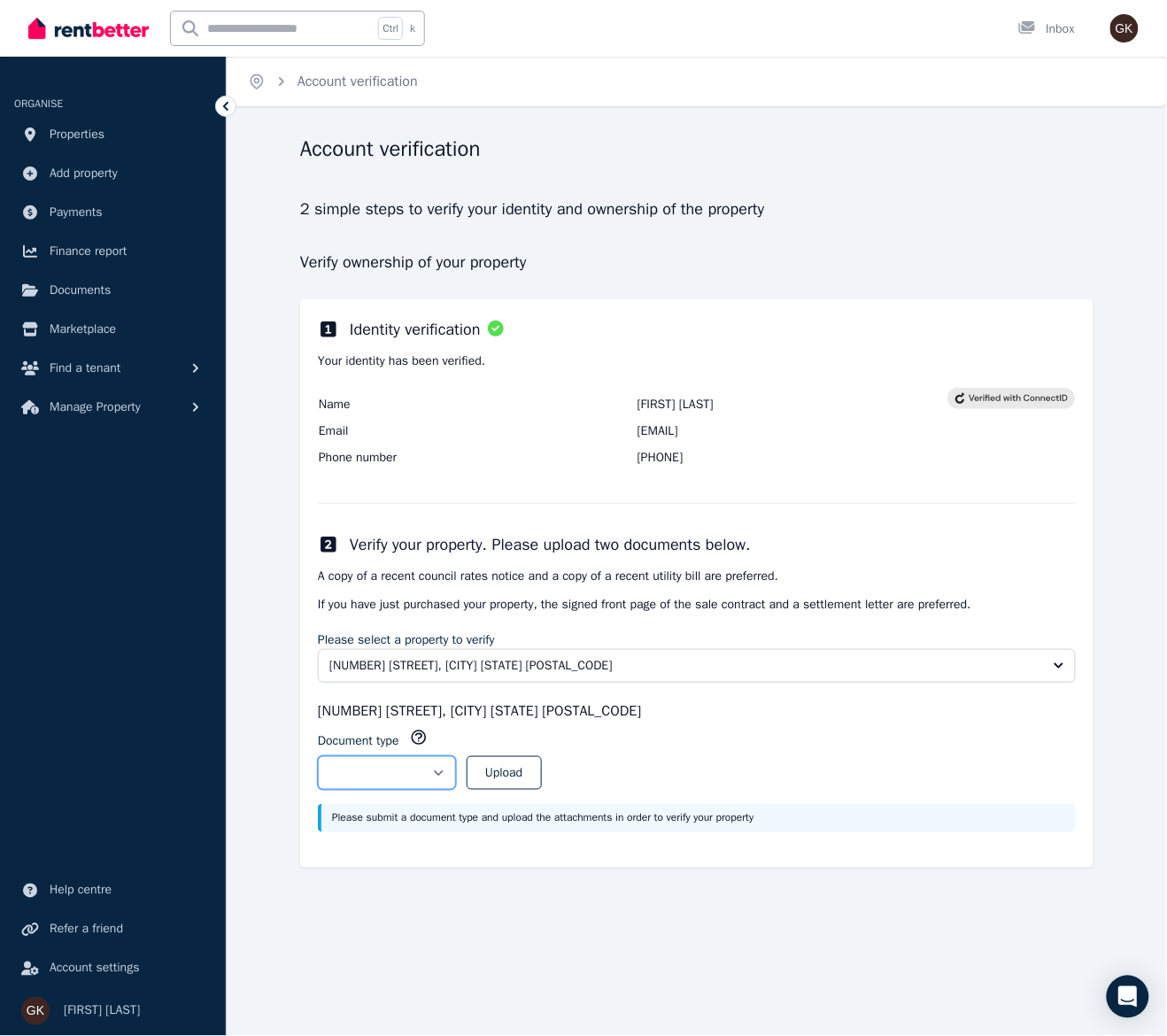 click on "**********" at bounding box center (387, 773) 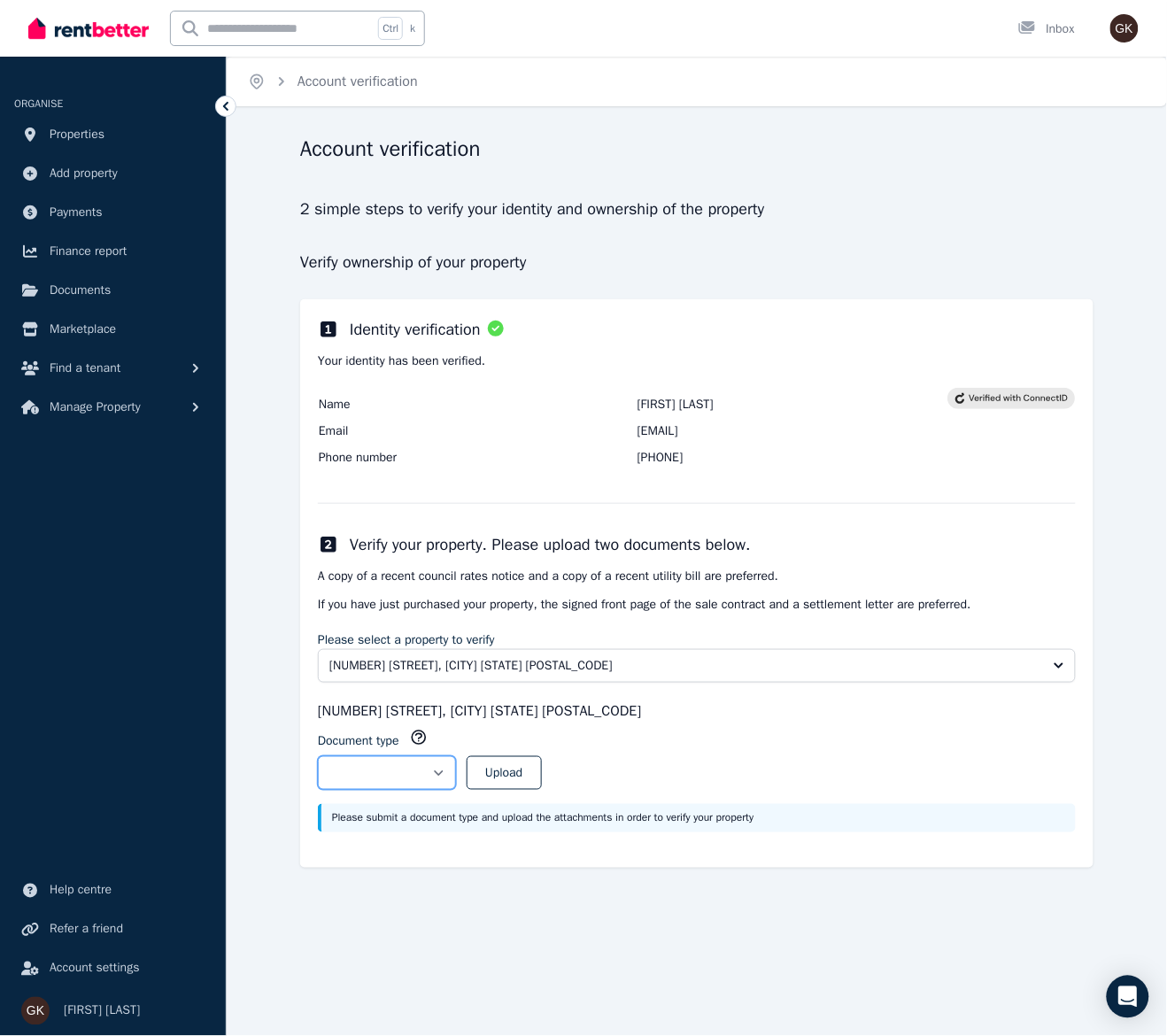 select on "**********" 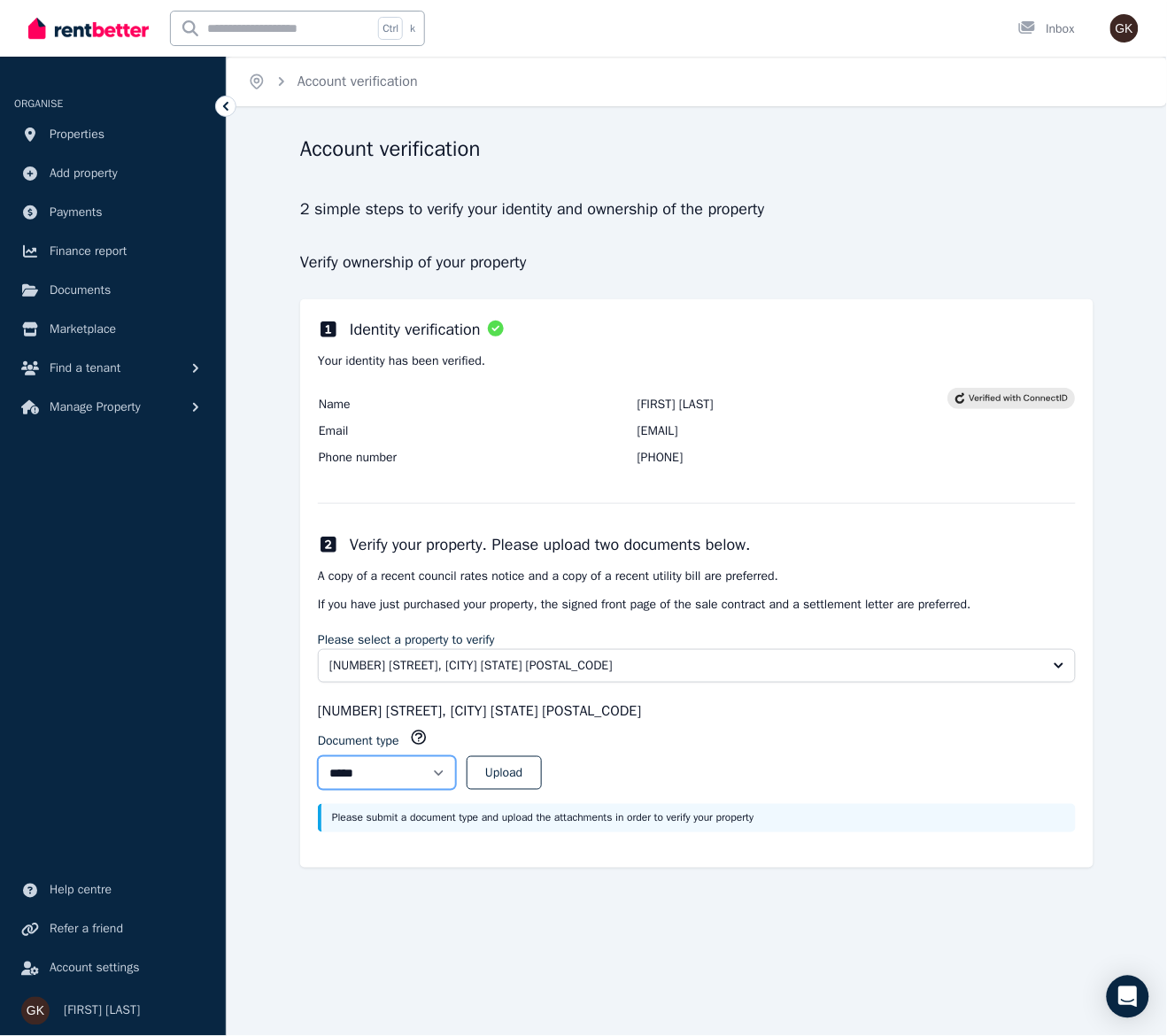click on "**********" at bounding box center [387, 773] 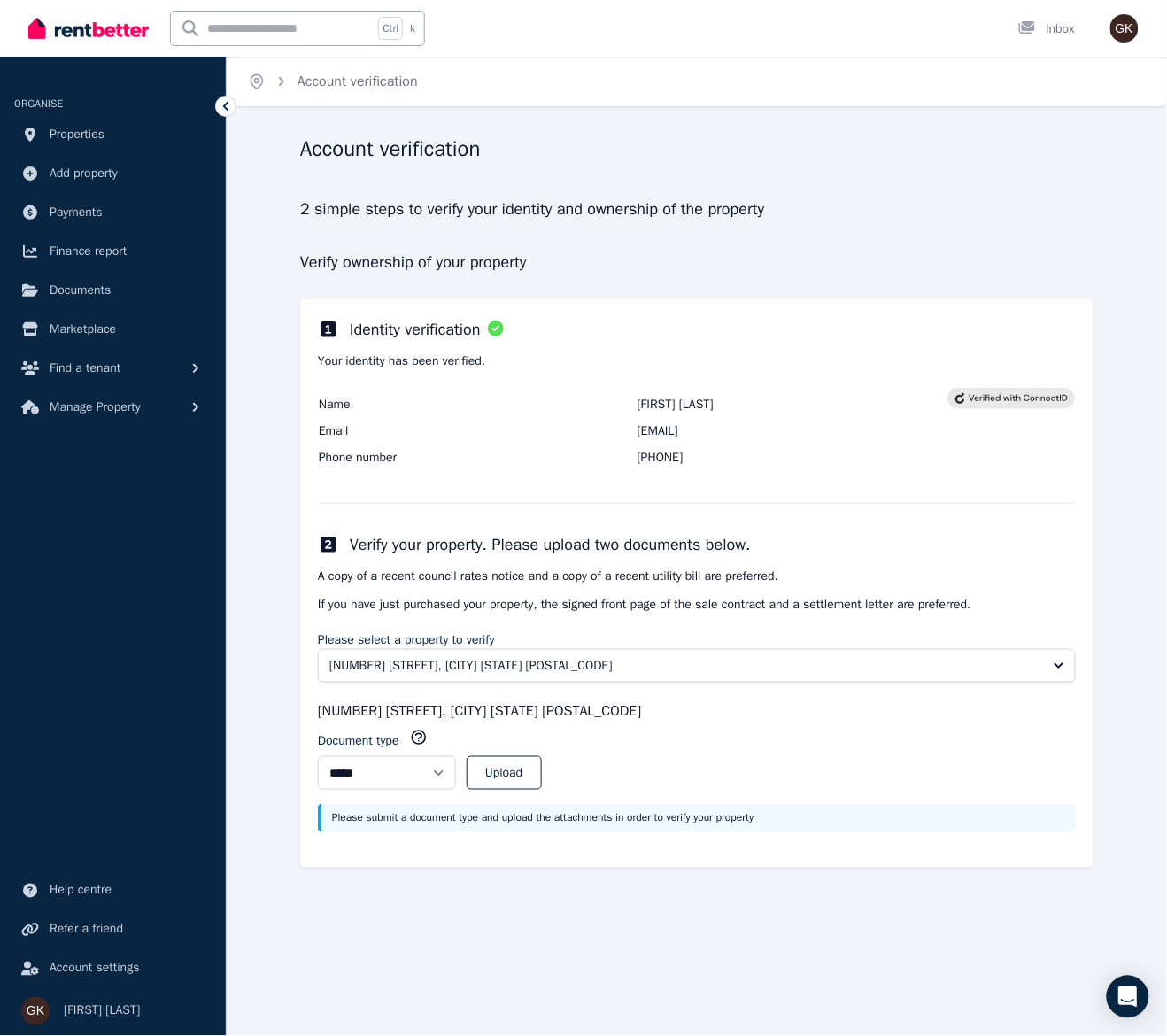 click on "**********" at bounding box center (697, 584) 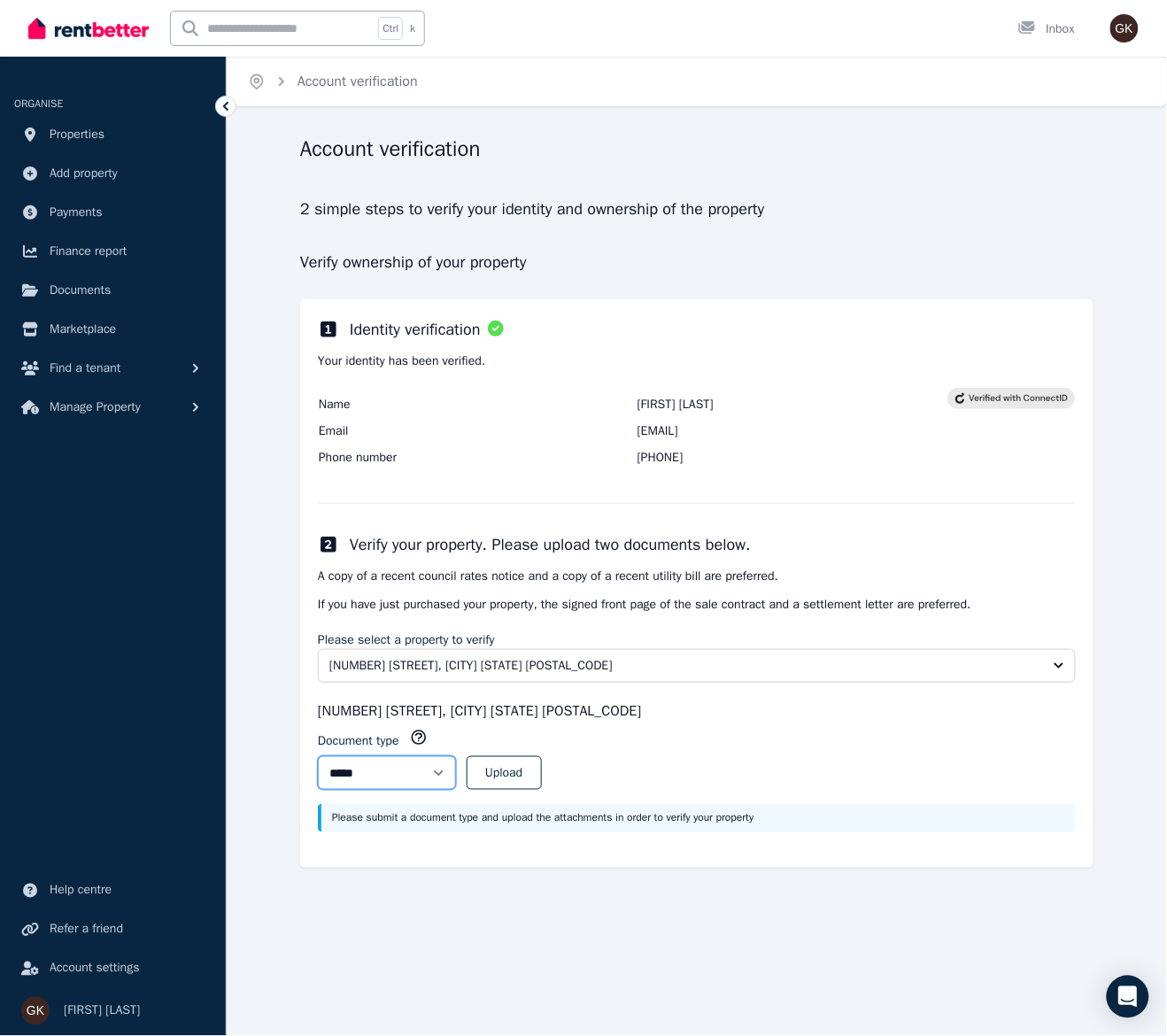 click on "**********" at bounding box center [387, 773] 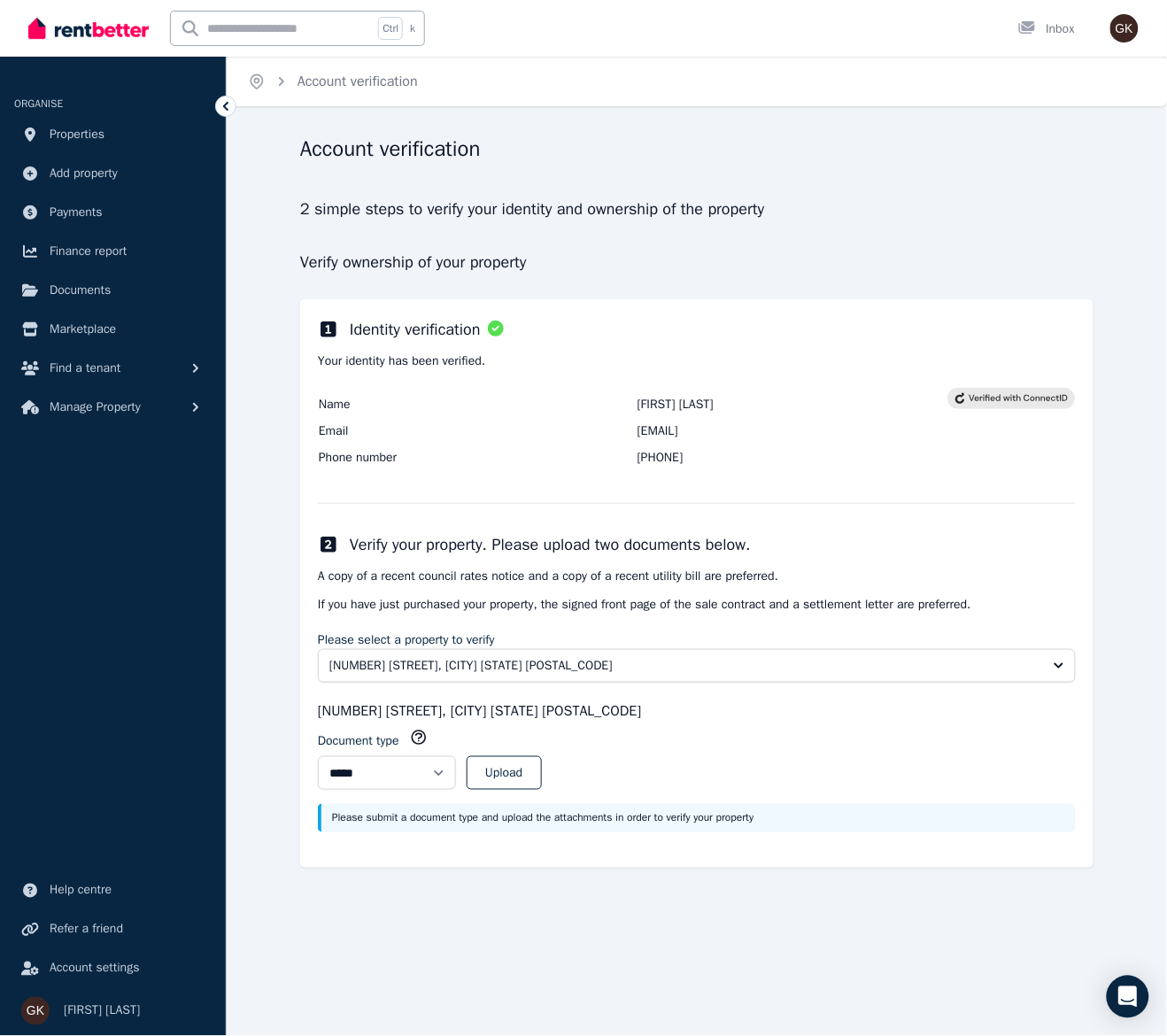 click on "**********" at bounding box center (697, 584) 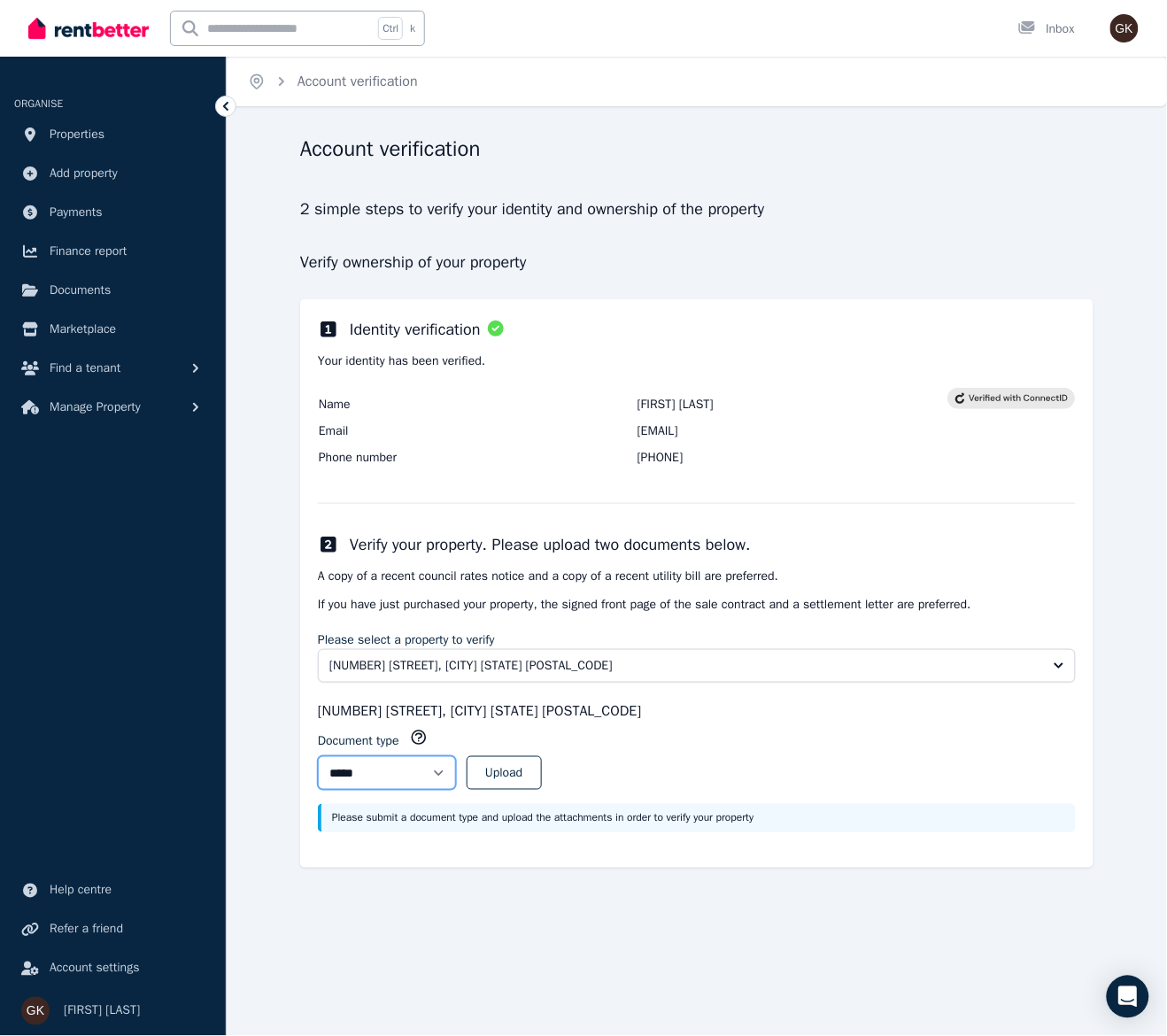 click on "**********" at bounding box center (387, 773) 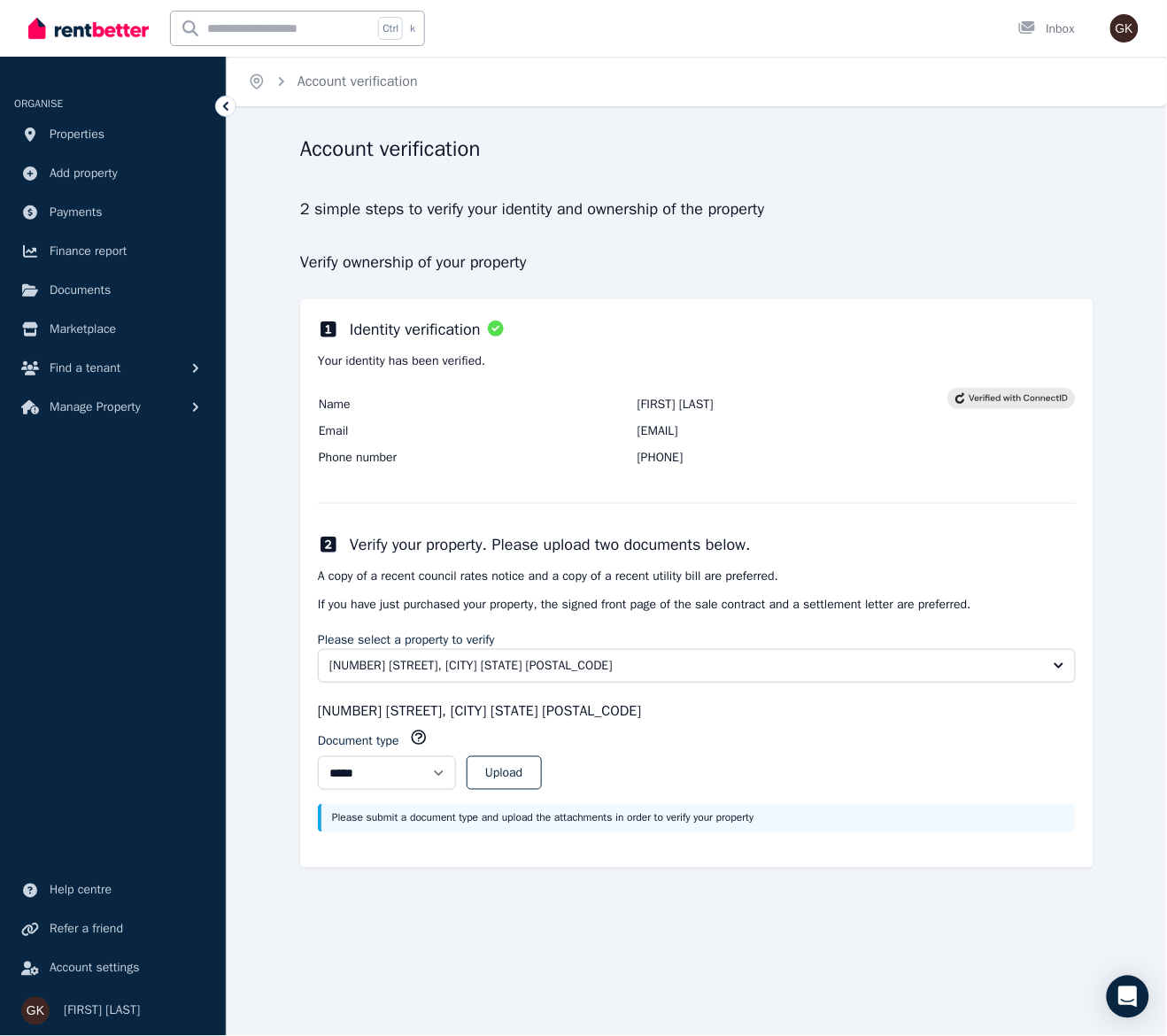 click on "**********" at bounding box center (697, 766) 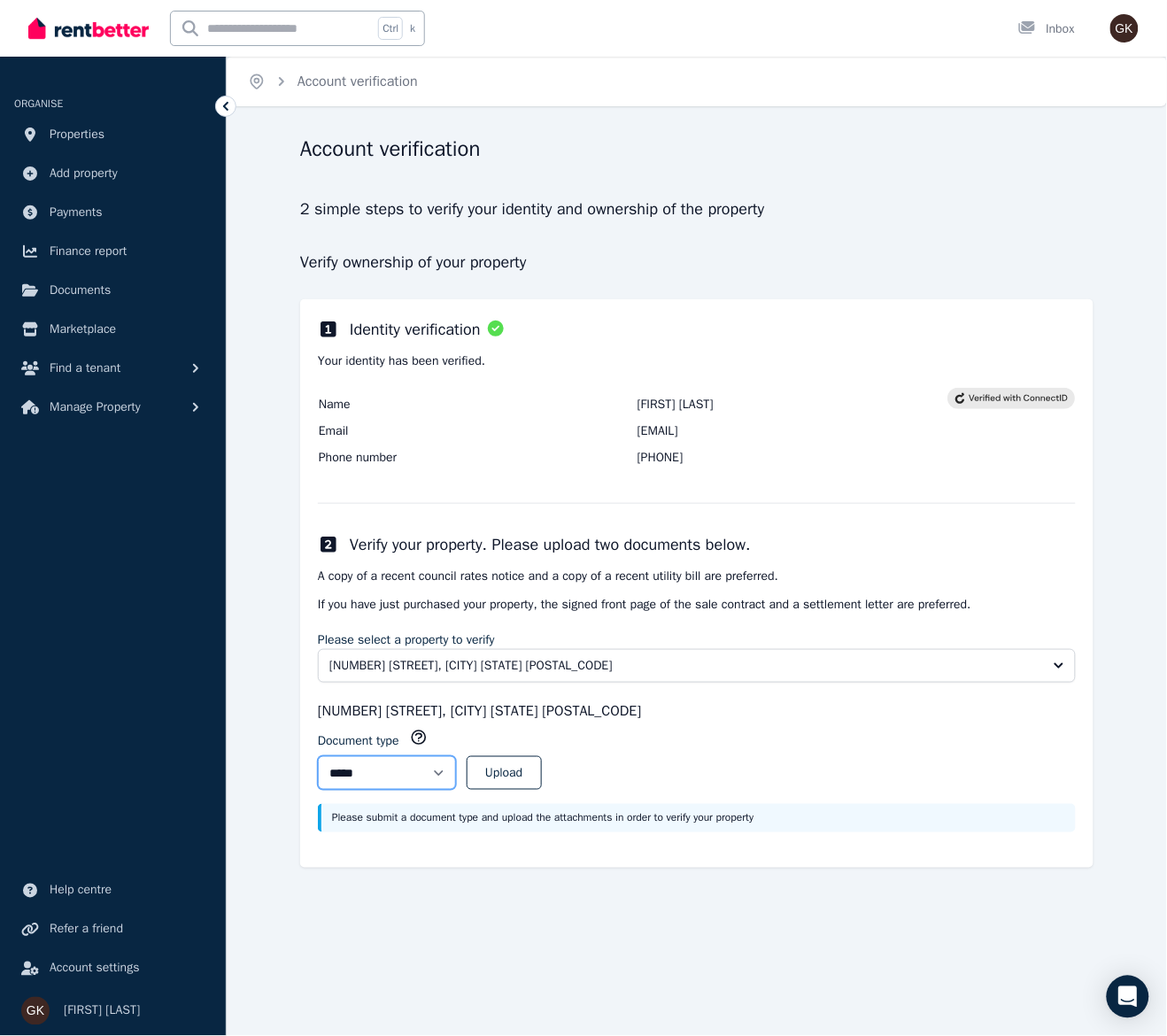 click on "**********" at bounding box center (387, 773) 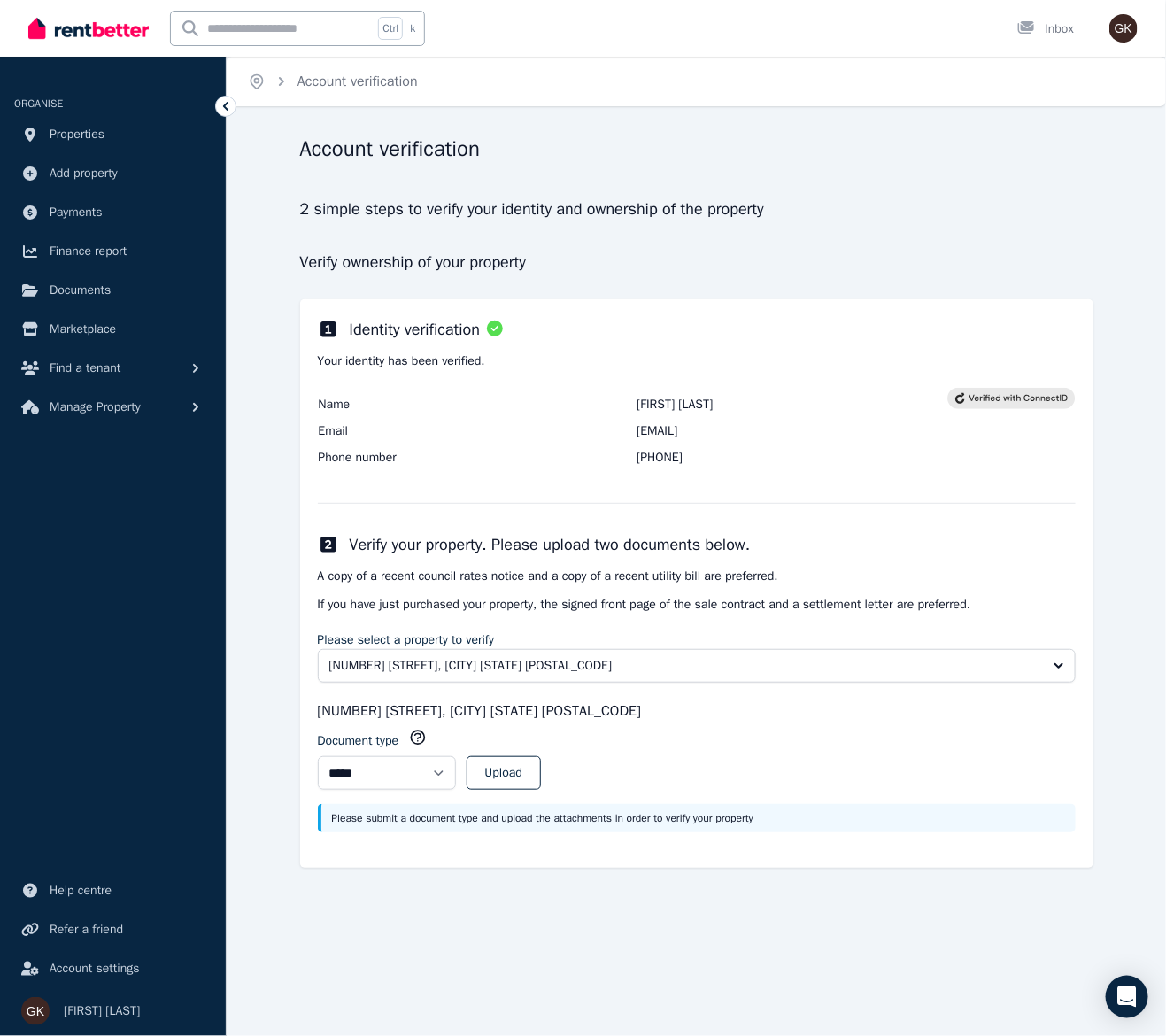click 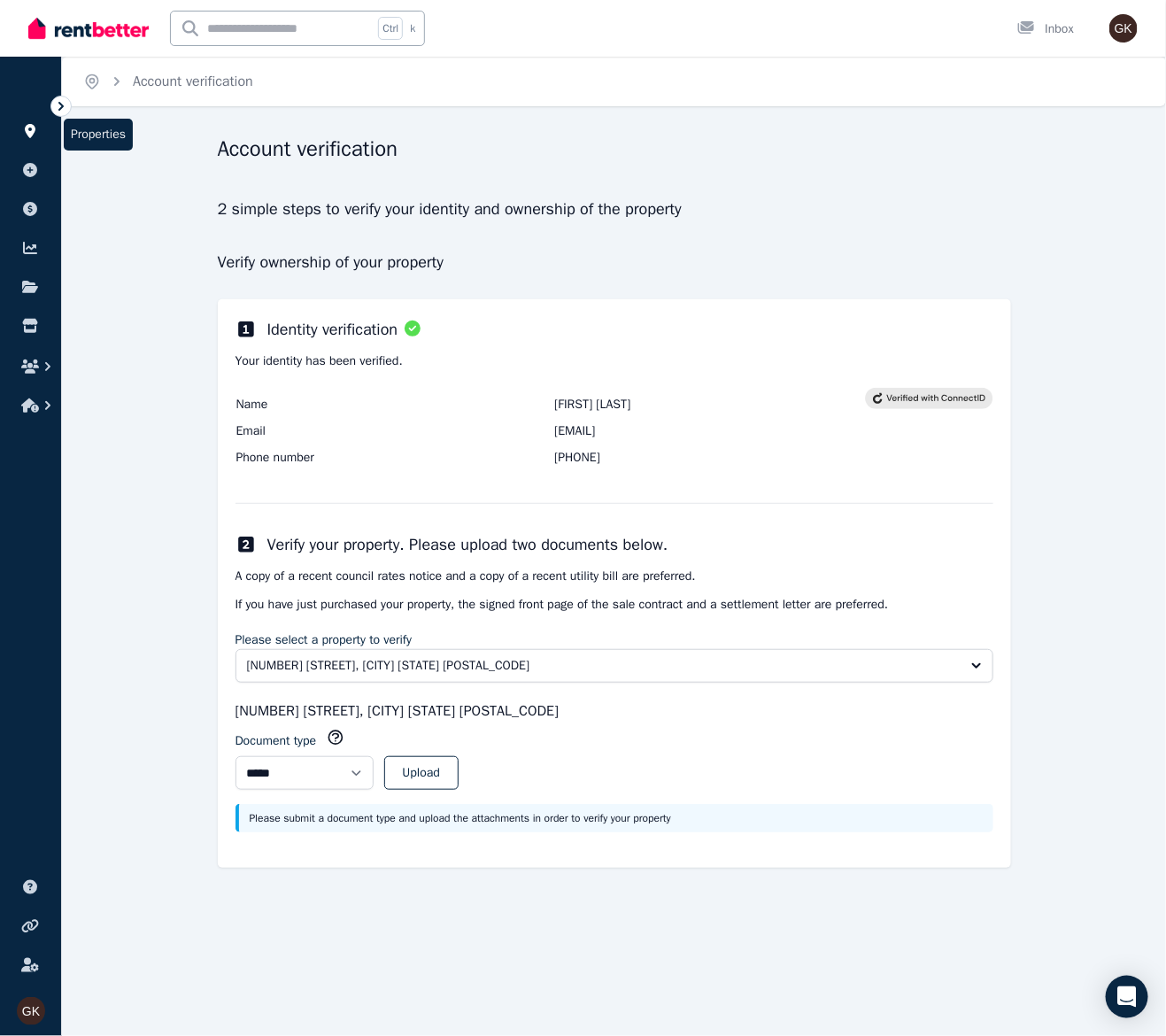 drag, startPoint x: 33, startPoint y: 120, endPoint x: 27, endPoint y: 130, distance: 11.661904 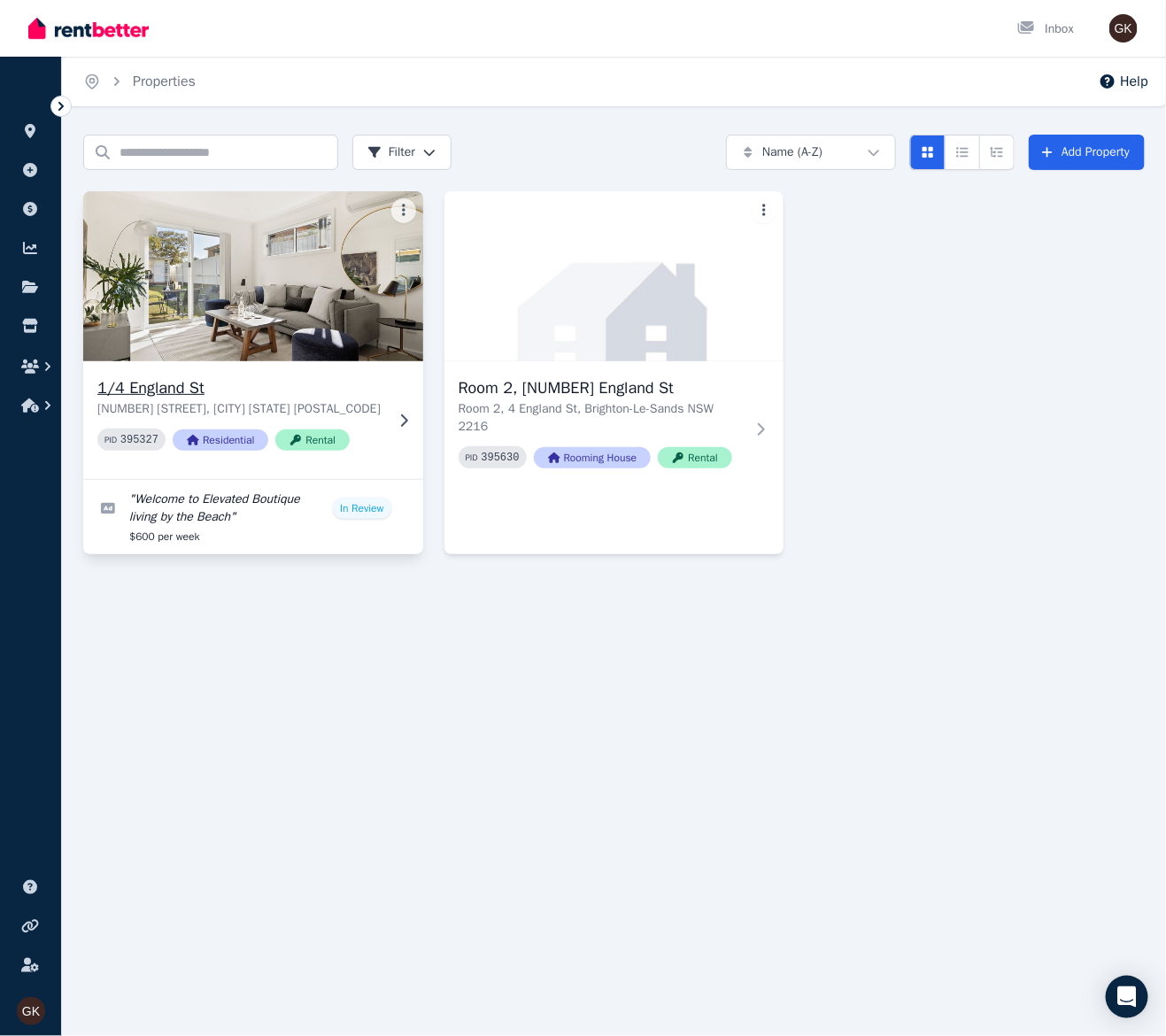 click at bounding box center (252, 276) 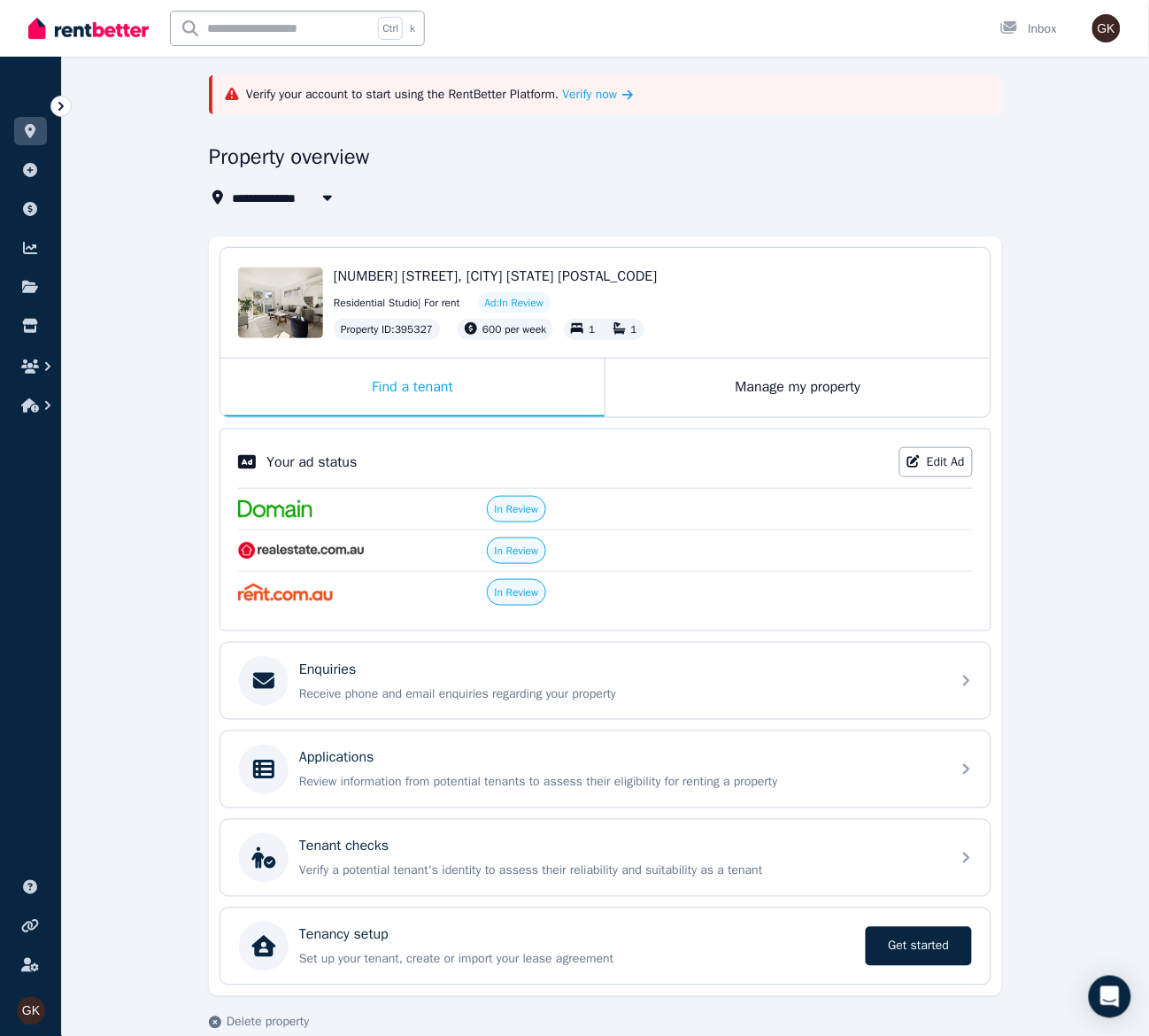 scroll, scrollTop: 93, scrollLeft: 0, axis: vertical 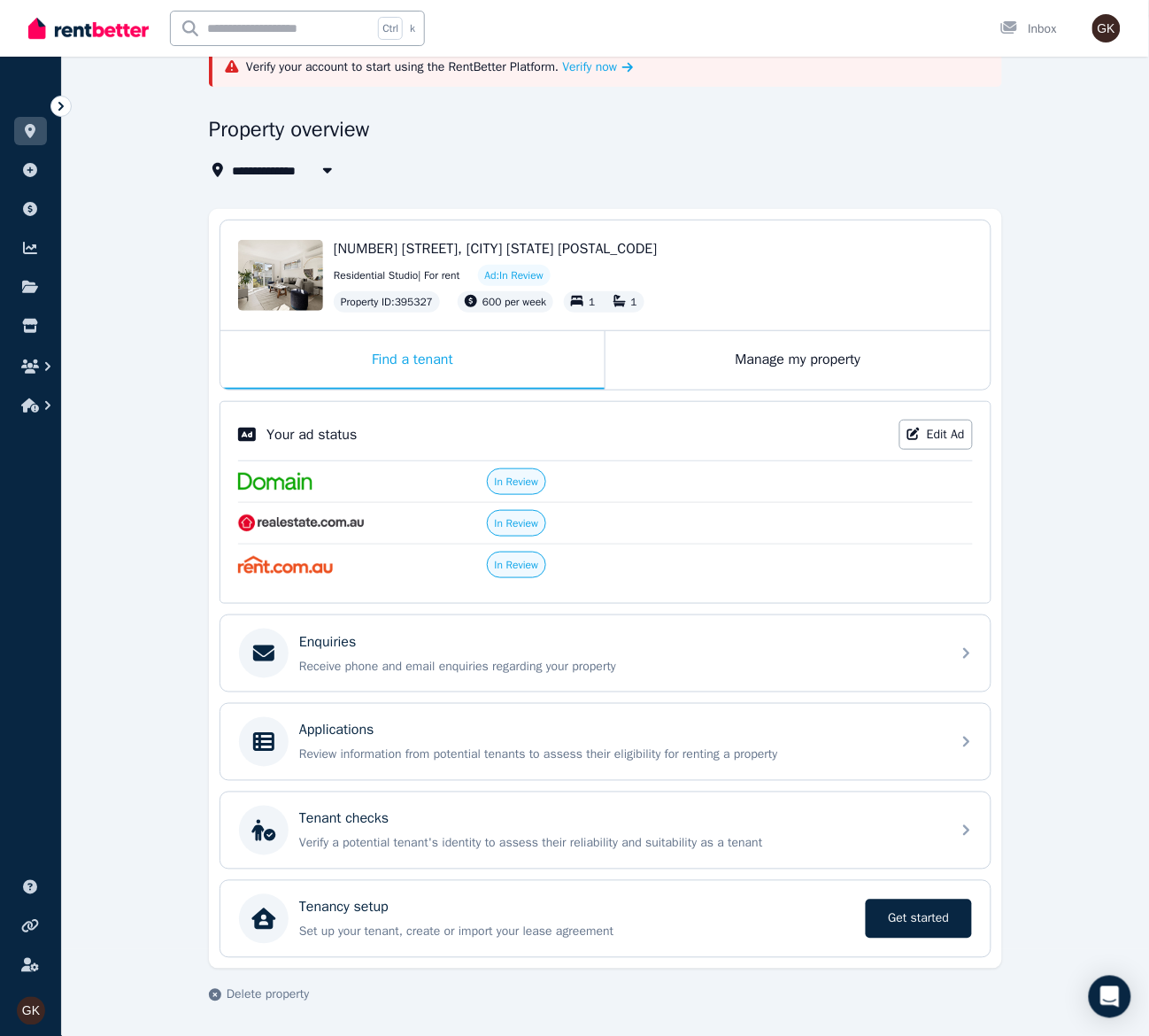 click on "In Review" at bounding box center [517, 482] 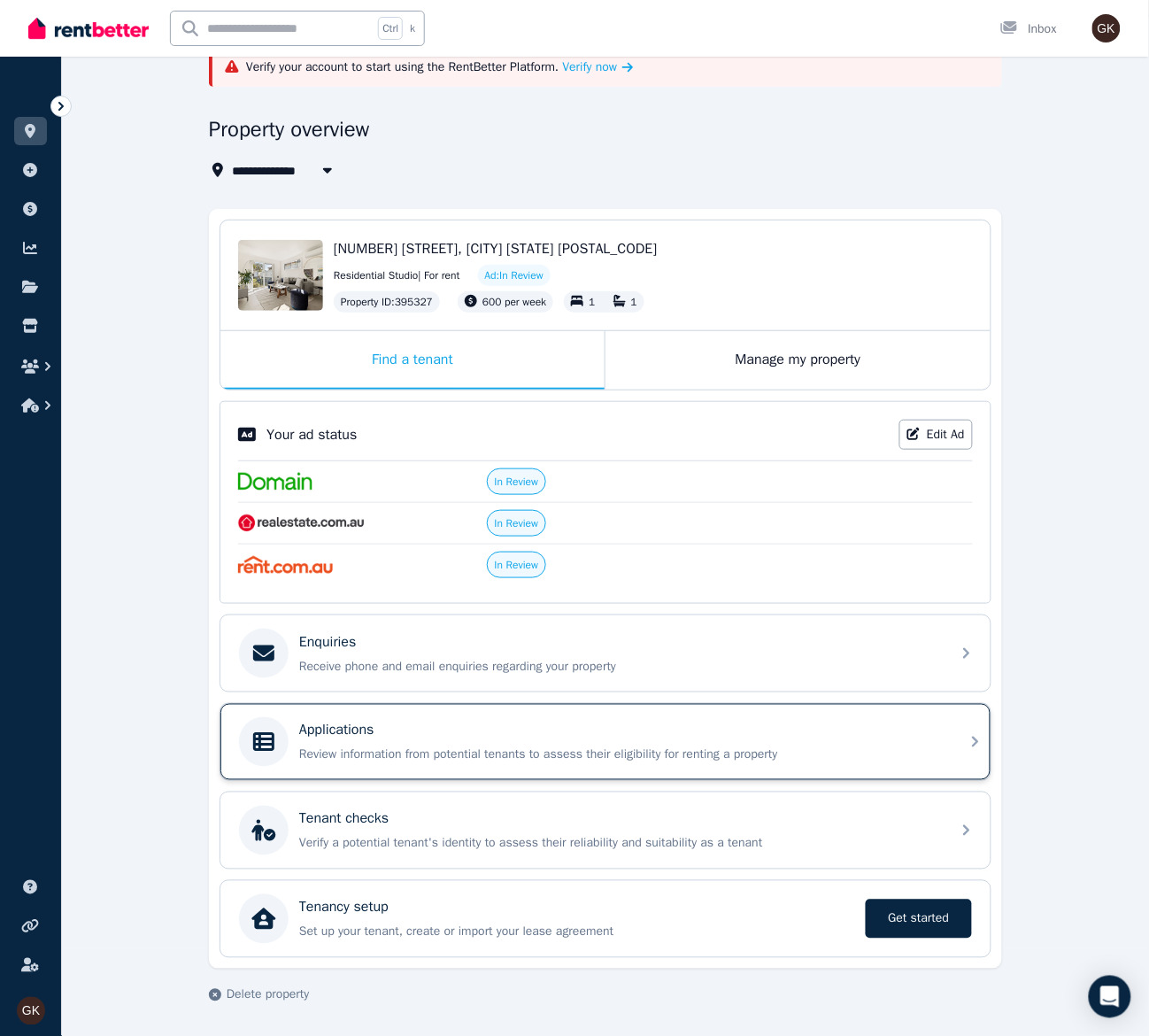 click on "Review information from potential tenants to assess their eligibility for renting a property" at bounding box center (620, 755) 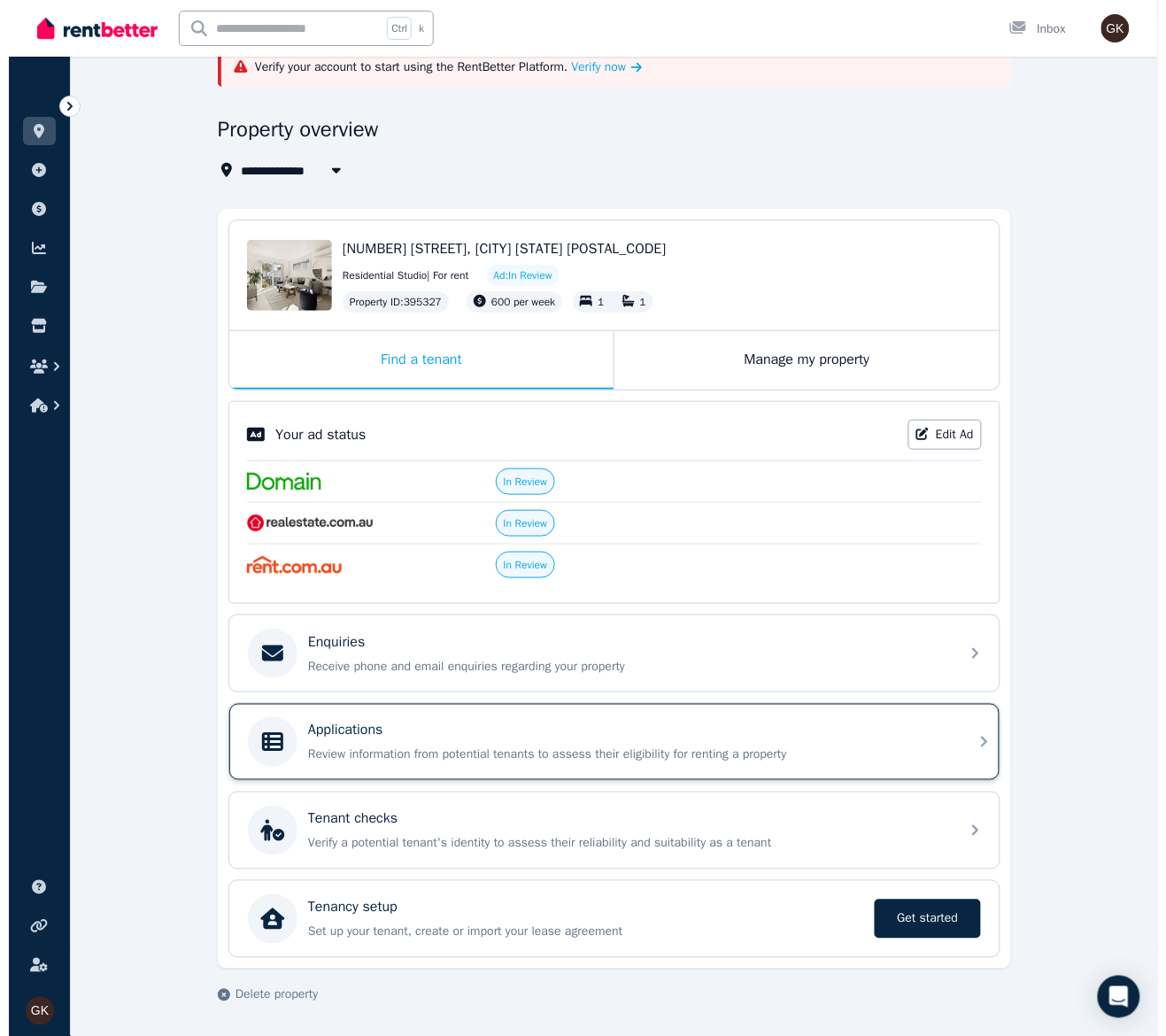 scroll, scrollTop: 0, scrollLeft: 0, axis: both 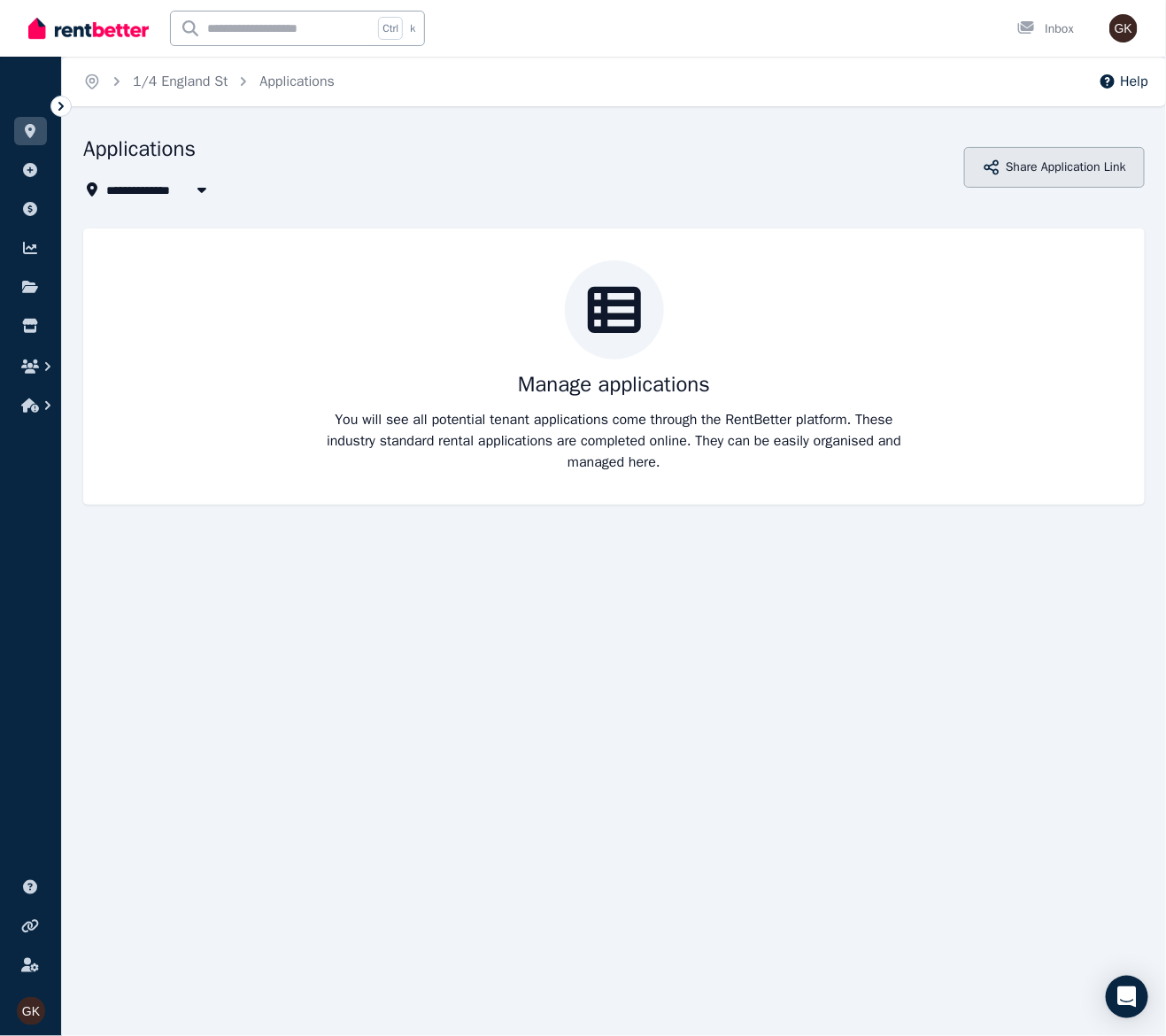 drag, startPoint x: 1027, startPoint y: 182, endPoint x: 989, endPoint y: 160, distance: 43.909 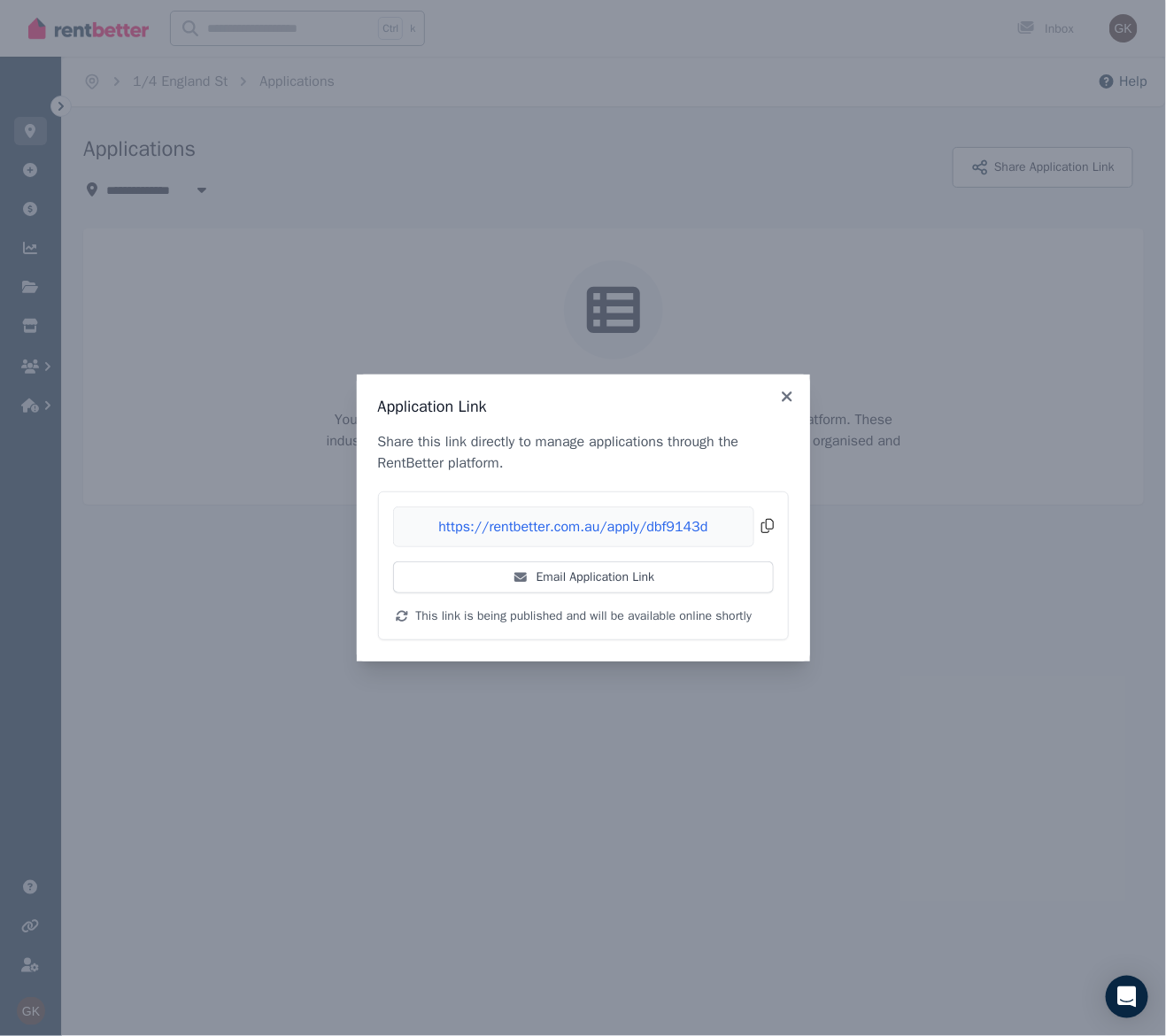 click on "Copied!" at bounding box center (583, 527) 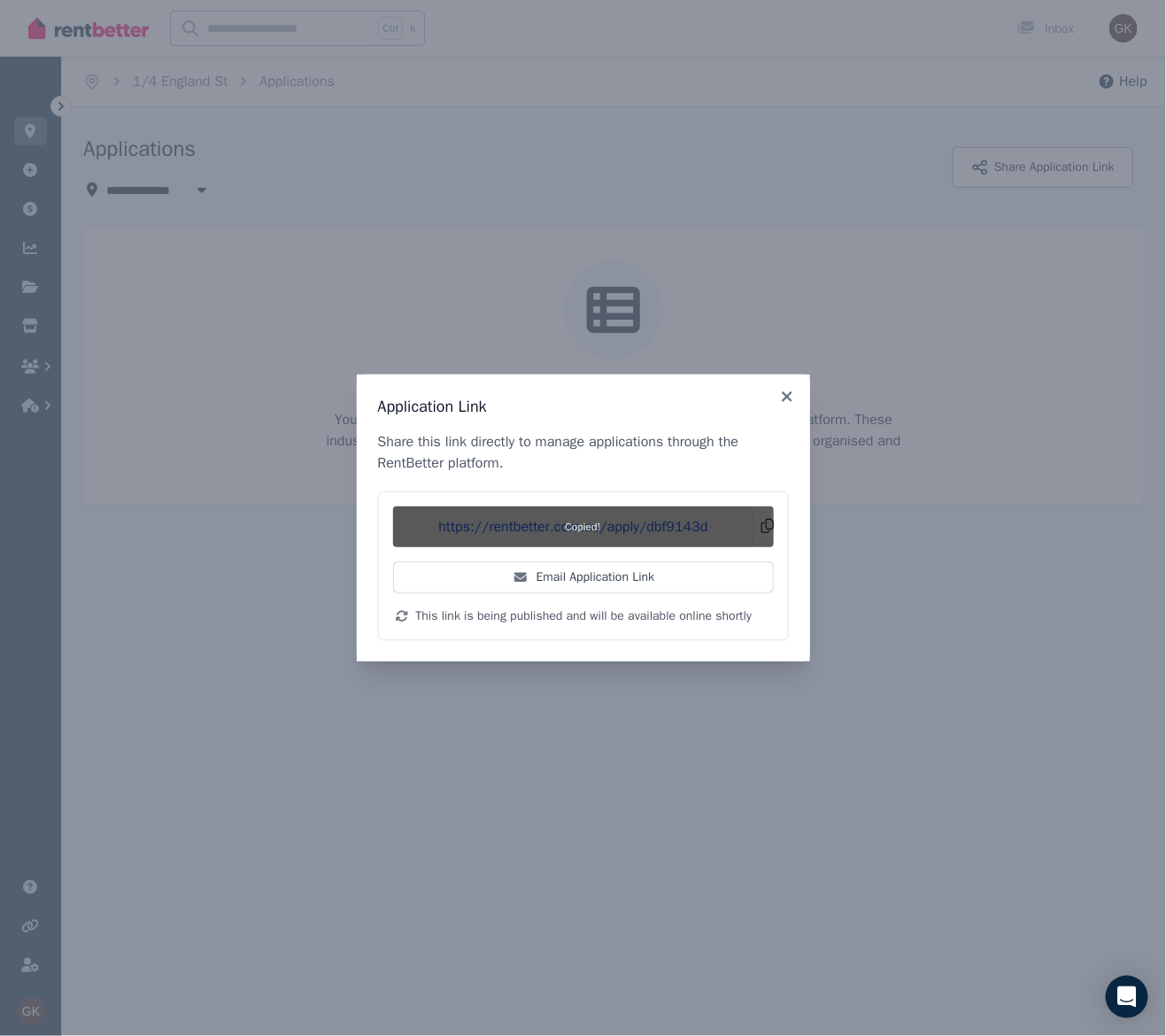 click on "Copied!" at bounding box center [583, 527] 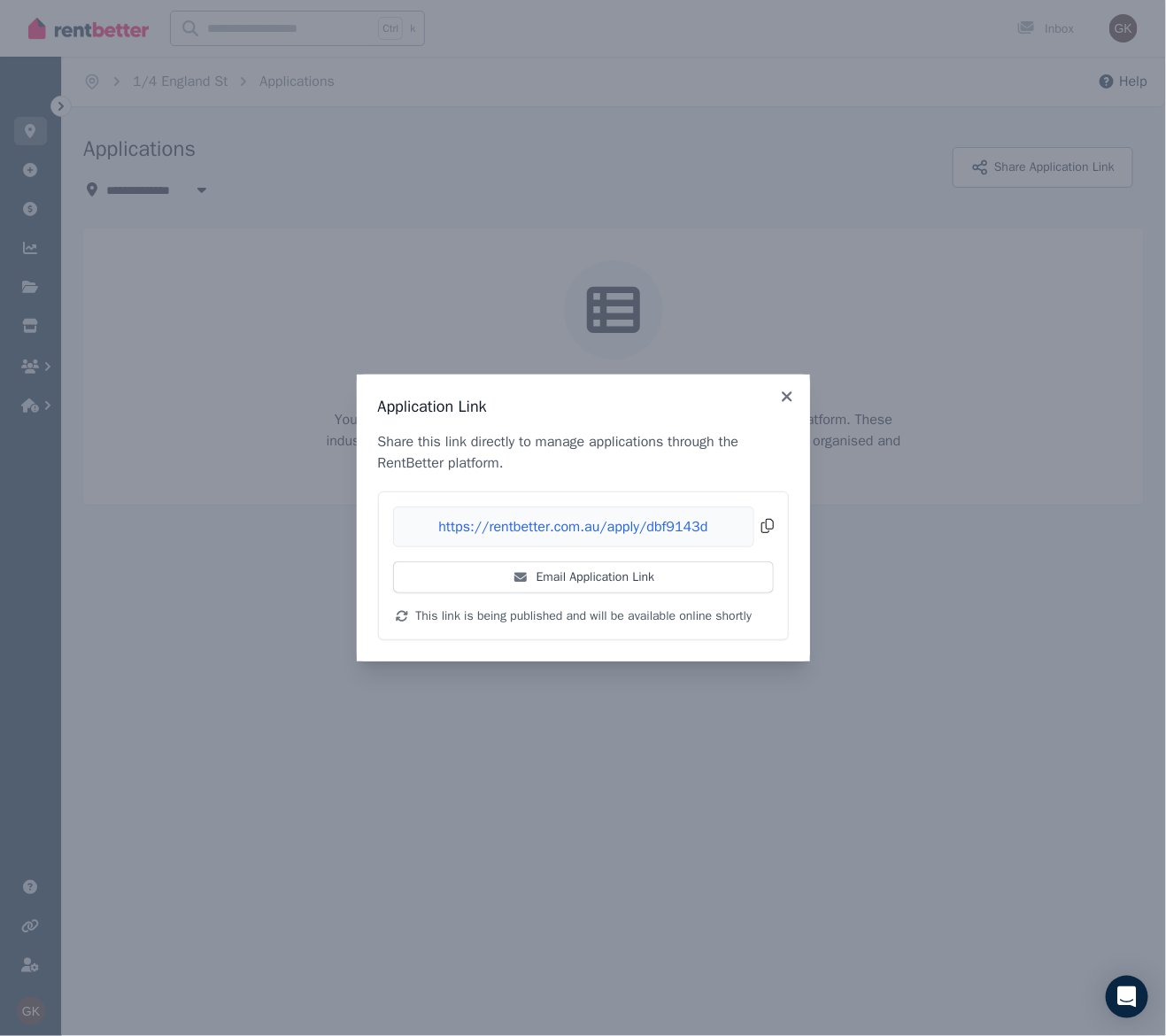 click on "Copied!" at bounding box center (583, 527) 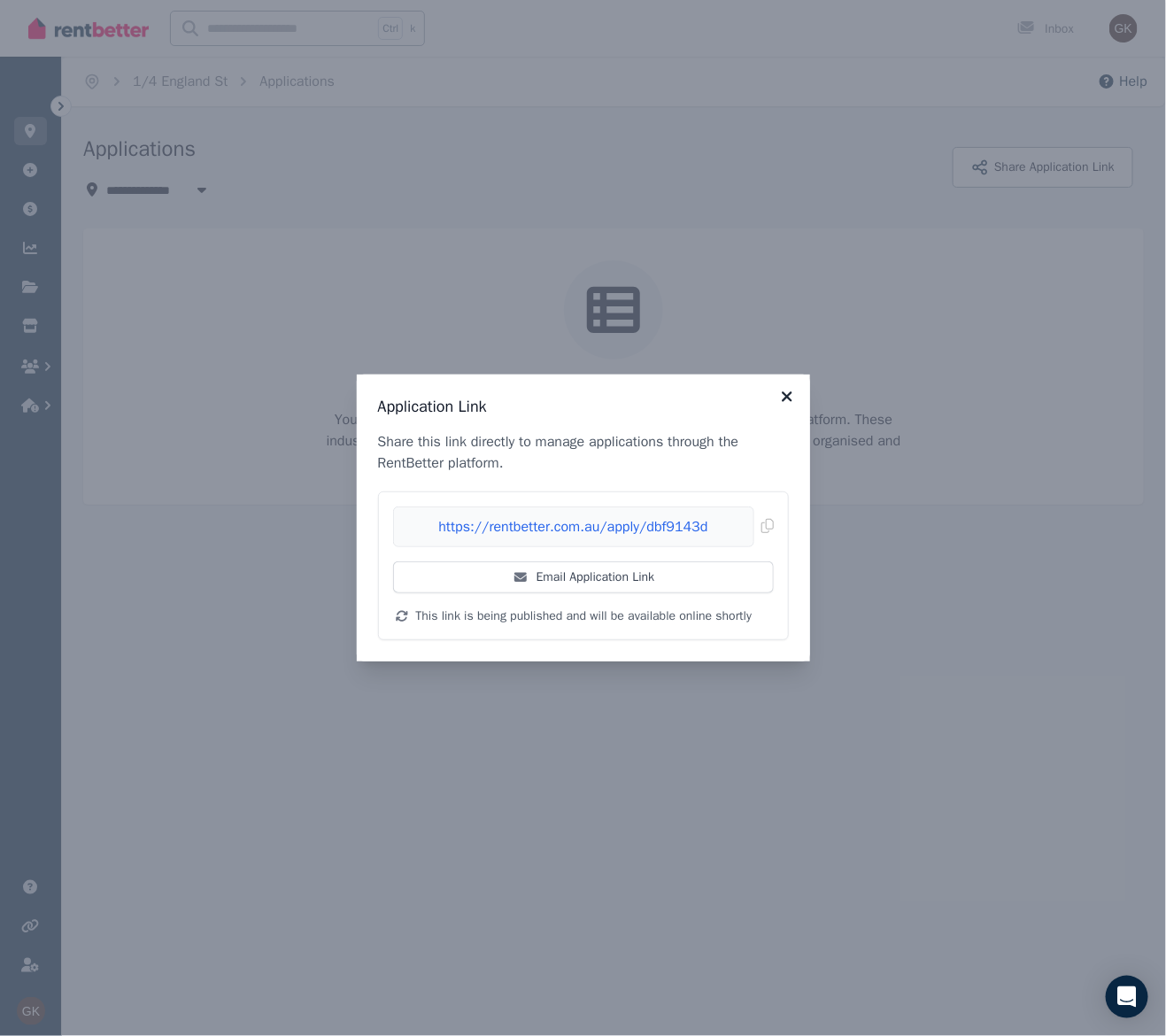click 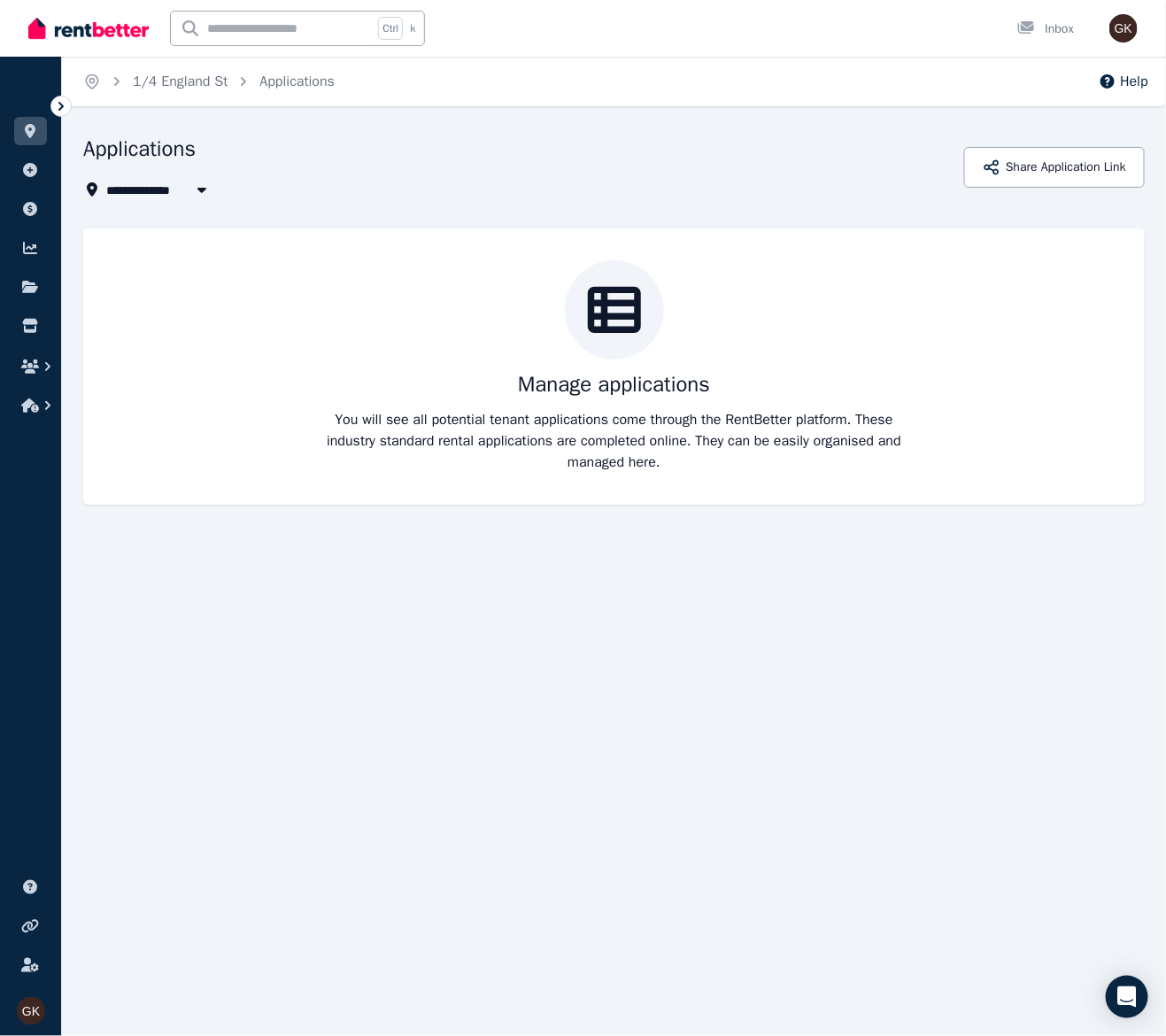 click on "**********" at bounding box center [614, 167] 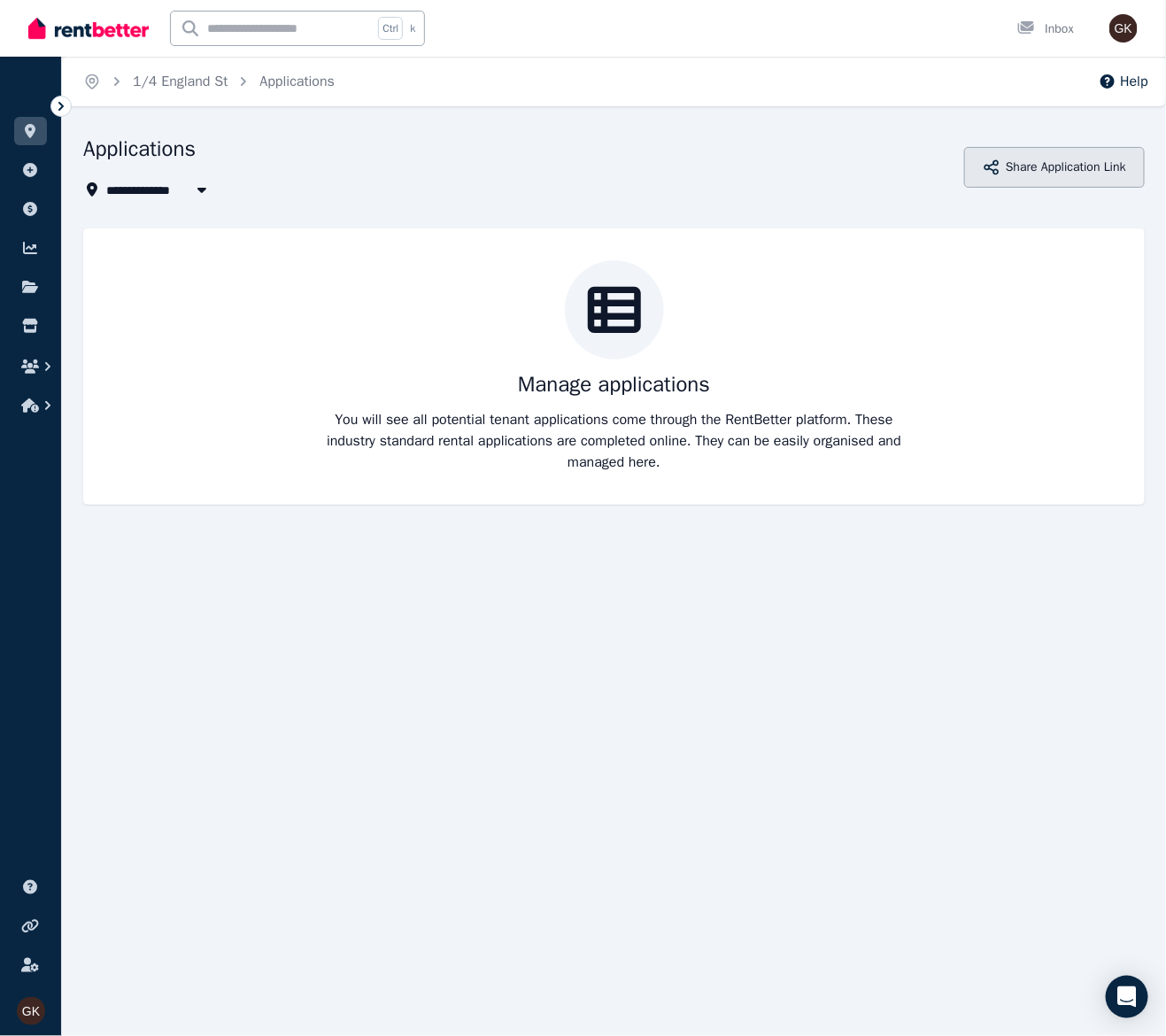 click on "Share Application Link" at bounding box center (1054, 167) 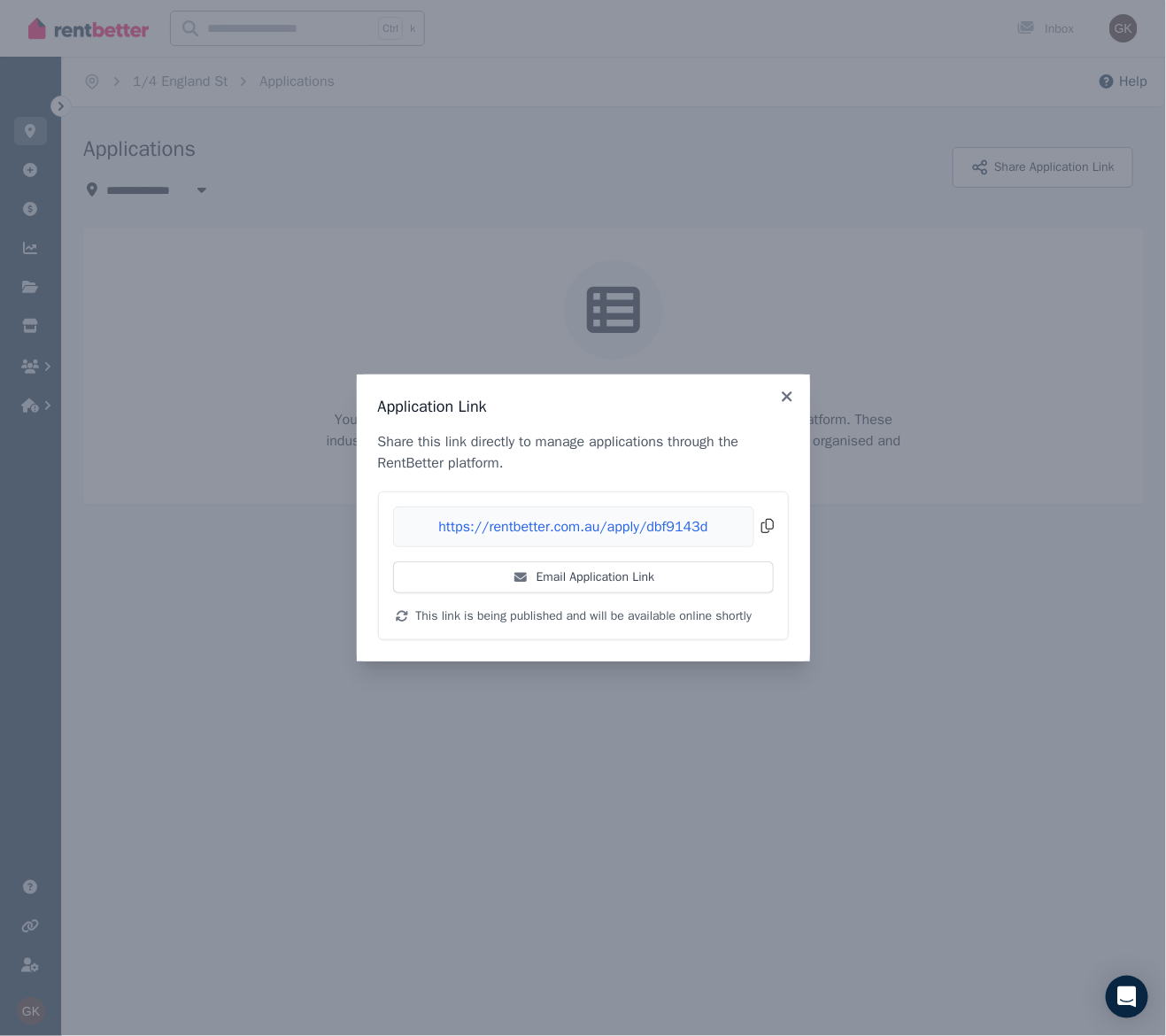 click on "Copied!" at bounding box center [583, 527] 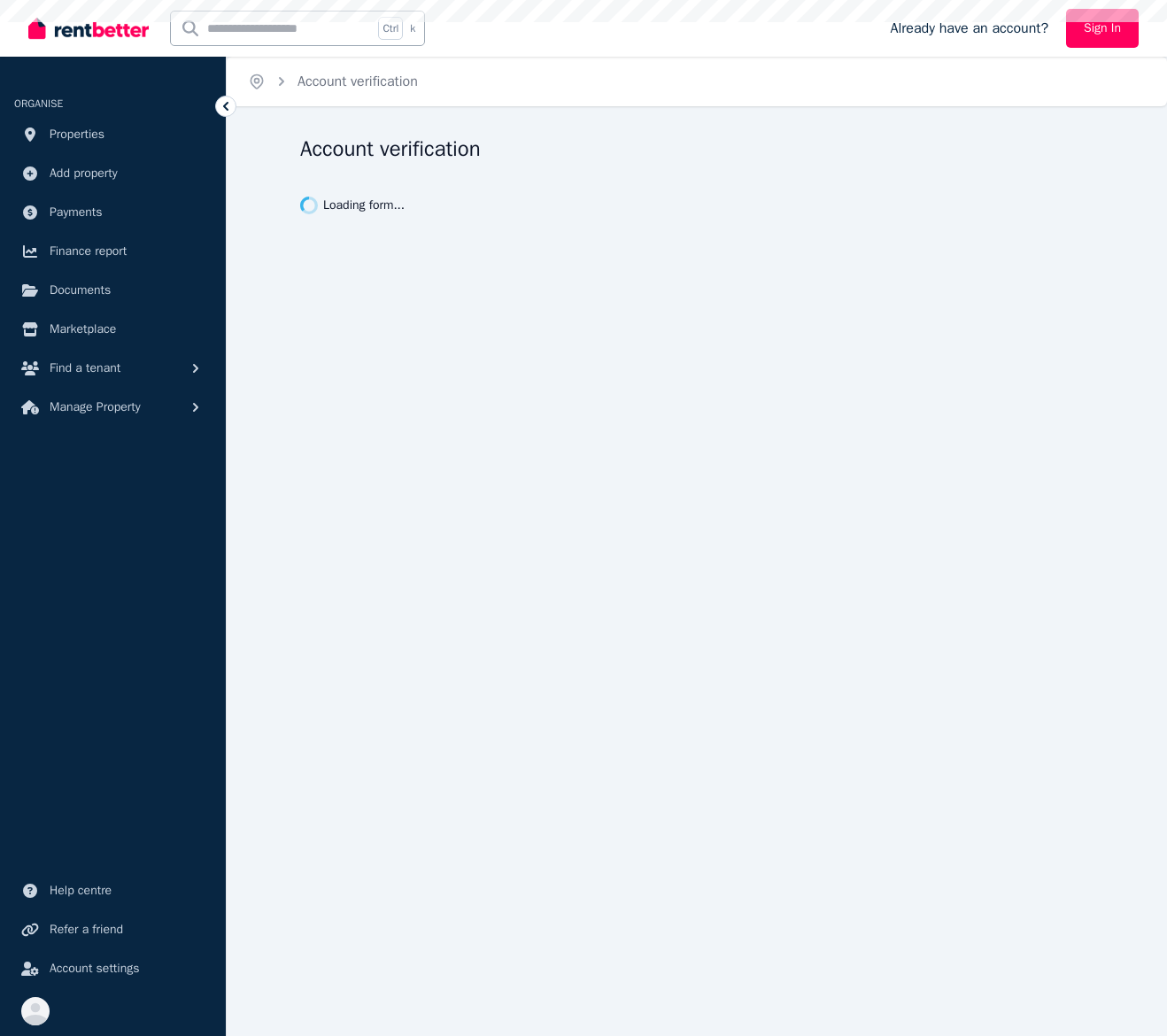 scroll, scrollTop: 0, scrollLeft: 0, axis: both 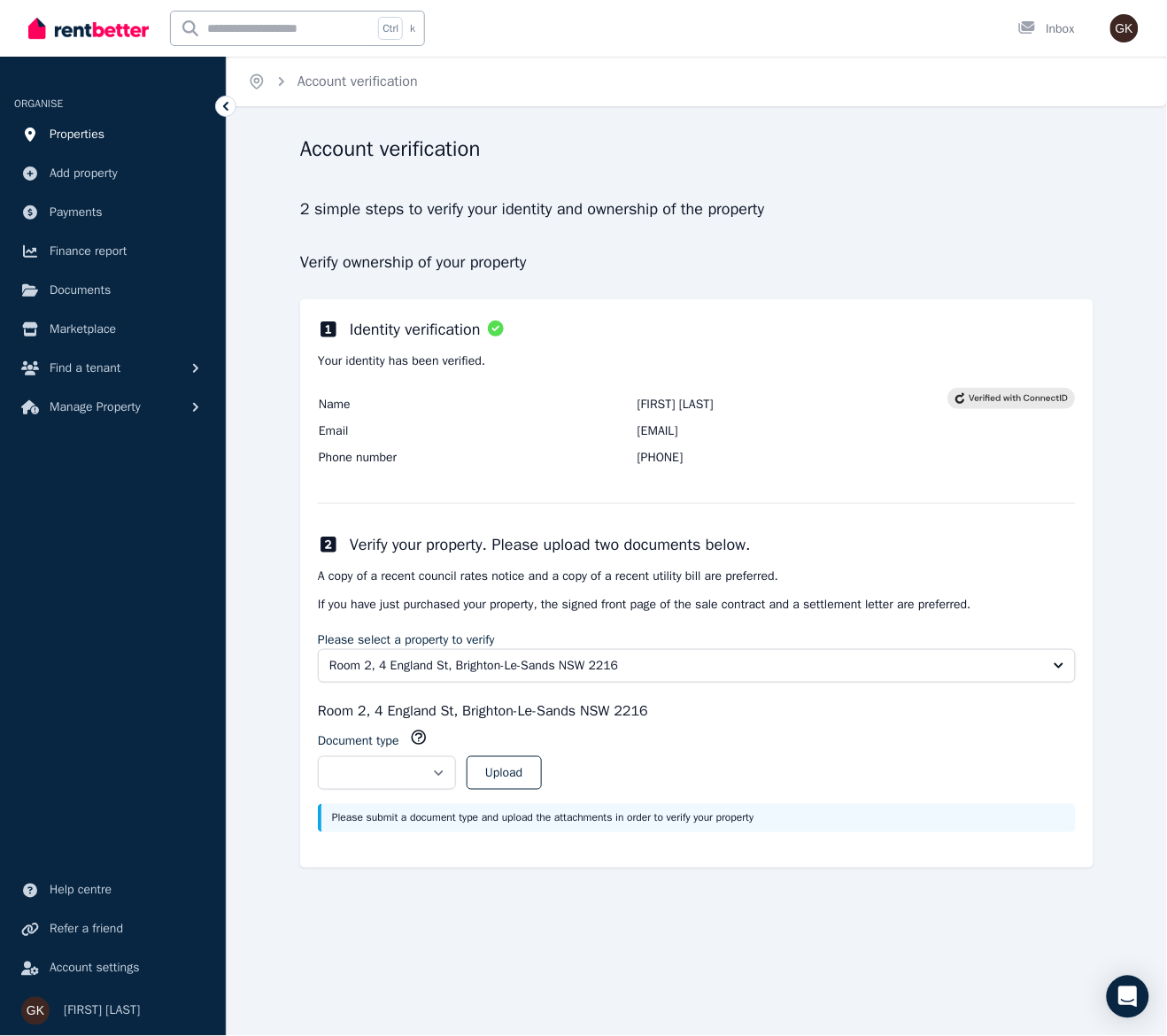 click on "Properties" at bounding box center (77, 135) 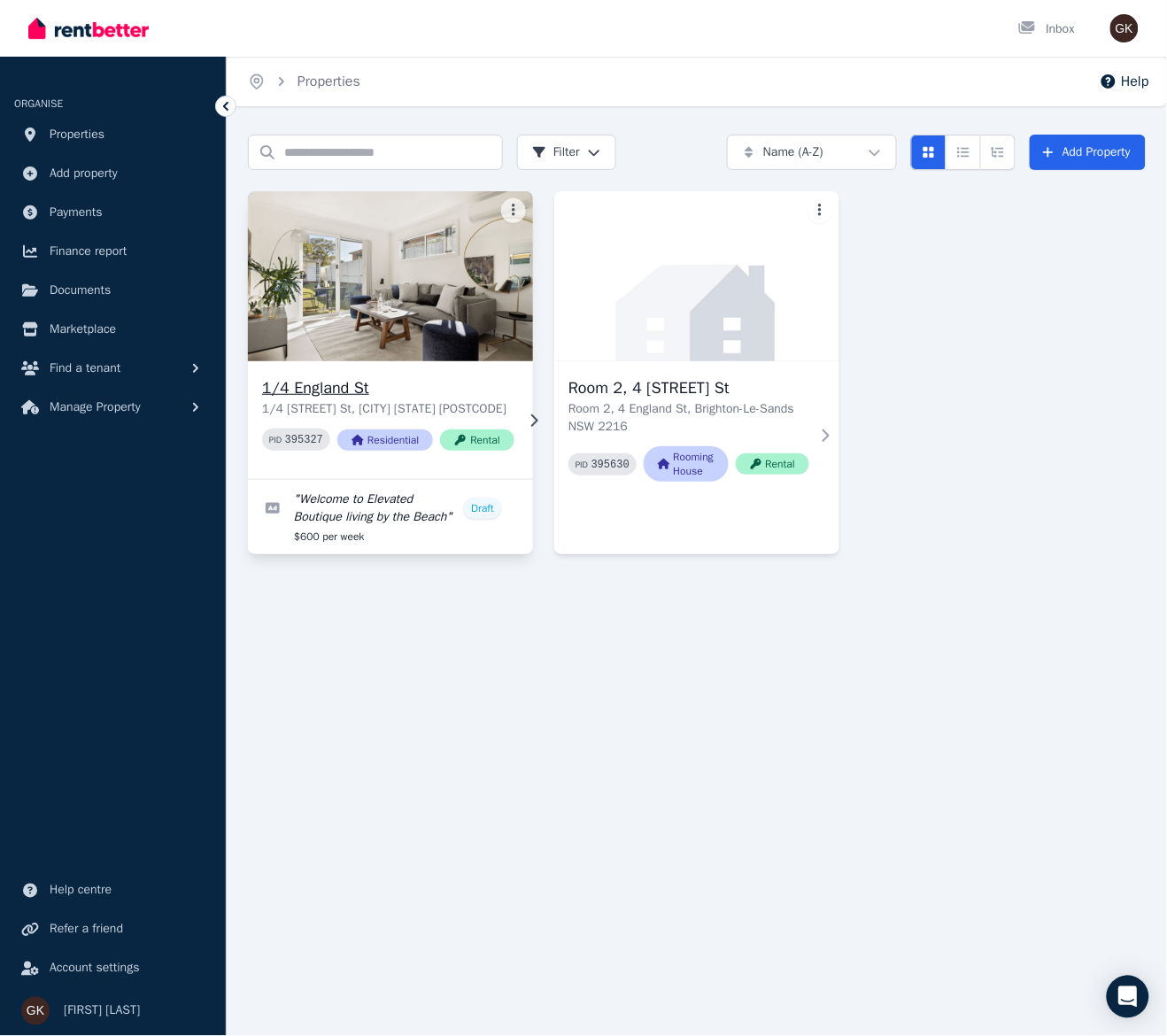 click at bounding box center (390, 276) 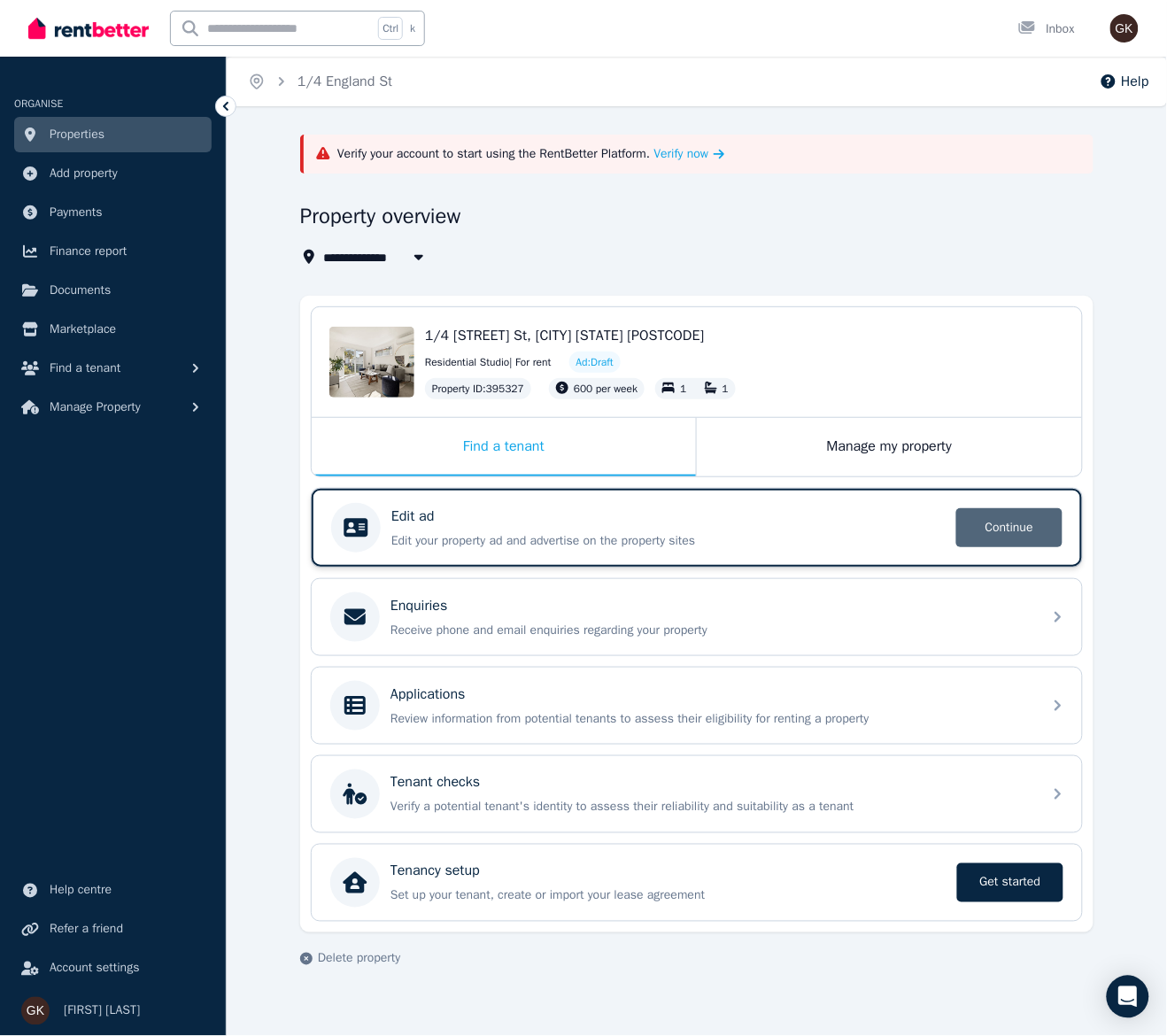 click on "Continue" at bounding box center [1009, 528] 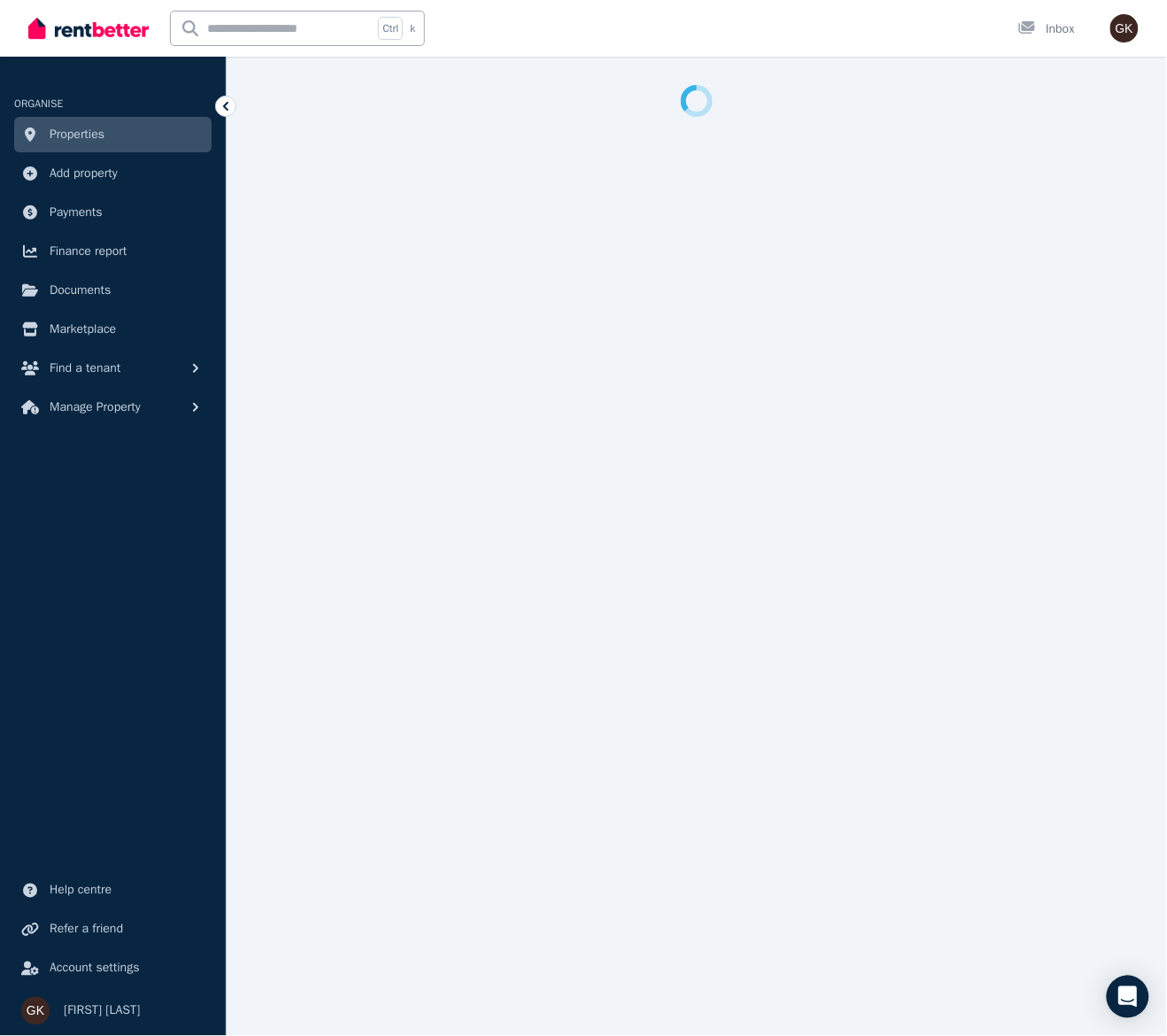 select on "***" 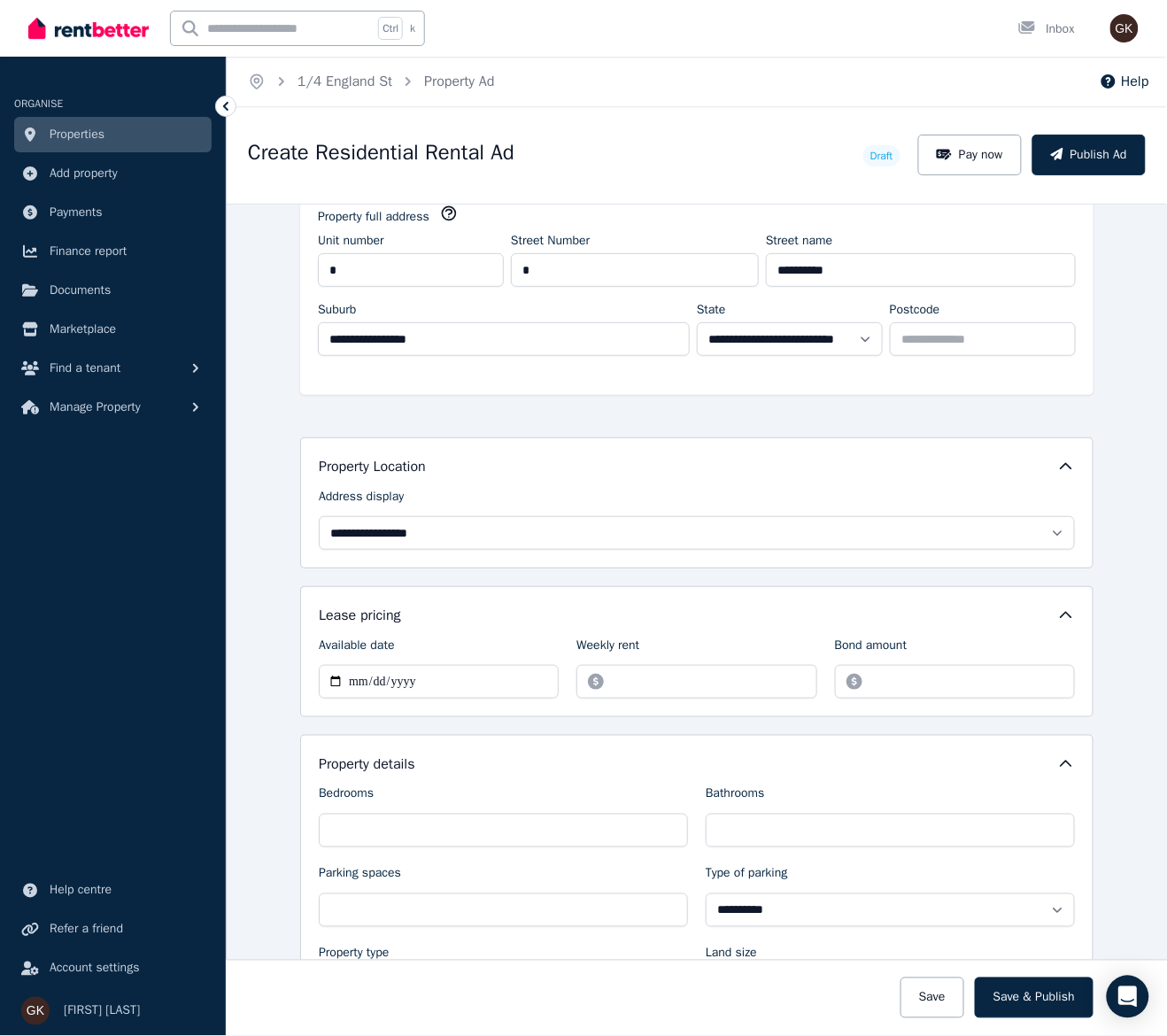 scroll, scrollTop: 0, scrollLeft: 0, axis: both 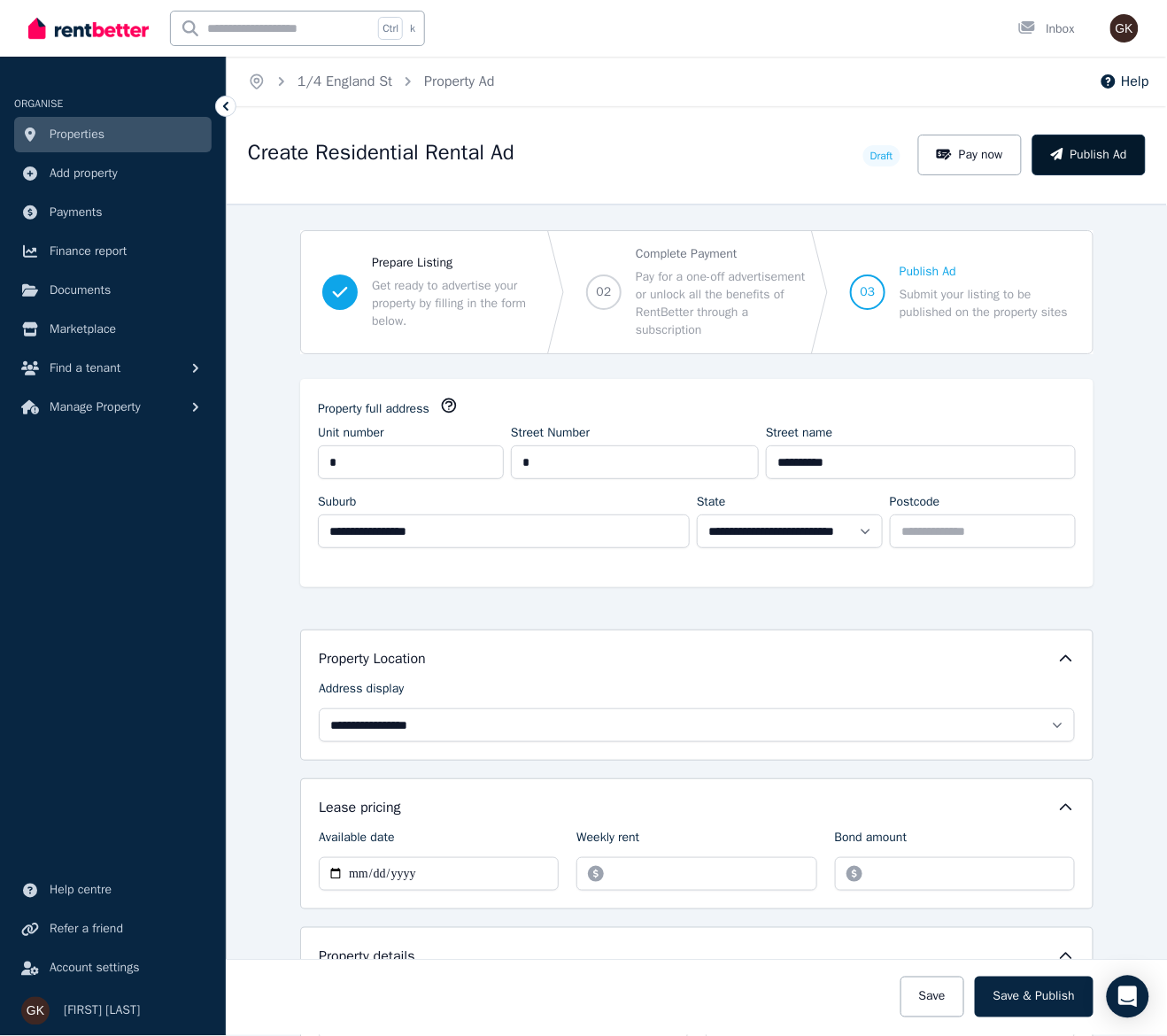 click on "Publish Ad" at bounding box center [1089, 155] 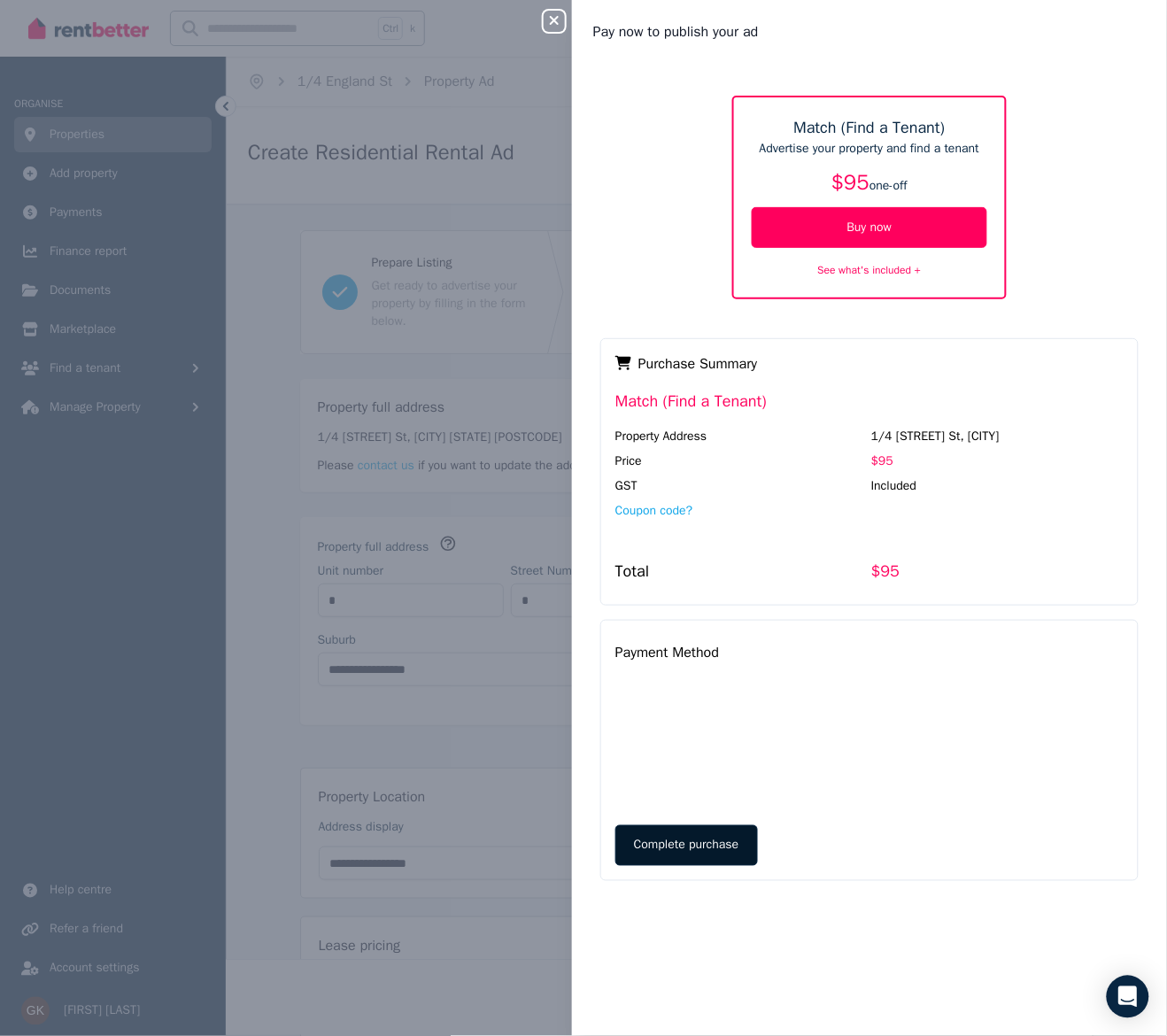 click on "Complete purchase" at bounding box center [686, 846] 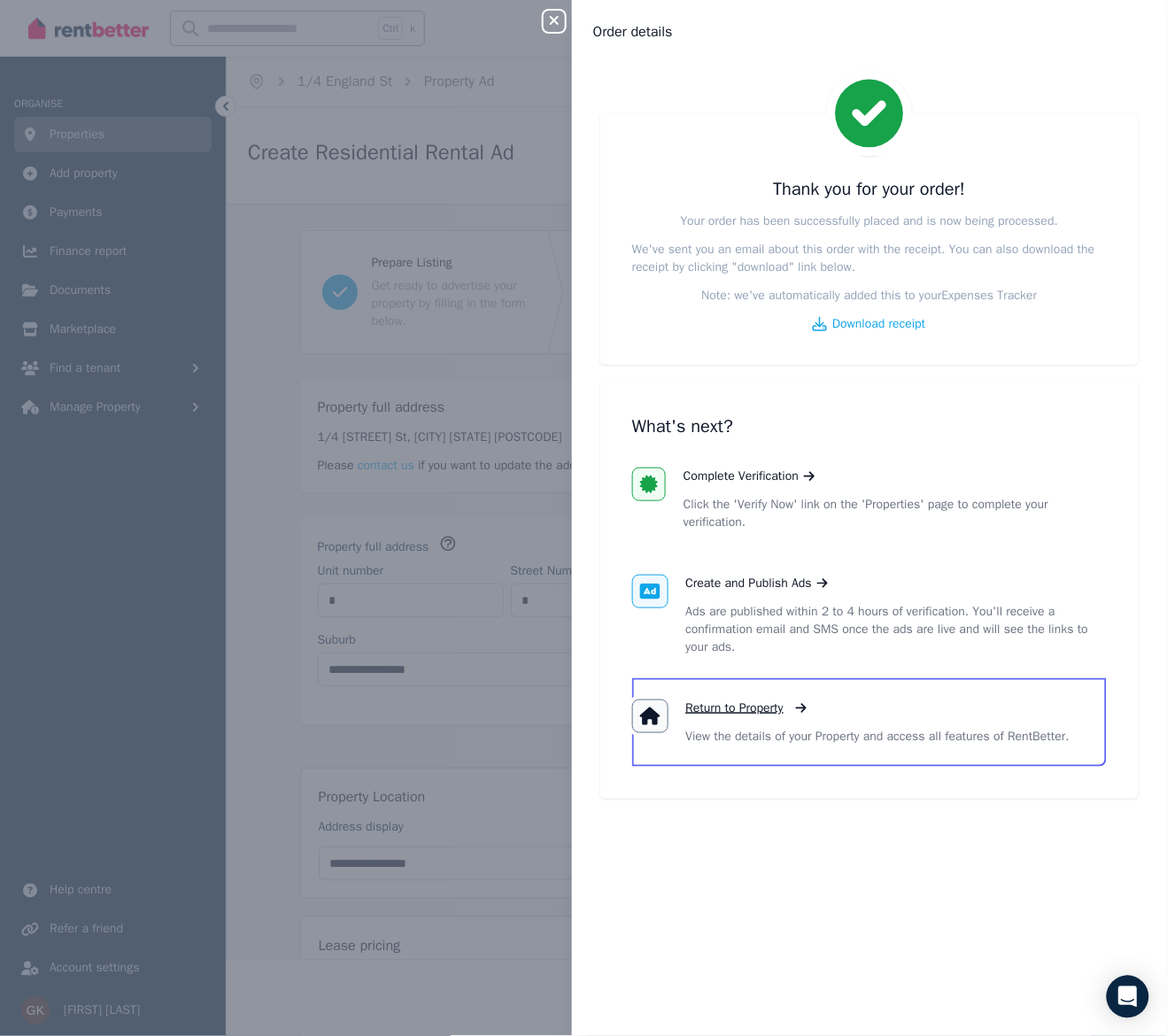 click on "Return to Property" at bounding box center (735, 708) 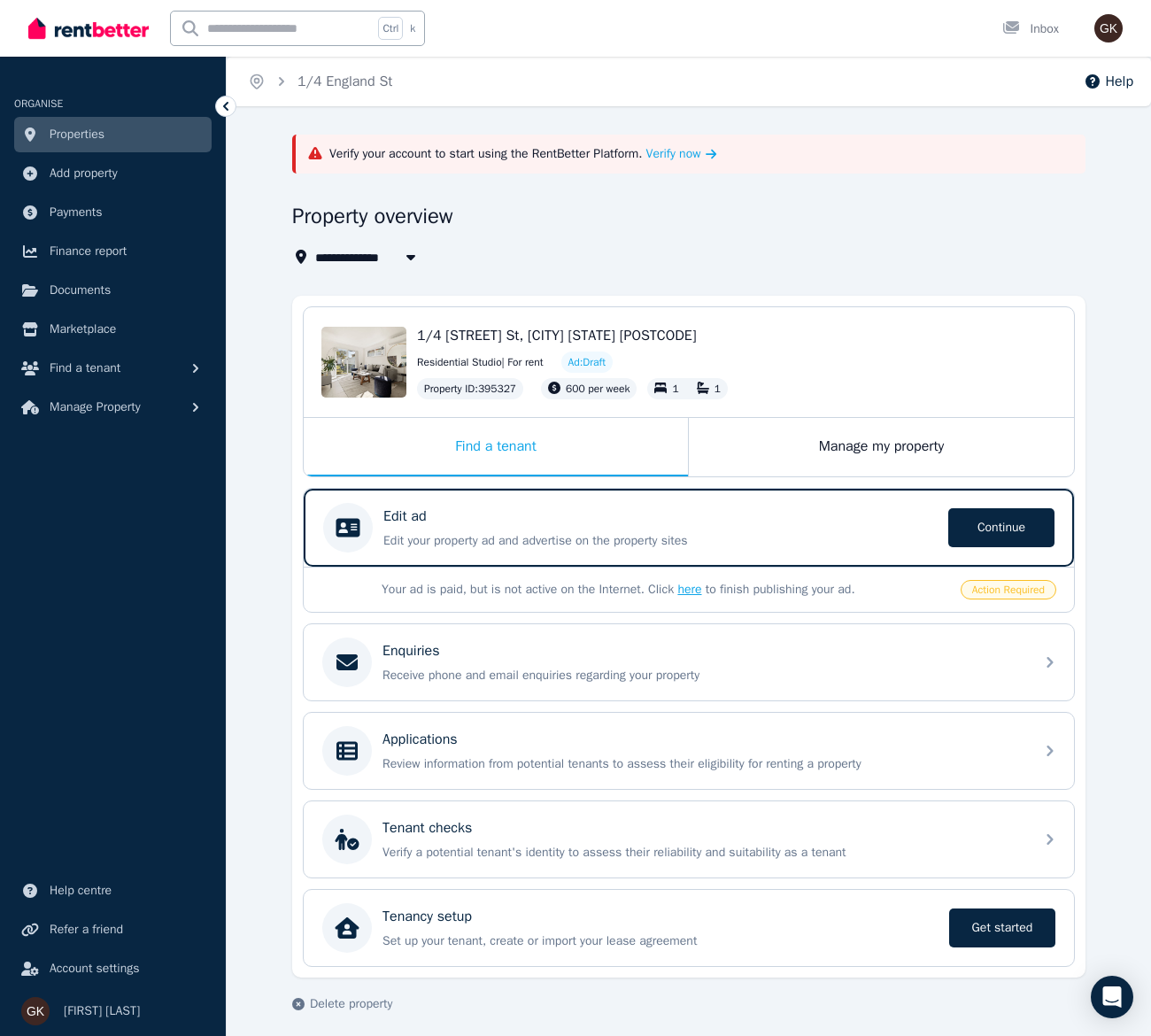 click on "here" at bounding box center (689, 589) 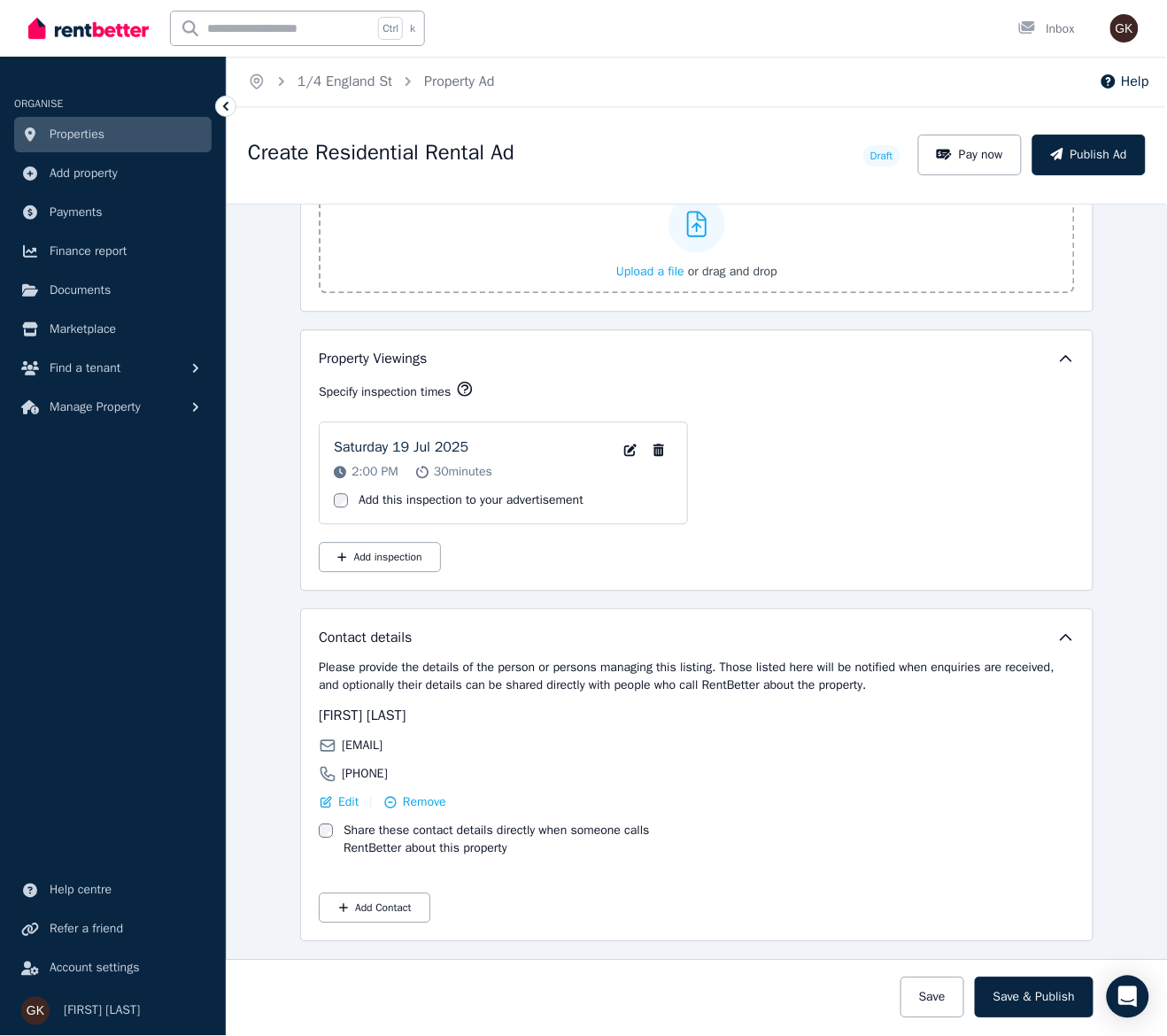 click on "Save & Publish" at bounding box center [1034, 998] 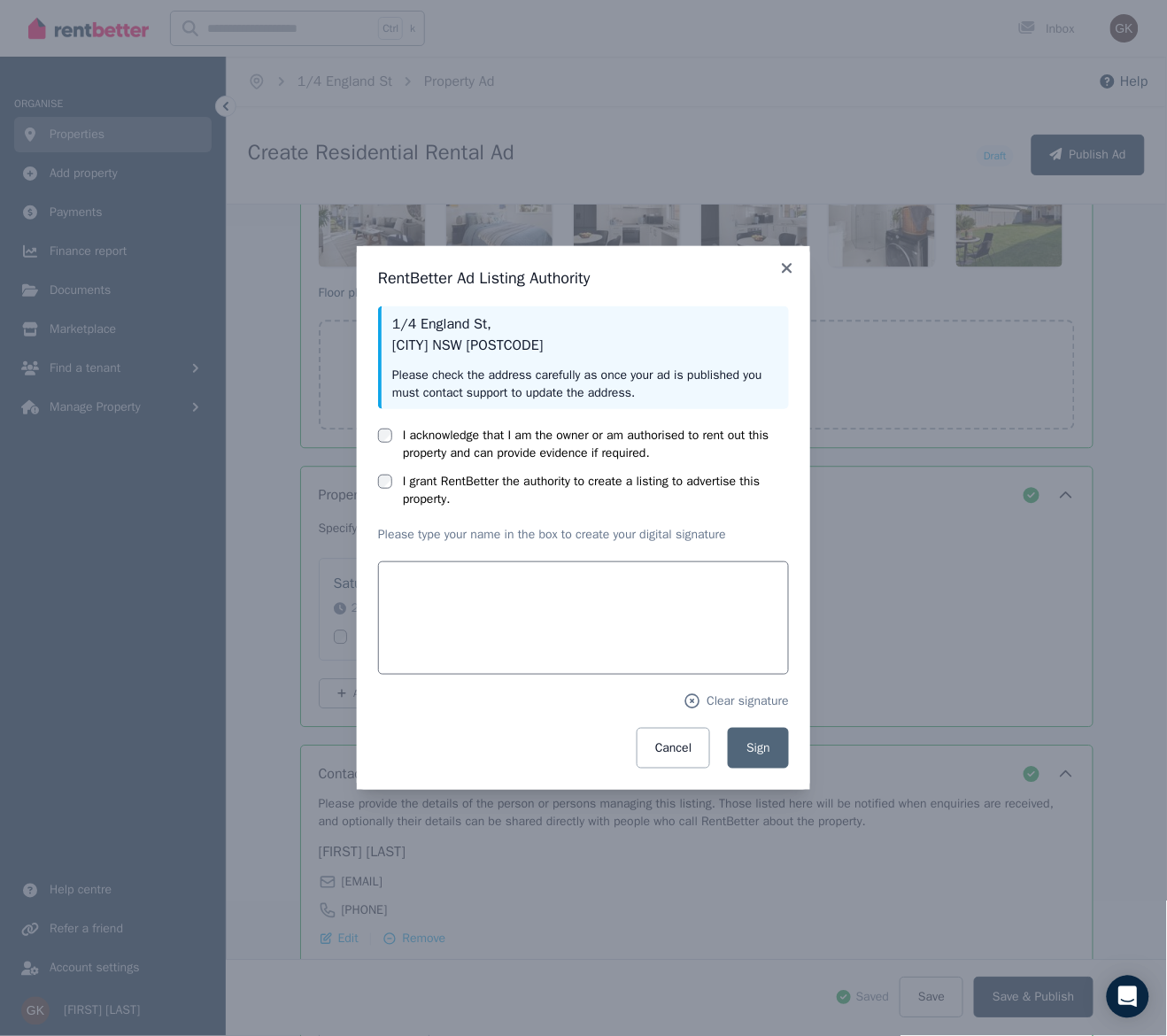 scroll, scrollTop: 2654, scrollLeft: 0, axis: vertical 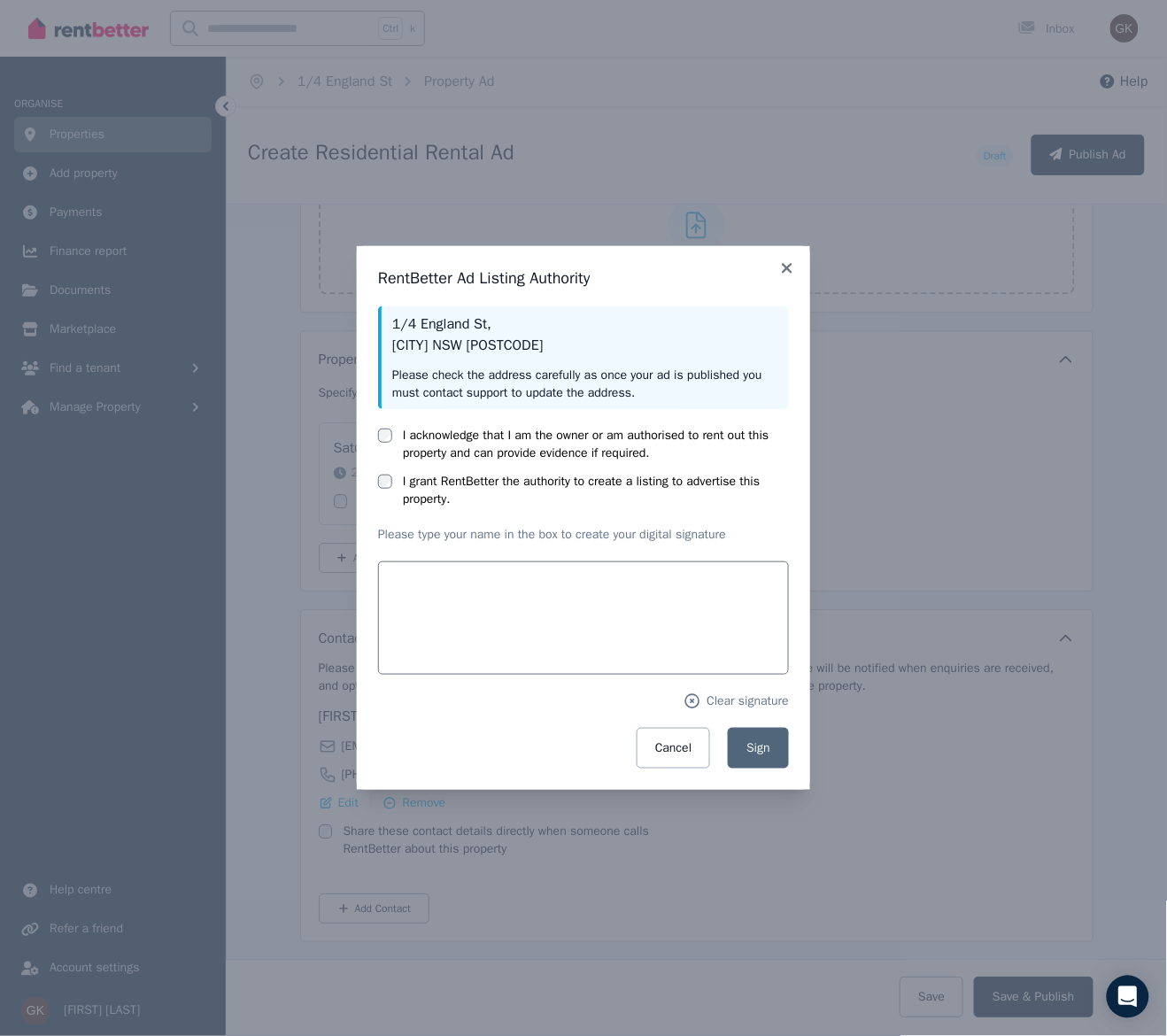 click at bounding box center [385, 482] 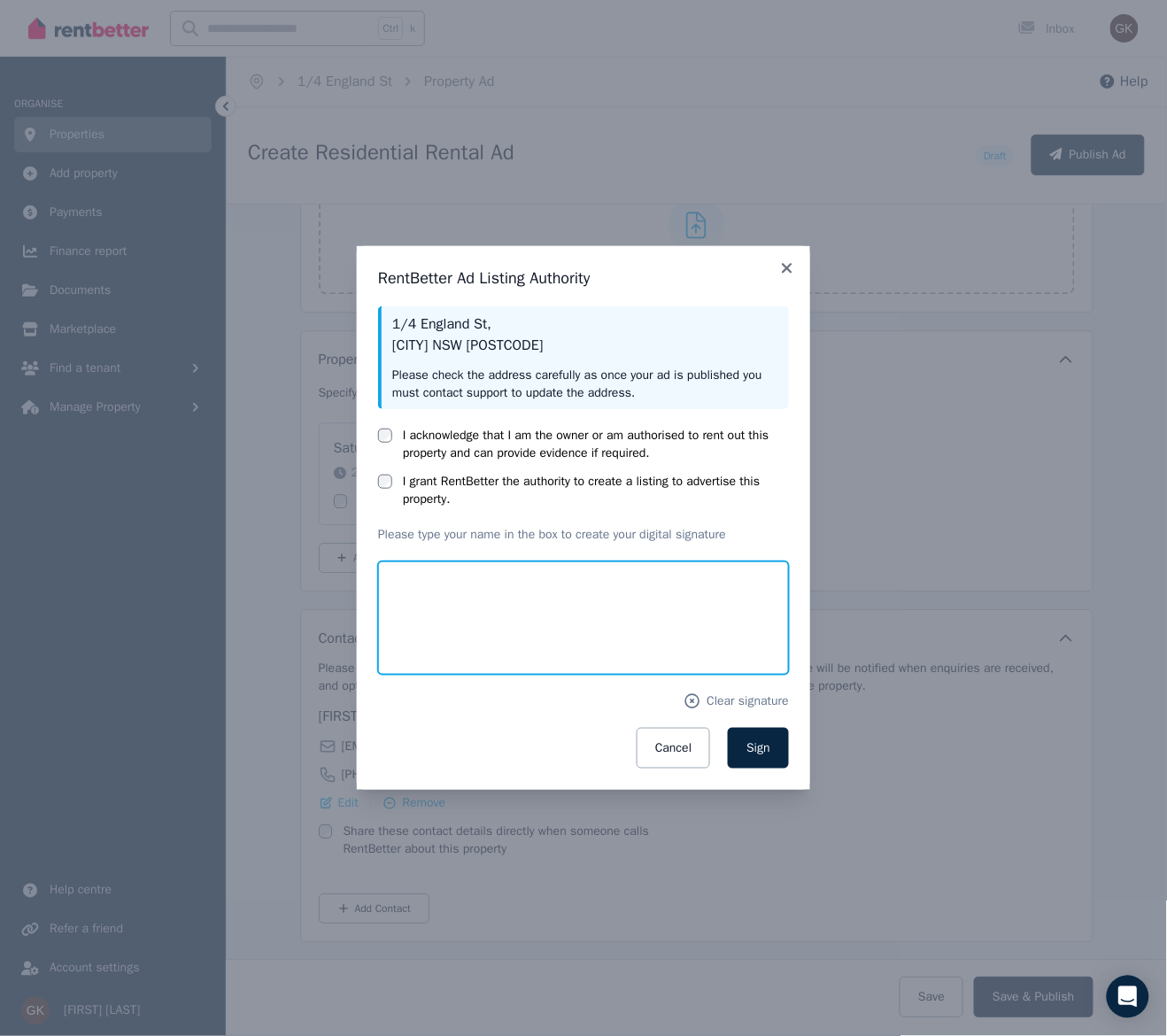click at bounding box center [584, 618] 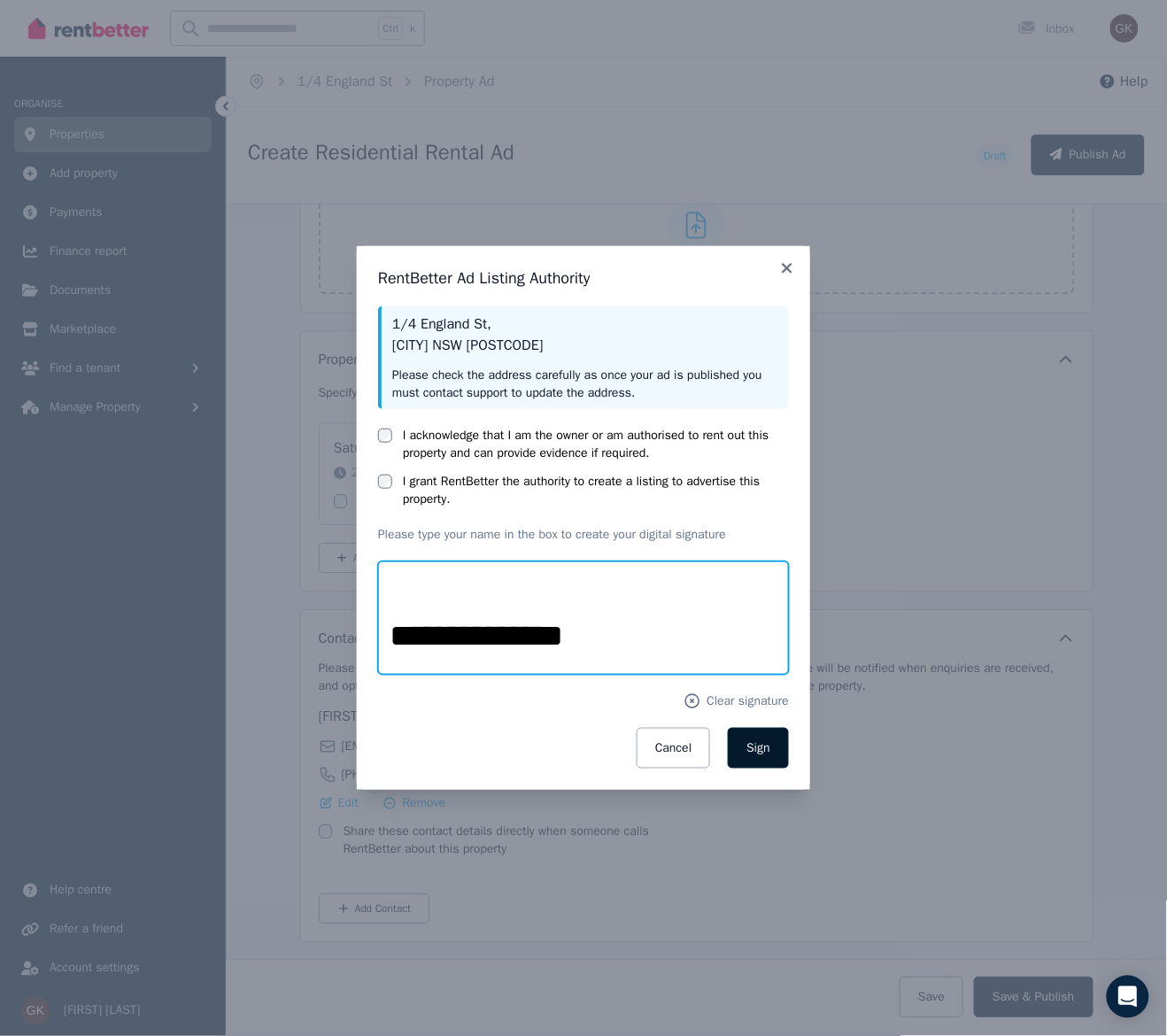type on "**********" 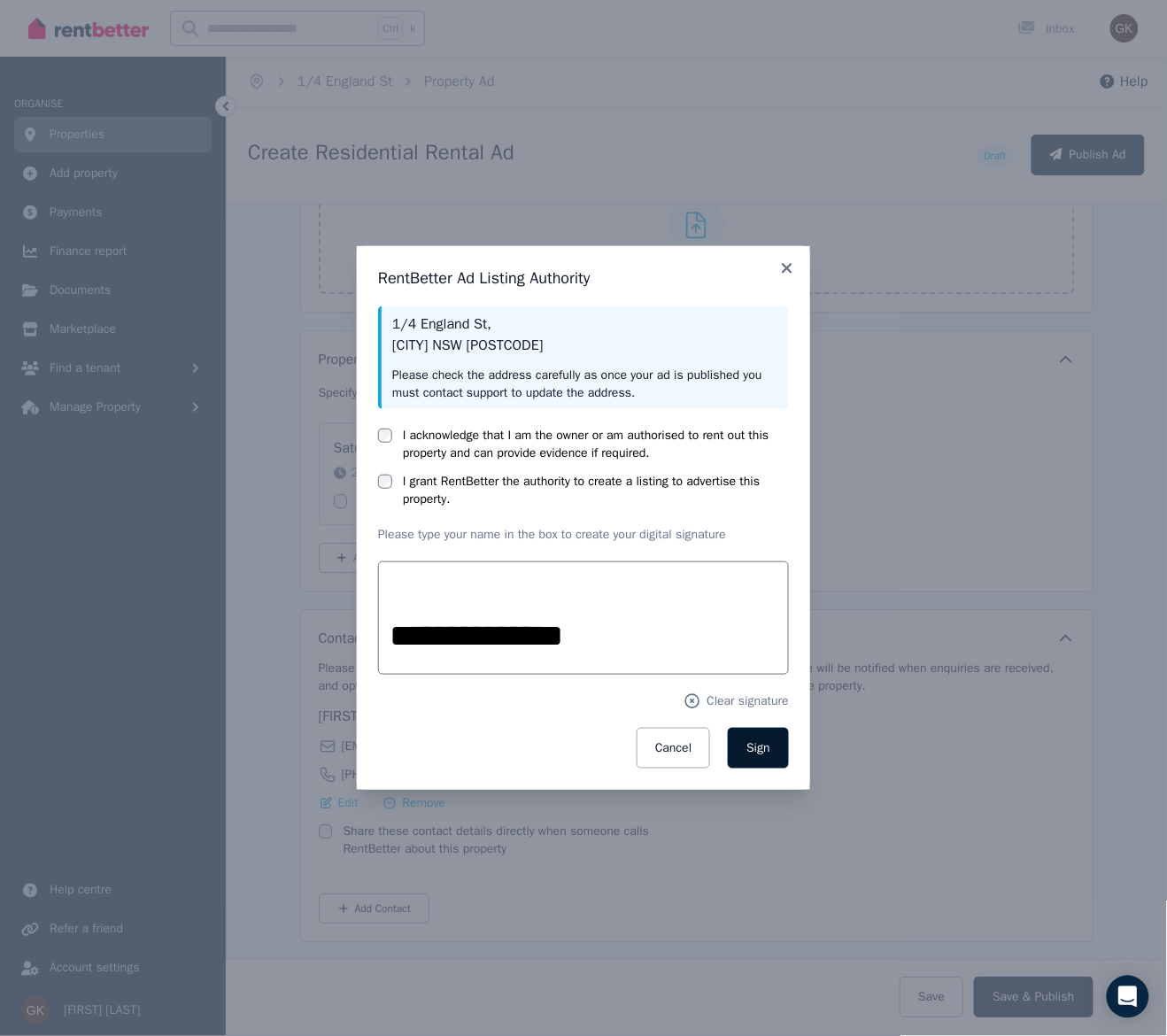 click on "Sign" at bounding box center (758, 748) 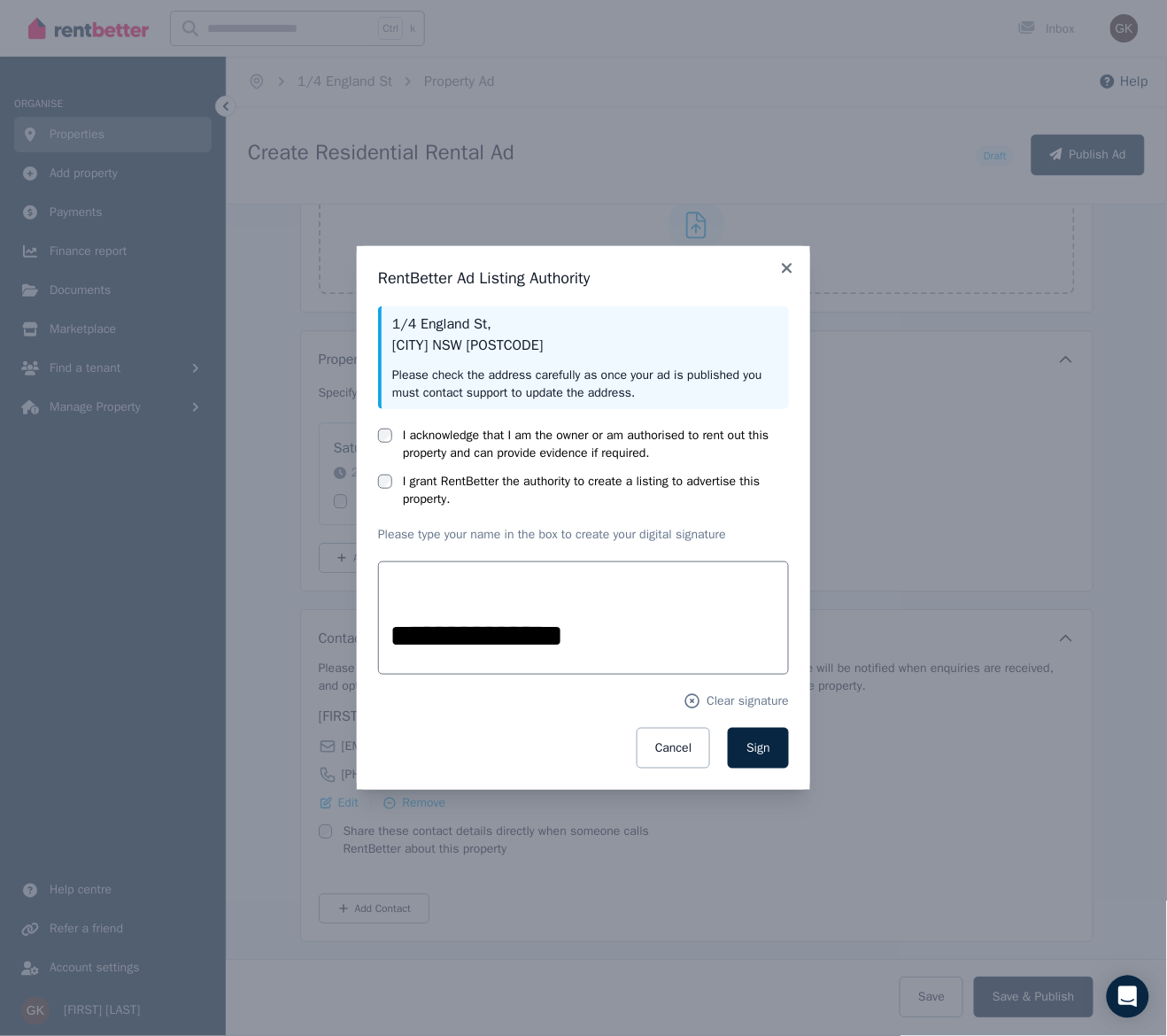 scroll, scrollTop: 2653, scrollLeft: 0, axis: vertical 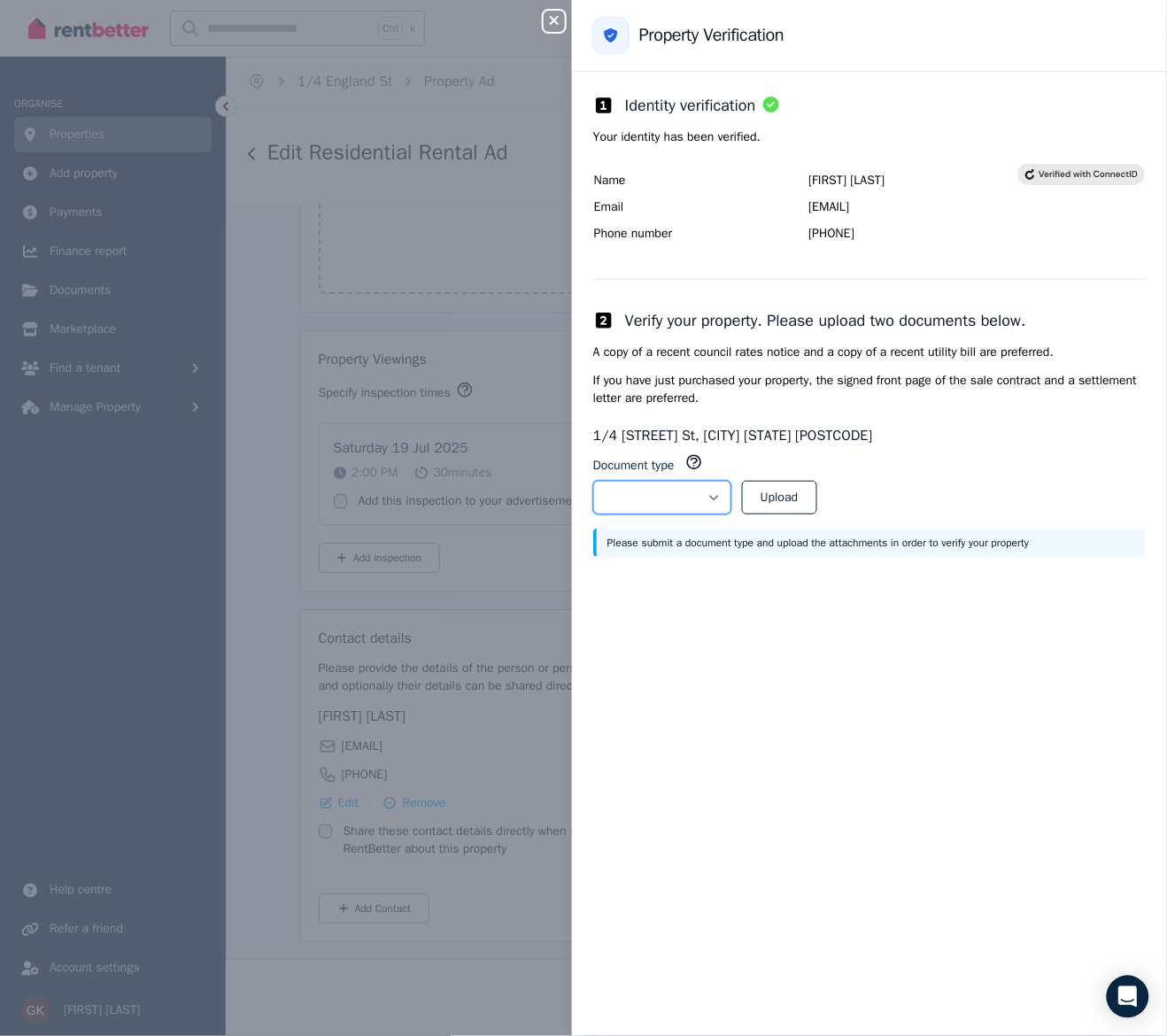 drag, startPoint x: 758, startPoint y: 501, endPoint x: 771, endPoint y: 493, distance: 15.264338 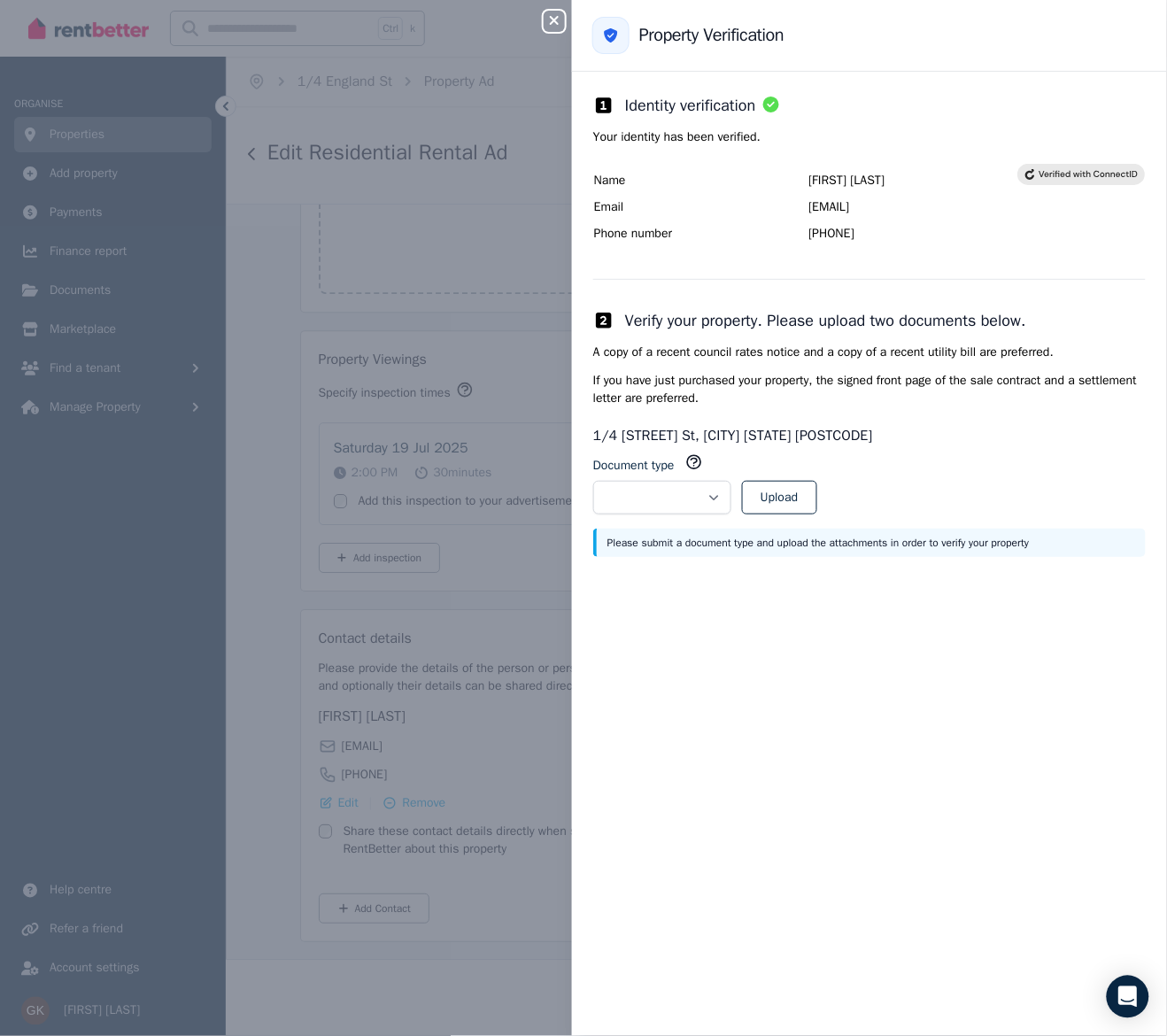 drag, startPoint x: 892, startPoint y: 591, endPoint x: 900, endPoint y: 594, distance: 8.544004 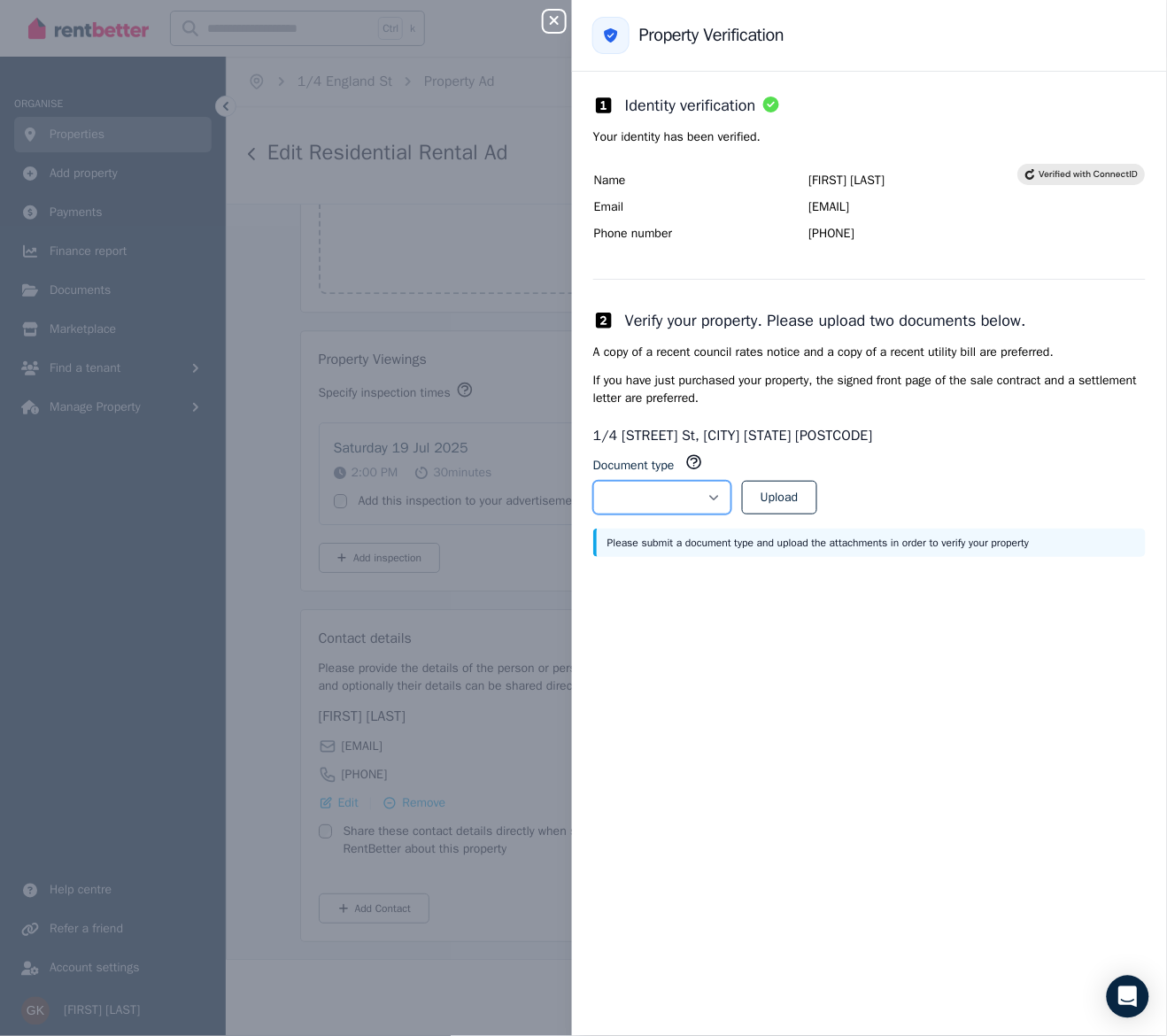 click on "**********" at bounding box center [662, 498] 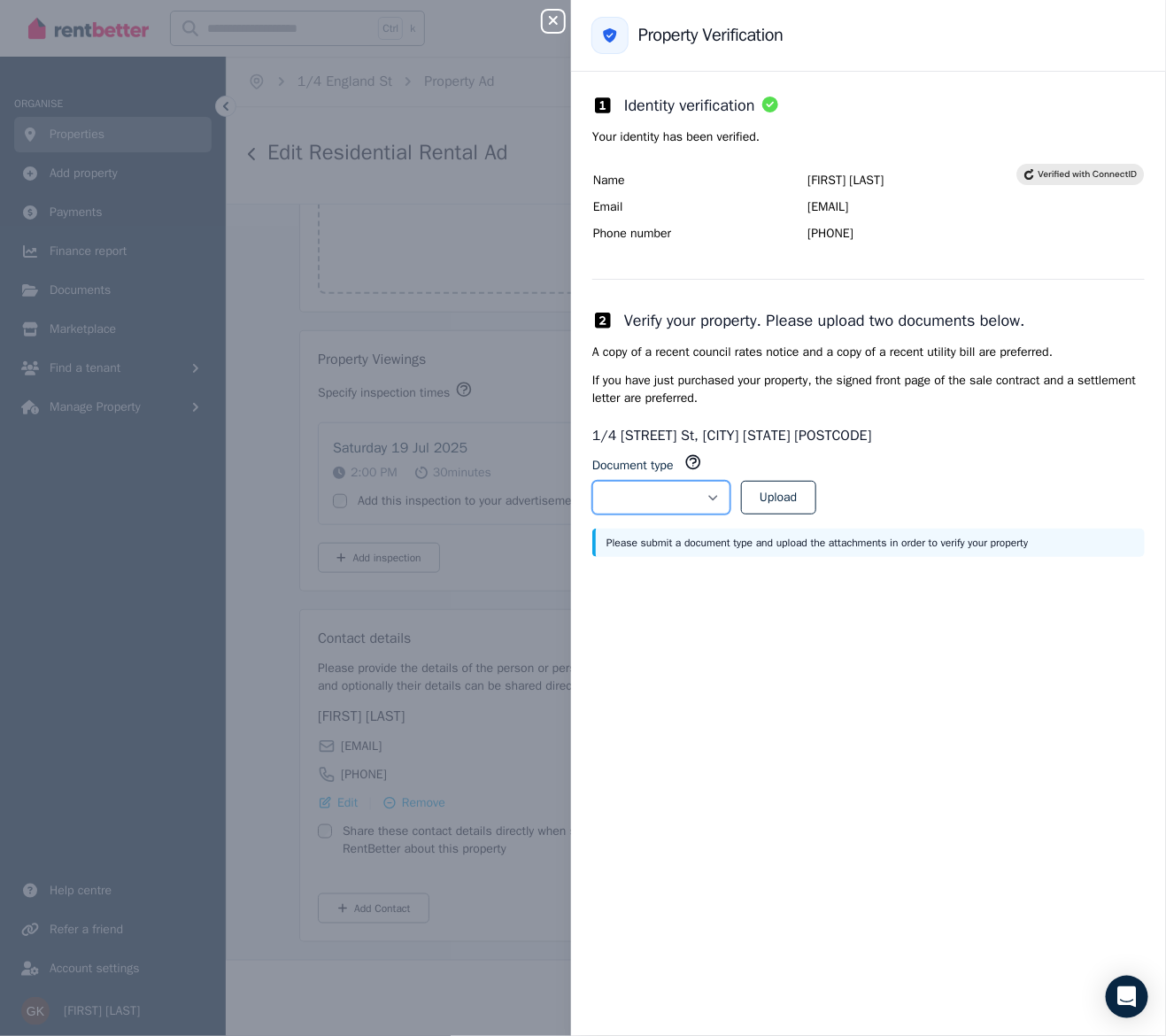 click on "**********" at bounding box center [661, 498] 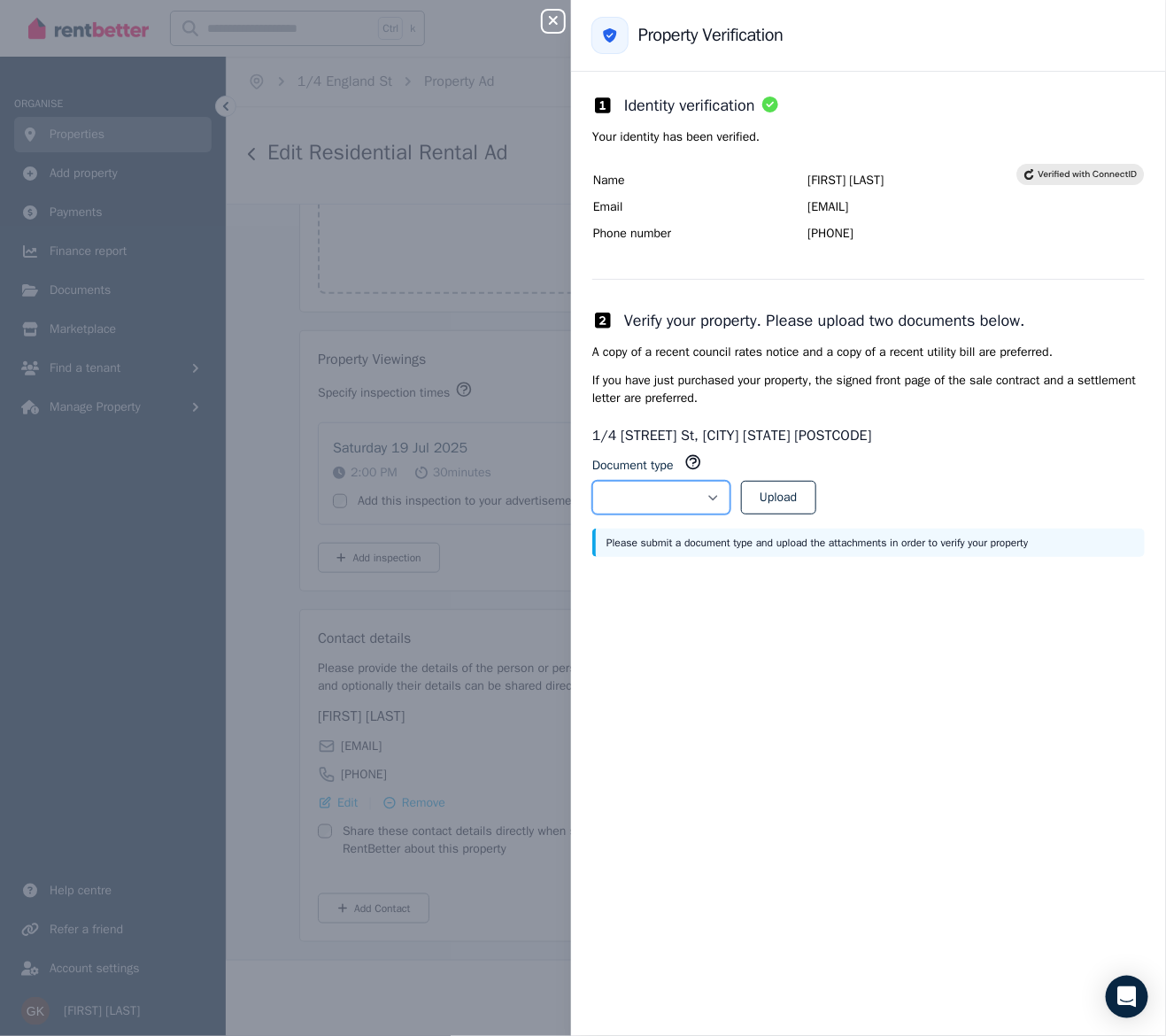 select on "**********" 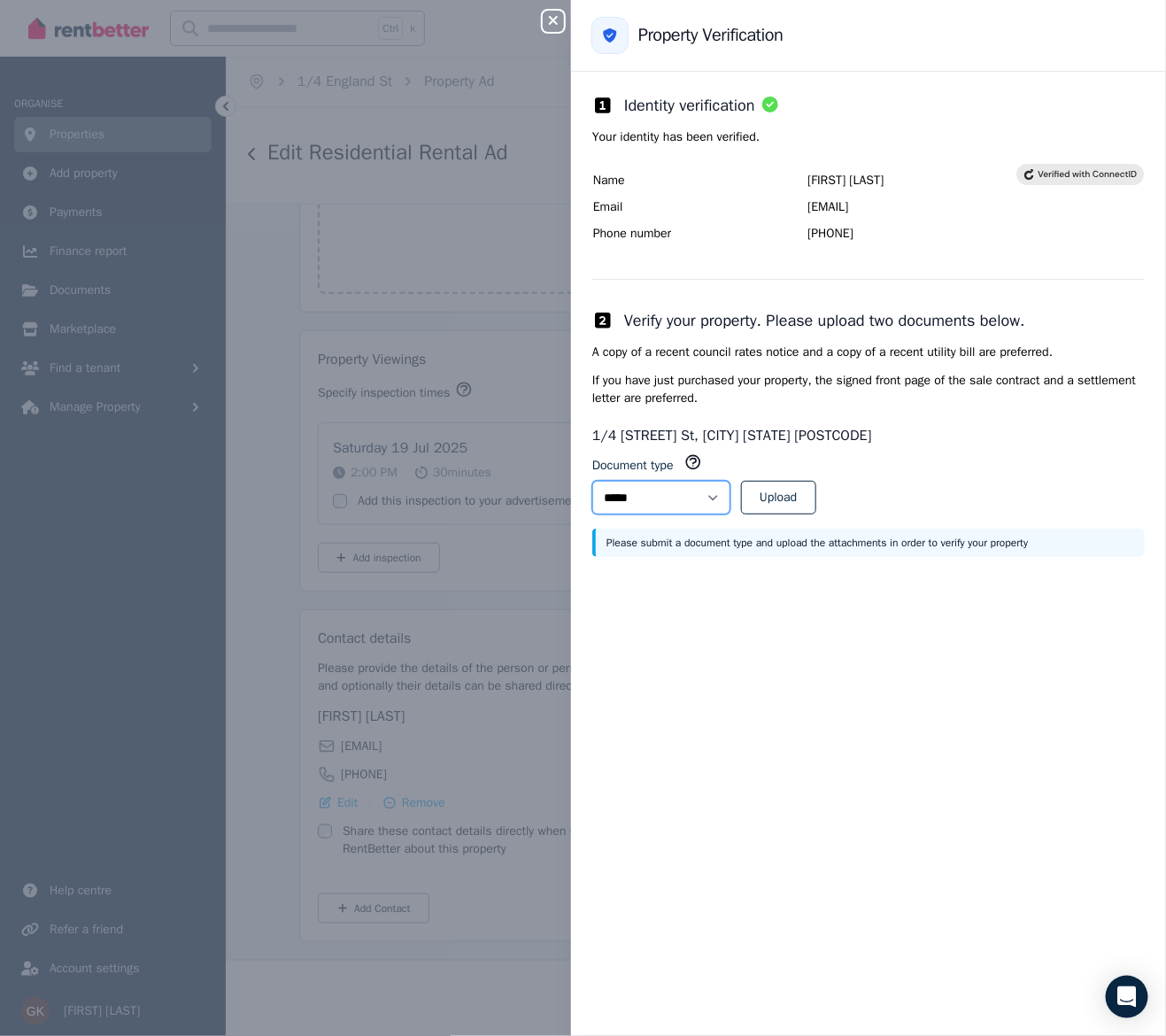 click on "**********" at bounding box center [661, 498] 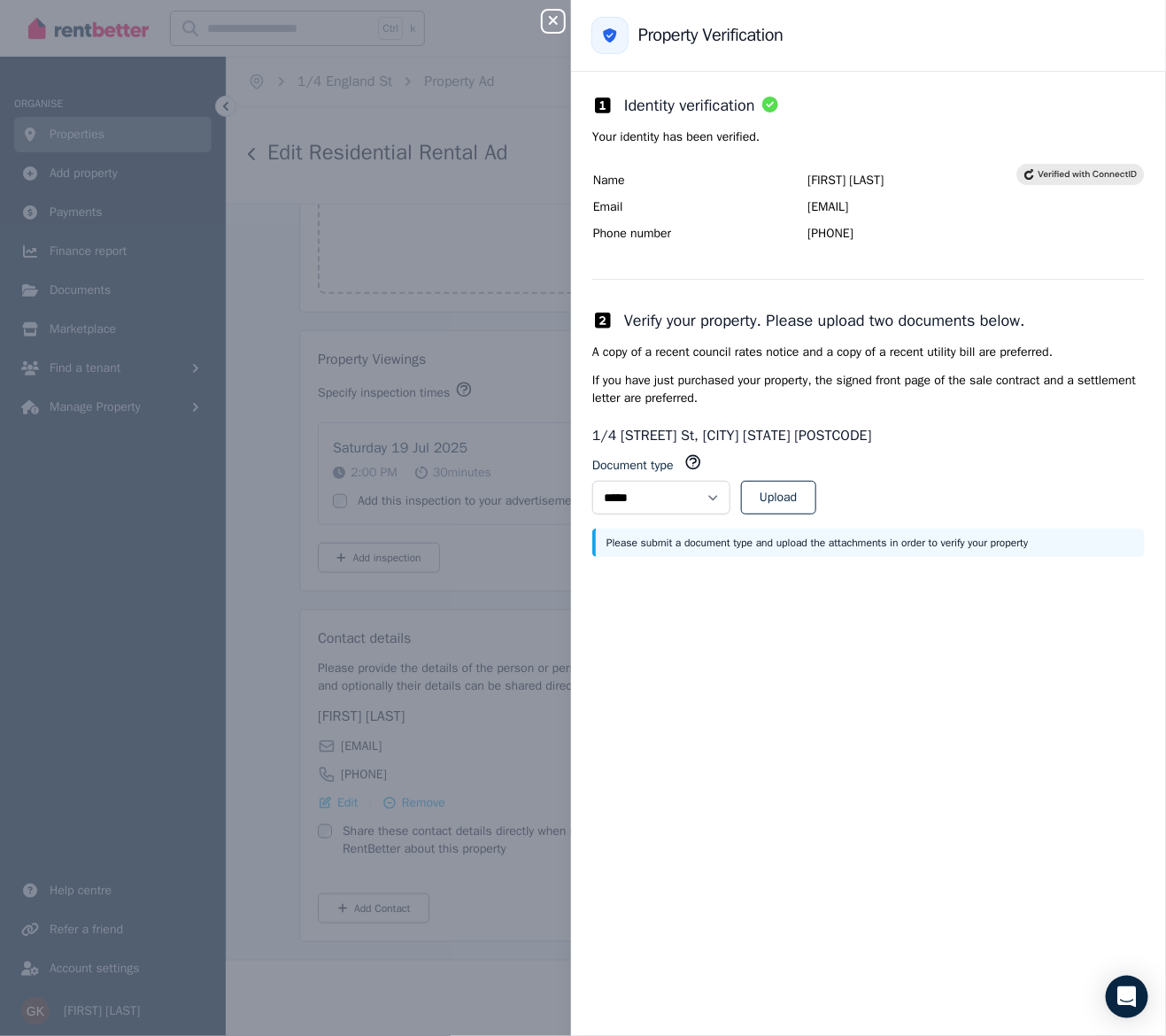 click on "**********" at bounding box center [869, 553] 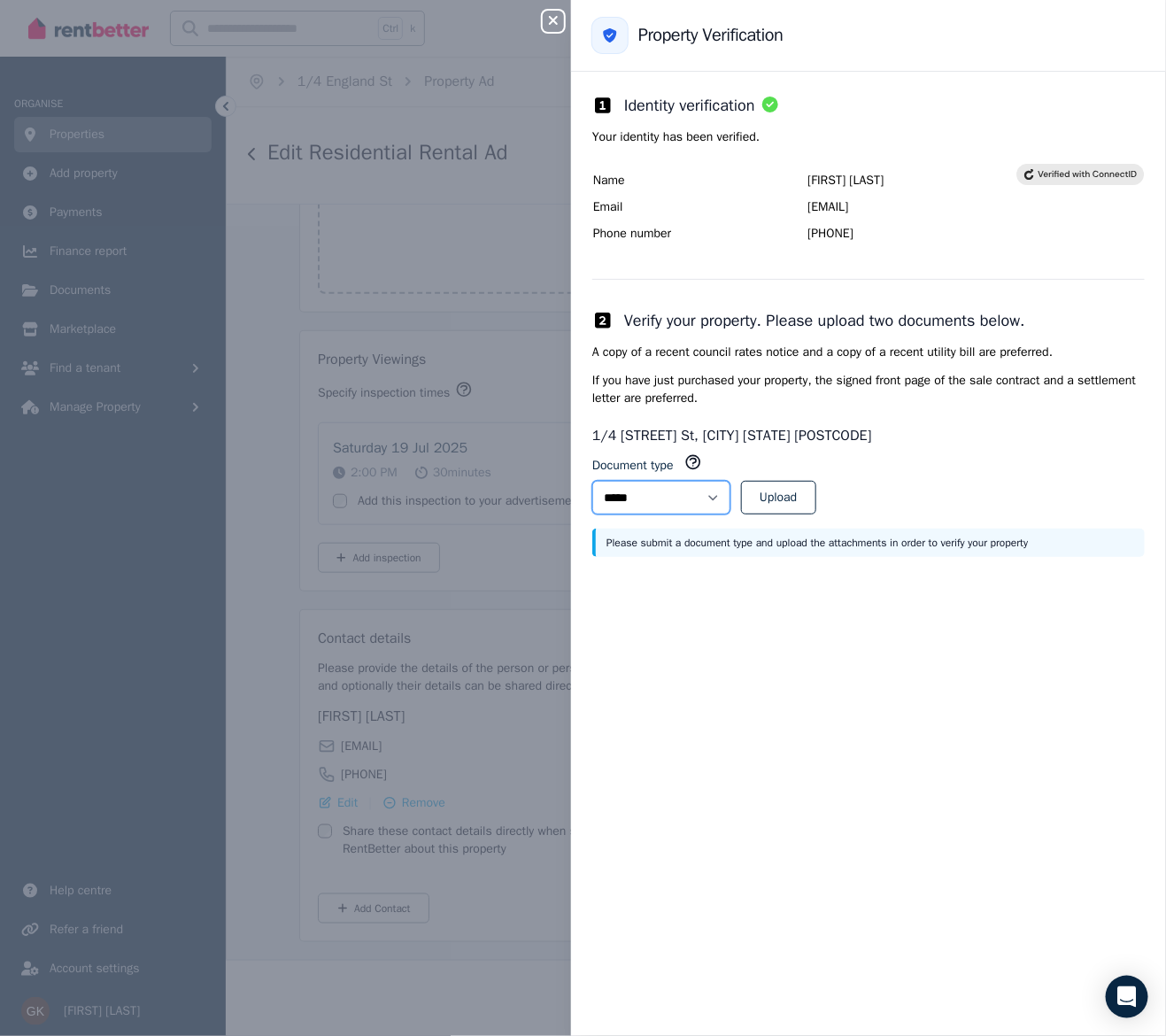 click on "**********" at bounding box center (661, 498) 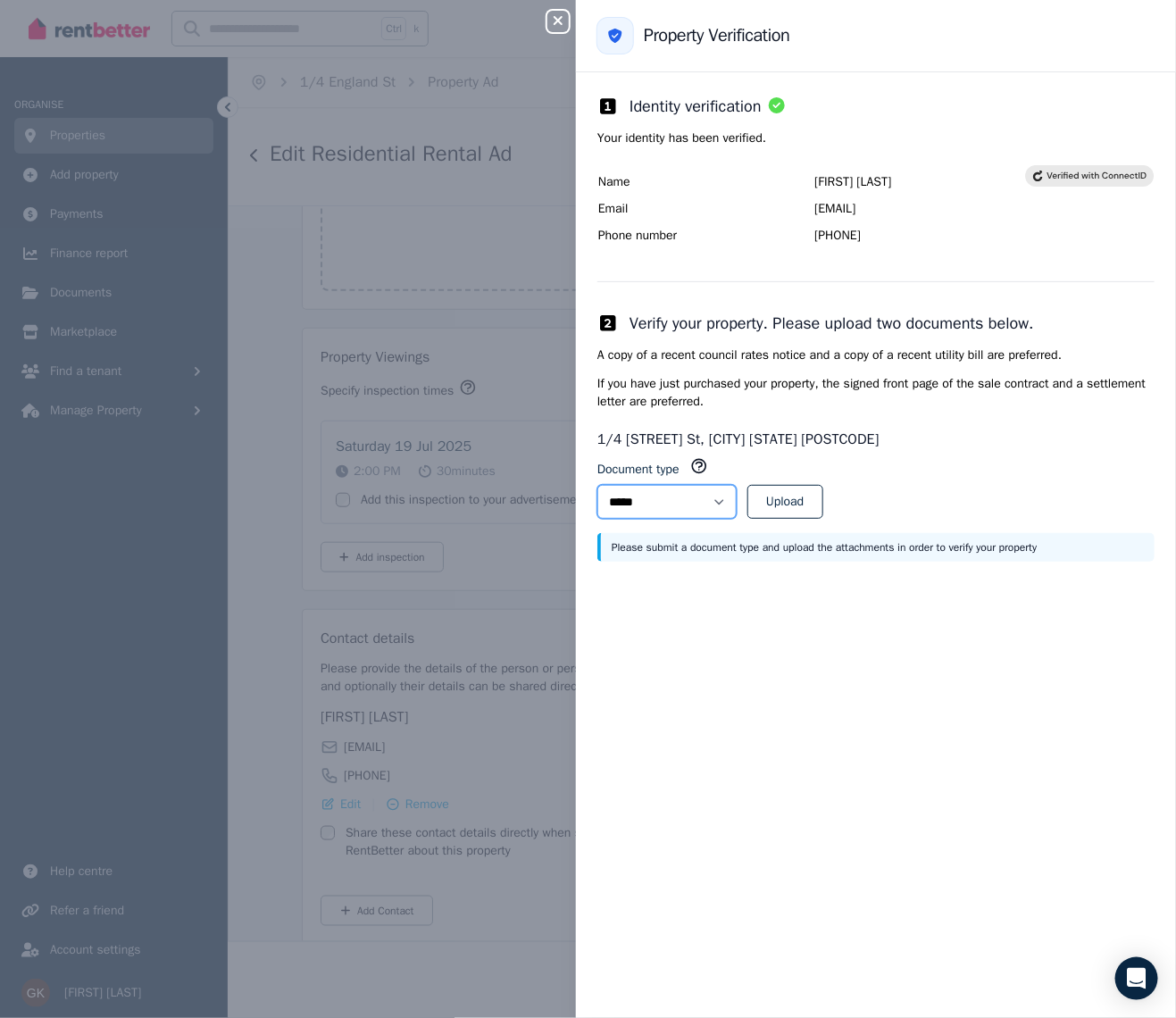 click on "**********" at bounding box center [667, 502] 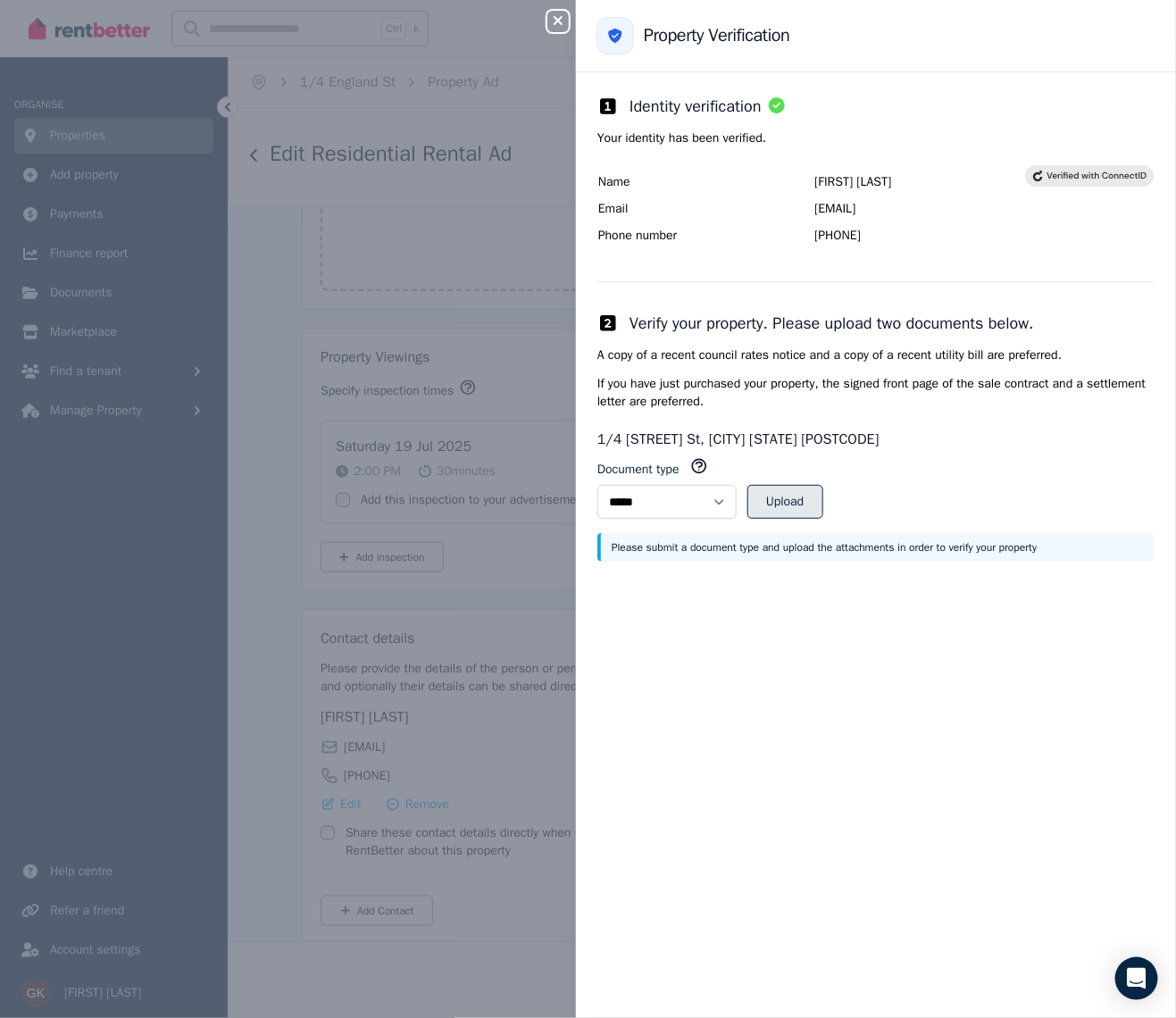 click on "Upload" at bounding box center [785, 502] 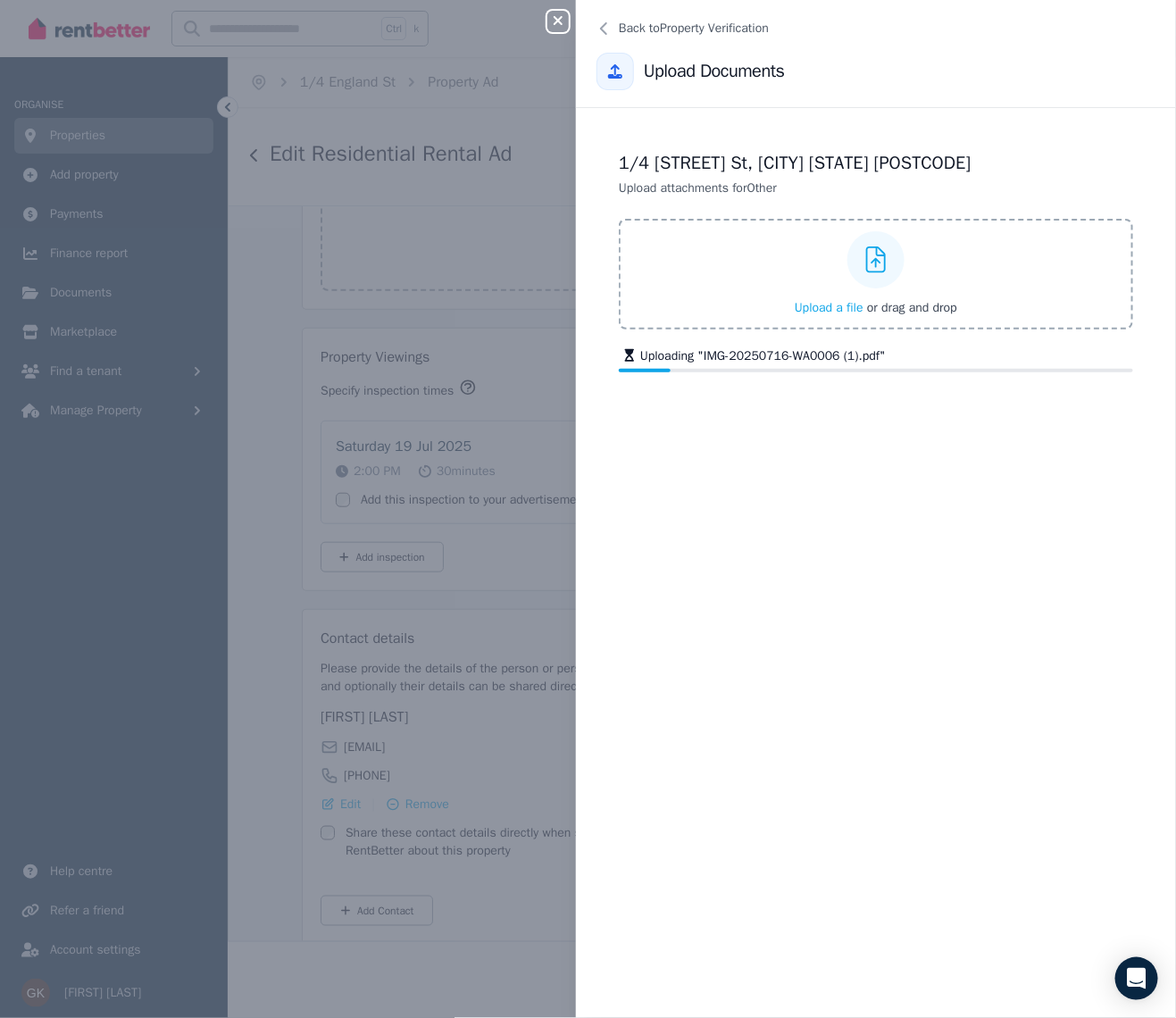 click on "1/4 England St, Brighton-Le-Sands NSW 2216 Upload attachments for  Other Upload a file   or drag and drop Uploading   " IMG-20250716-WA0006 (1).pdf "" at bounding box center [876, 262] 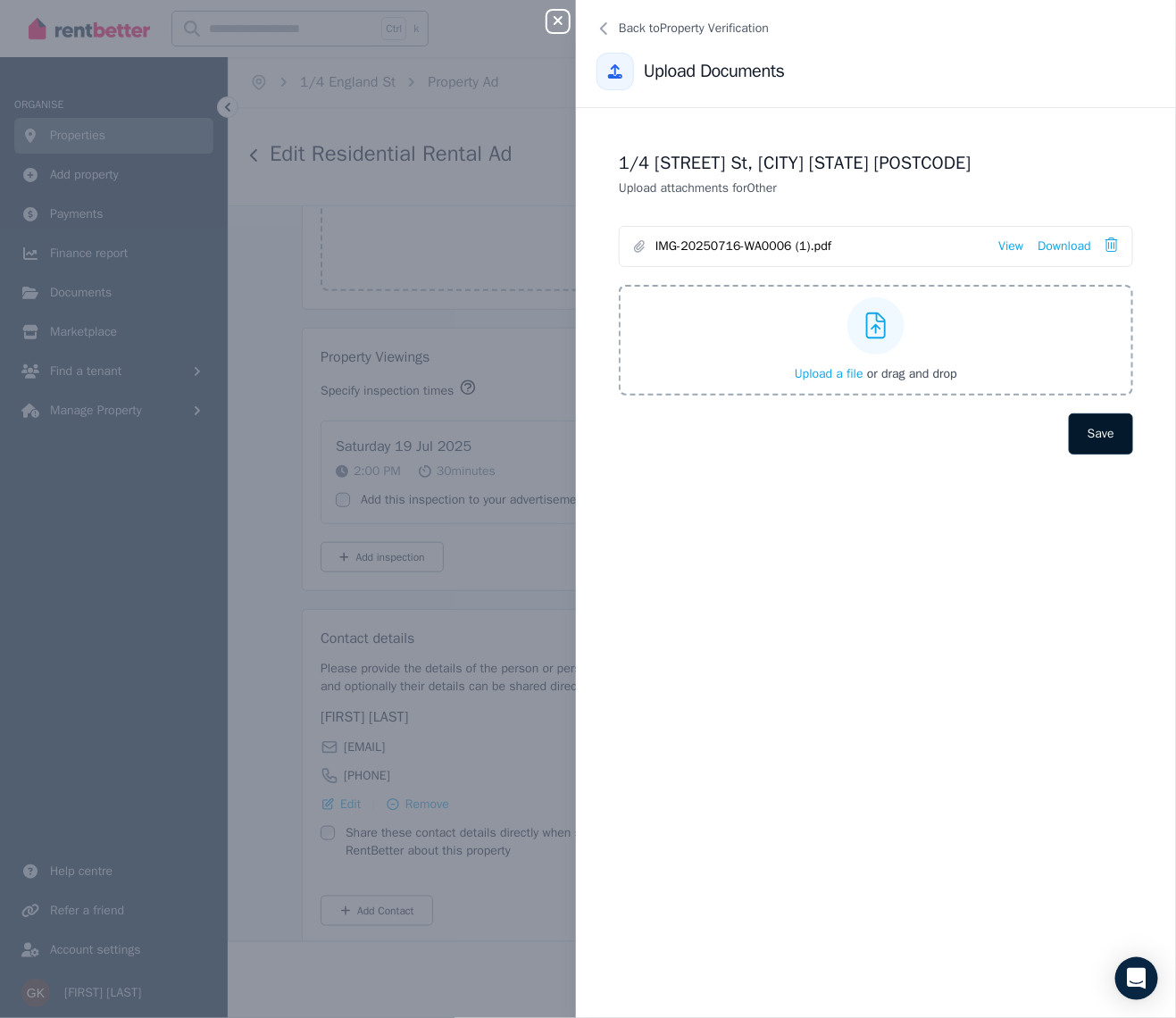 click on "Save" at bounding box center [1101, 434] 